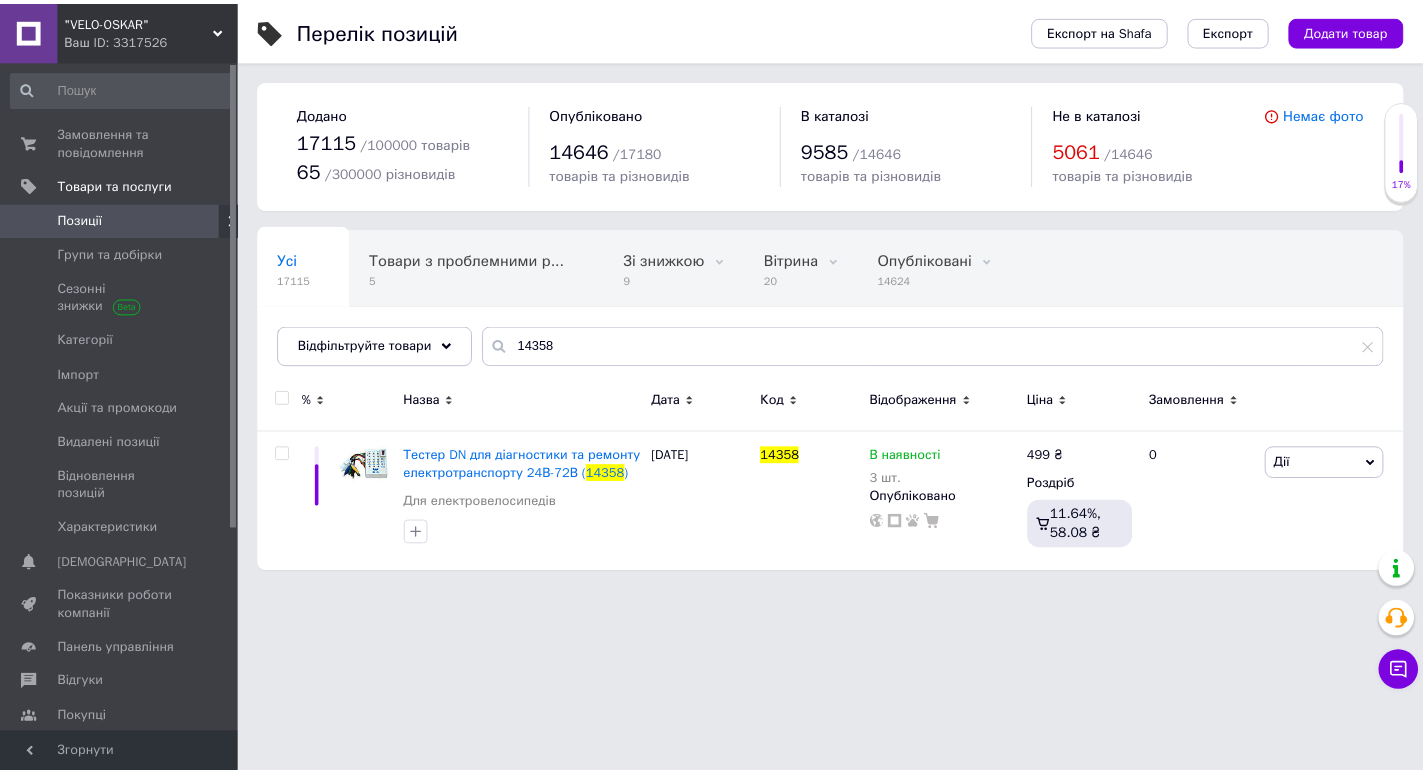 scroll, scrollTop: 0, scrollLeft: 0, axis: both 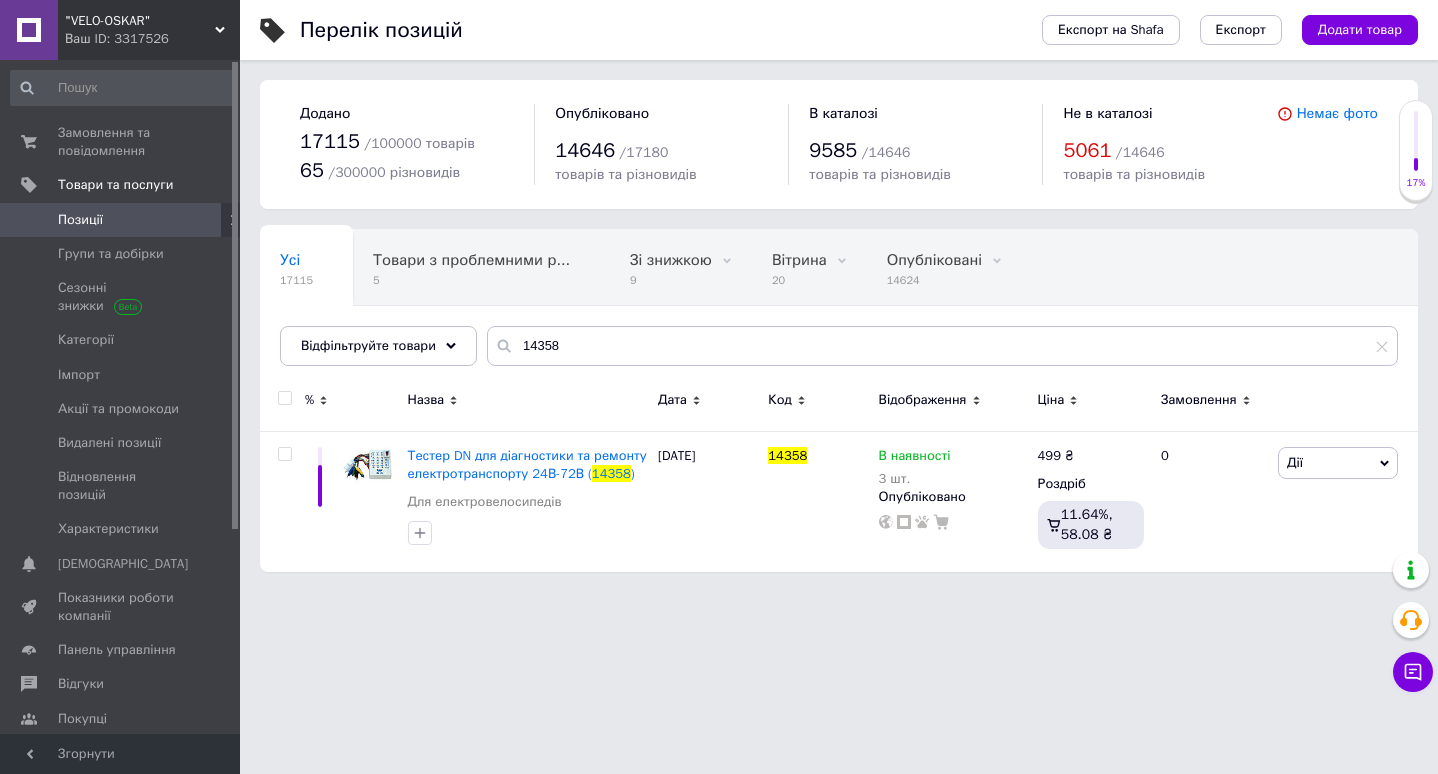 click on "14358" at bounding box center (942, 346) 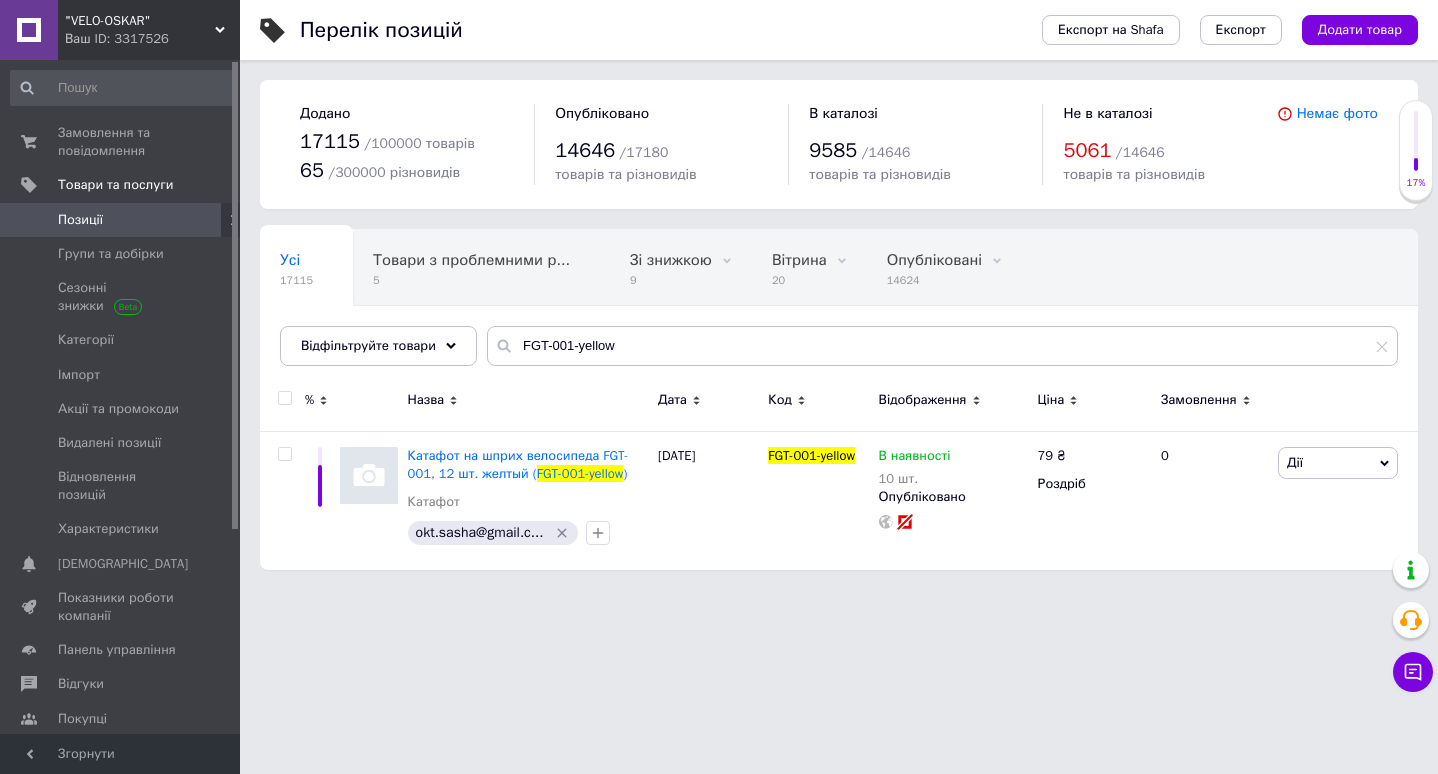 type on "FGT-001-yellow" 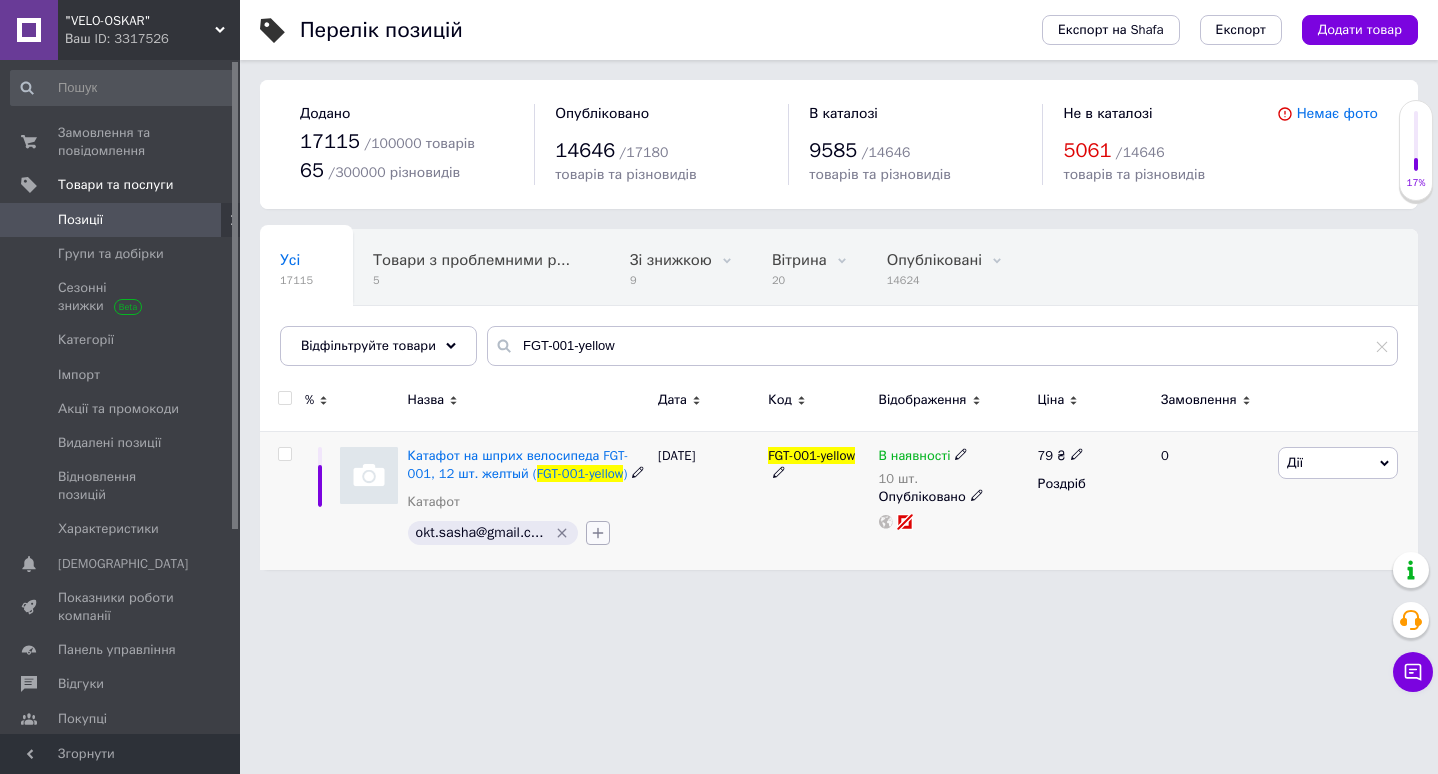 click 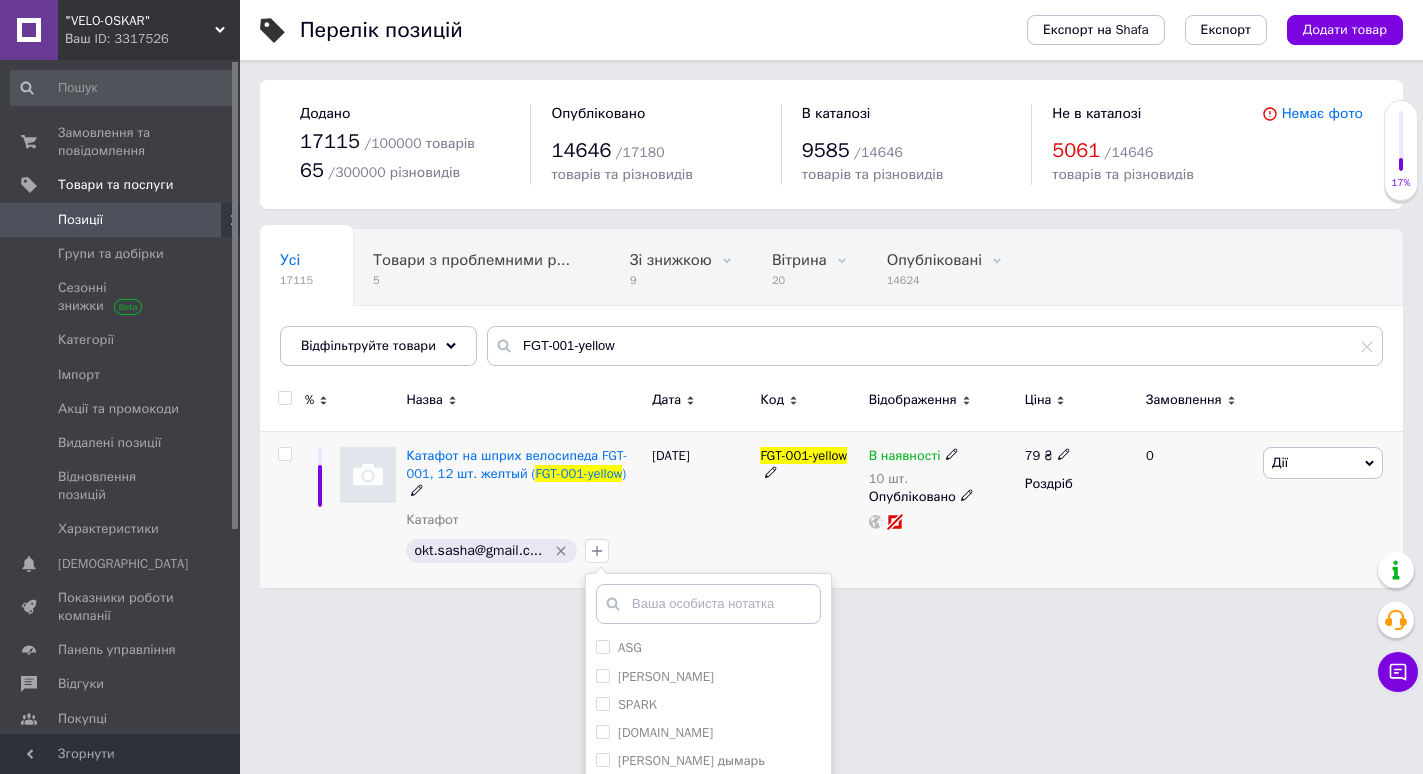 scroll, scrollTop: 191, scrollLeft: 0, axis: vertical 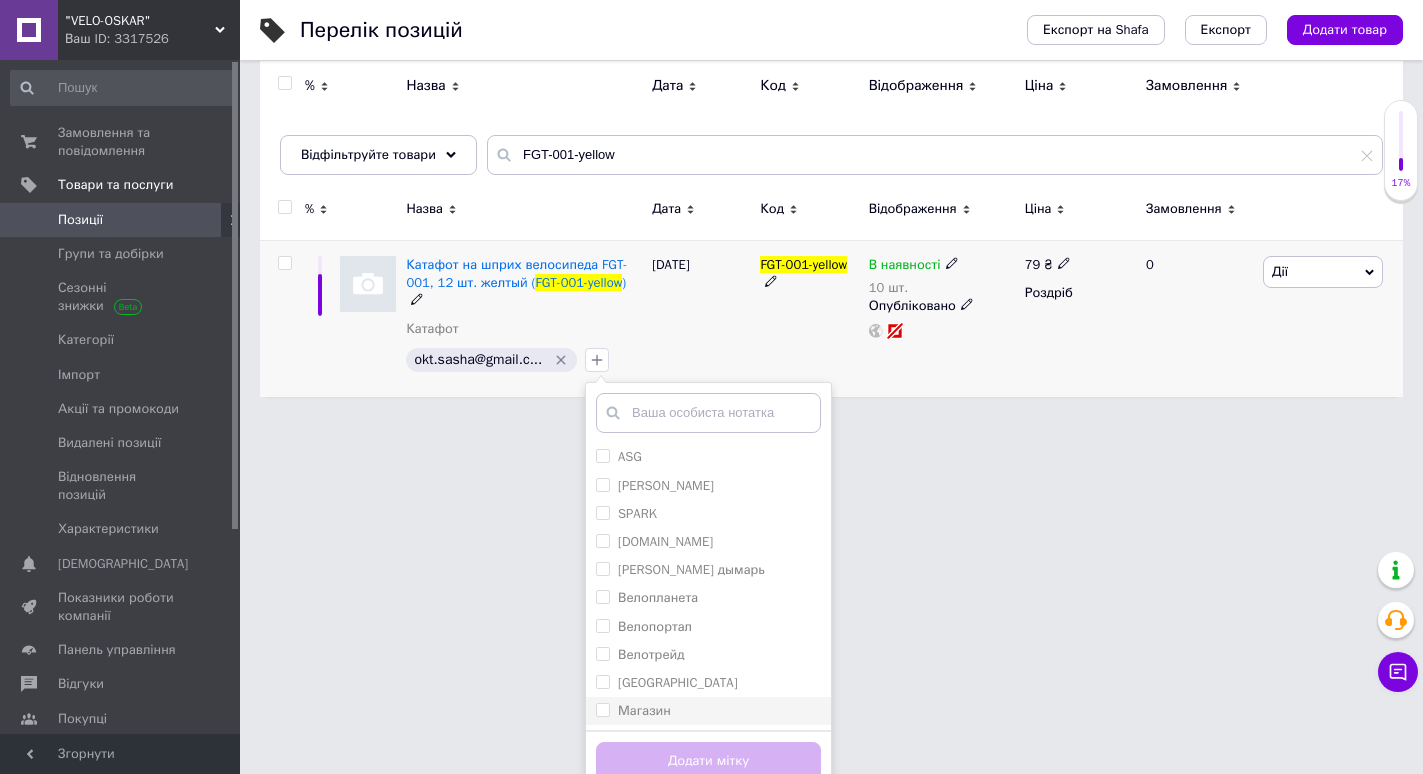click on "Магазин" at bounding box center (708, 711) 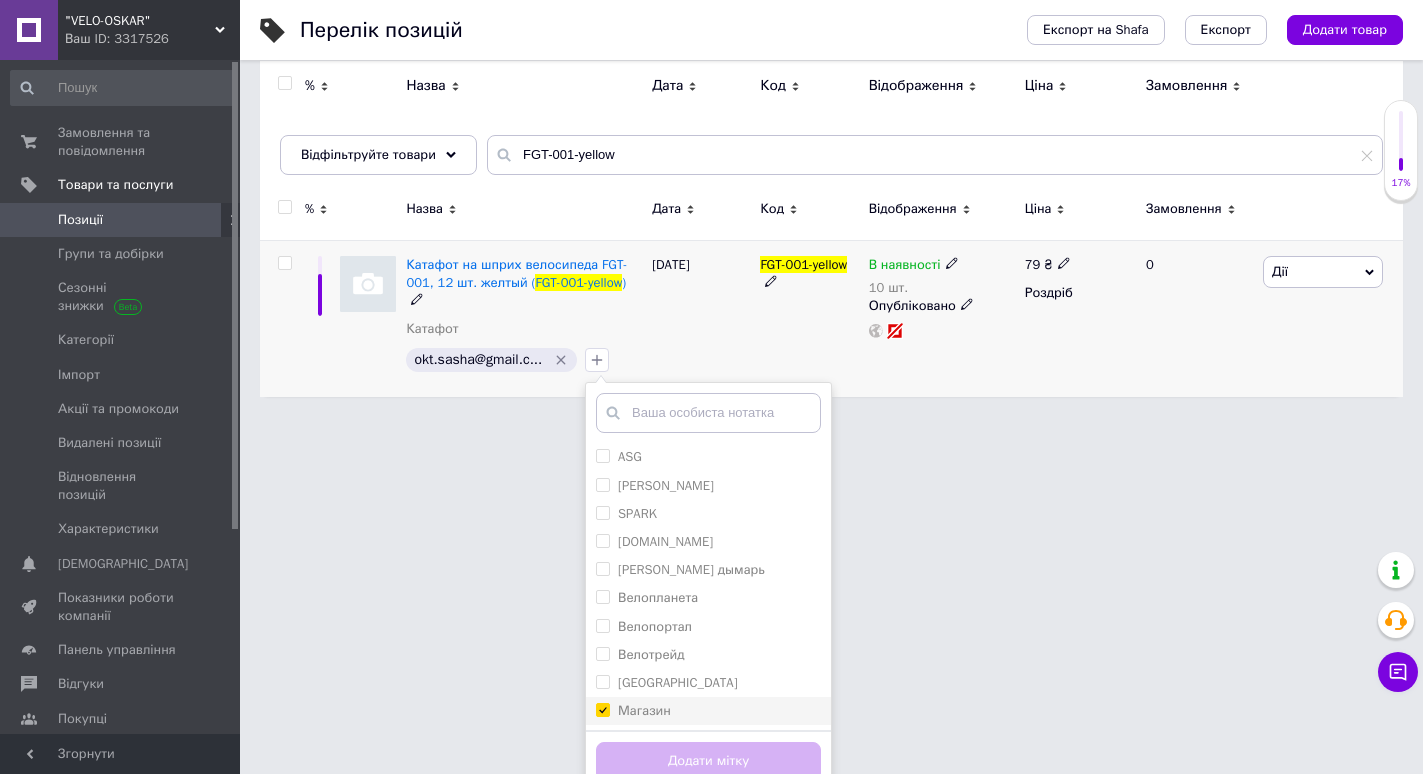 checkbox on "true" 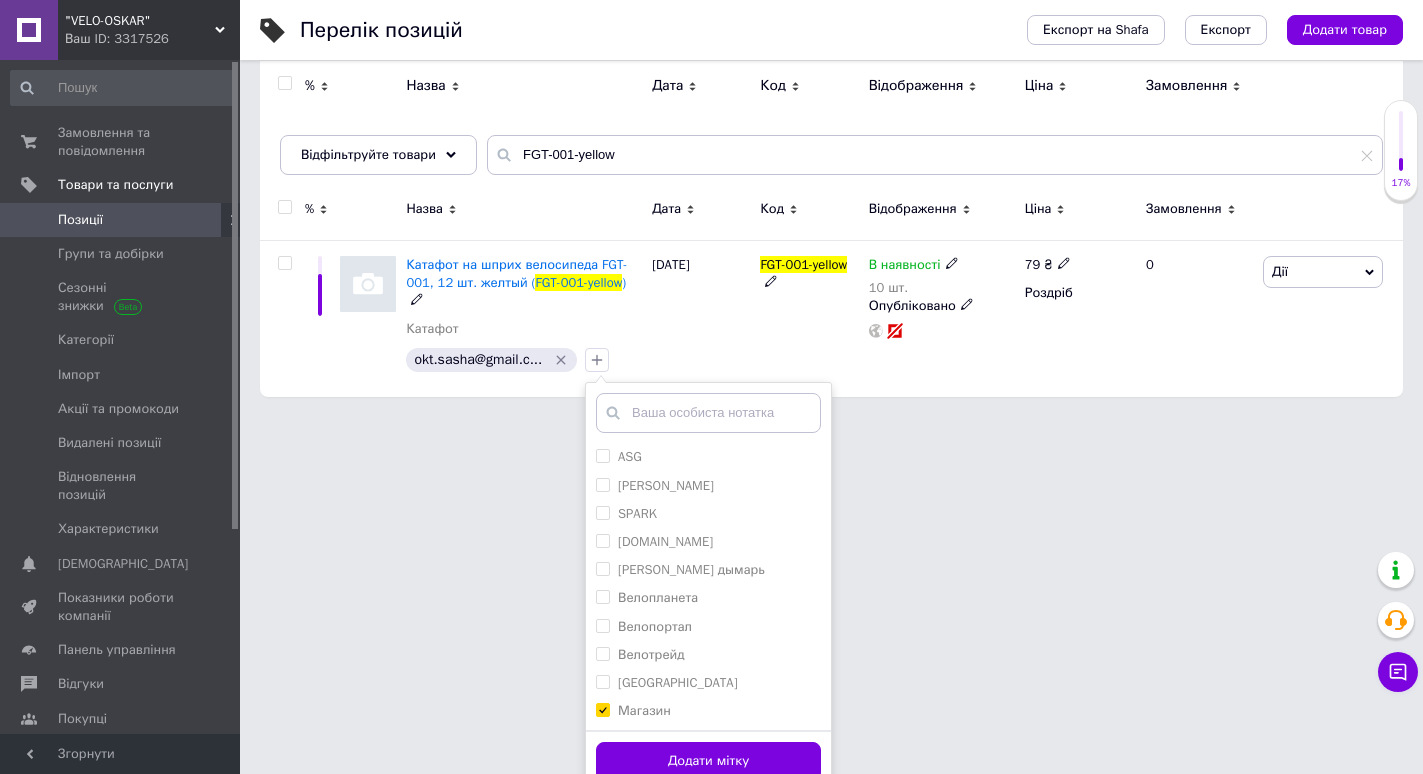click on "Додати мітку" at bounding box center (708, 761) 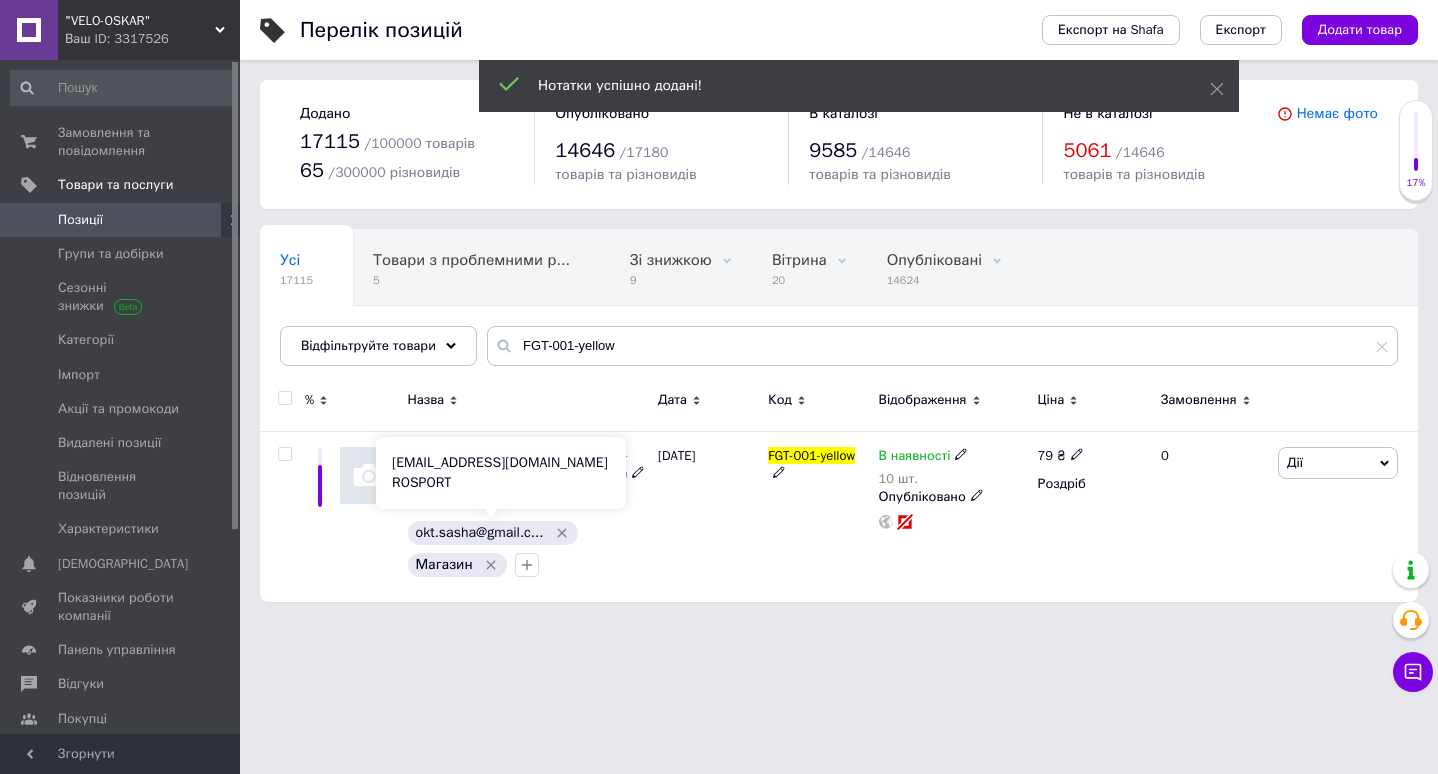 click on "[EMAIL_ADDRESS][DOMAIN_NAME] ROSPORT" at bounding box center (501, 473) 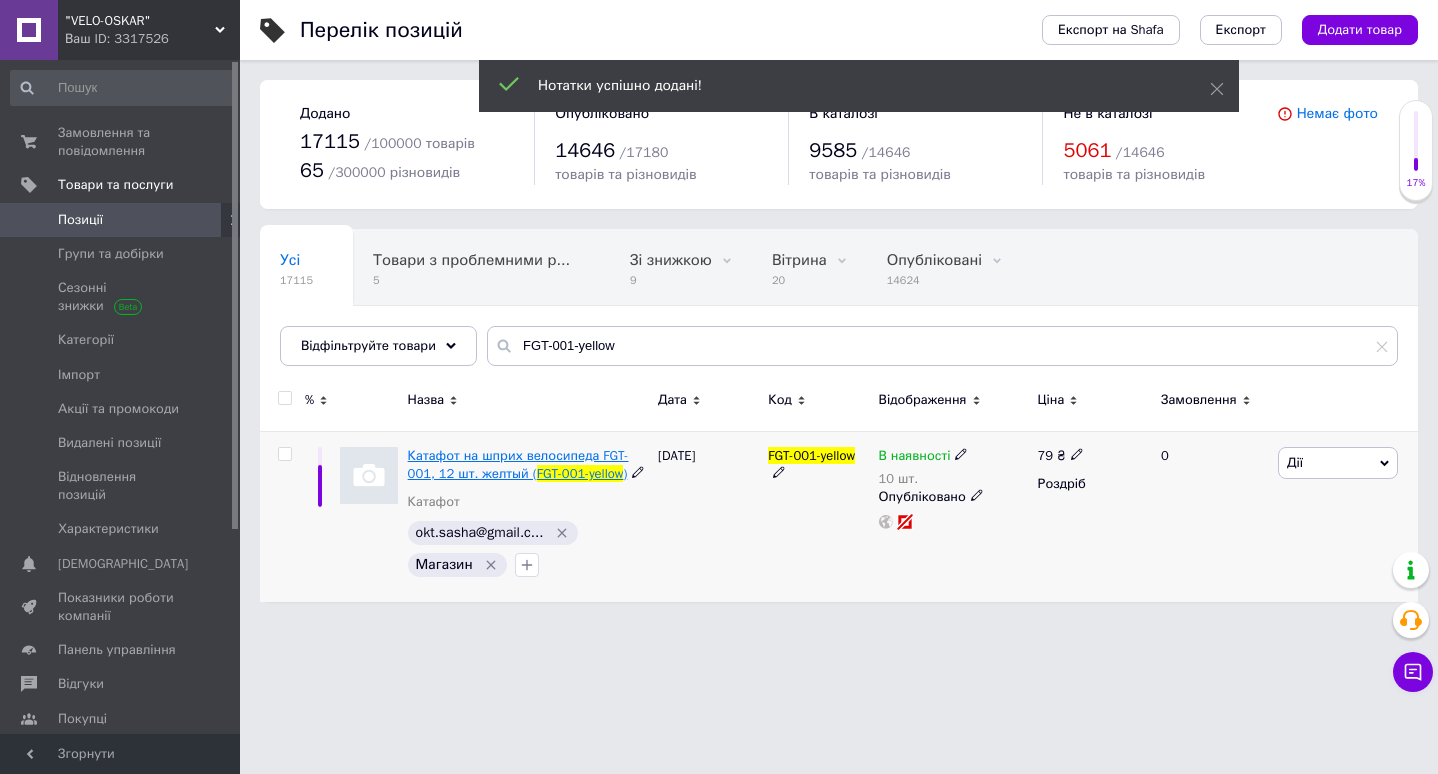 click on "Катафот на шприх велосипеда FGT-001, 12 шт. желтый (" at bounding box center [518, 464] 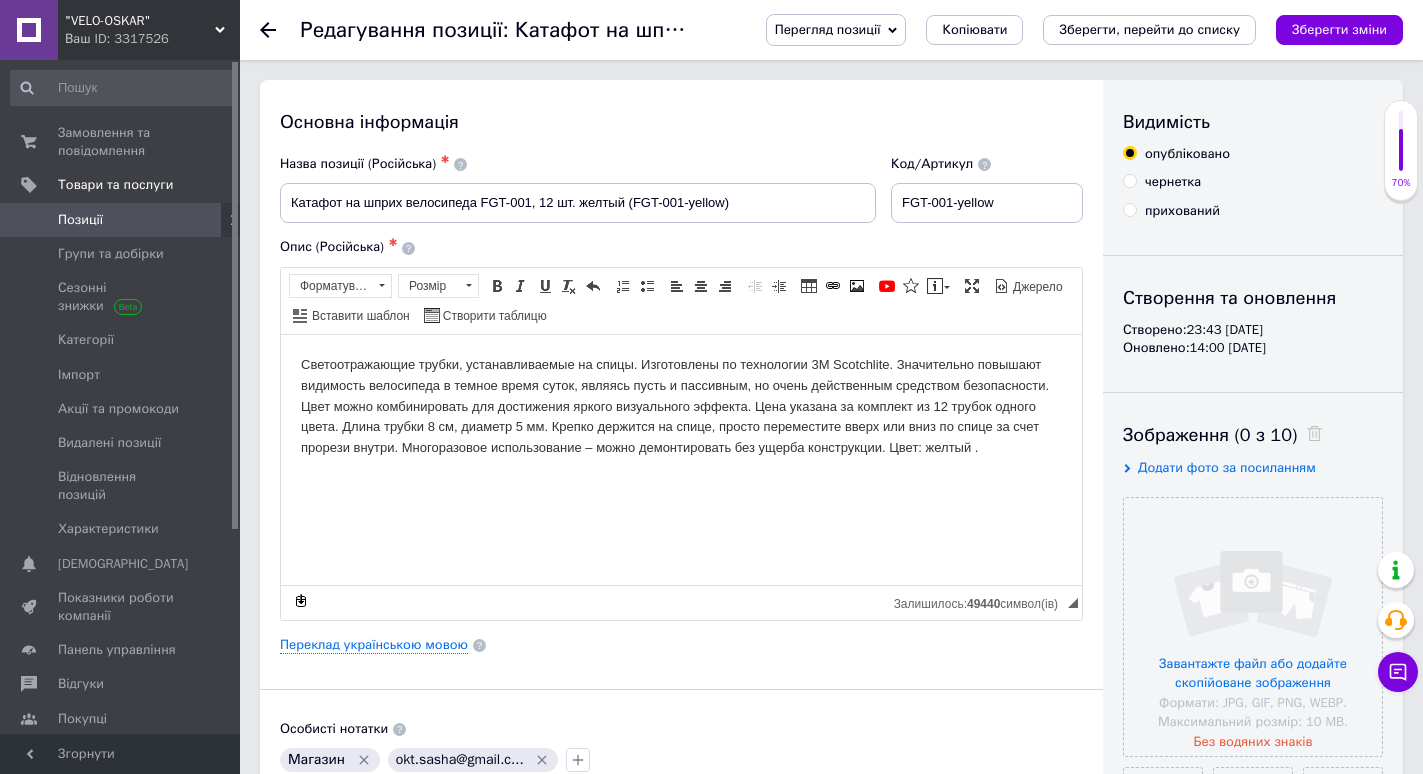scroll, scrollTop: 200, scrollLeft: 0, axis: vertical 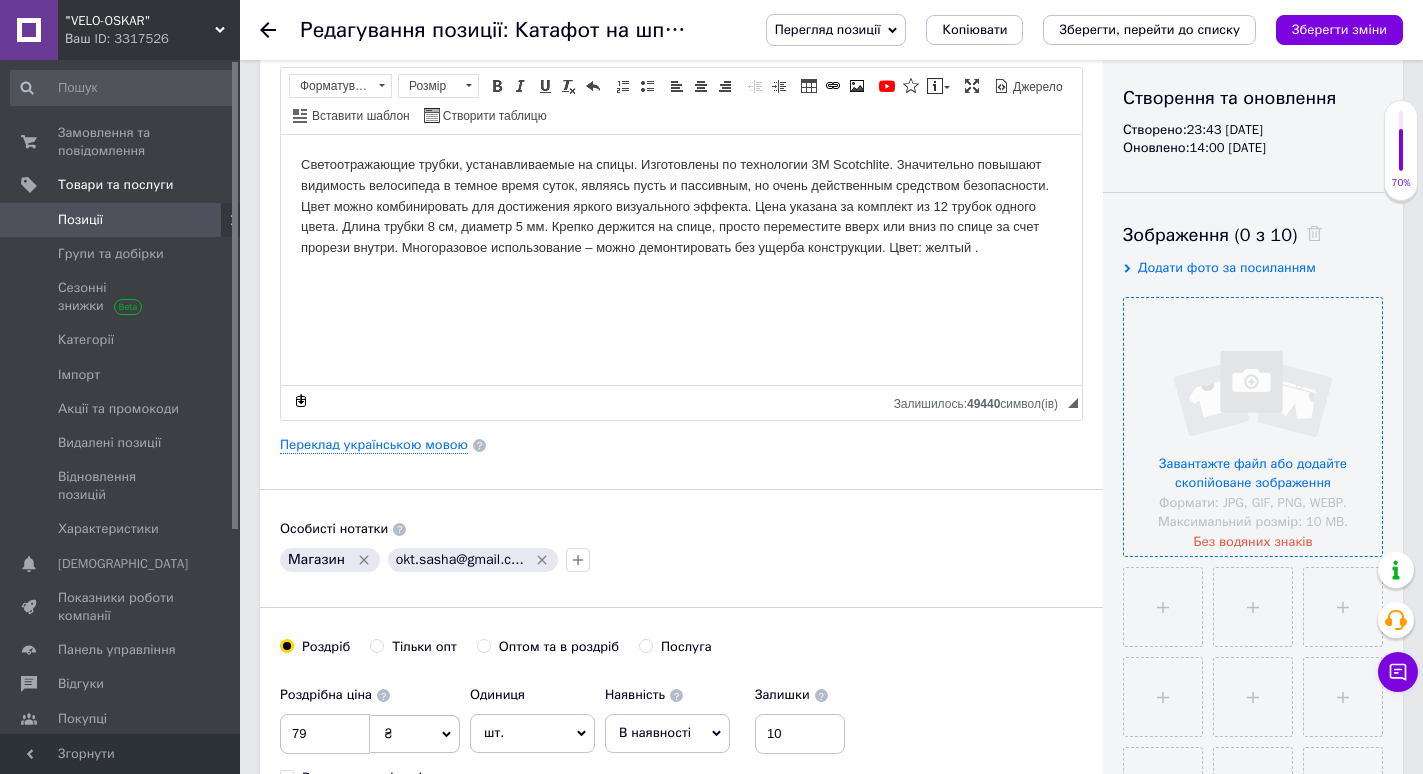 click at bounding box center (1253, 427) 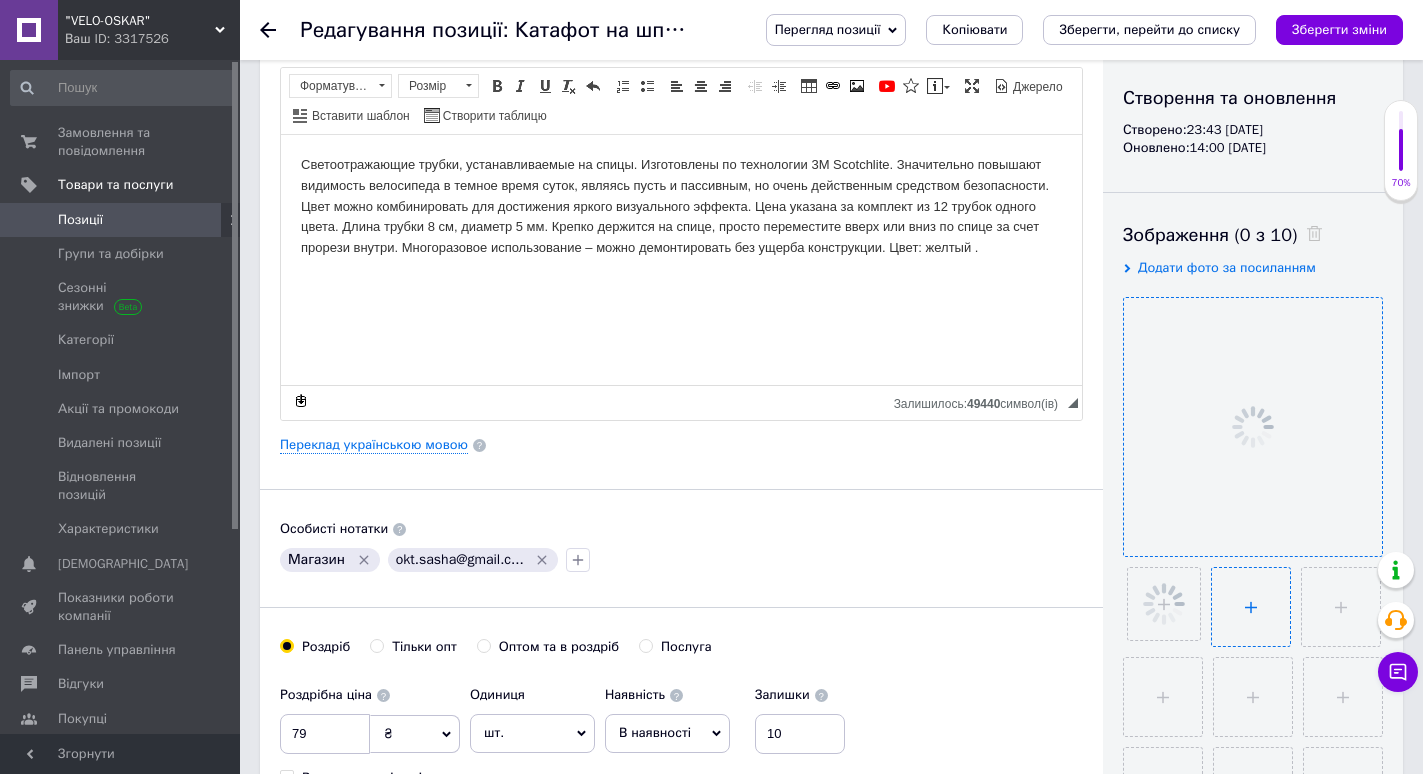 click at bounding box center (1251, 607) 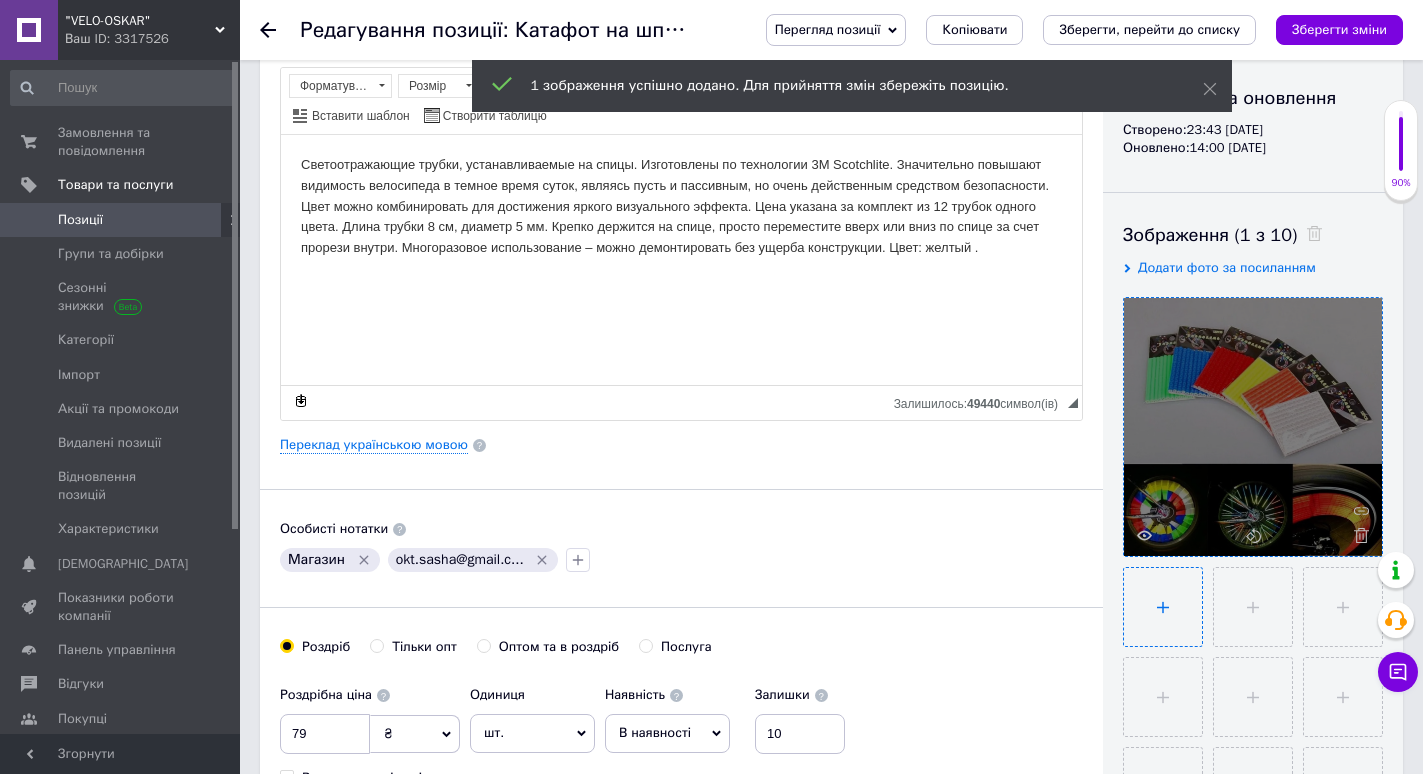 type on "C:\fakepath\2c45737c-0960-11f0-8757-00116b311534_3458eeeb-0960-11f0-8757-00116b311534-1024x1024.jpeg" 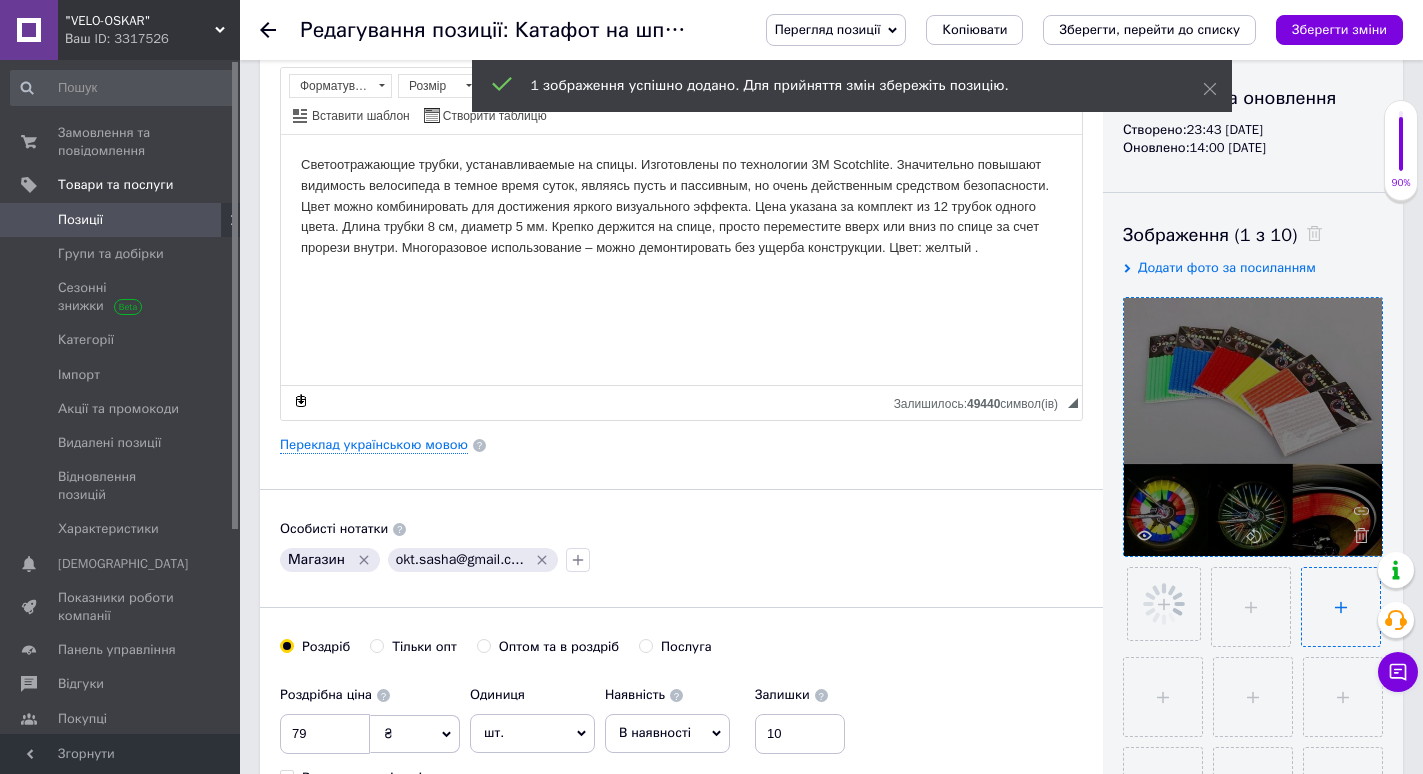 click at bounding box center [1341, 607] 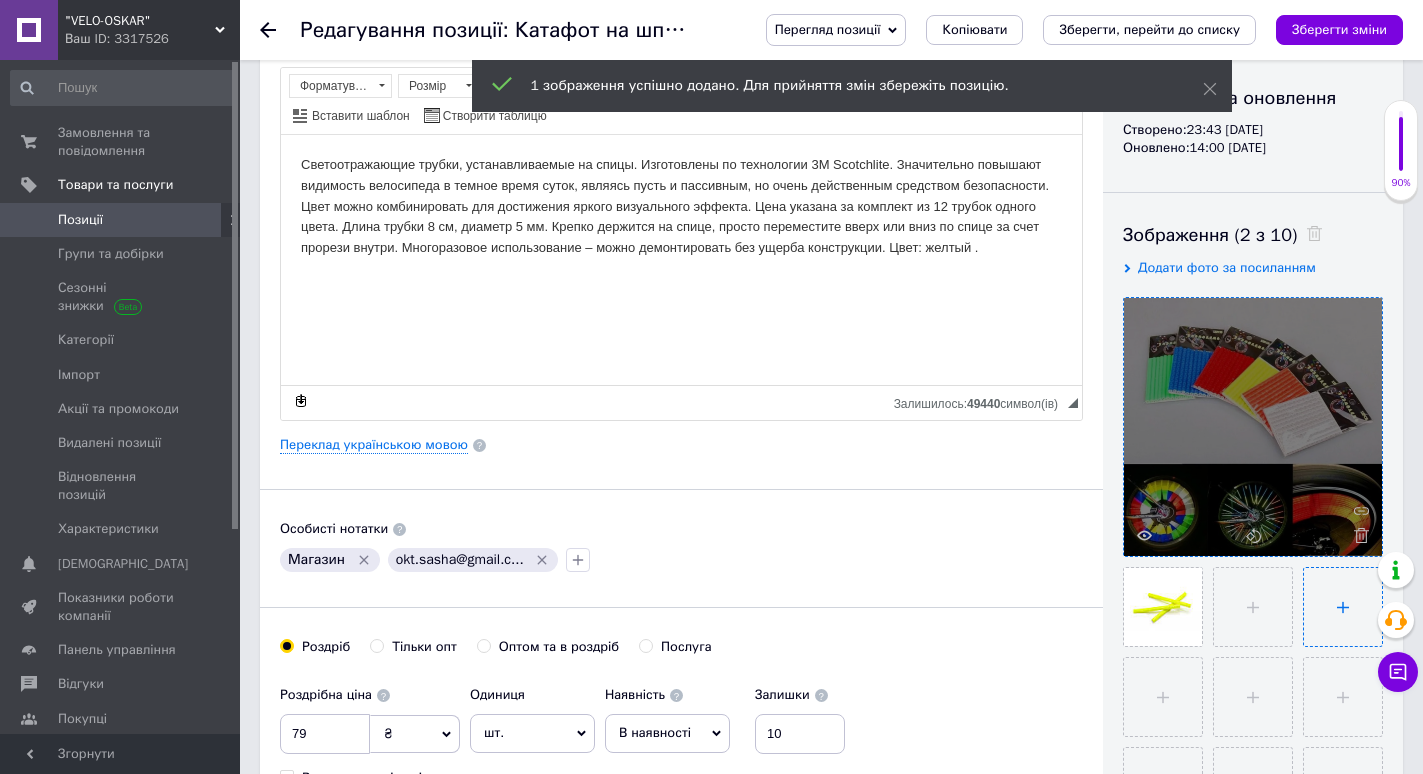 type on "C:\fakepath\2c45737c-0960-11f0-8757-00116b311534_3458eeea-0960-11f0-8757-00116b311534-1024x1024.jpeg" 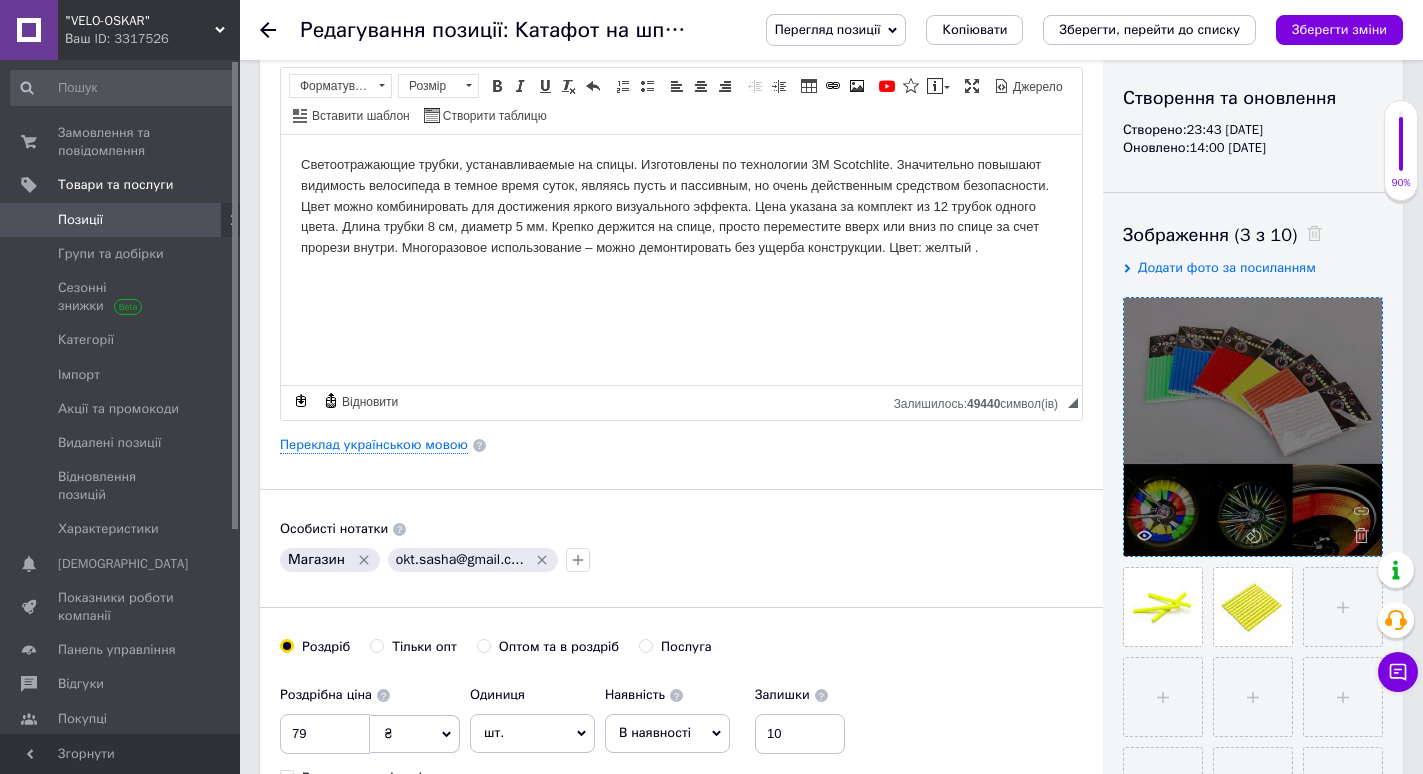 scroll, scrollTop: 400, scrollLeft: 0, axis: vertical 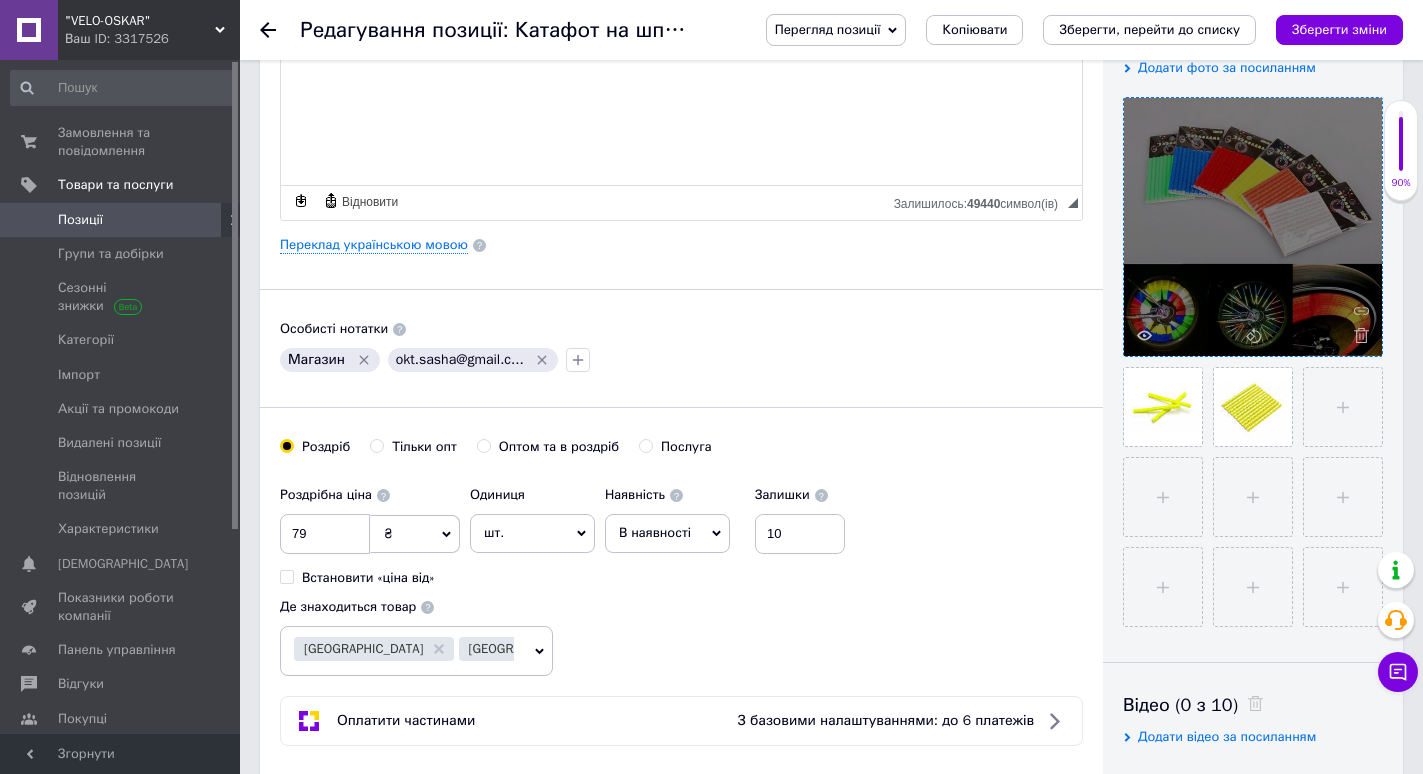 click on "В наявності" at bounding box center (655, 532) 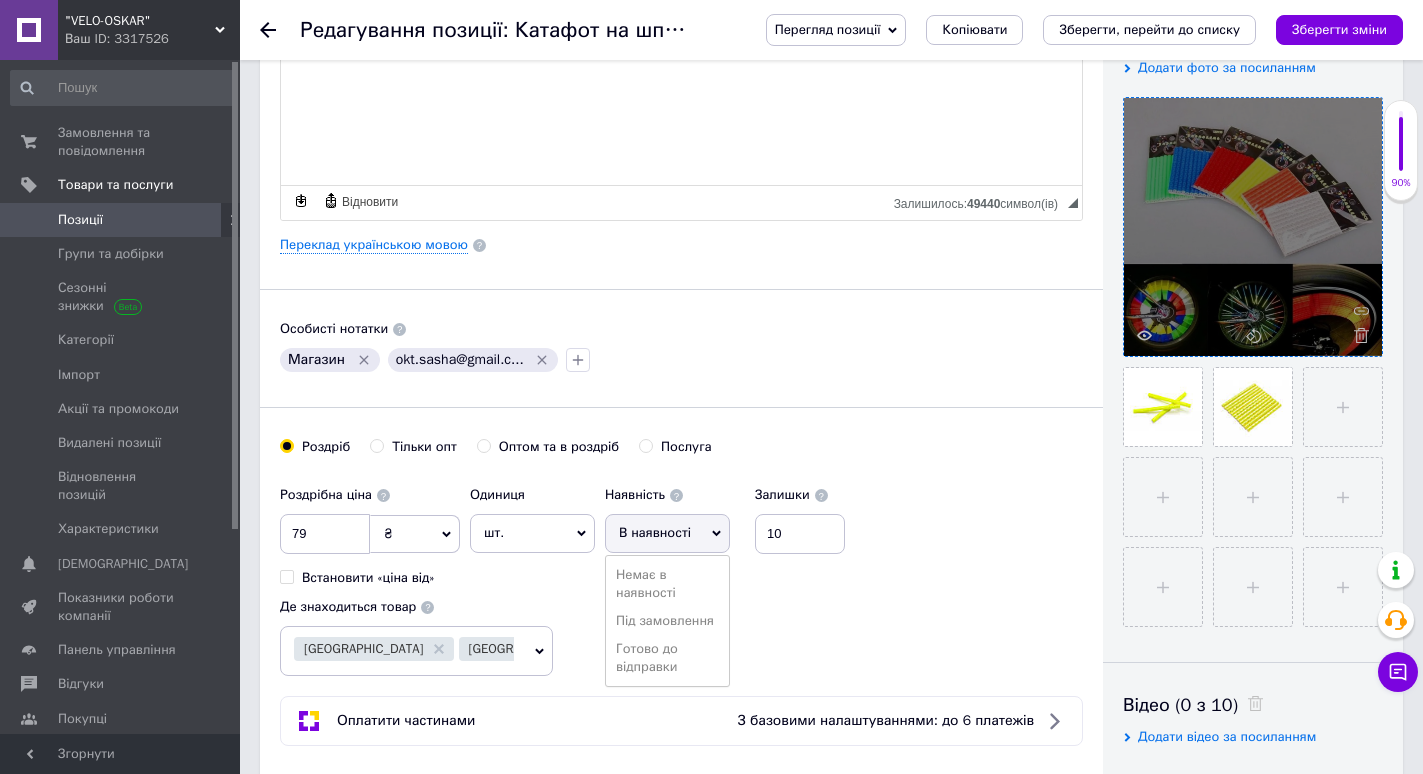 click on "Готово до відправки" at bounding box center [667, 658] 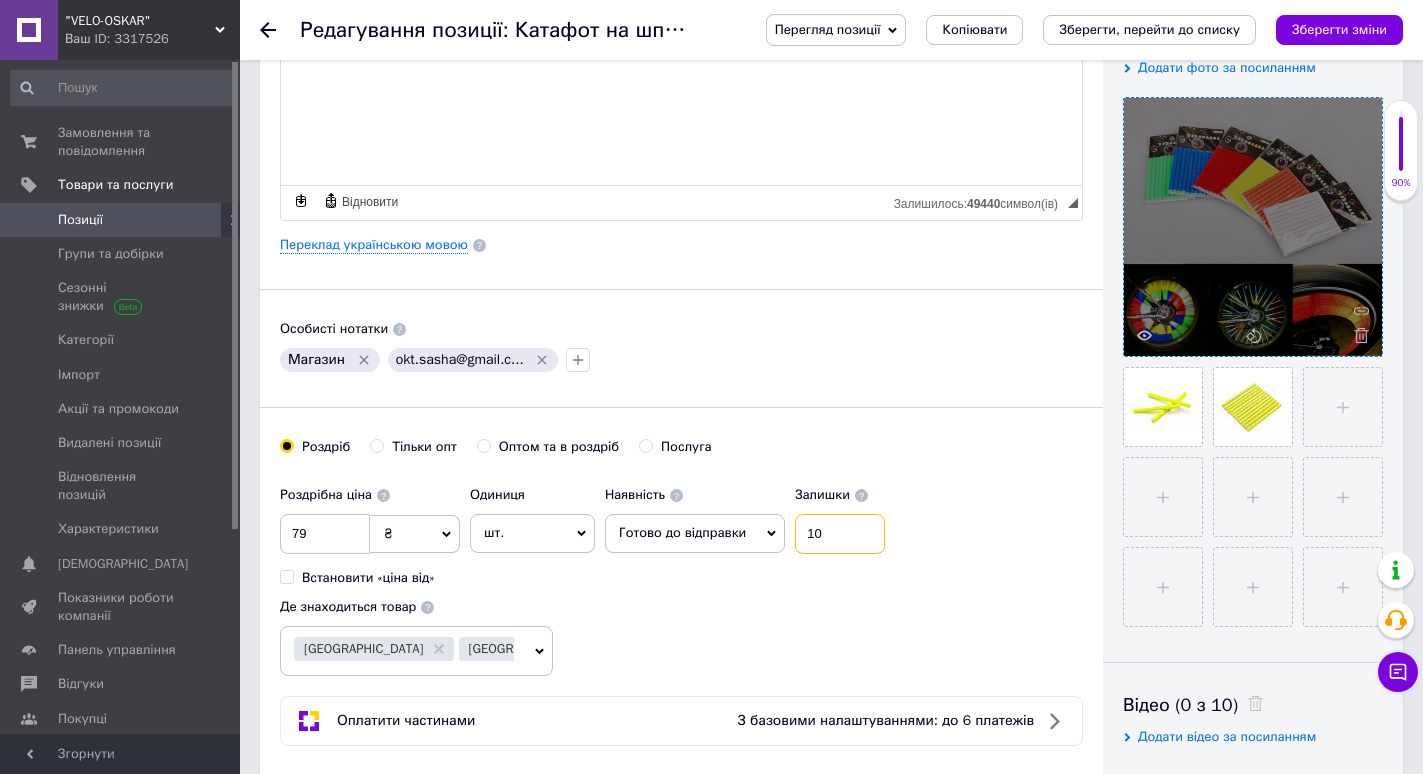 click on "10" at bounding box center [840, 534] 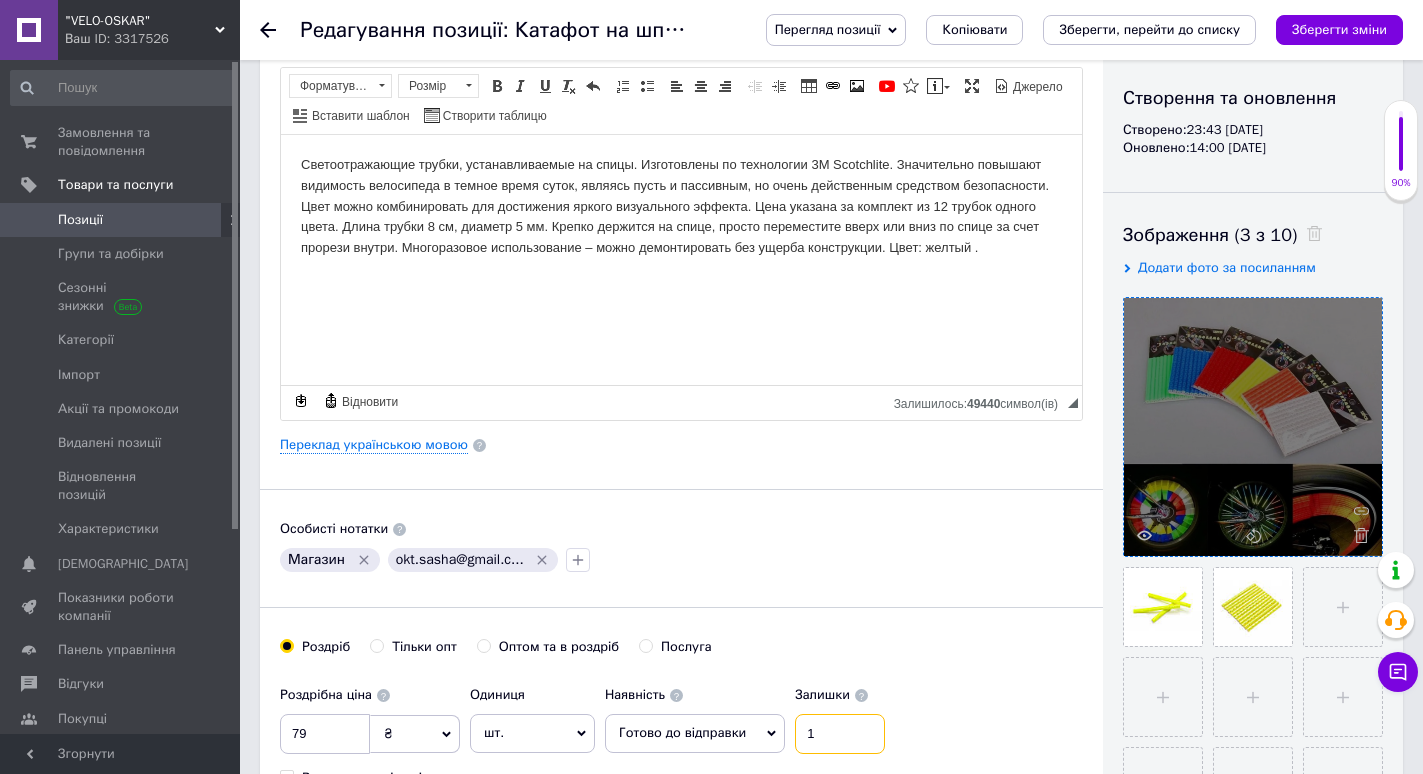 scroll, scrollTop: 0, scrollLeft: 0, axis: both 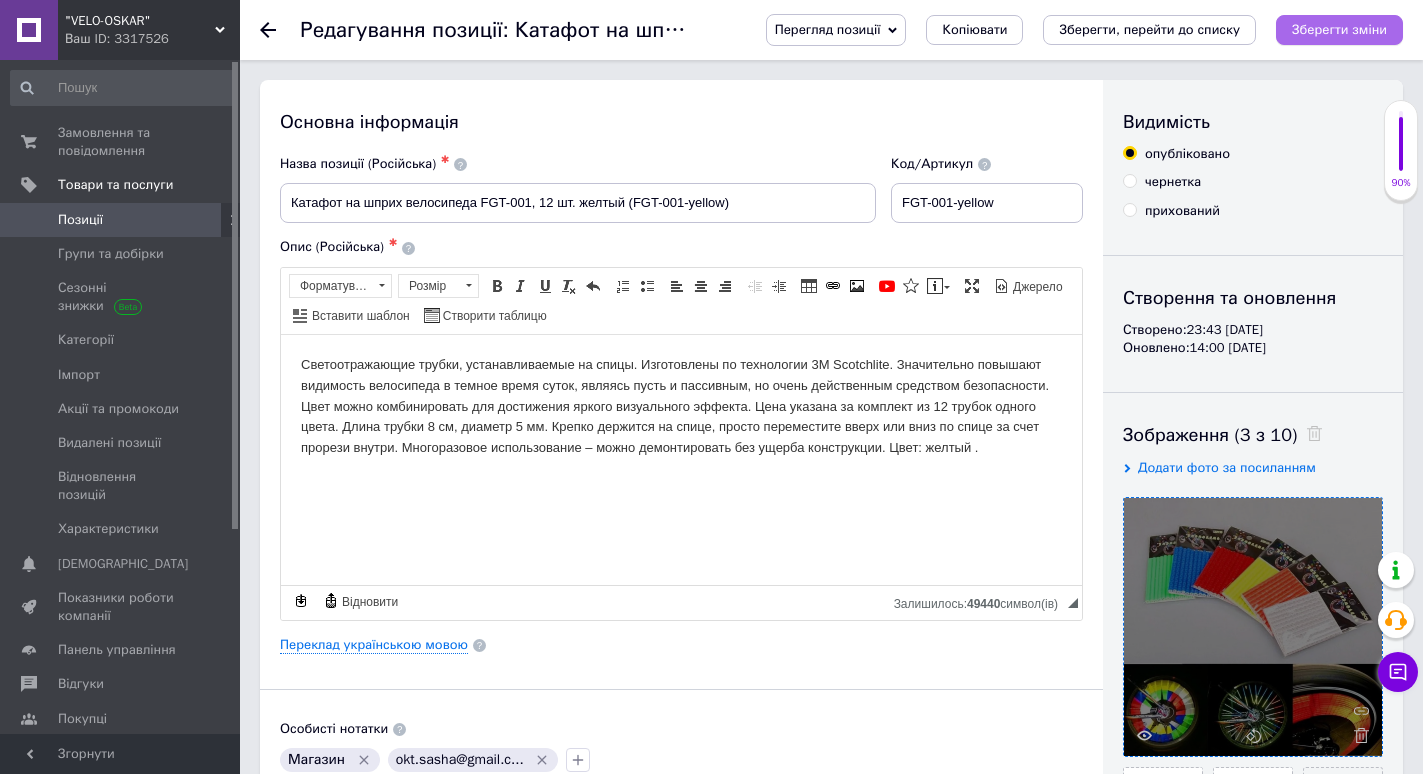 type on "1" 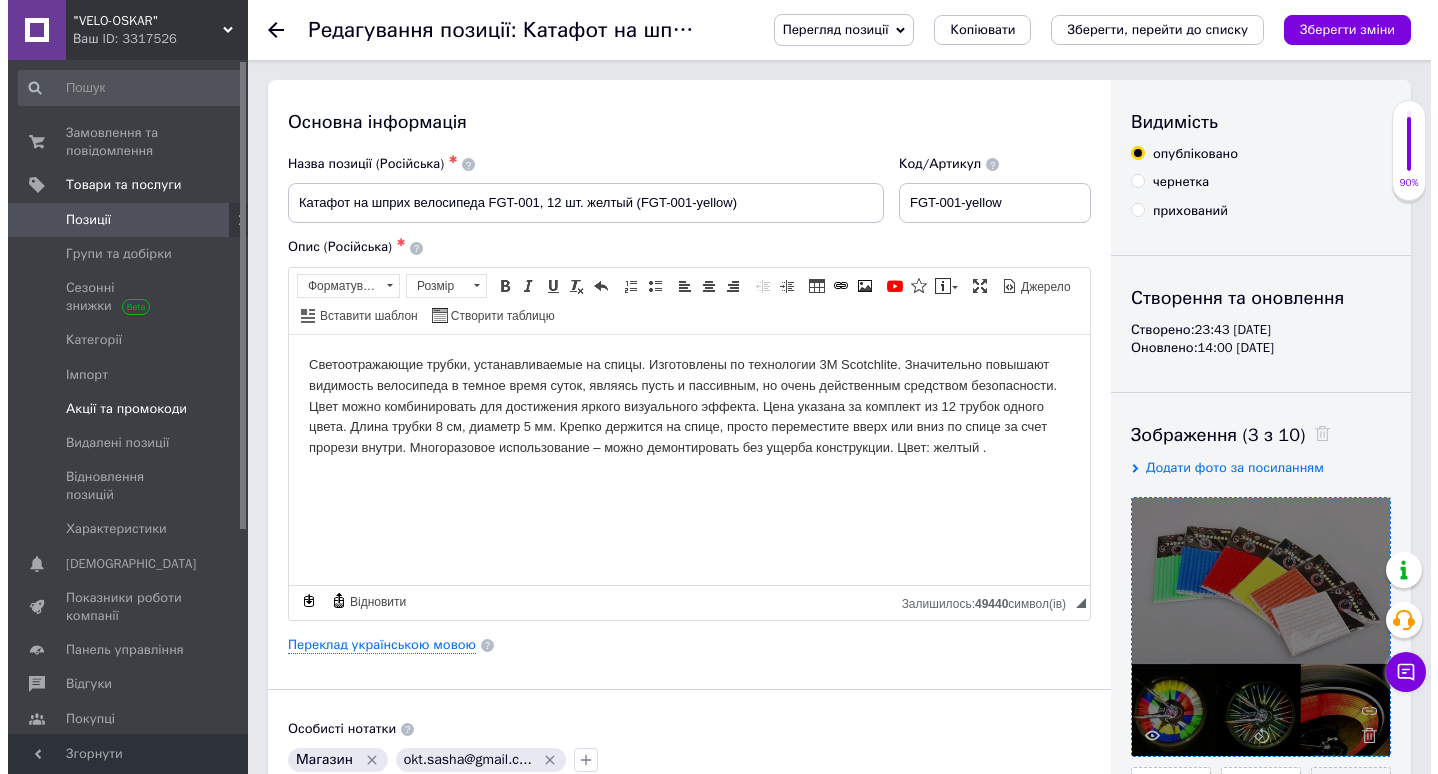 scroll, scrollTop: 200, scrollLeft: 0, axis: vertical 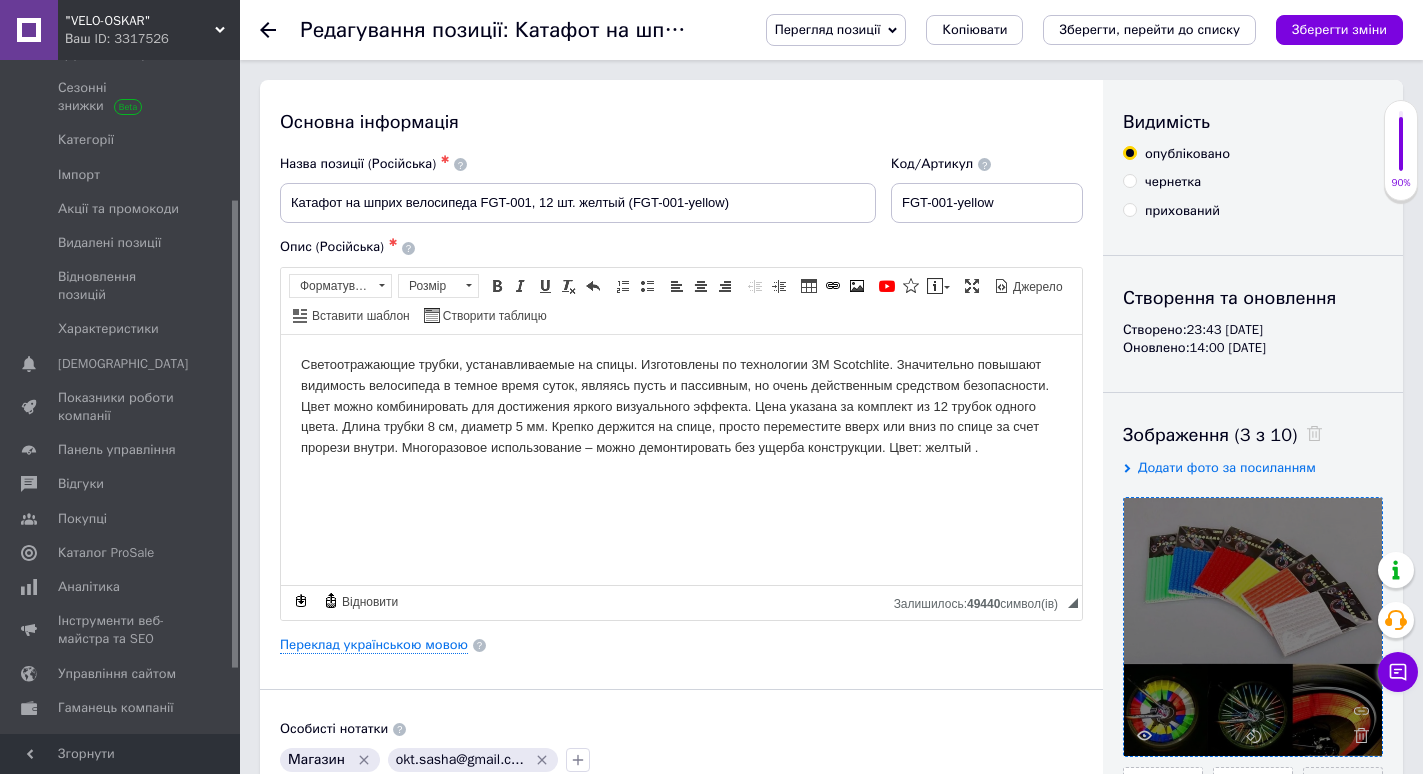 click on "Зберегти зміни" at bounding box center (1339, 29) 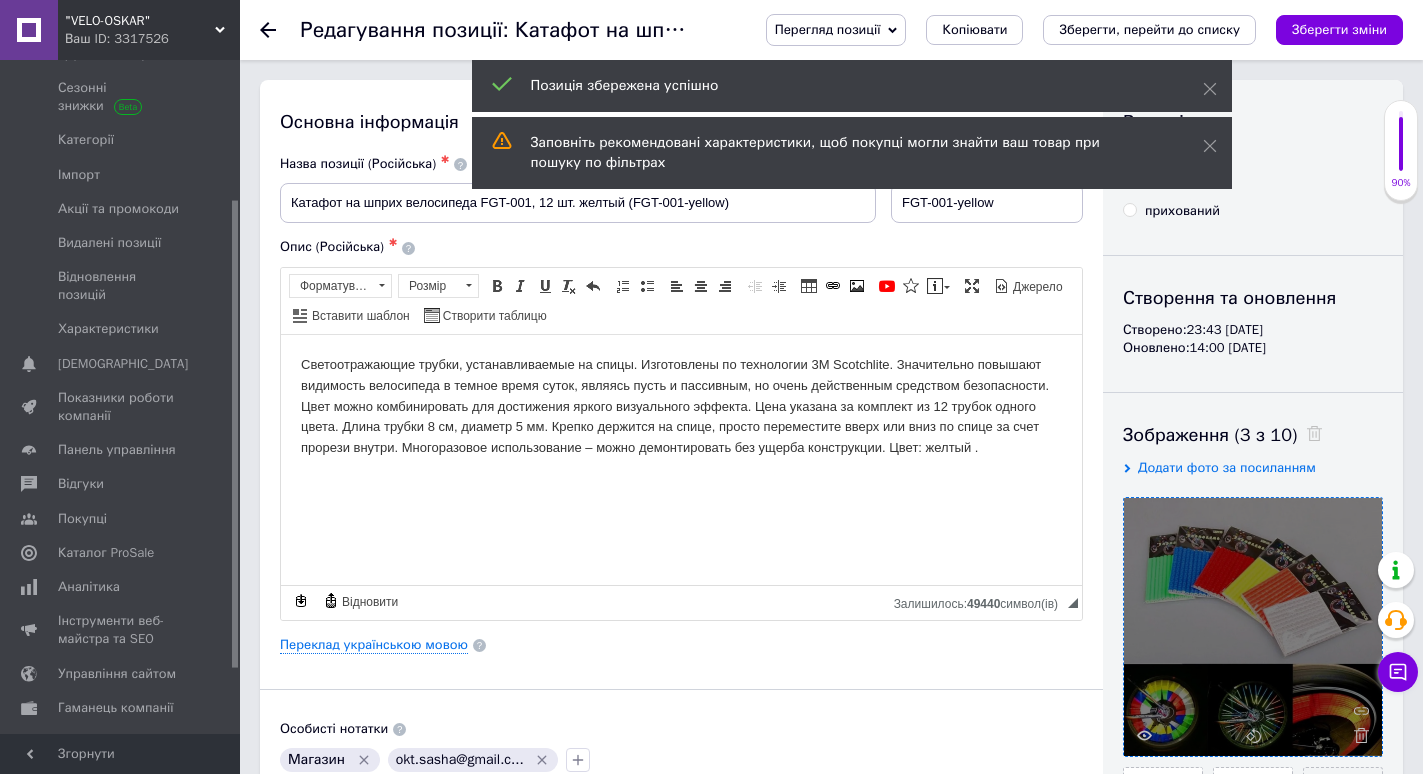 drag, startPoint x: 265, startPoint y: 29, endPoint x: 274, endPoint y: 37, distance: 12.0415945 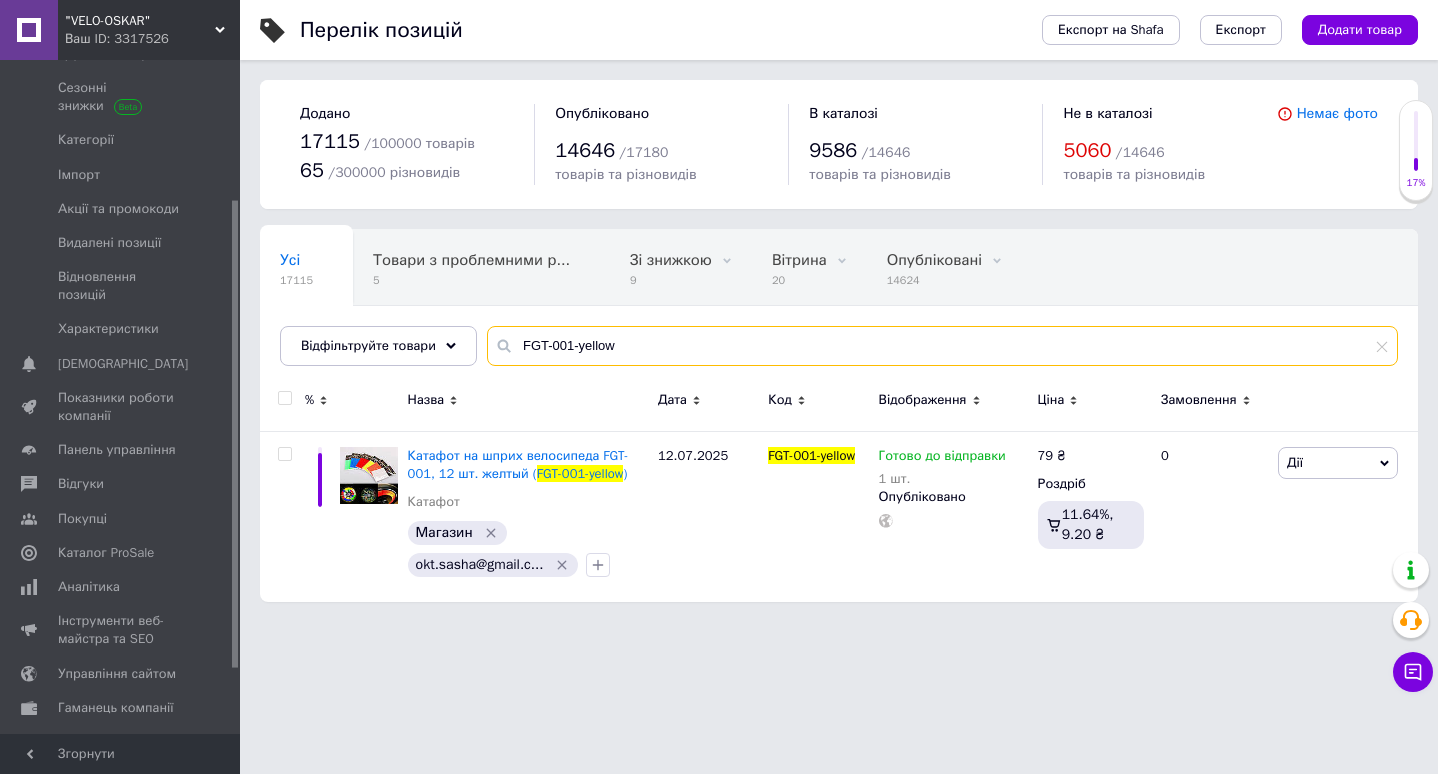 click on "FGT-001-yellow" at bounding box center [942, 346] 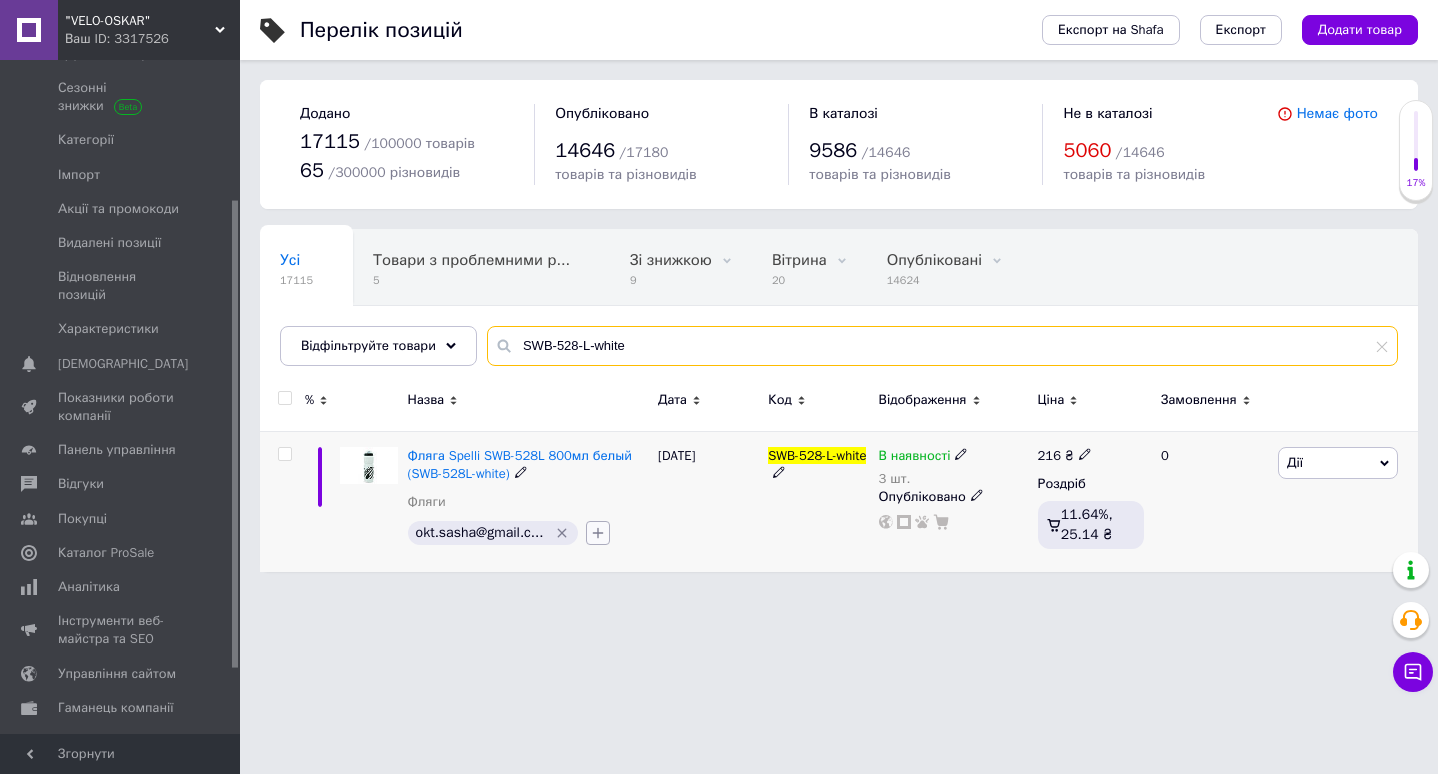 type on "SWB-528-L-white" 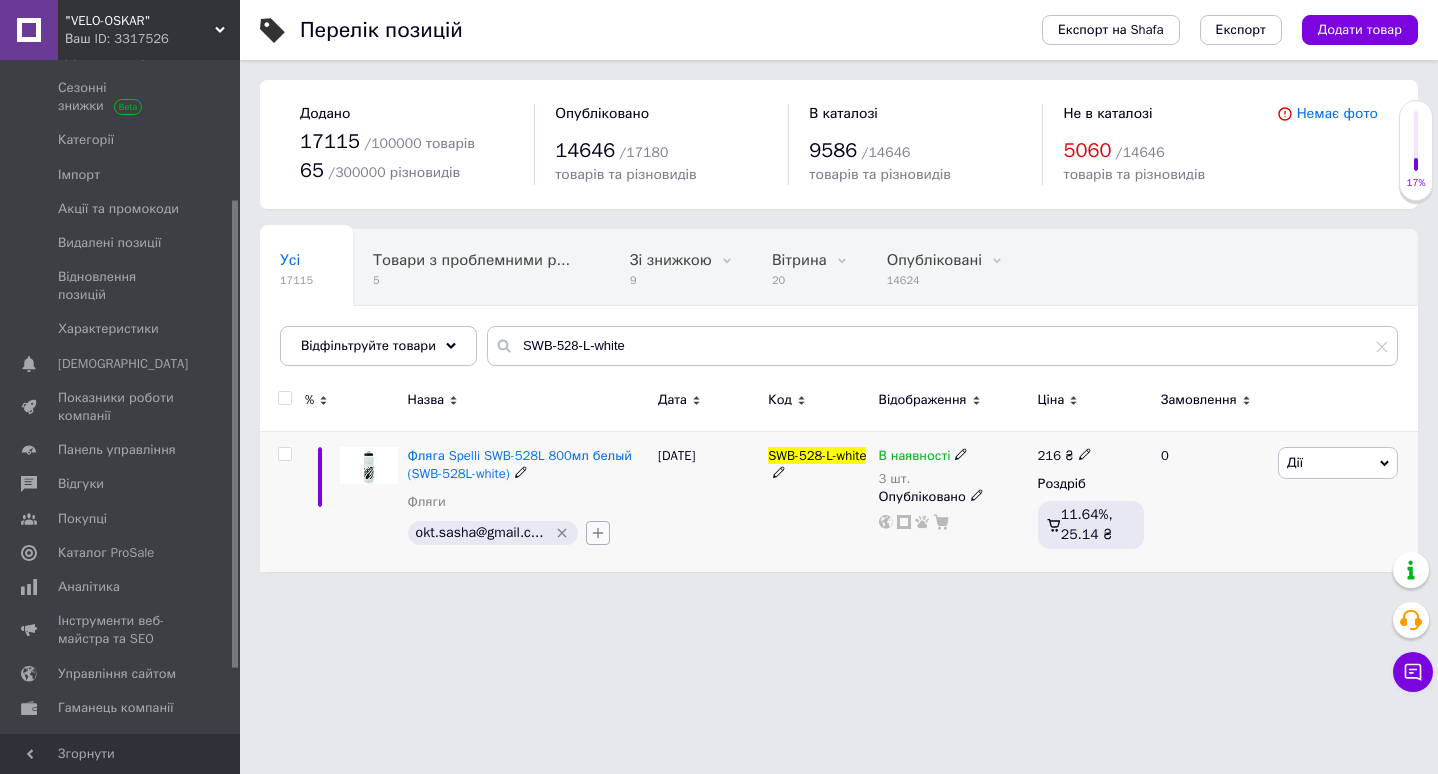click 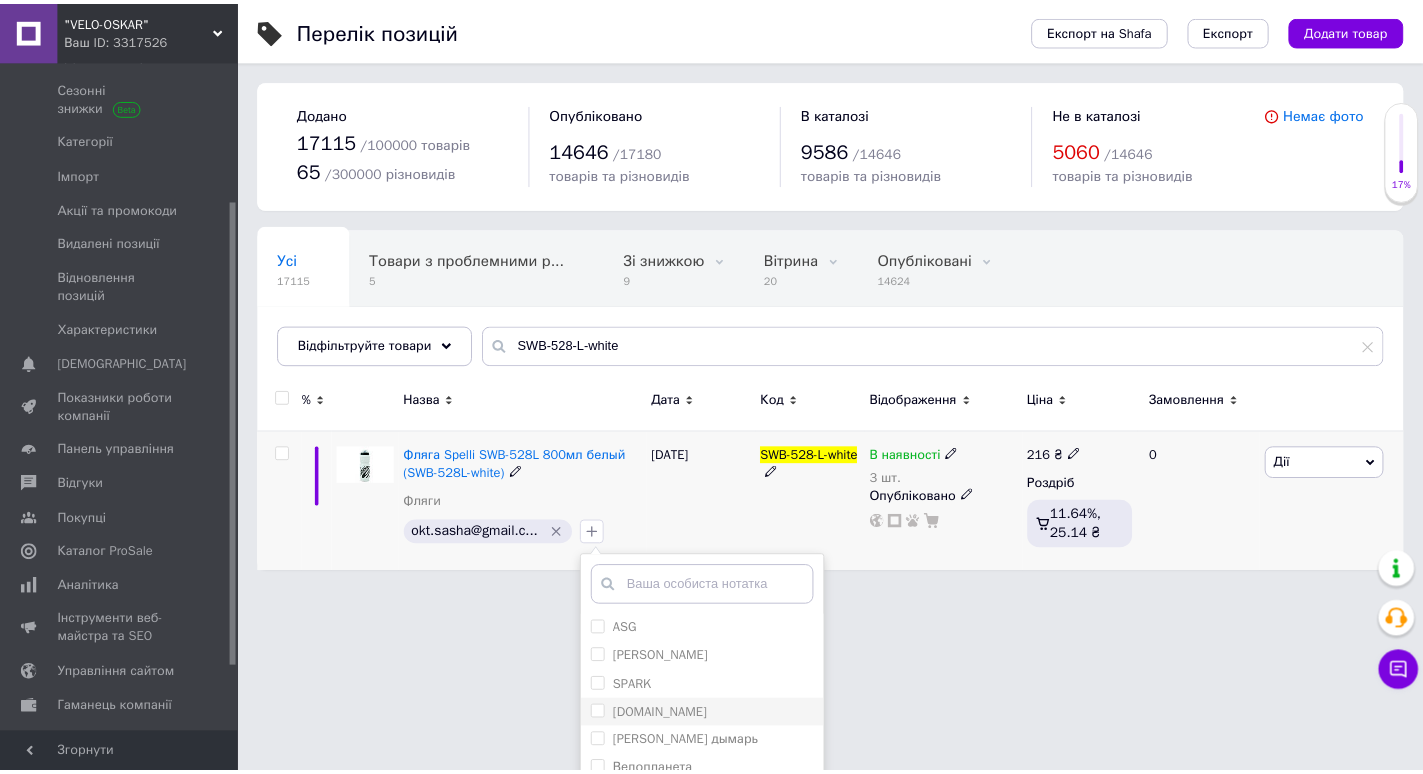 scroll, scrollTop: 191, scrollLeft: 0, axis: vertical 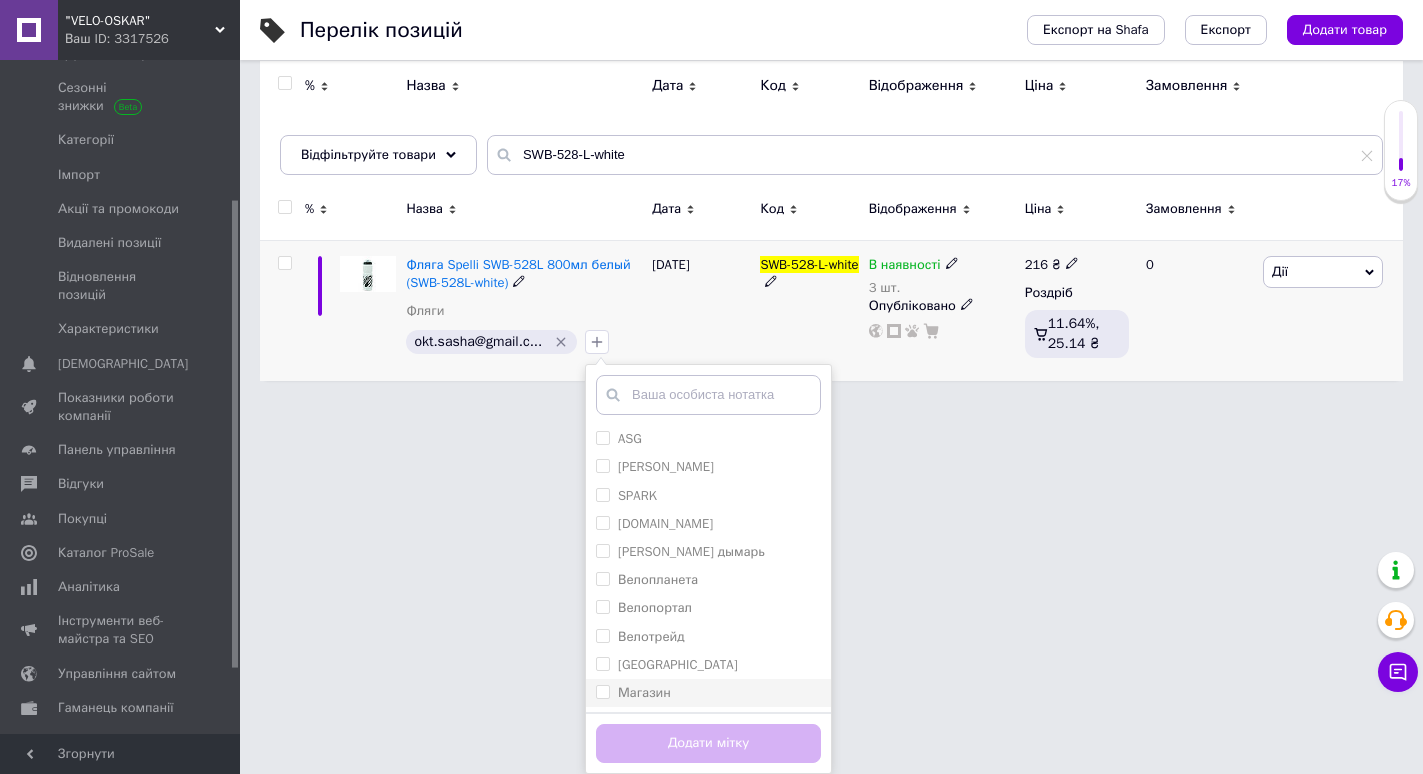 click on "Магазин" at bounding box center [644, 692] 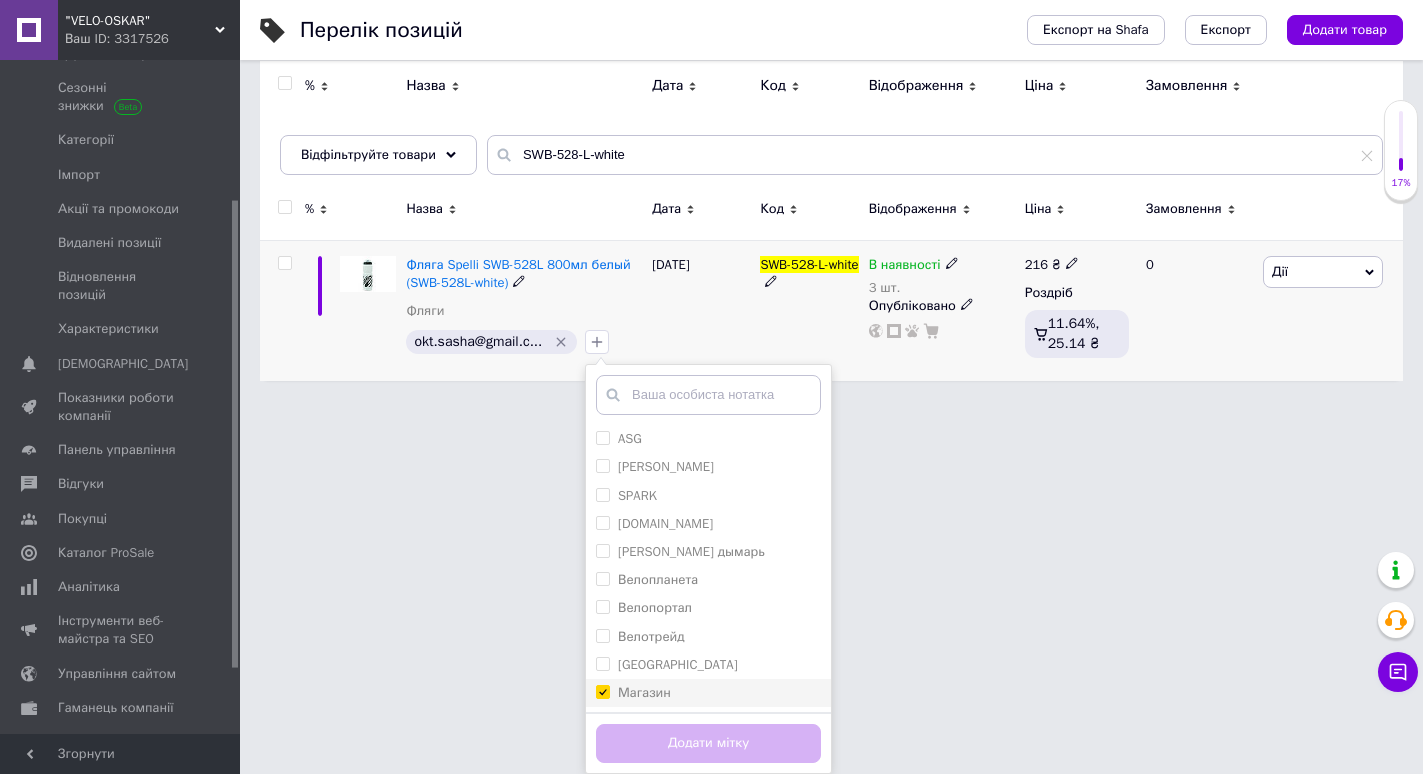 checkbox on "true" 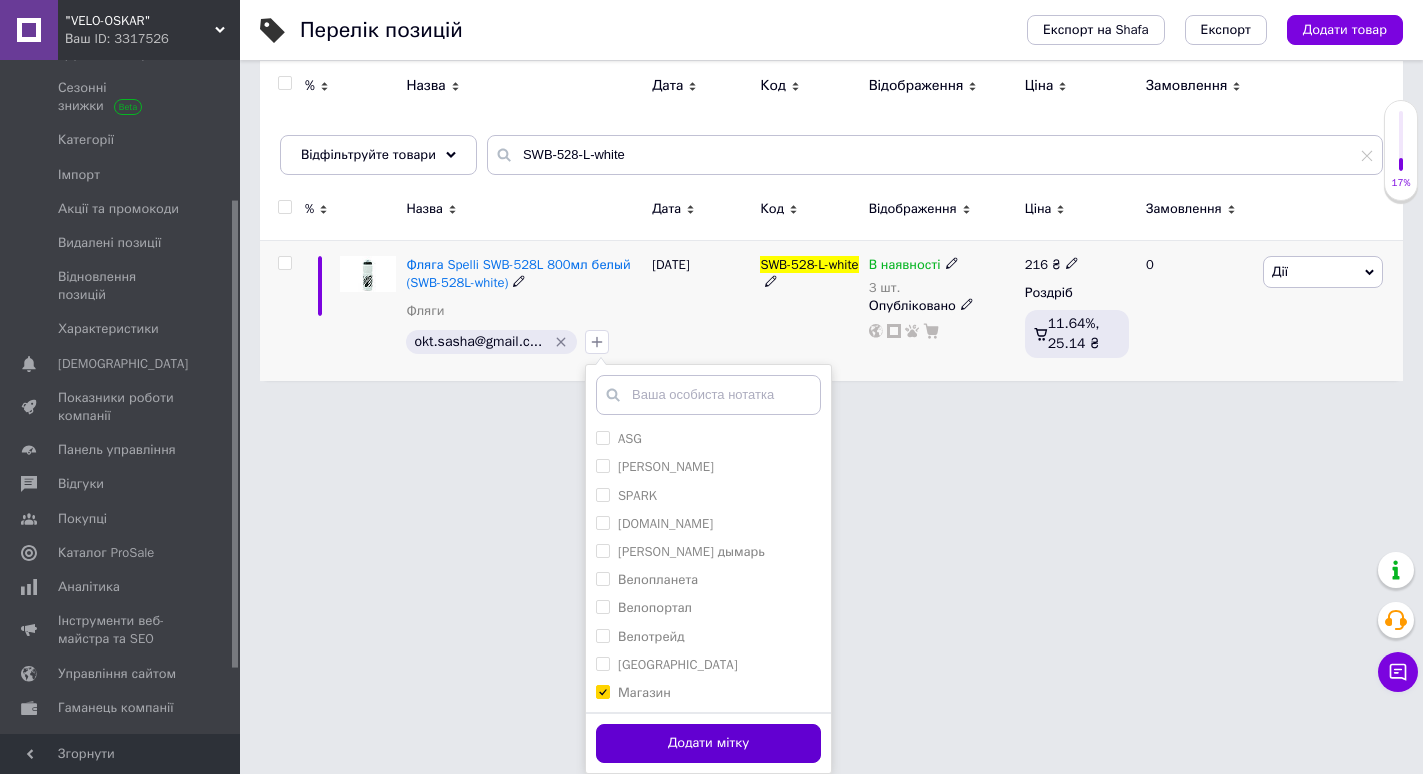click on "Додати мітку" at bounding box center [708, 743] 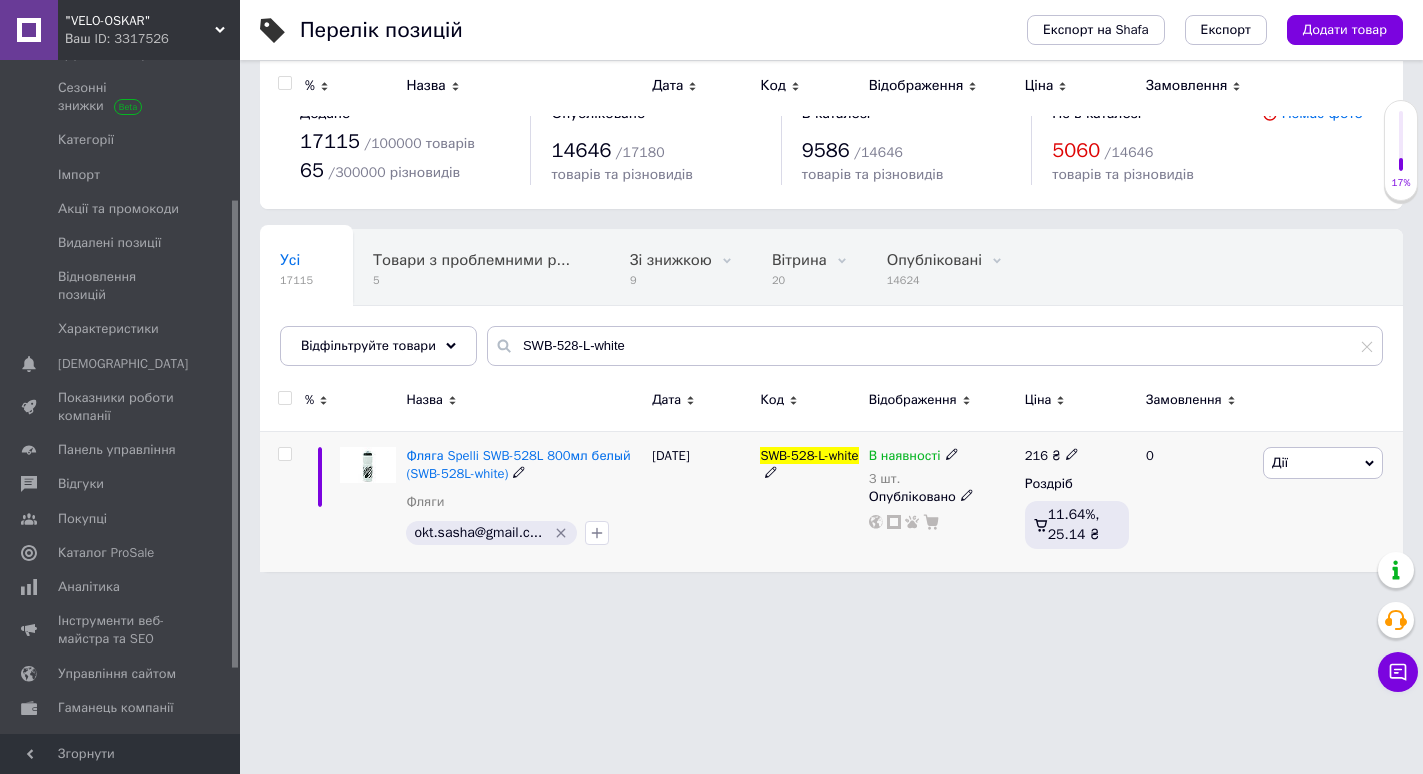 scroll, scrollTop: 0, scrollLeft: 0, axis: both 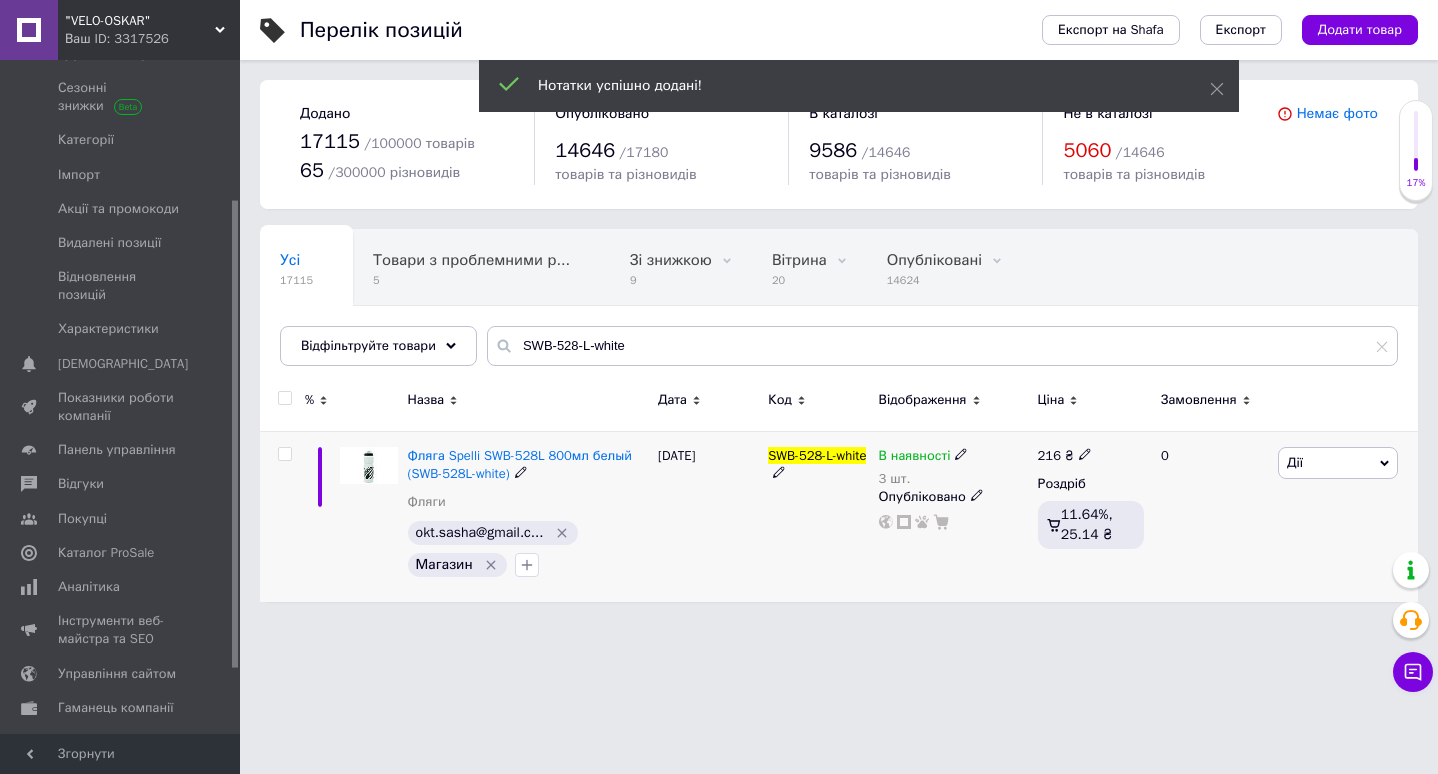 click 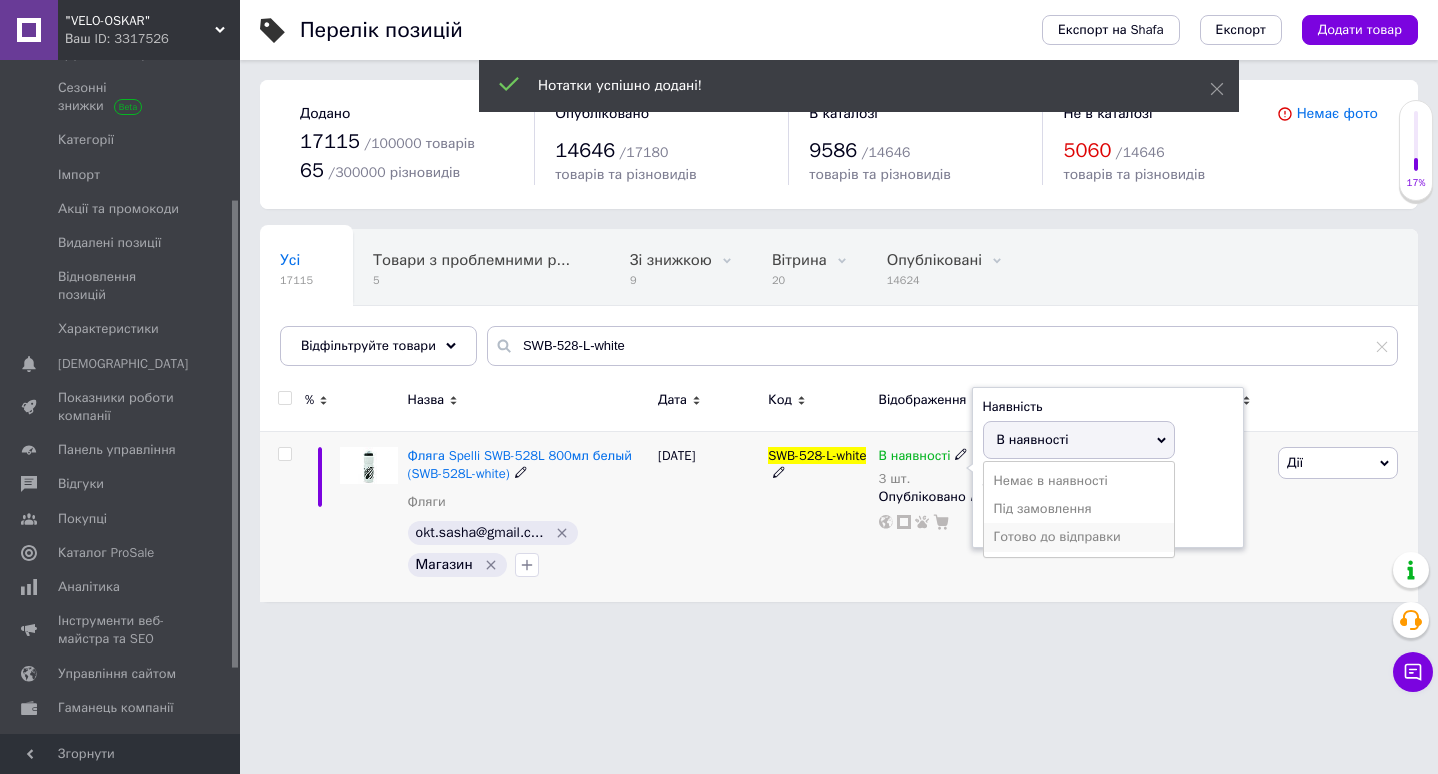 click on "Готово до відправки" at bounding box center [1079, 537] 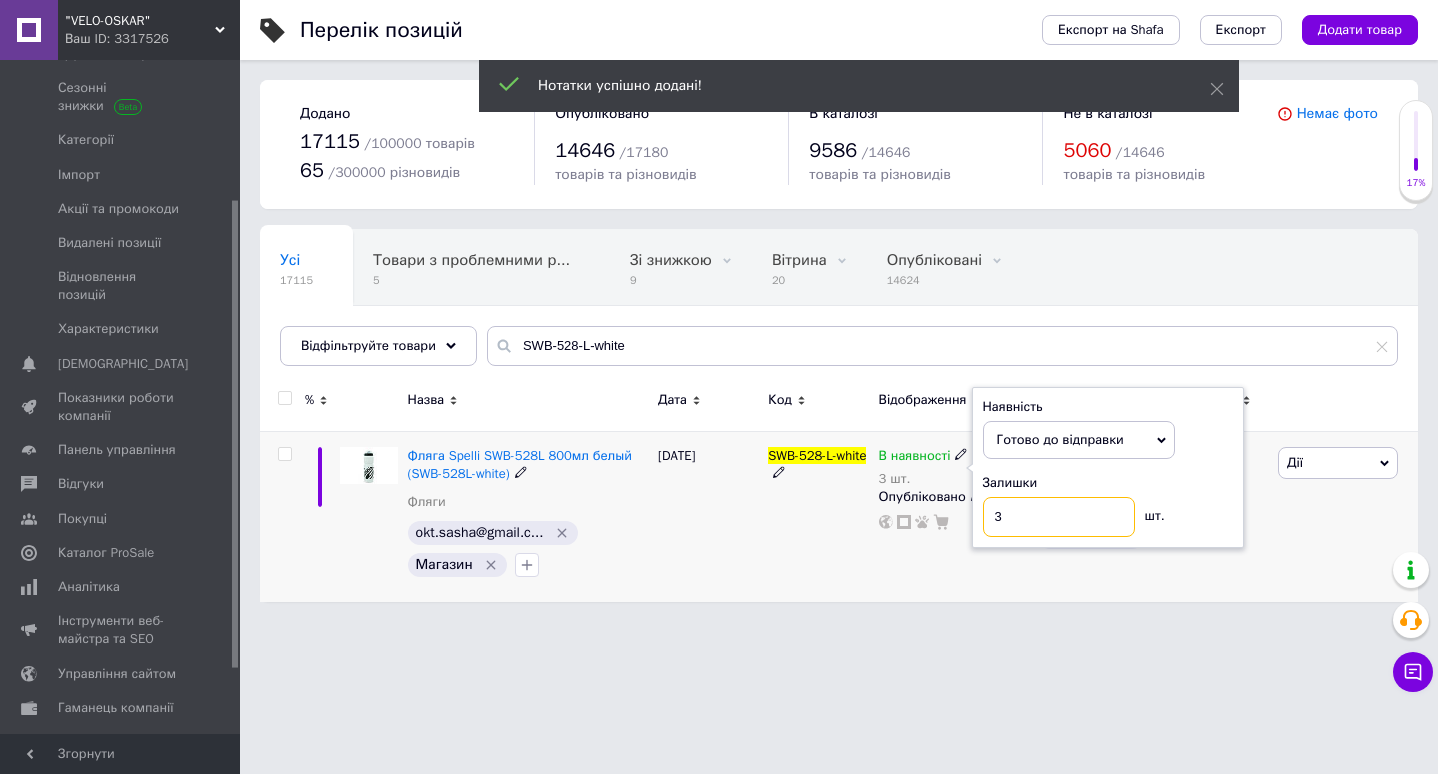 click on "3" at bounding box center [1059, 517] 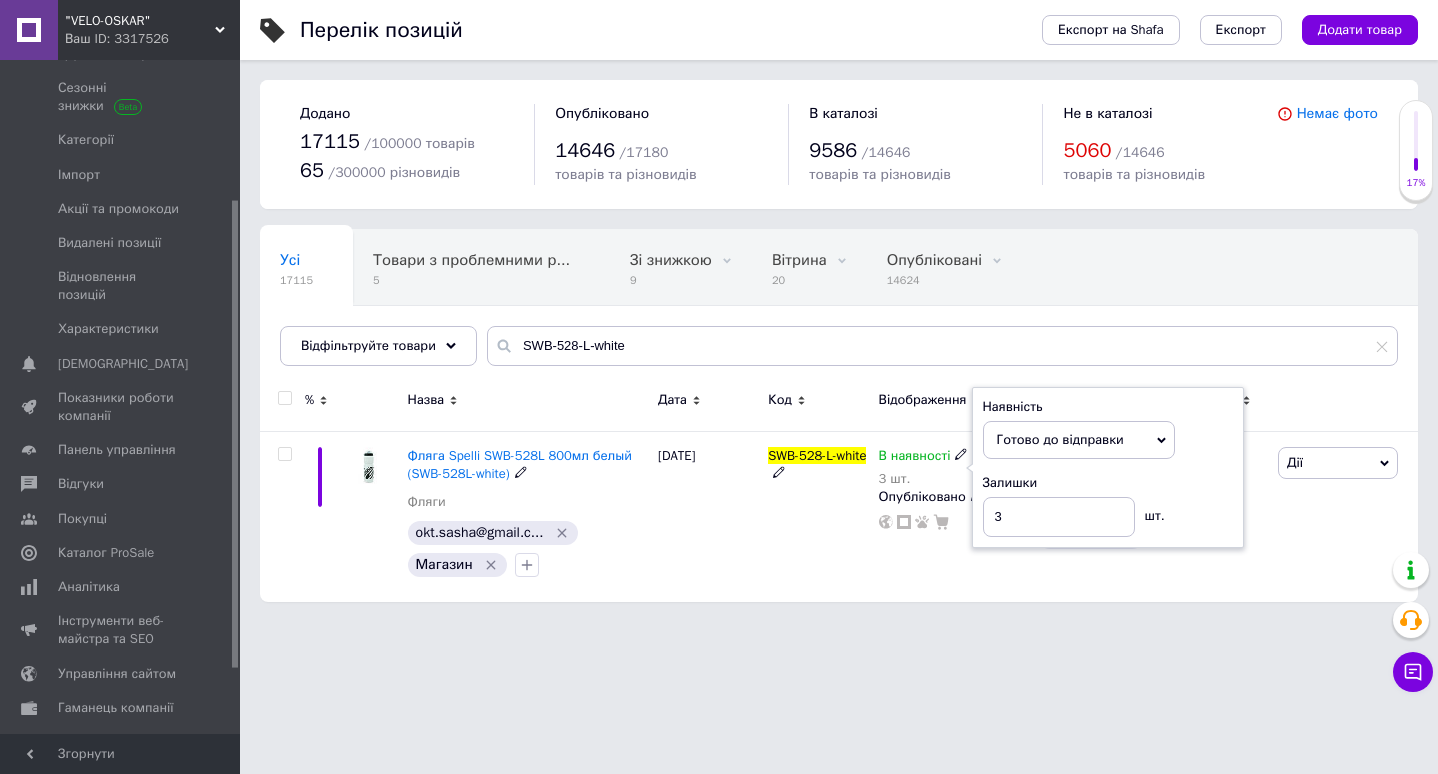 click on "Готово до відправки" at bounding box center [1079, 440] 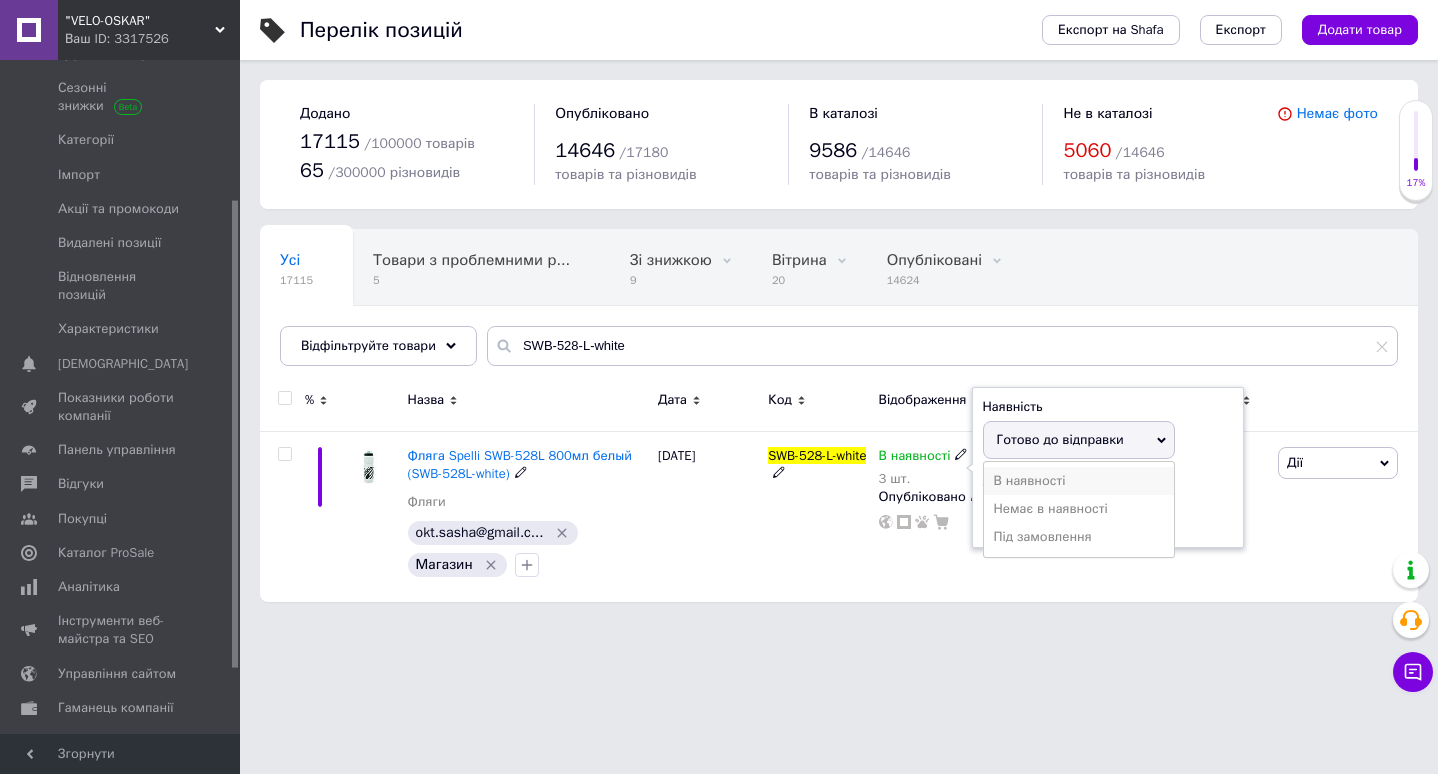 click on "В наявності" at bounding box center (1079, 481) 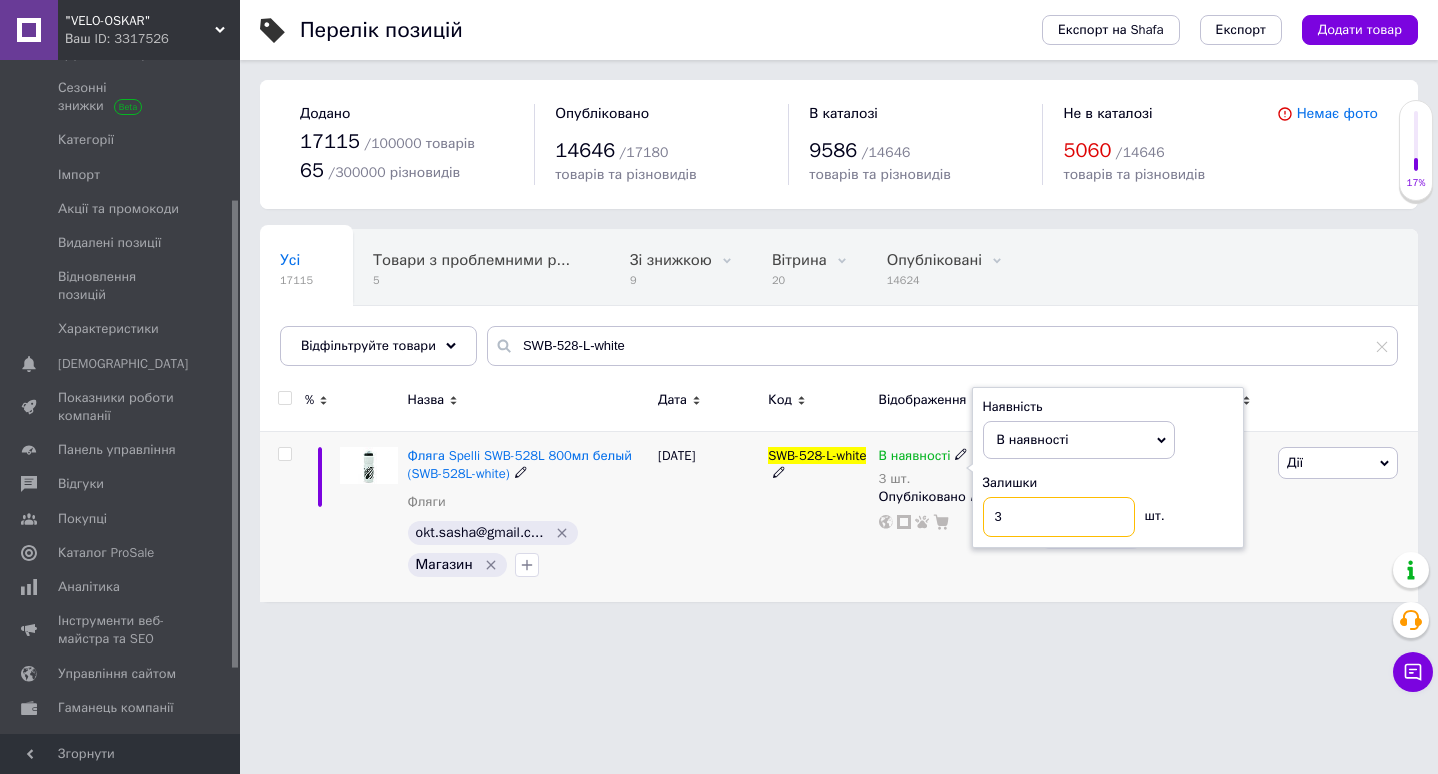 drag, startPoint x: 1046, startPoint y: 505, endPoint x: 975, endPoint y: 534, distance: 76.6942 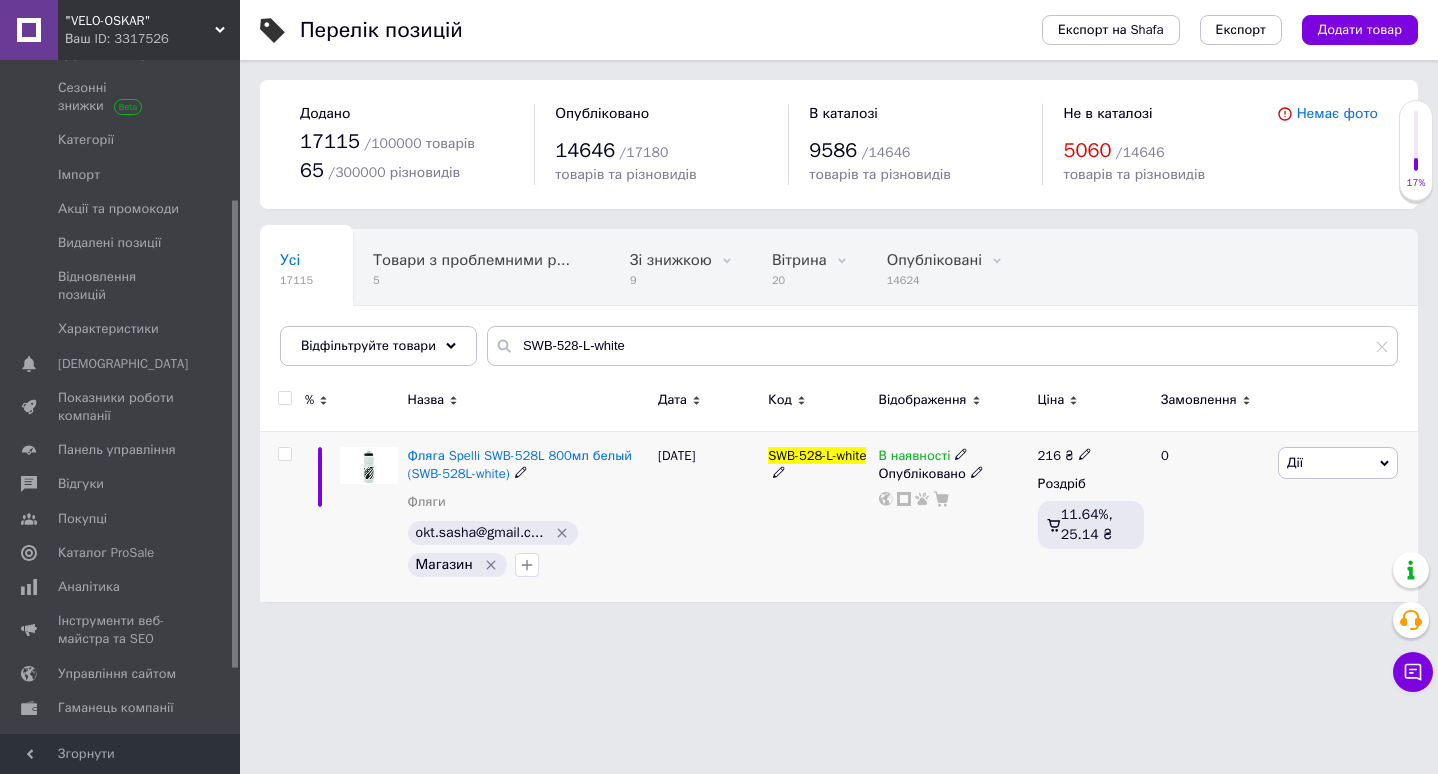 click 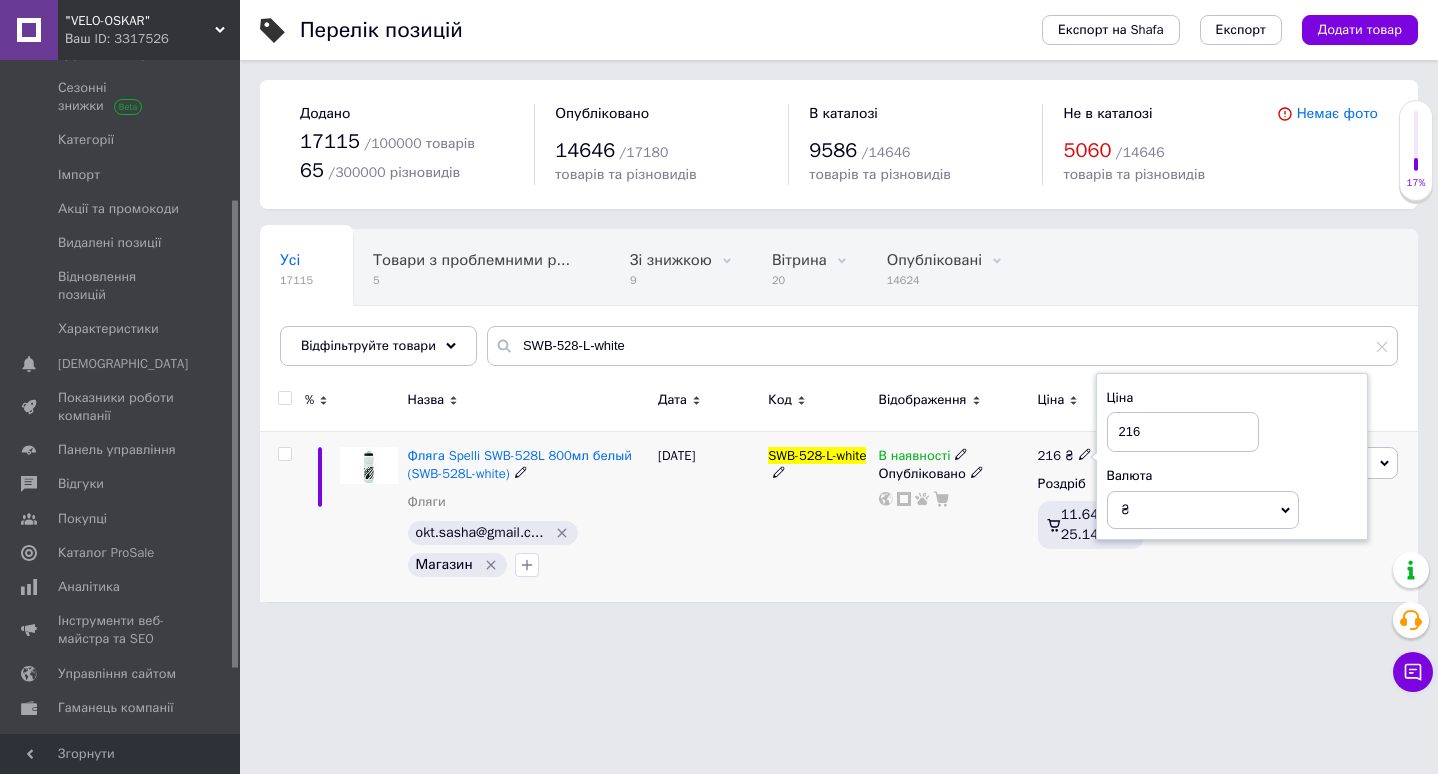 click on "216" at bounding box center [1183, 432] 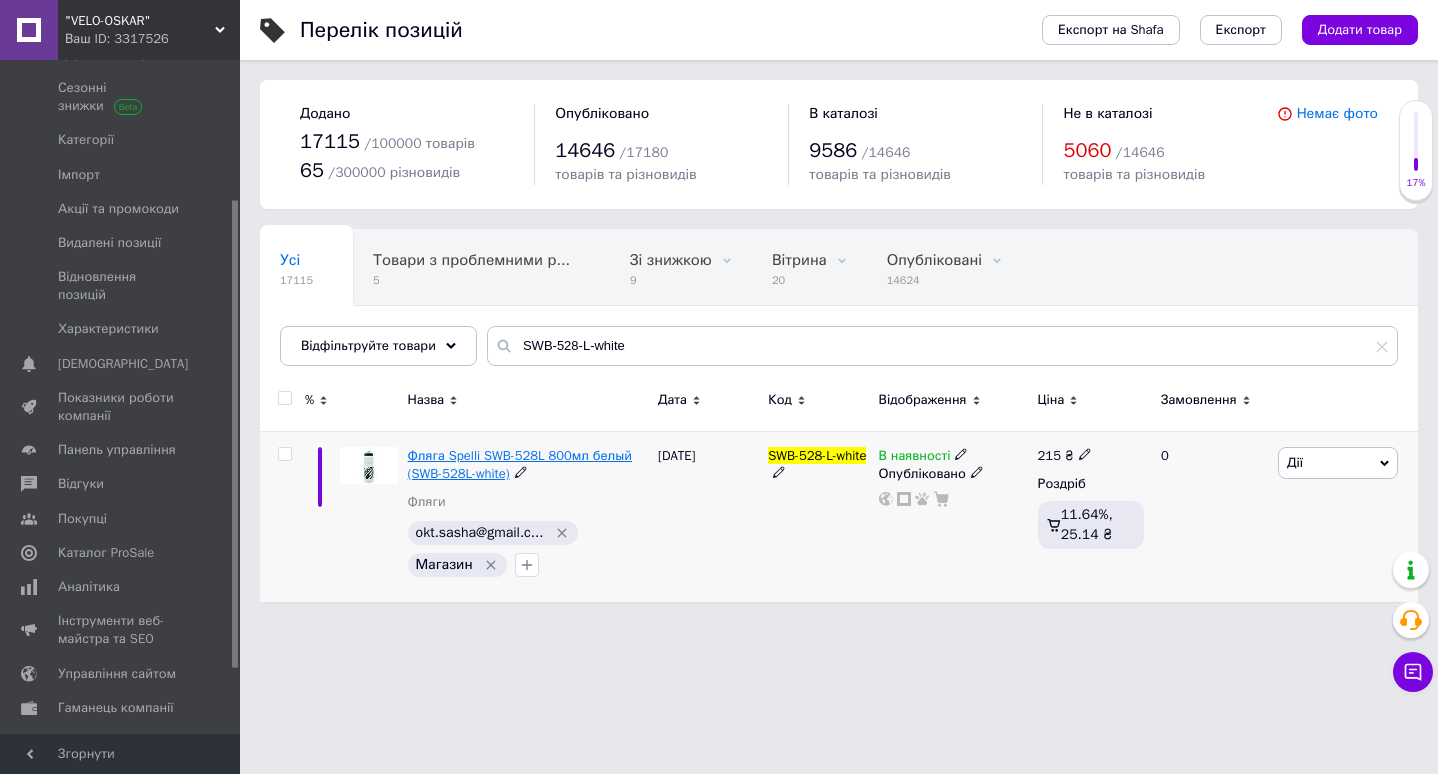 click on "Фляга Spelli SWB-528L 800мл белый (SWB-528L-white)" at bounding box center [520, 464] 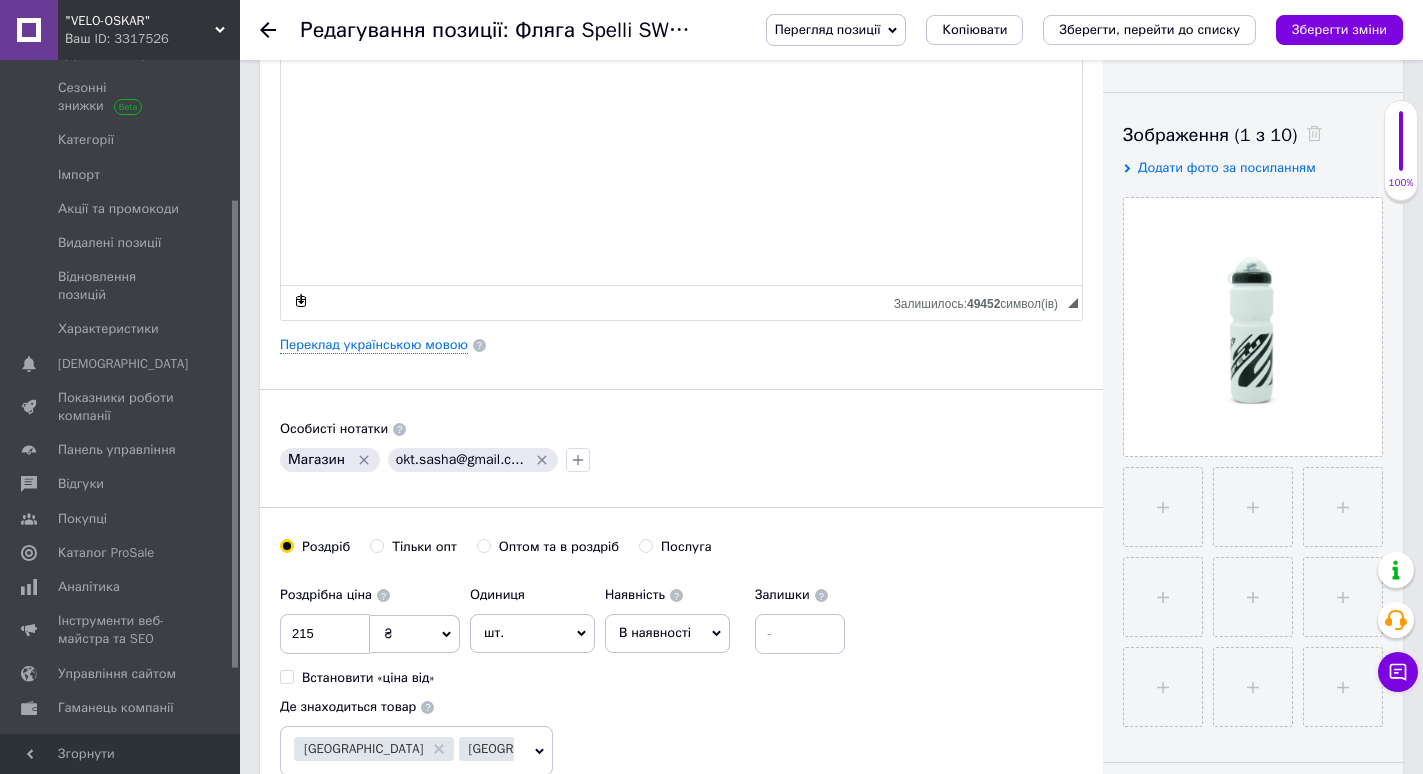 scroll, scrollTop: 0, scrollLeft: 0, axis: both 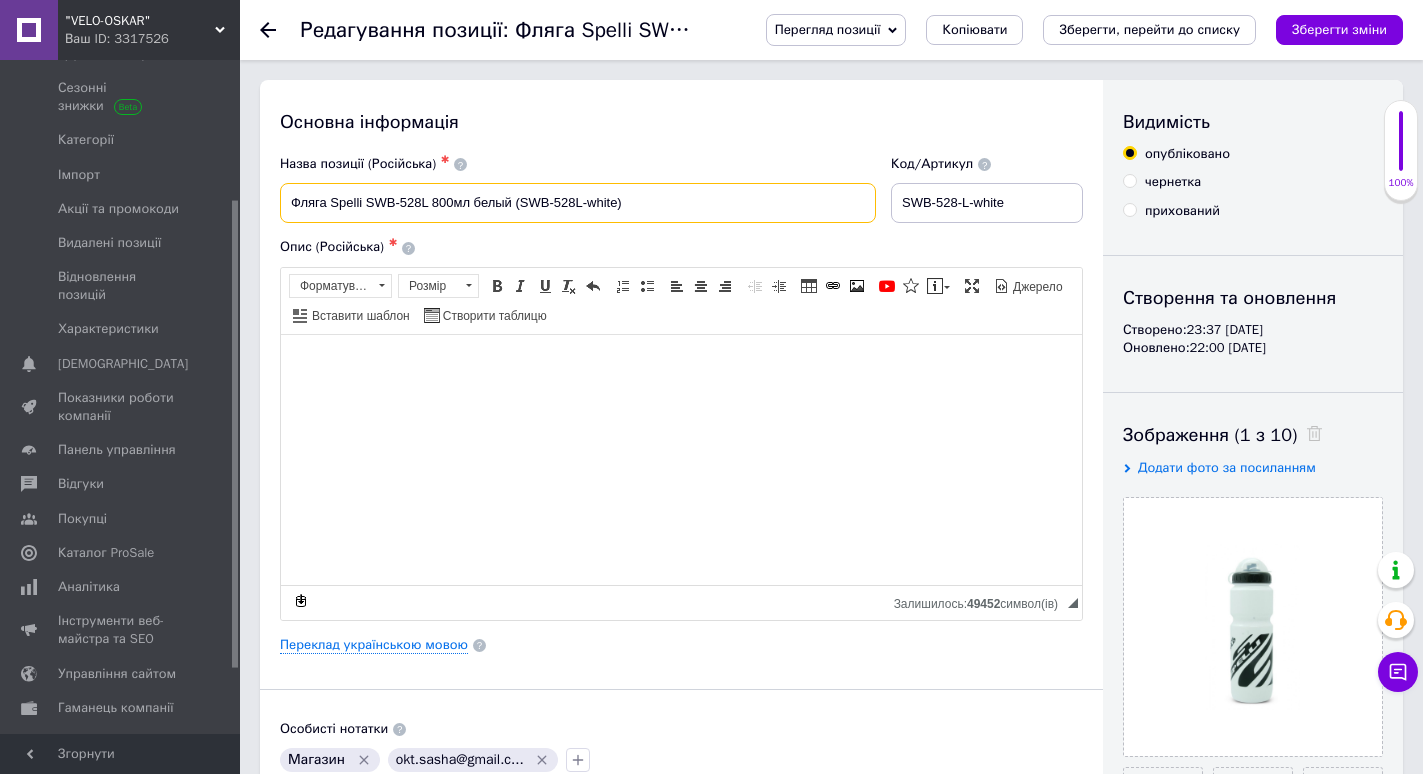 drag, startPoint x: 287, startPoint y: 198, endPoint x: 467, endPoint y: 191, distance: 180.13606 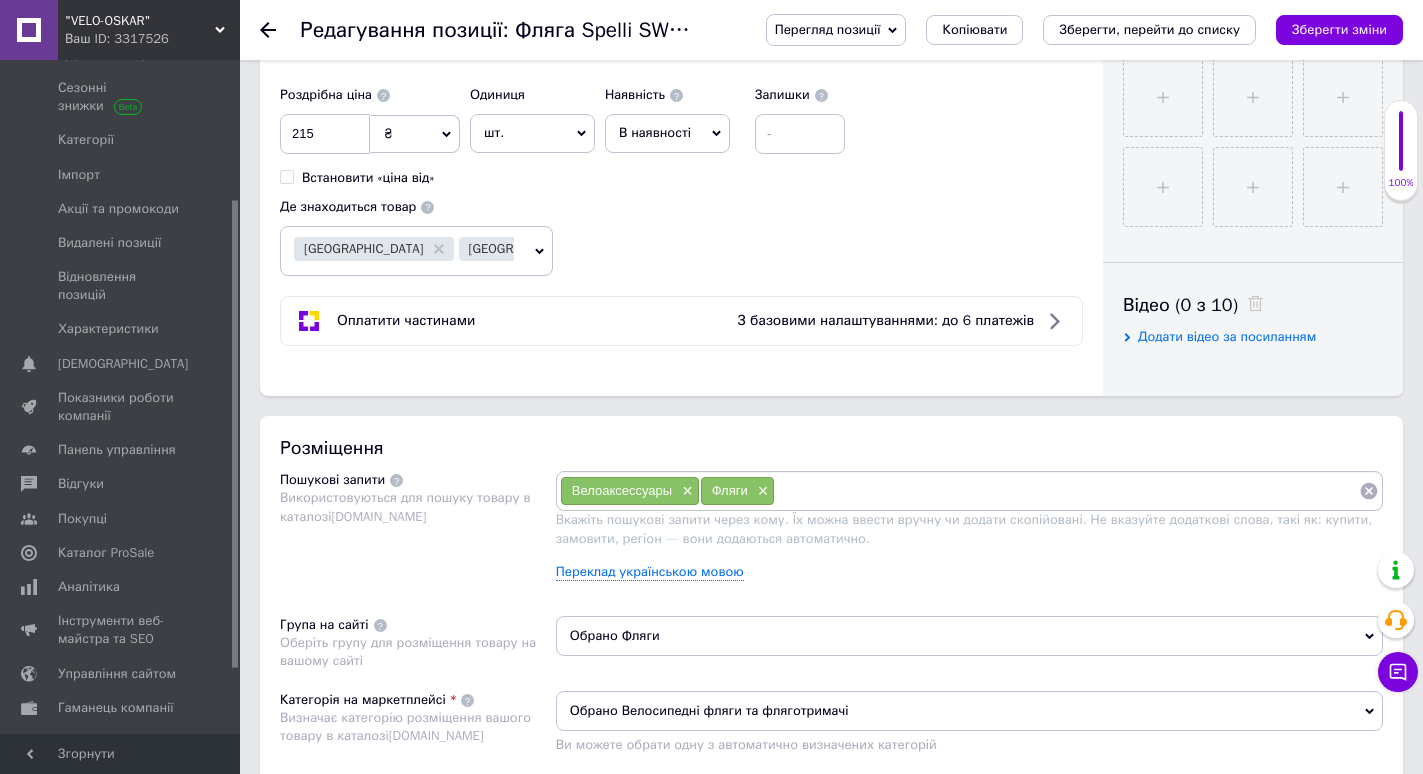 scroll, scrollTop: 900, scrollLeft: 0, axis: vertical 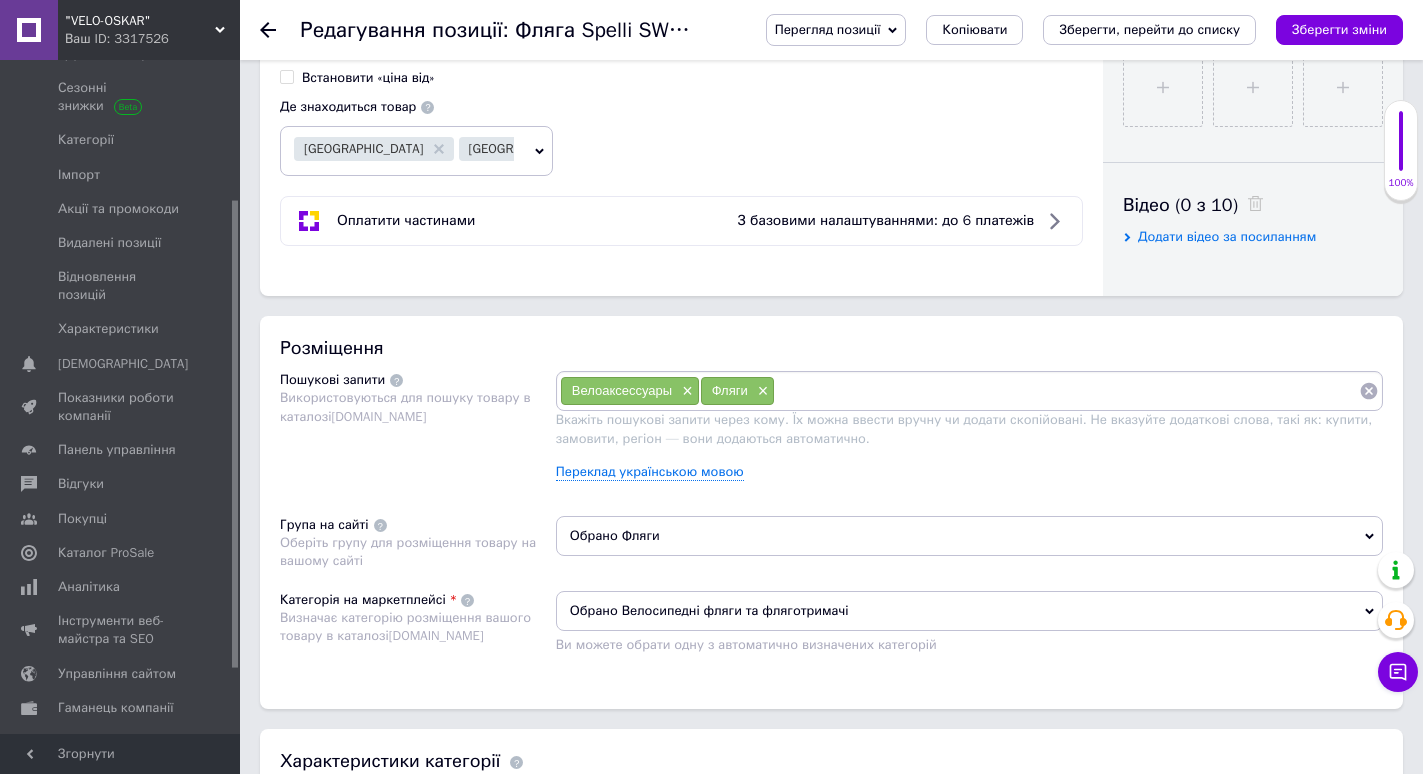 click on "Розміщення Пошукові запити Використовуються для пошуку товару в каталозі  [DOMAIN_NAME] Велоаксессуары × Фляги × Вкажіть пошукові запити через кому. Їх можна ввести вручну чи додати скопійовані. Не вказуйте додаткові слова, такі як: купити, замовити, регіон — вони додаються автоматично. Переклад українською мовою Група на сайті Оберіть групу для розміщення товару на вашому сайті Обрано [PERSON_NAME] на маркетплейсі Визначає категорію розміщення вашого товару в каталозі  [DOMAIN_NAME] Обрано Велосипедні фляги та фляготримачі" at bounding box center [831, 512] 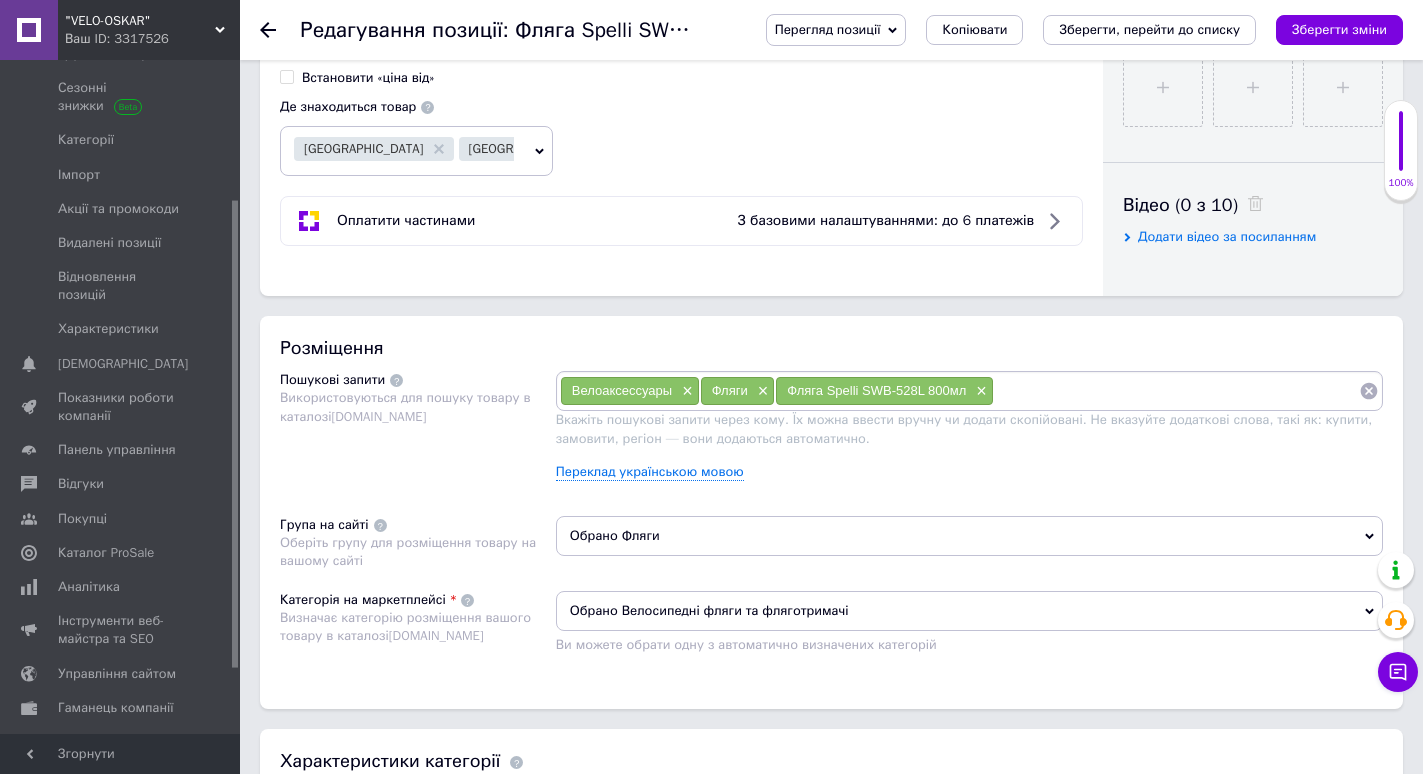 paste on "Фляга Spelli SWB-528L 800мл" 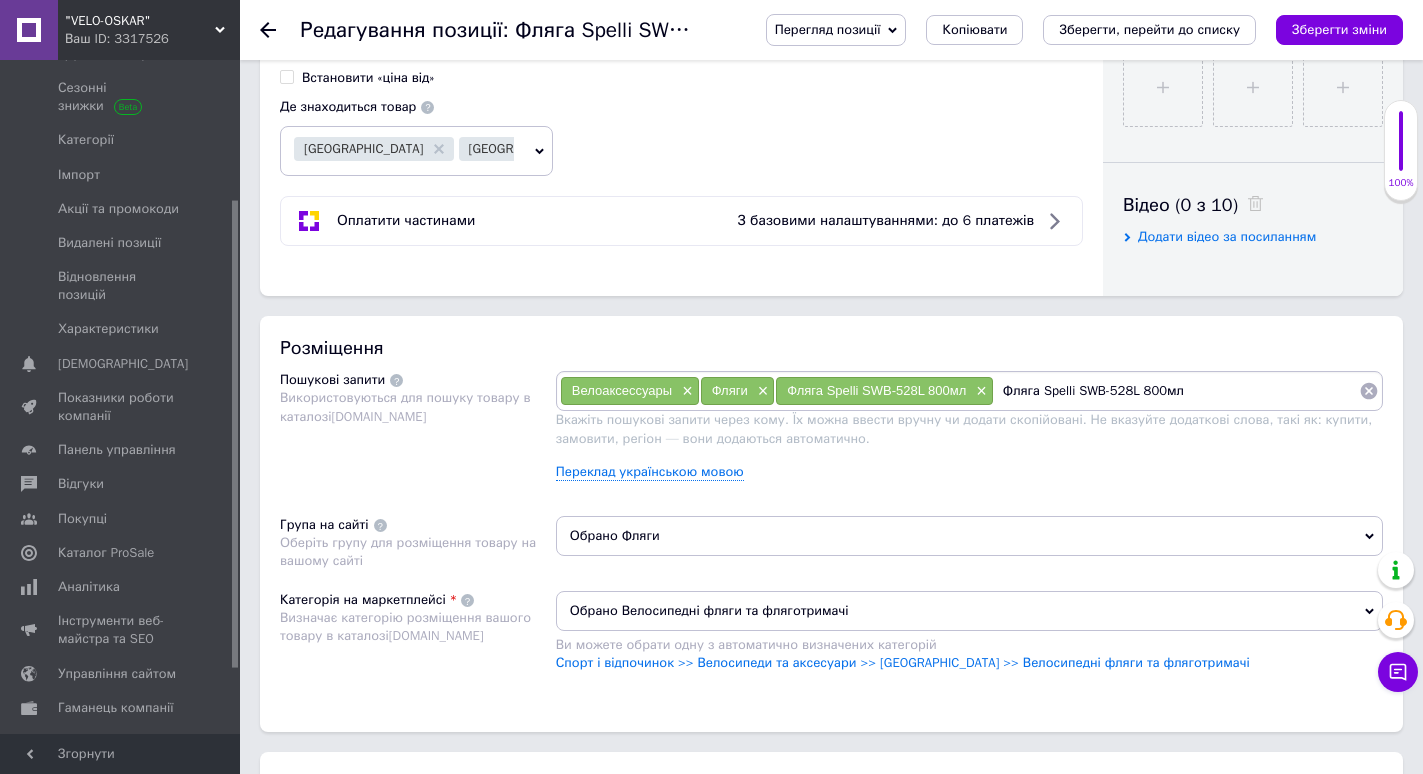 drag, startPoint x: 1045, startPoint y: 388, endPoint x: 1132, endPoint y: 393, distance: 87.14356 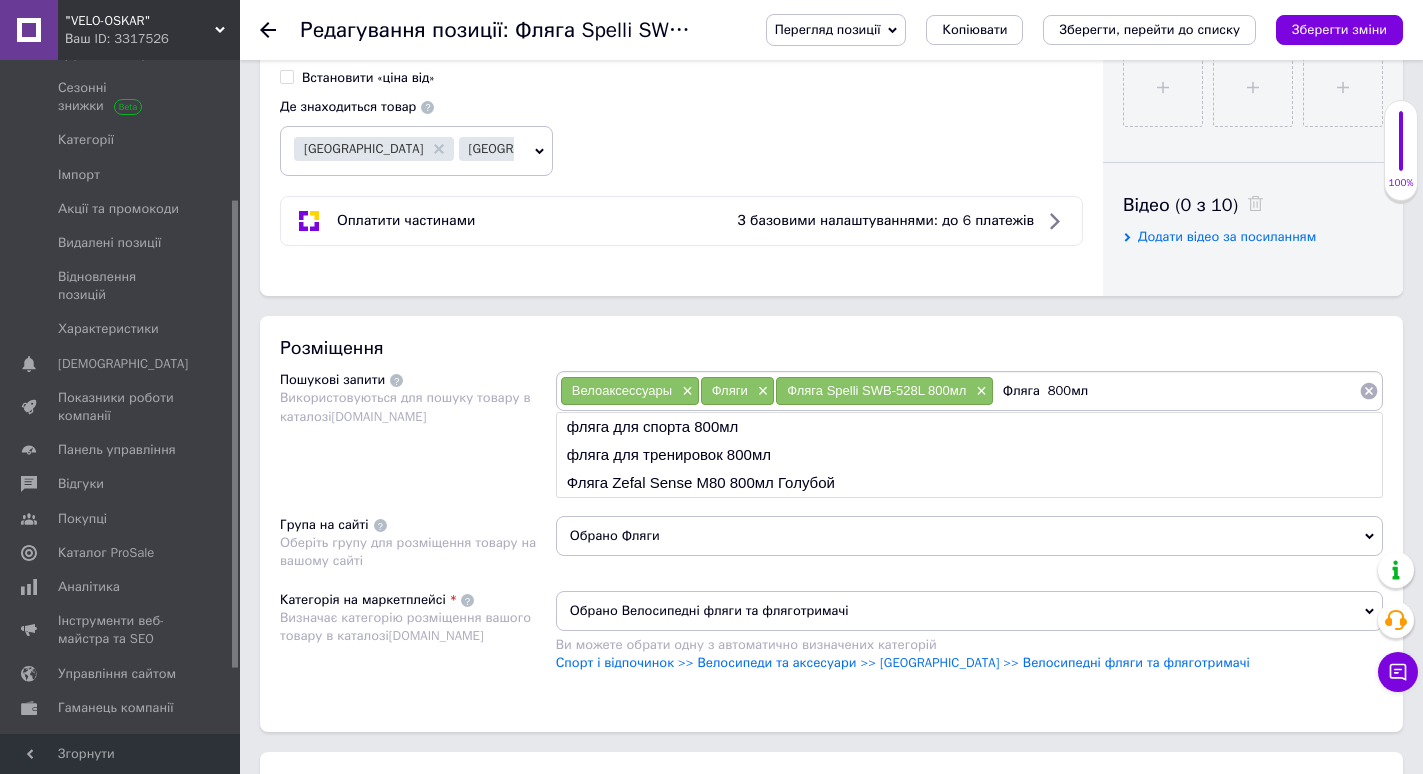 type on "фляга для спорта 800мл" 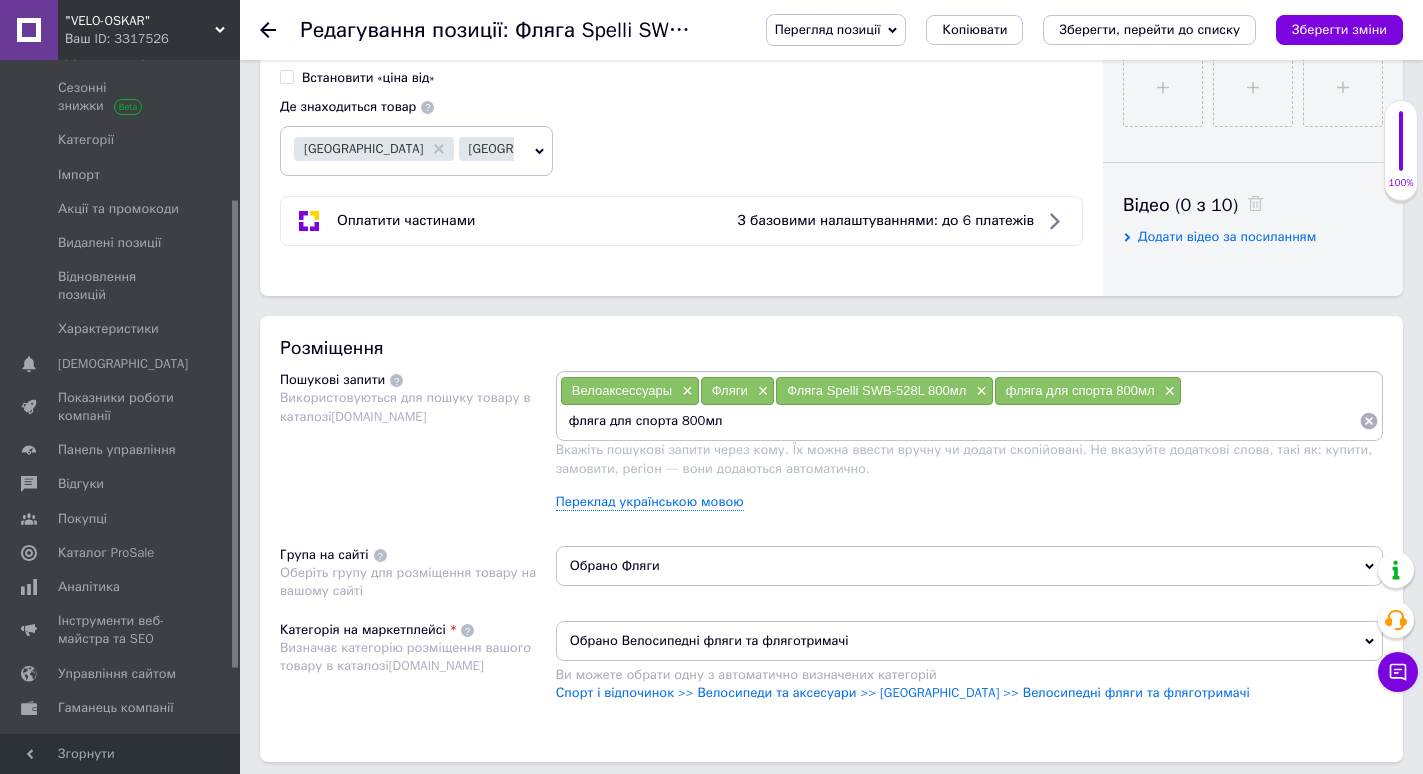 type on "фляга для тренировок 800мл" 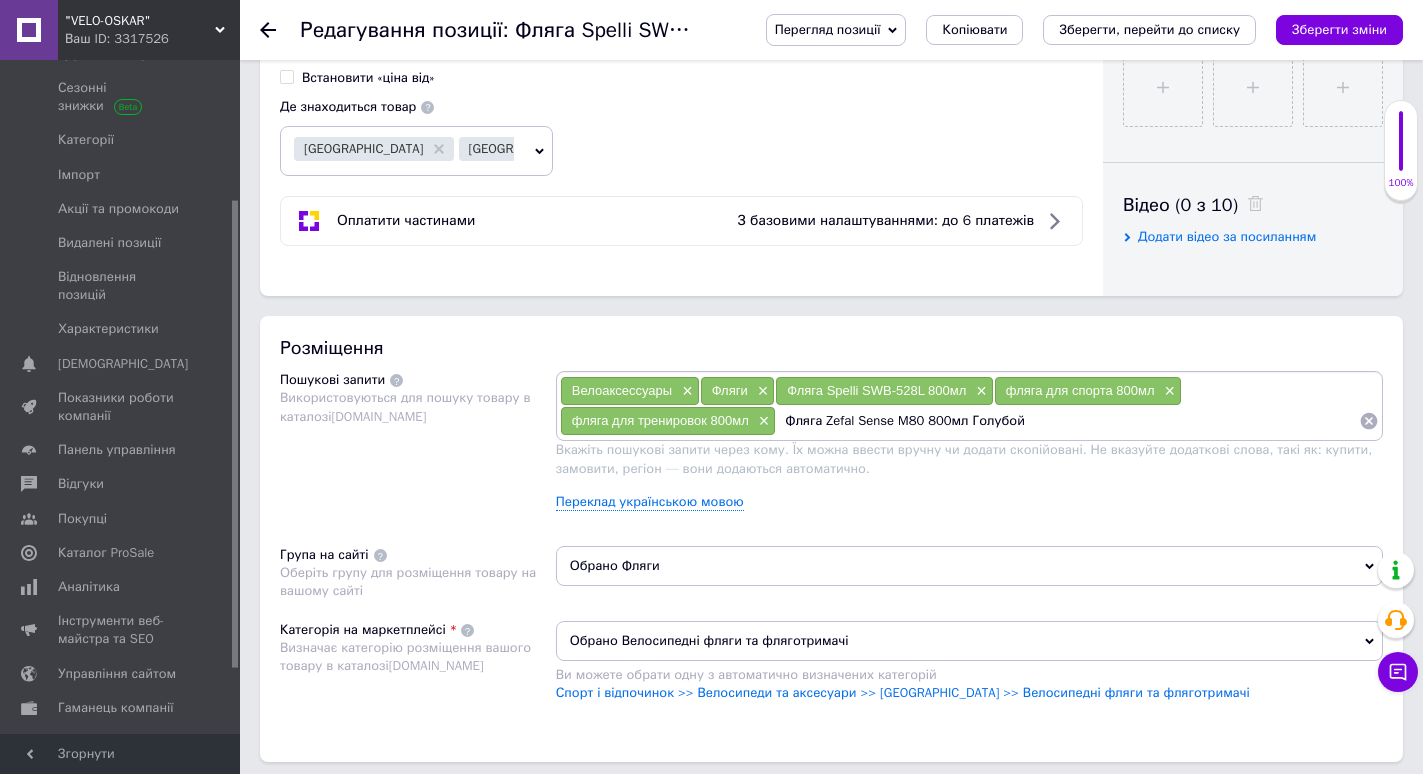 drag, startPoint x: 827, startPoint y: 416, endPoint x: 1057, endPoint y: 421, distance: 230.05434 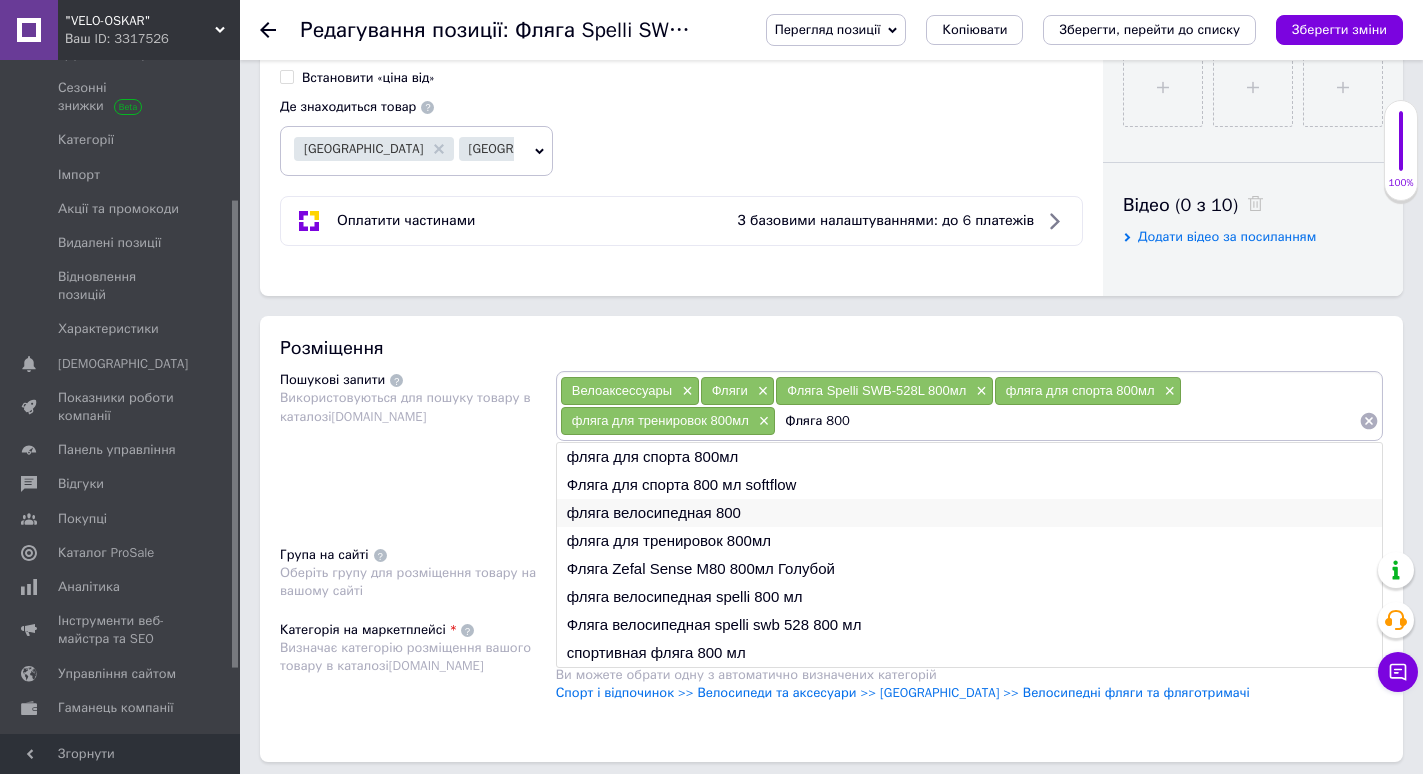 type on "Фляга 800" 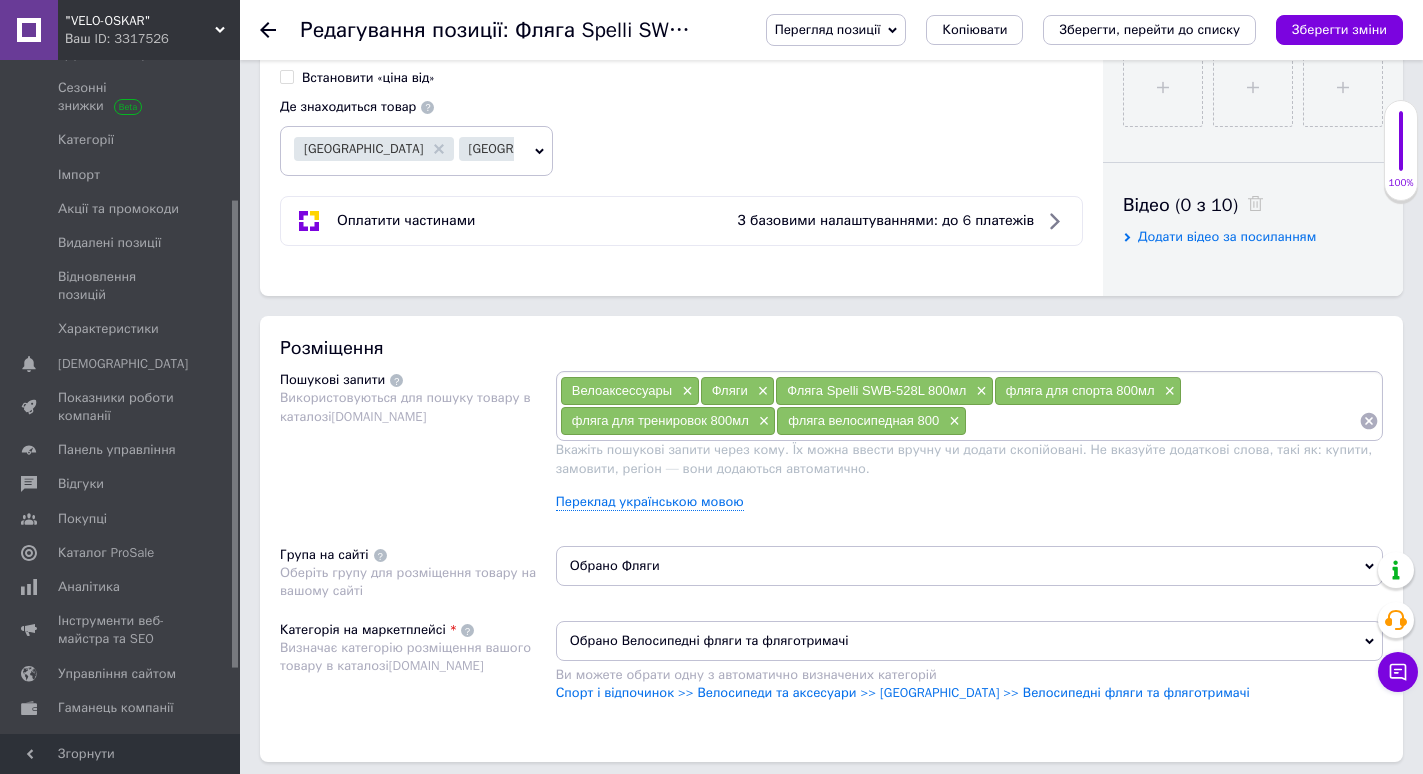 click at bounding box center [1163, 421] 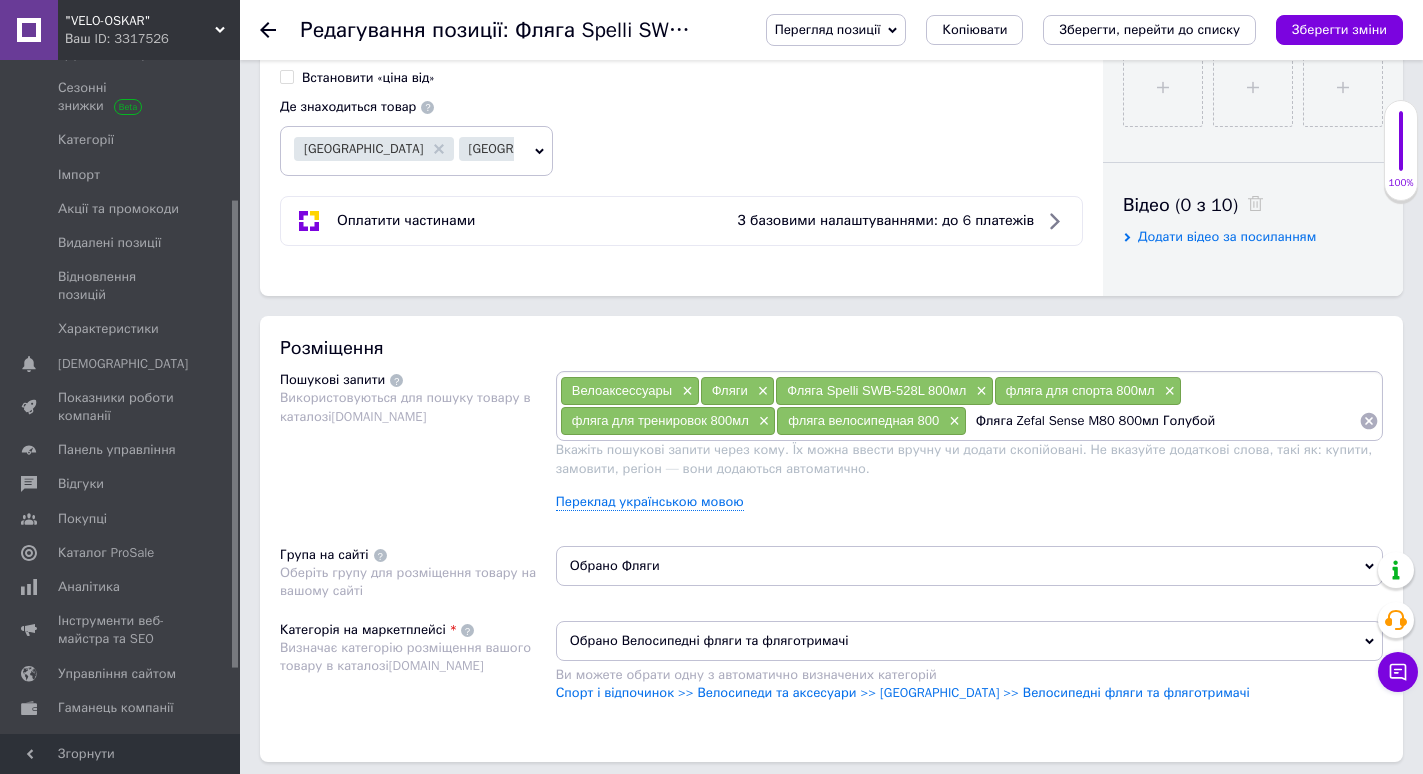 type on "фляга велосипедная spelli 800 мл" 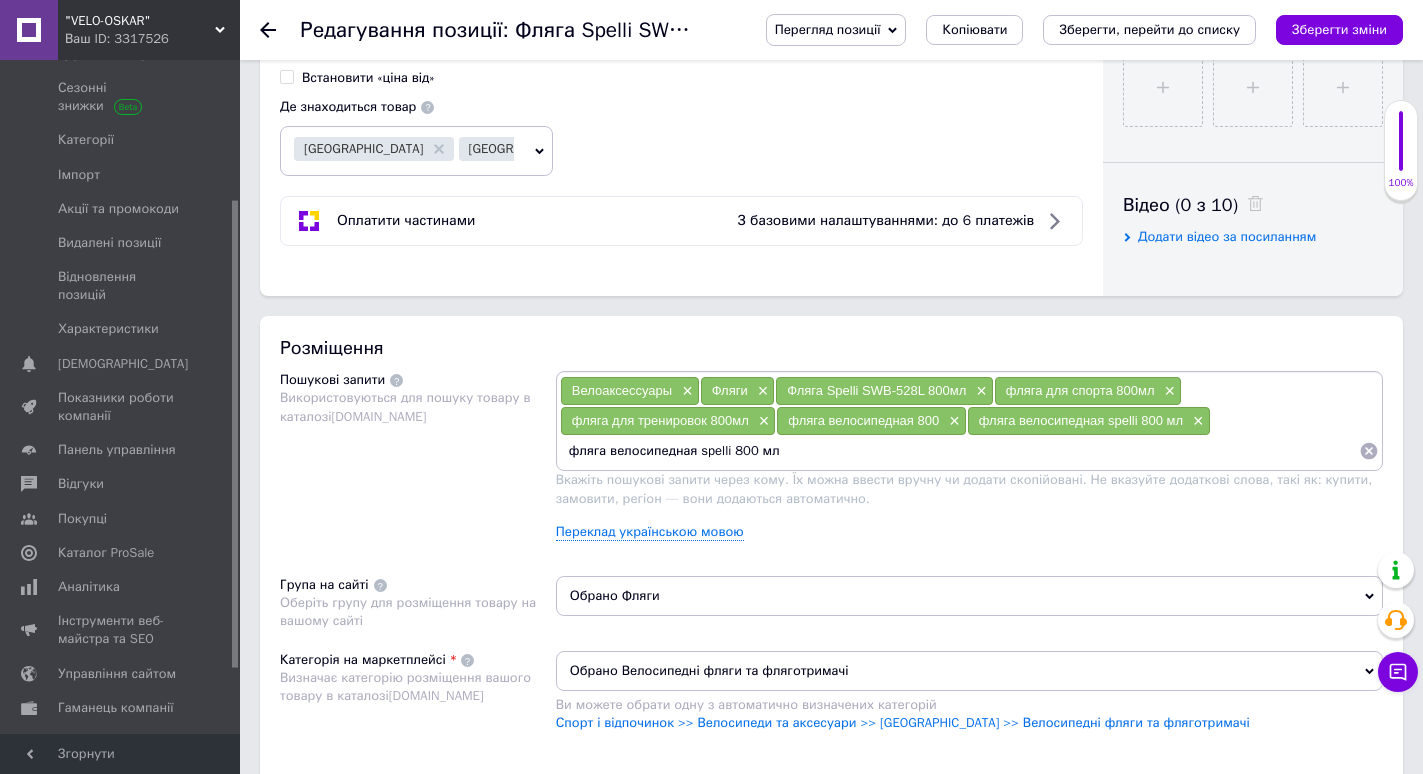 type on "Фляга велосипедная spelli swb 528 800 мл" 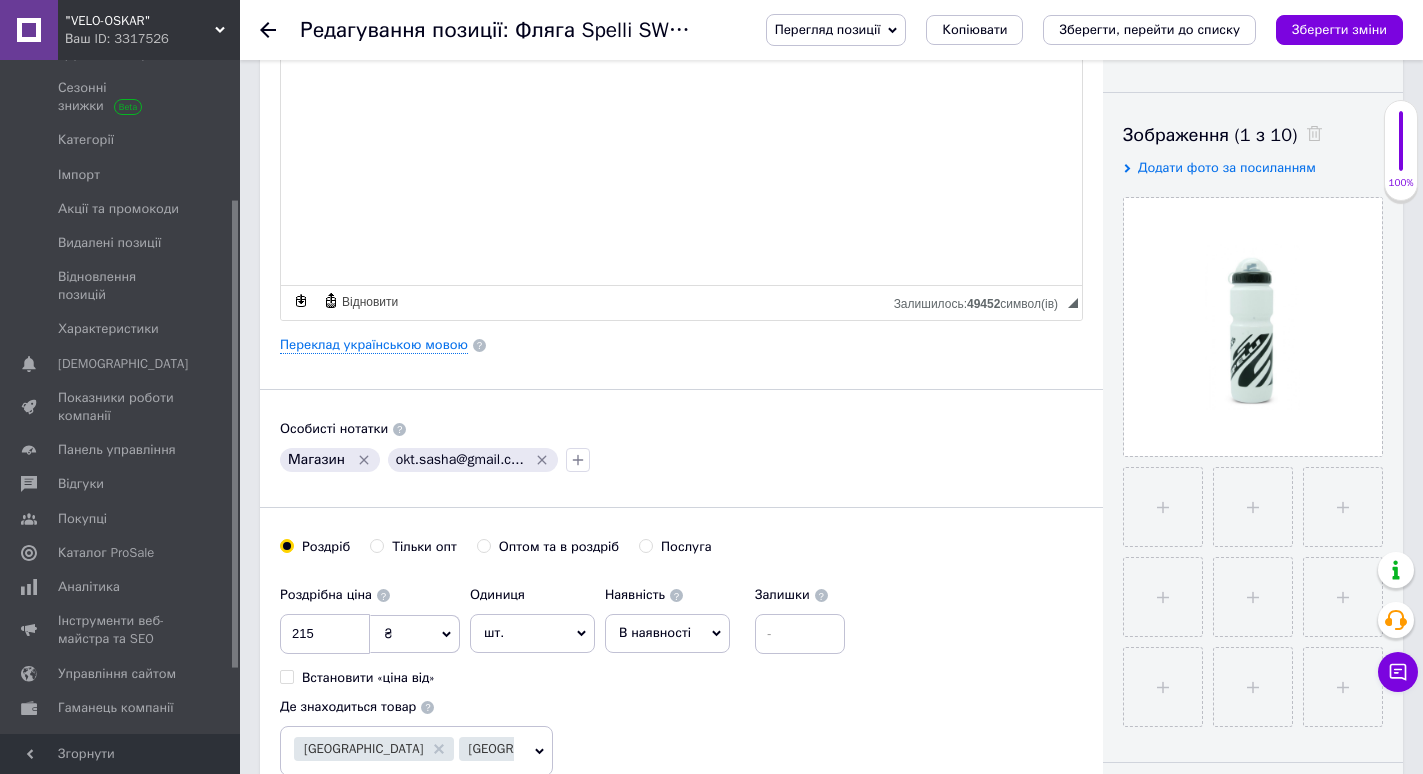 scroll, scrollTop: 0, scrollLeft: 0, axis: both 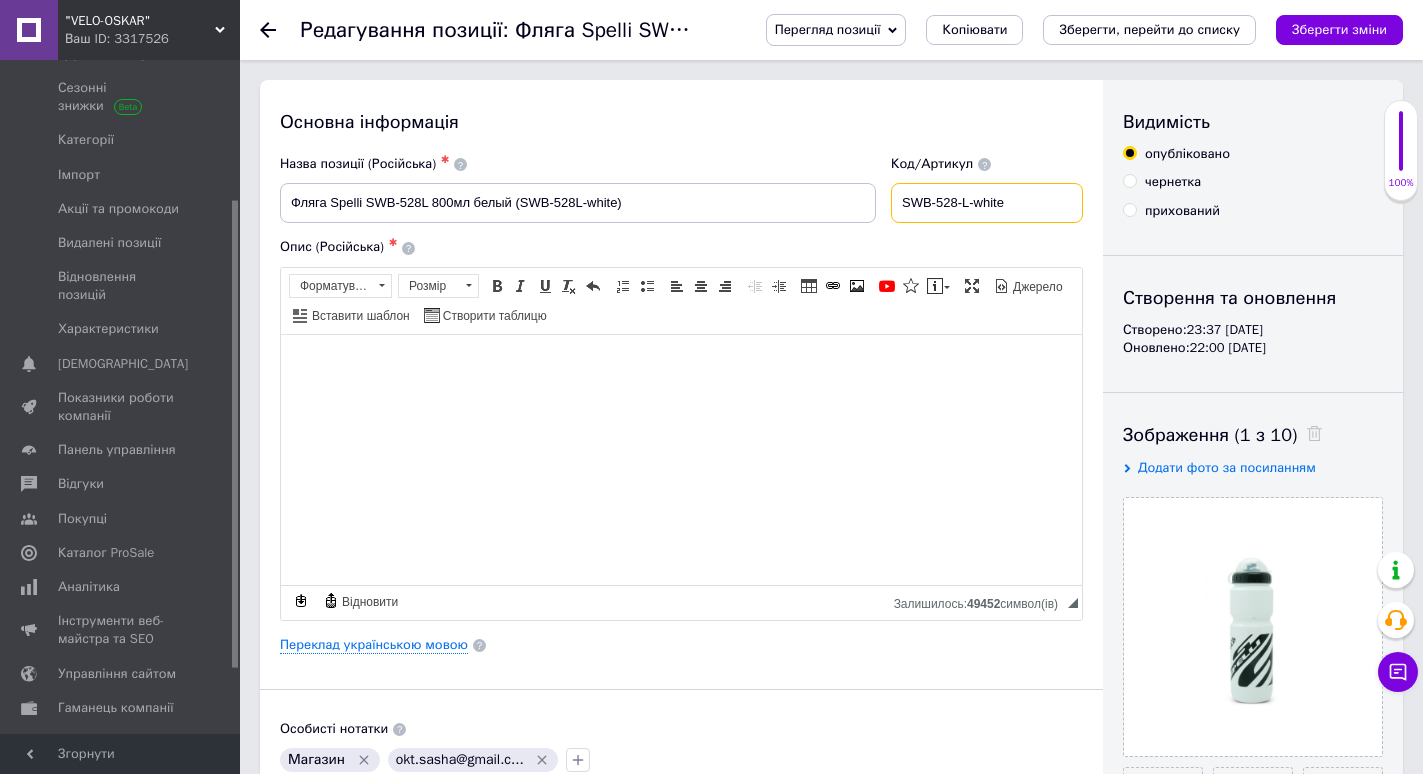 drag, startPoint x: 1019, startPoint y: 206, endPoint x: 899, endPoint y: 220, distance: 120.8139 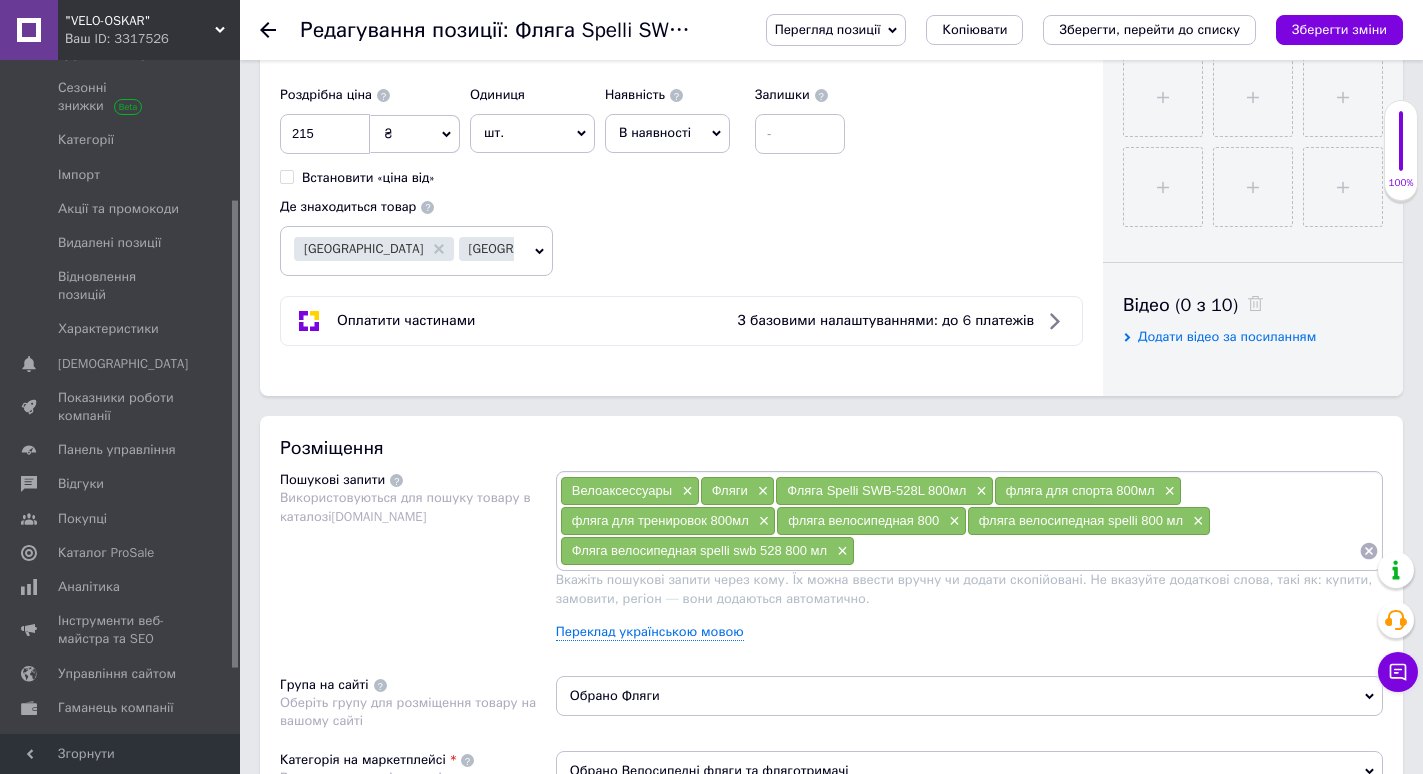 scroll, scrollTop: 900, scrollLeft: 0, axis: vertical 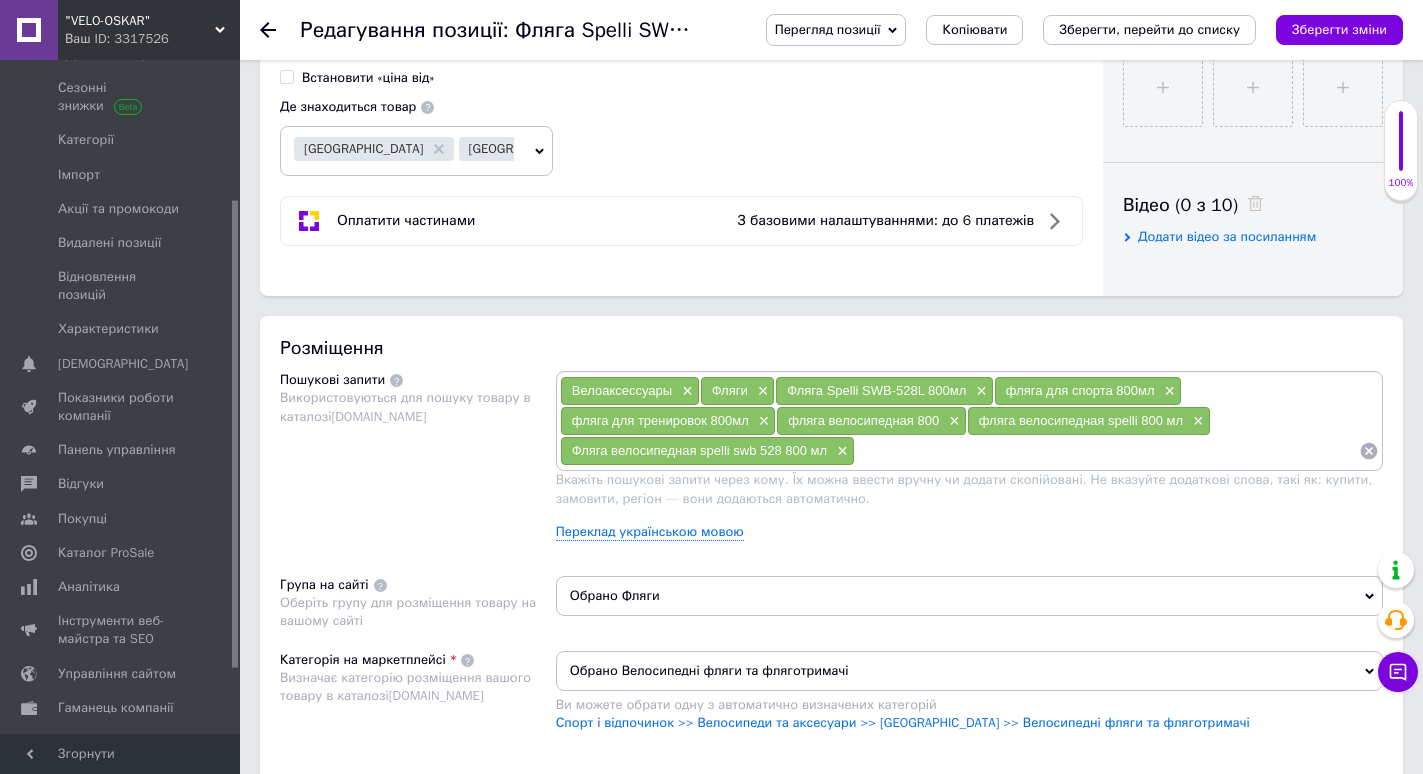 click at bounding box center [1107, 451] 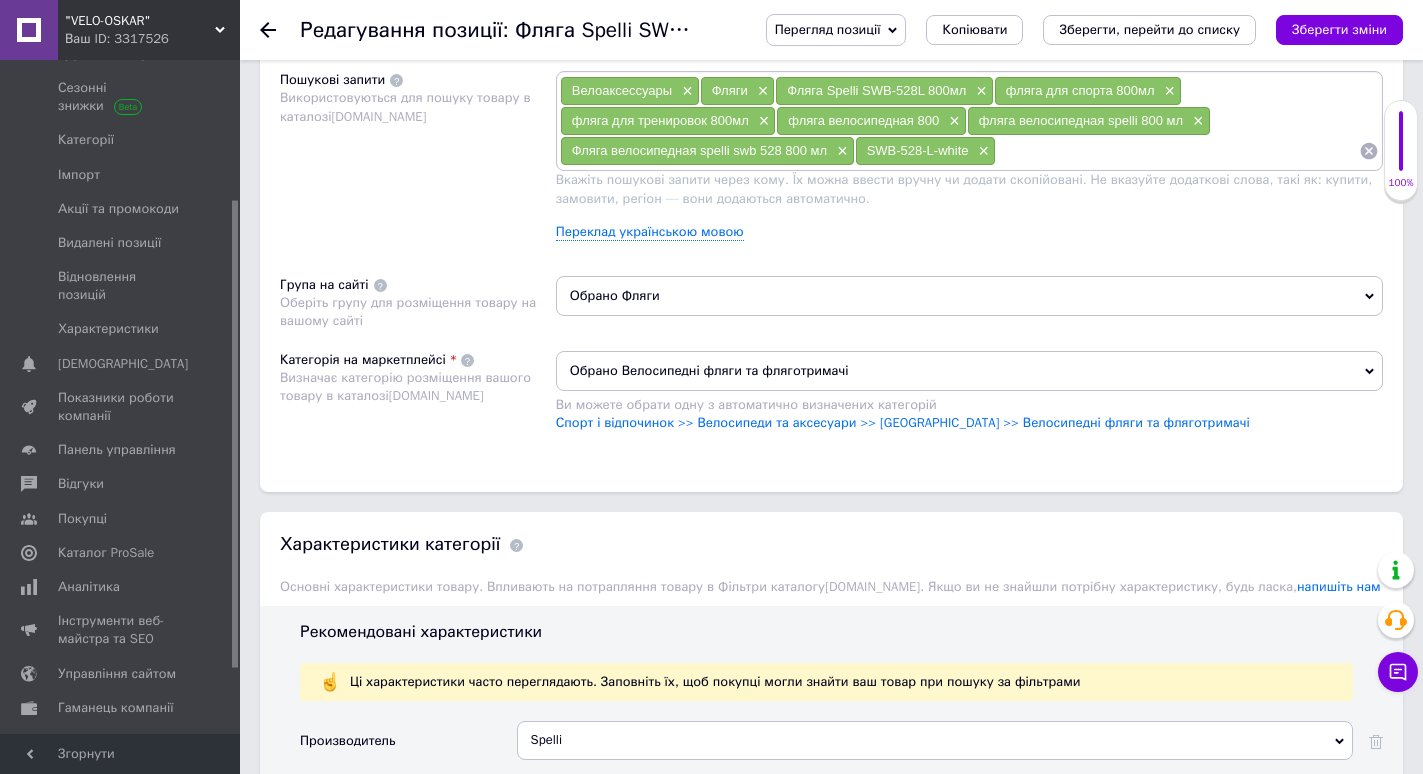 scroll, scrollTop: 1100, scrollLeft: 0, axis: vertical 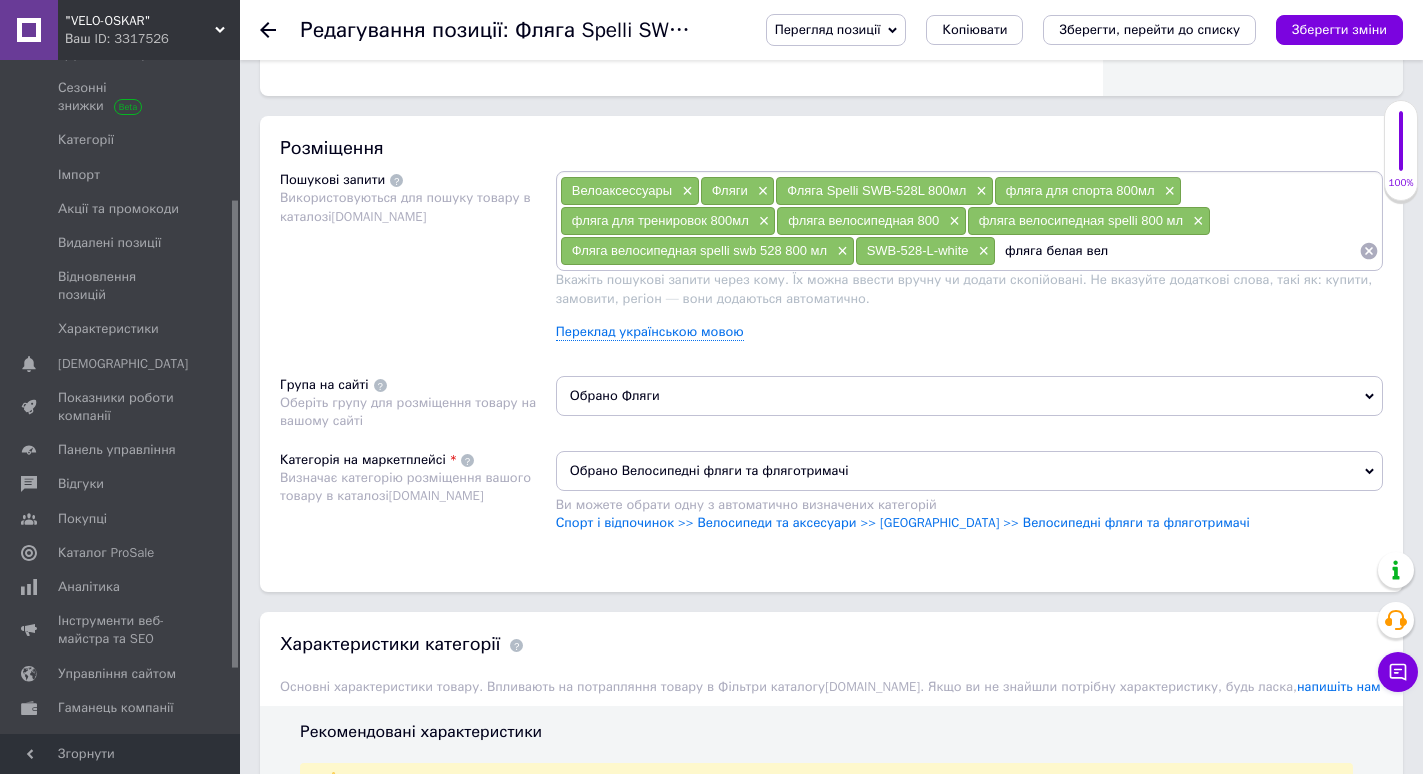 type on "фляга белая вело" 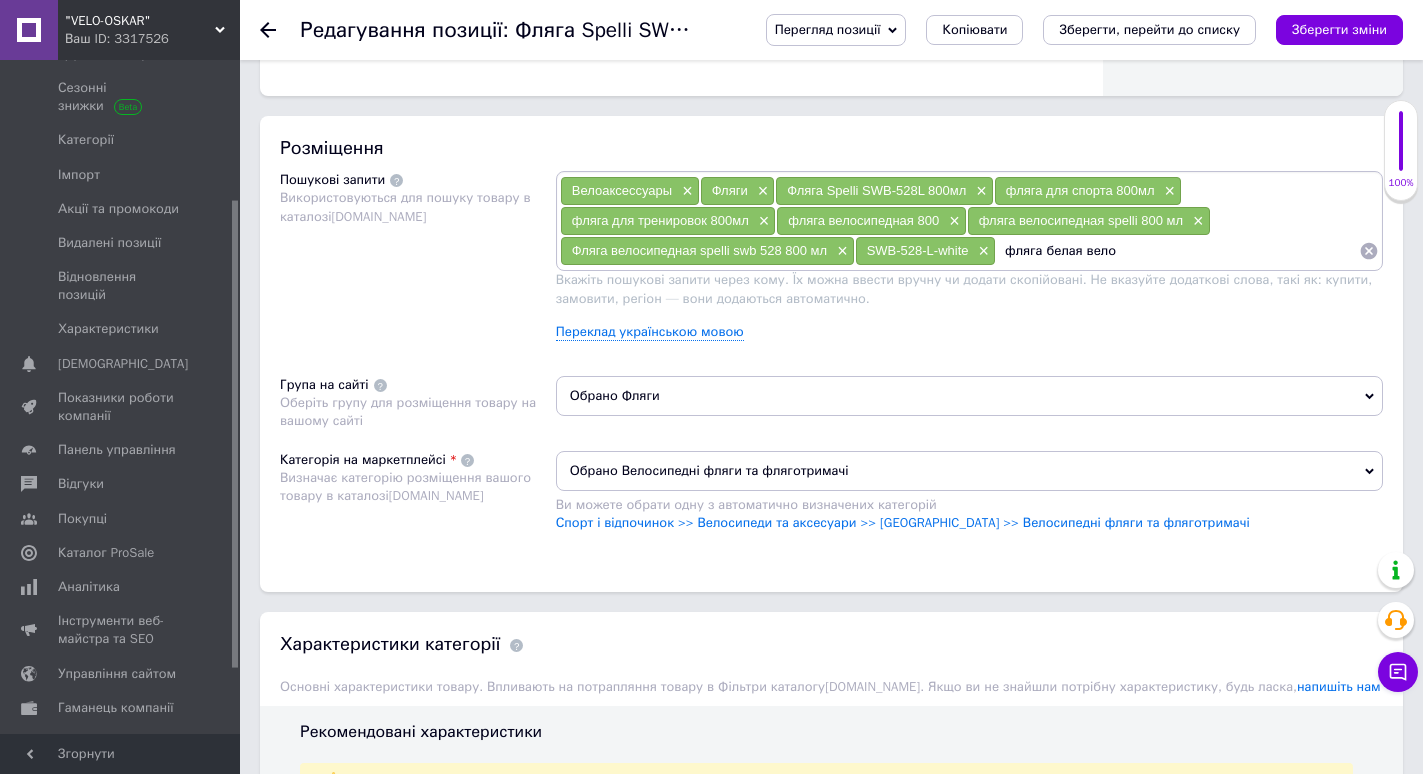 type 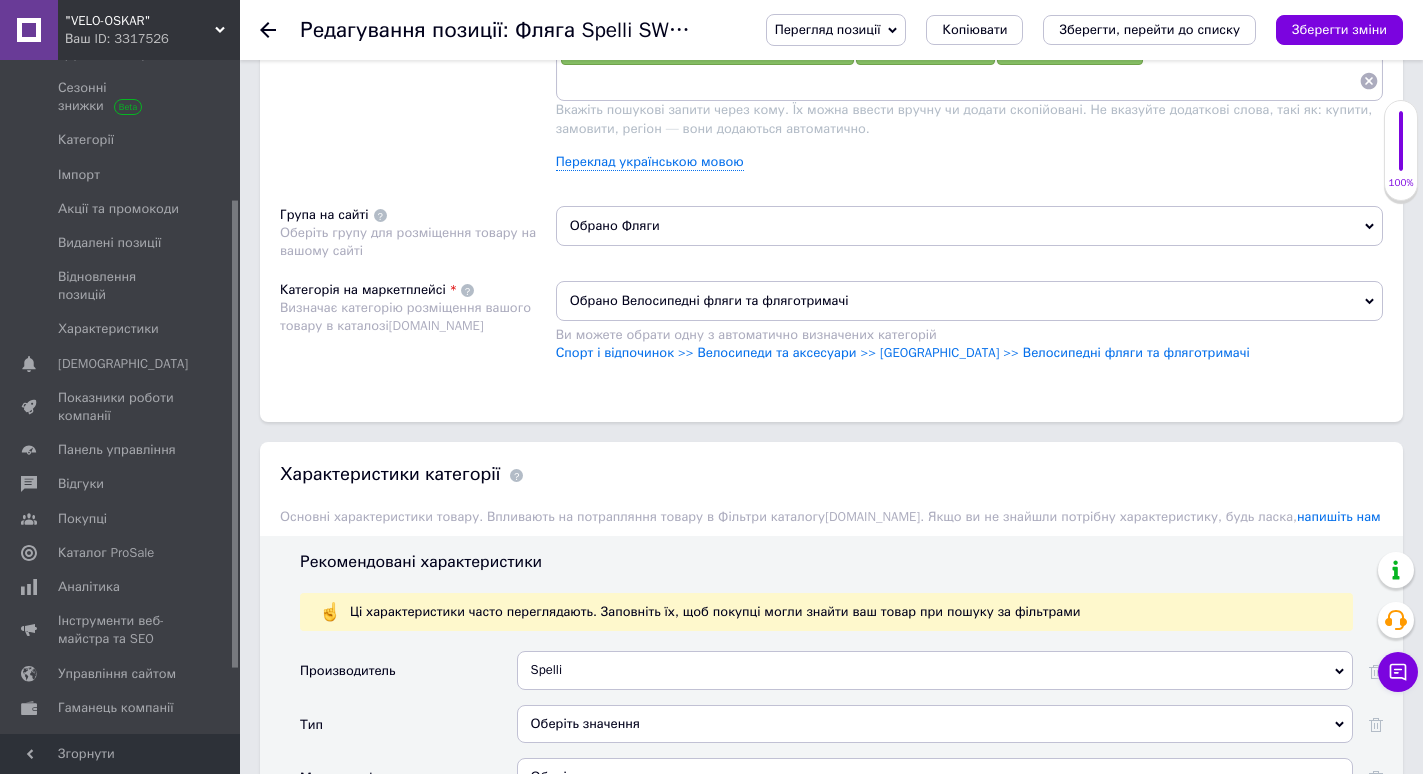 scroll, scrollTop: 1500, scrollLeft: 0, axis: vertical 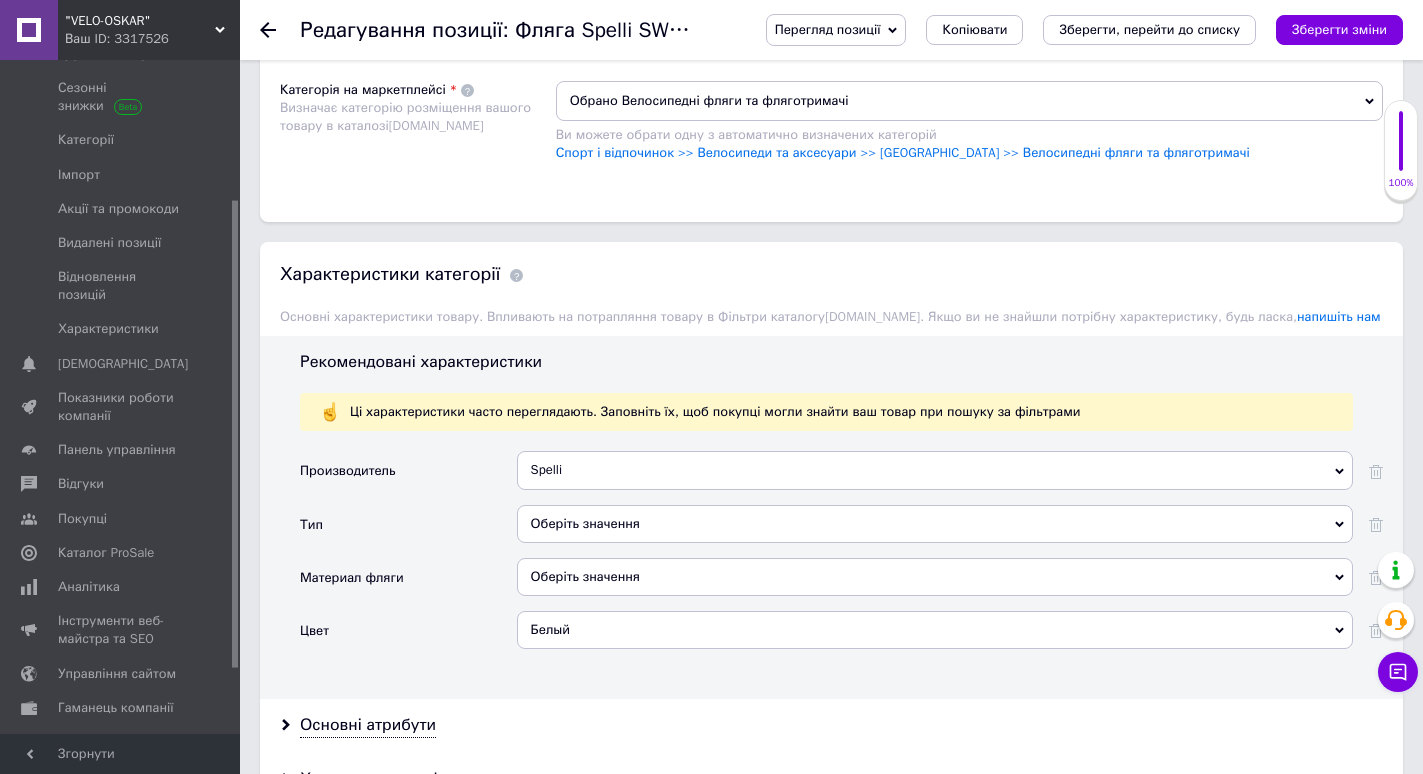 drag, startPoint x: 588, startPoint y: 515, endPoint x: 600, endPoint y: 515, distance: 12 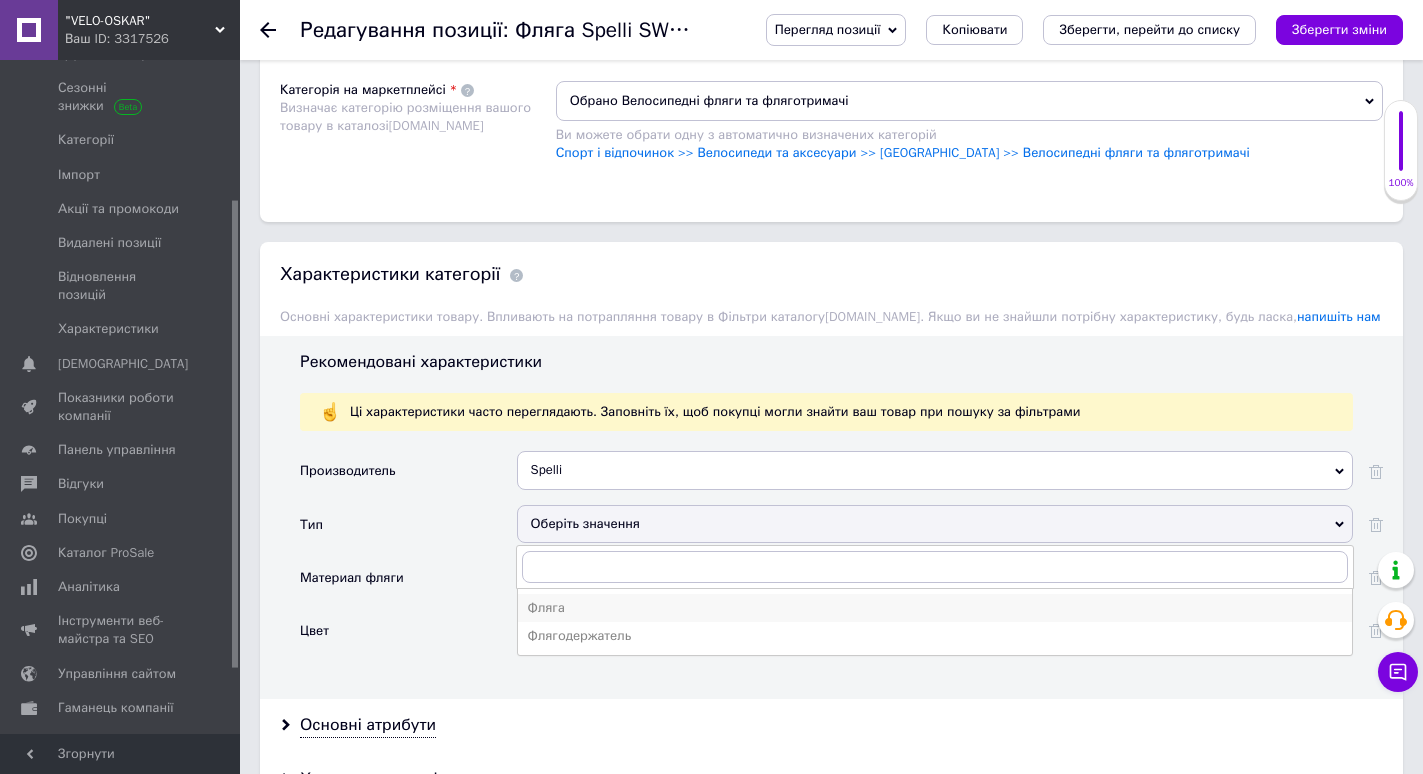 click on "Фляга" at bounding box center [935, 608] 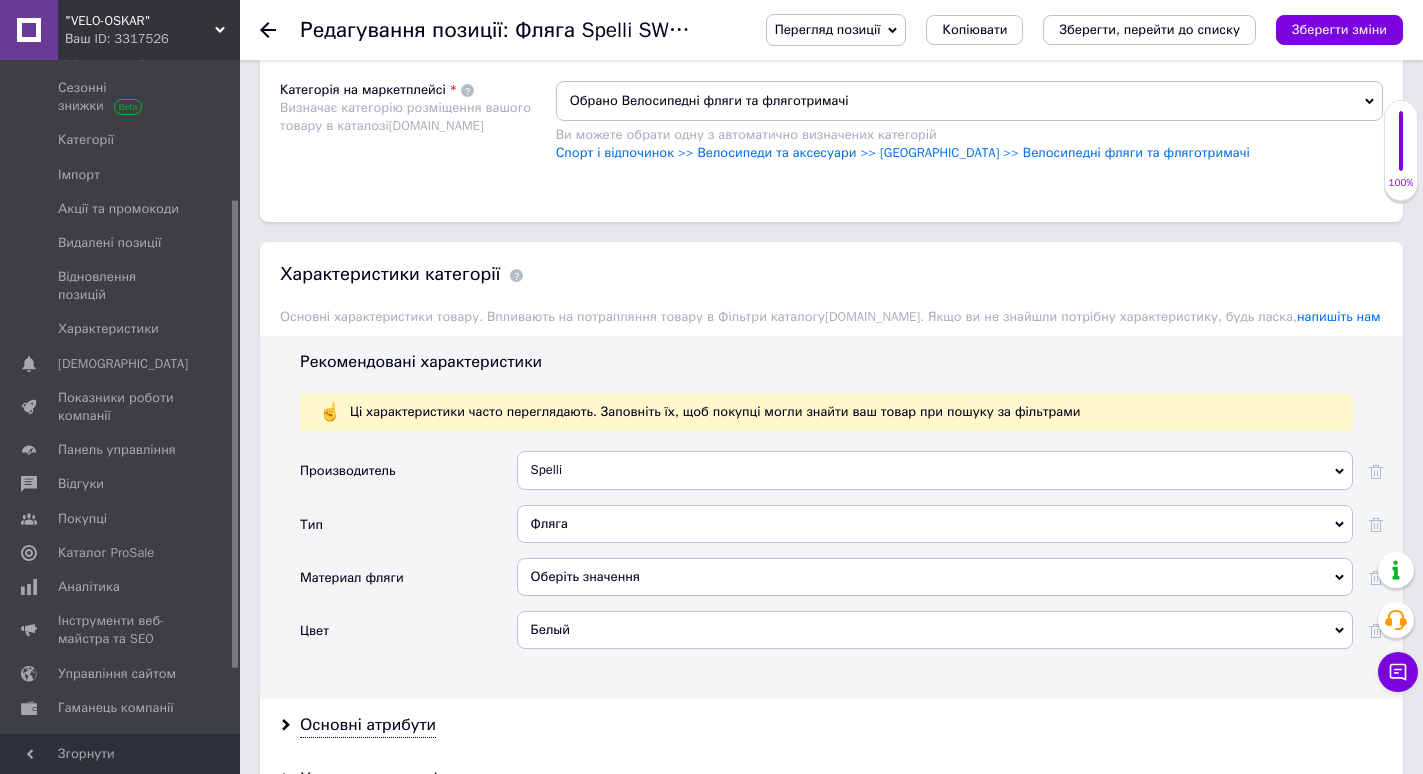 click on "Оберіть значення" at bounding box center (935, 577) 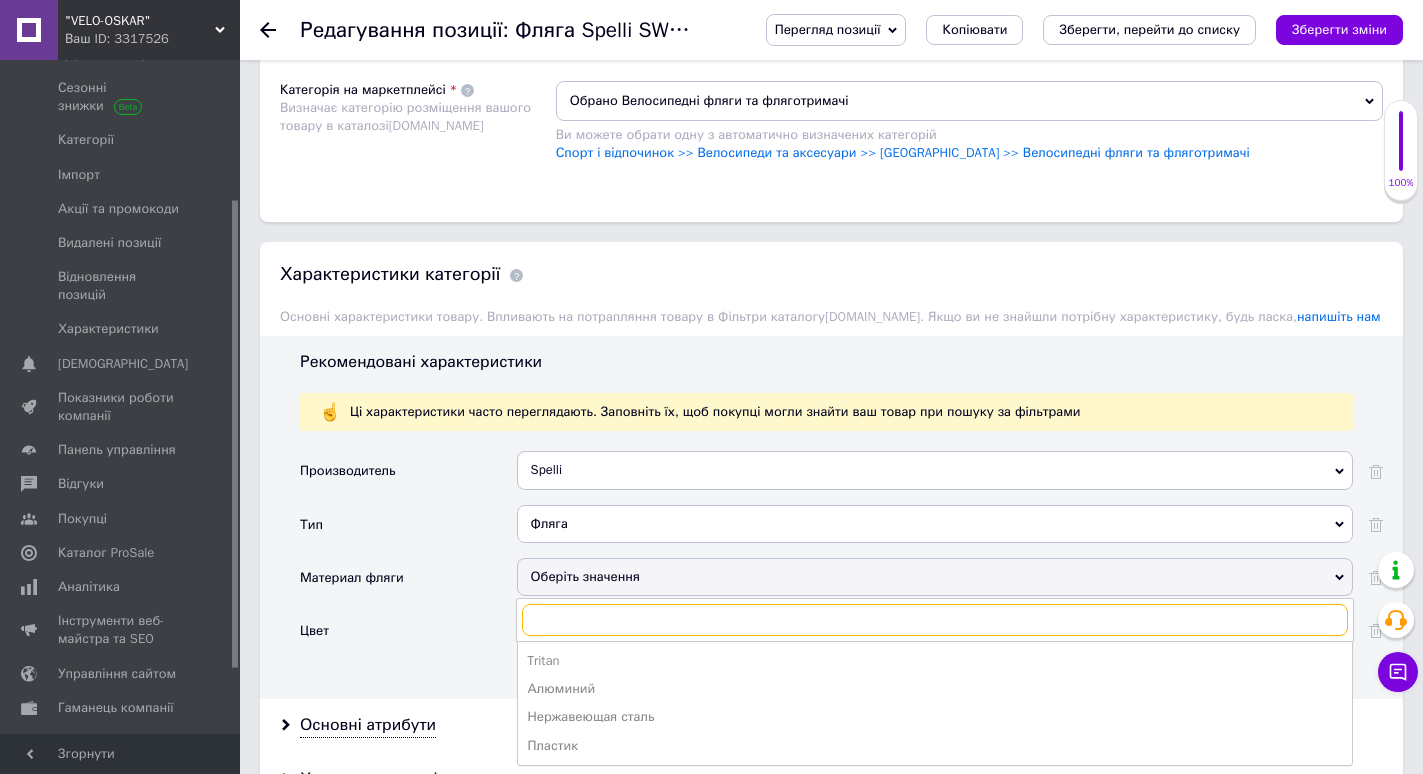 scroll, scrollTop: 1700, scrollLeft: 0, axis: vertical 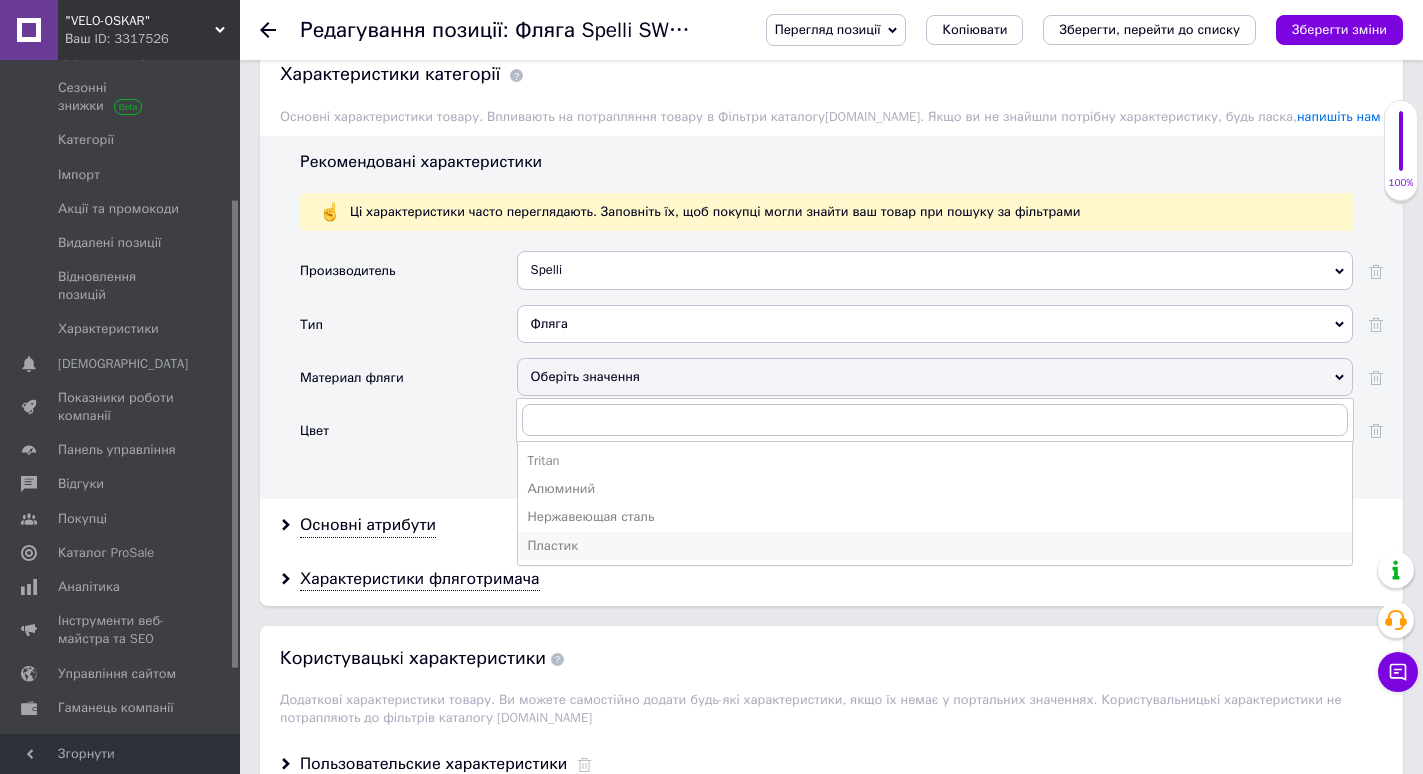 click on "Пластик" at bounding box center [935, 546] 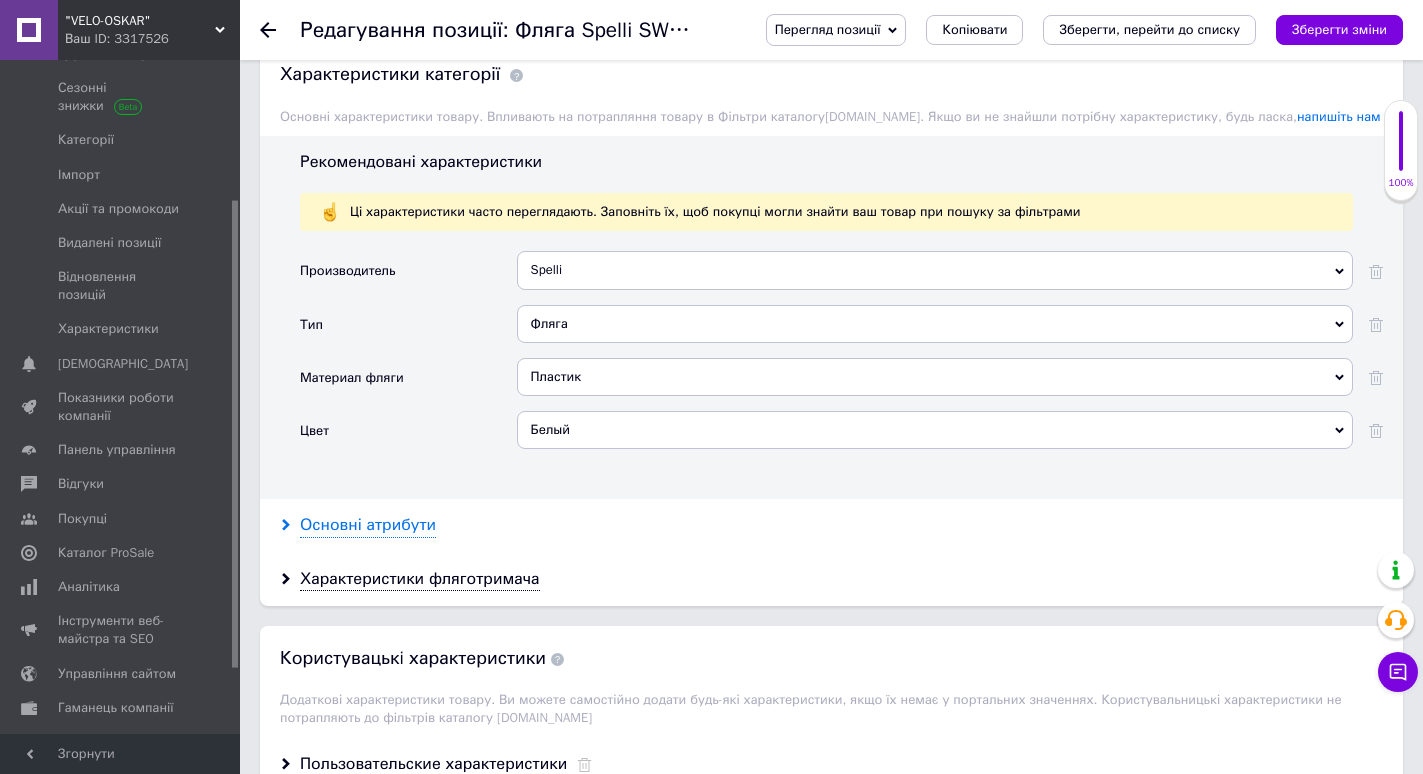 click on "Основні атрибути" at bounding box center [368, 525] 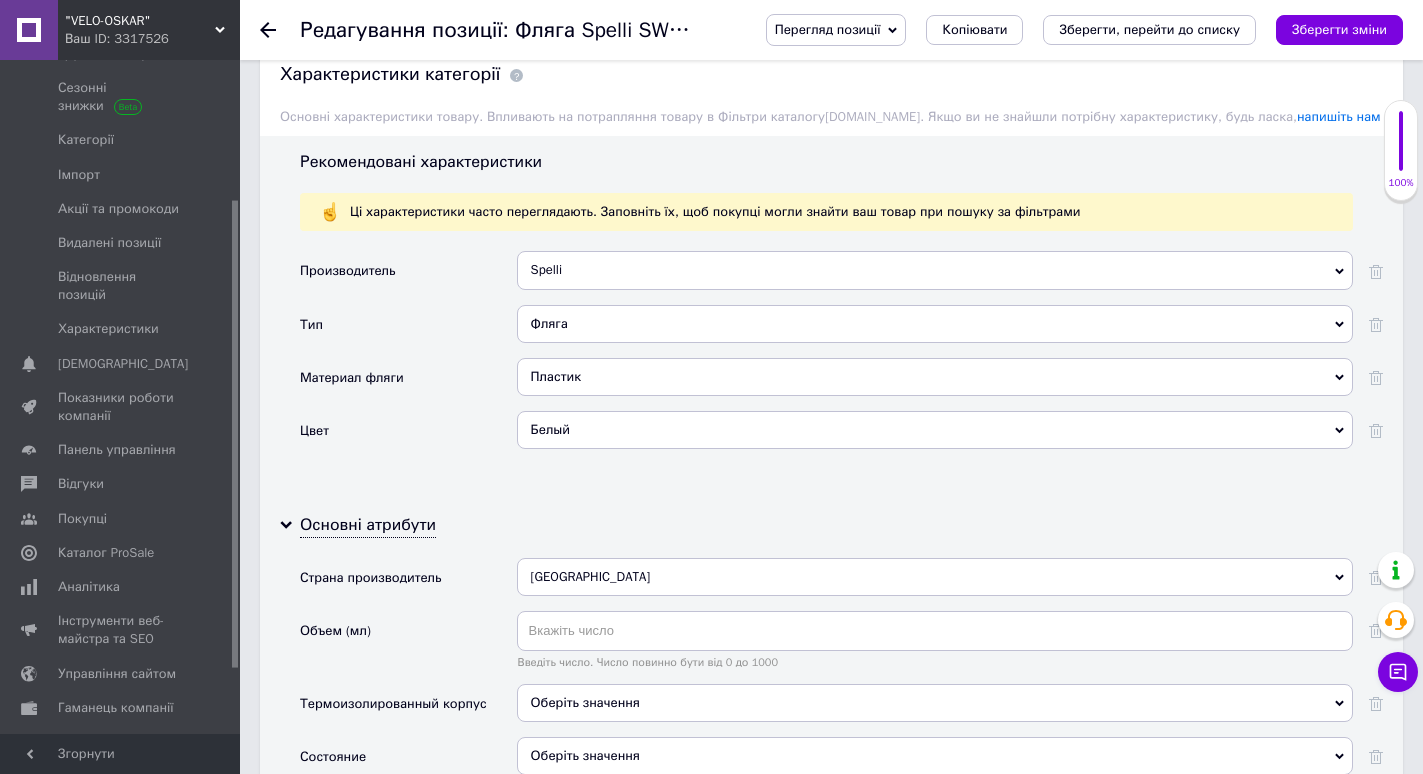 scroll, scrollTop: 1800, scrollLeft: 0, axis: vertical 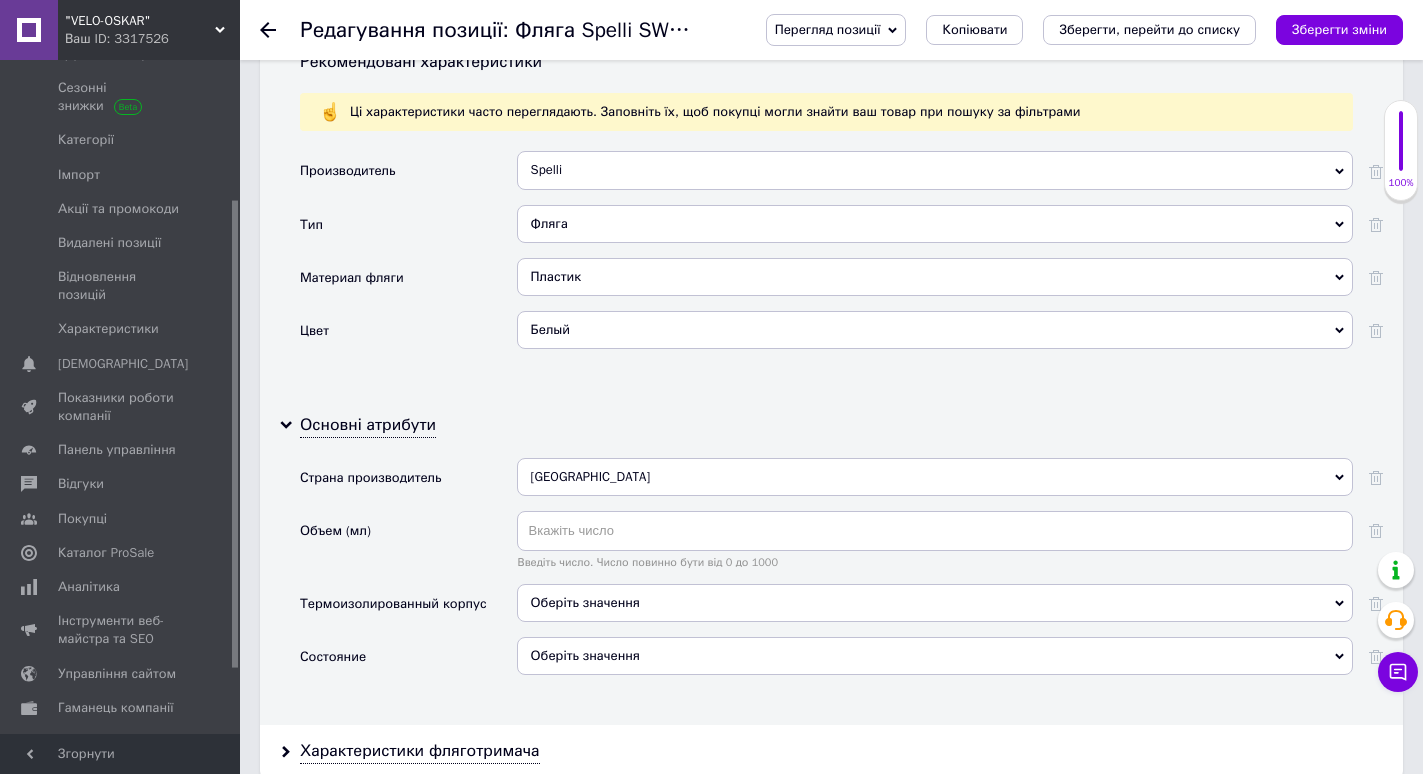 click on "Оберіть значення" at bounding box center [585, 602] 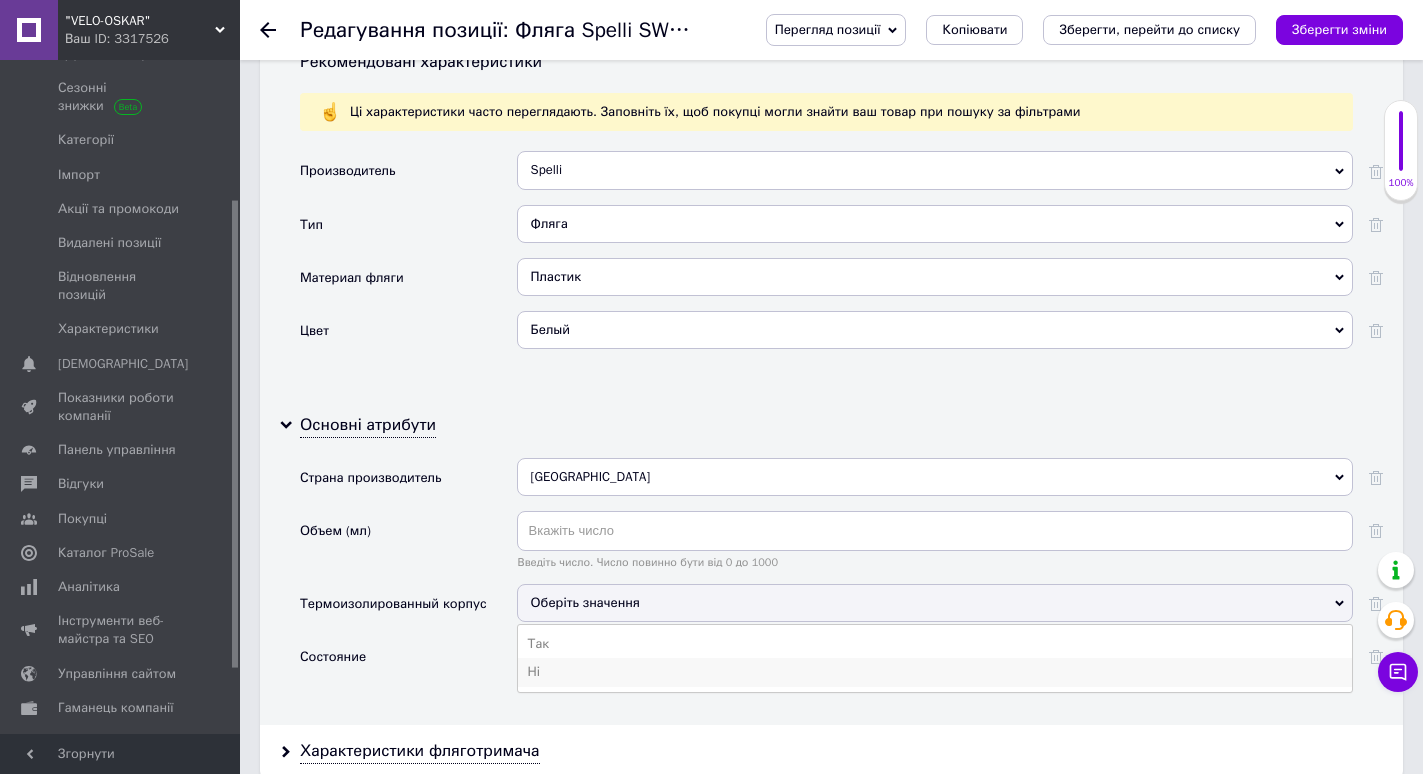 click on "Ні" at bounding box center [935, 672] 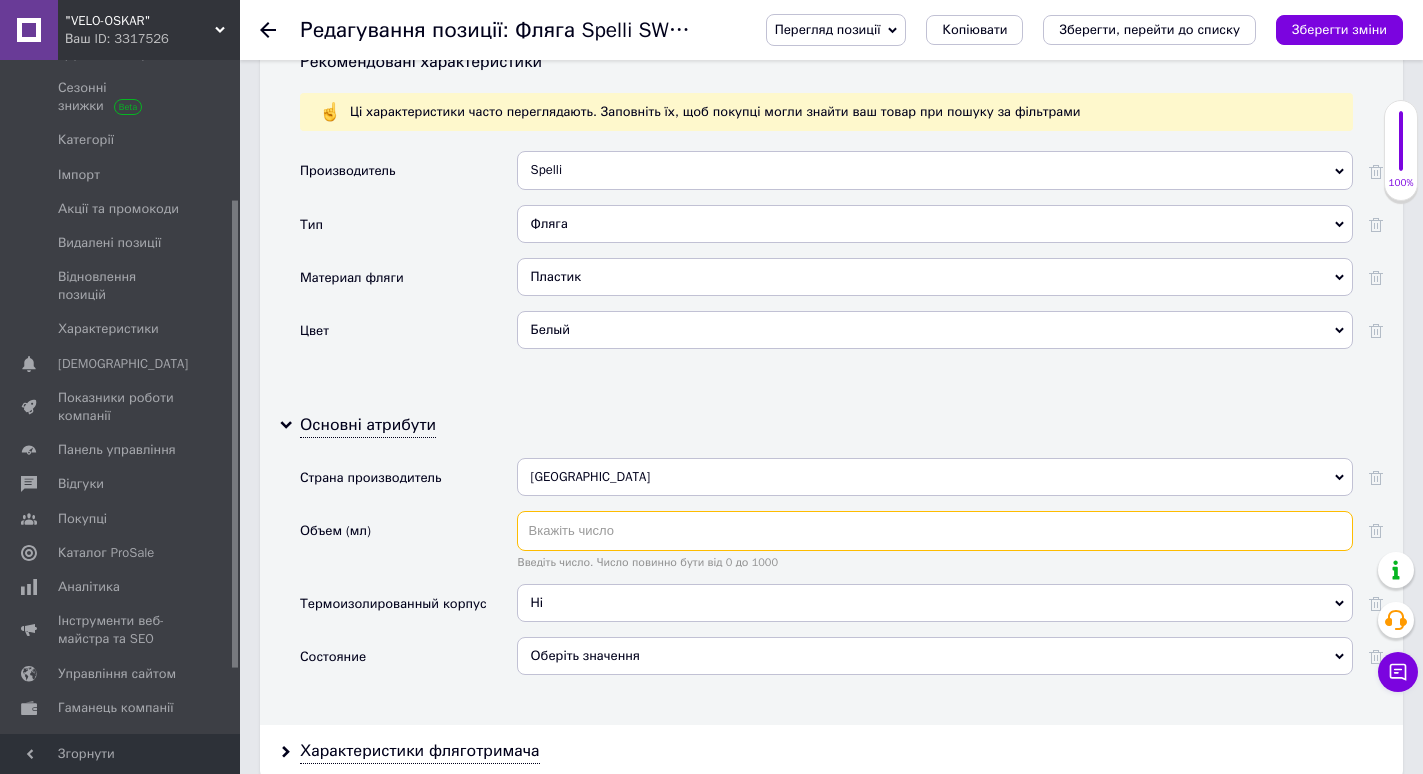click at bounding box center (935, 531) 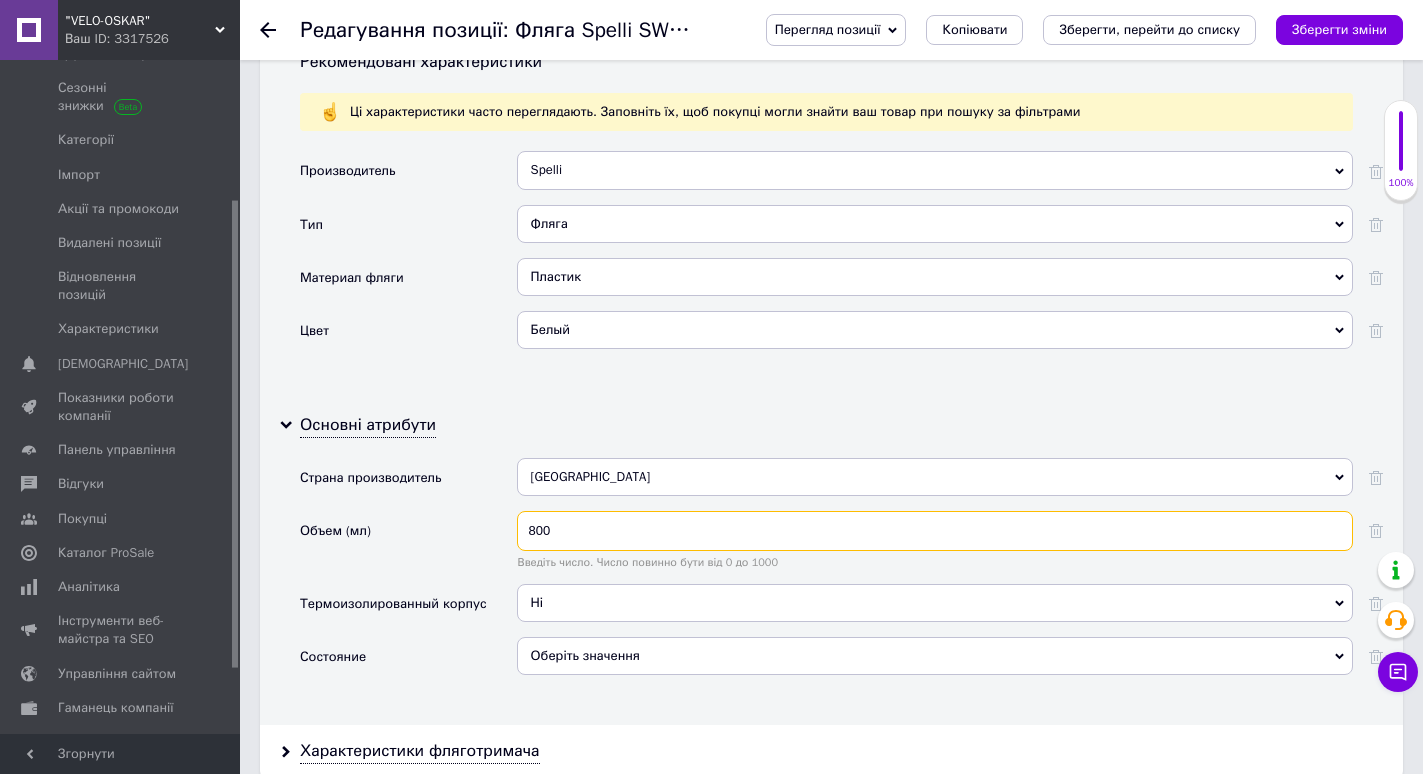 scroll, scrollTop: 1900, scrollLeft: 0, axis: vertical 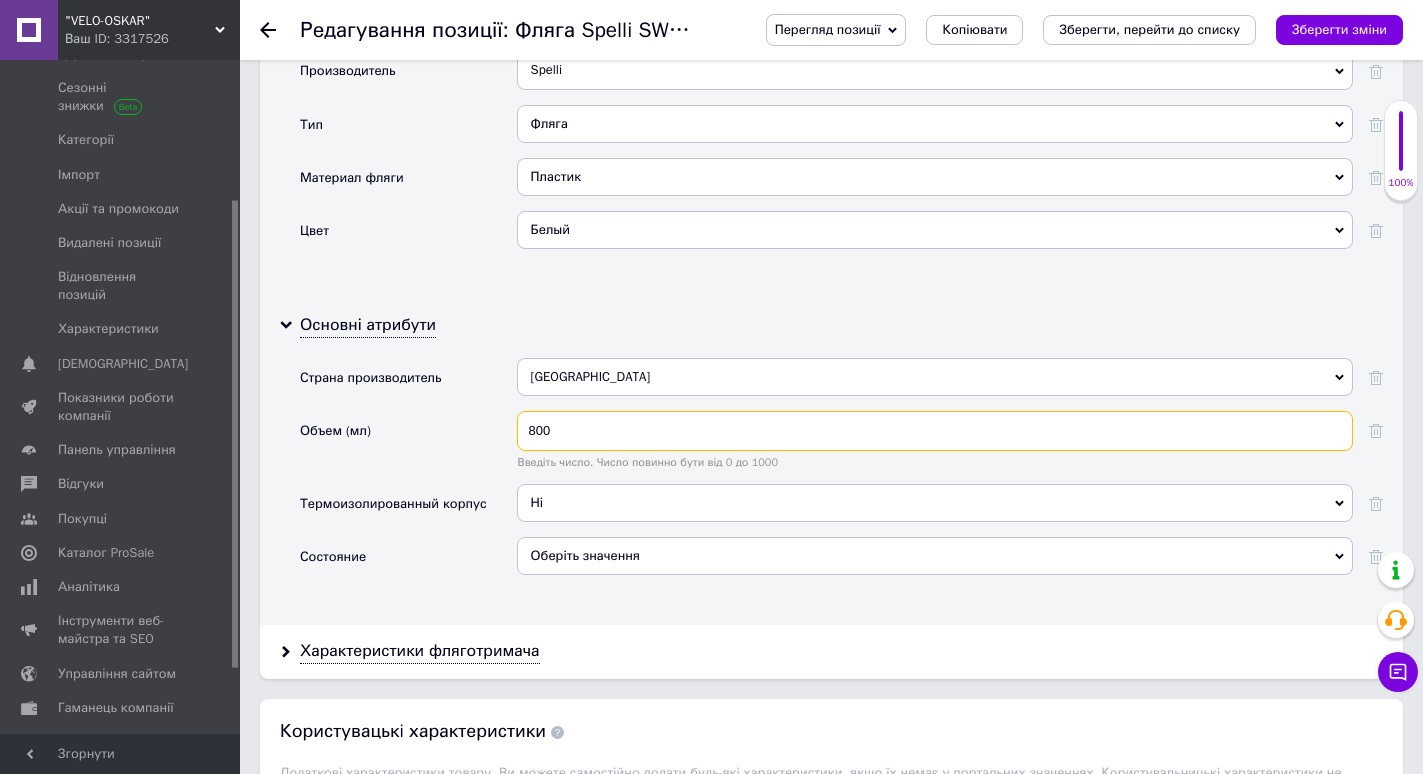type on "800" 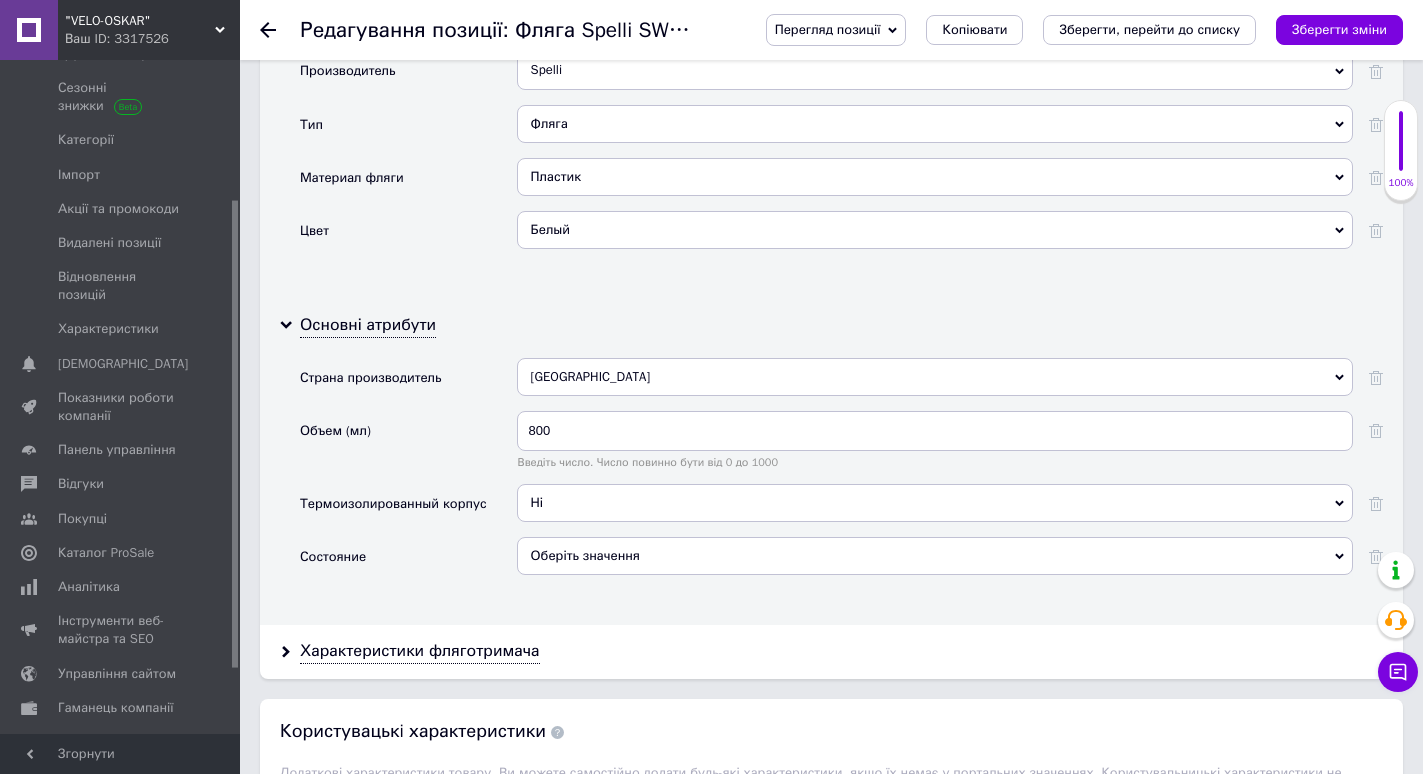 click on "Оберіть значення" at bounding box center (935, 556) 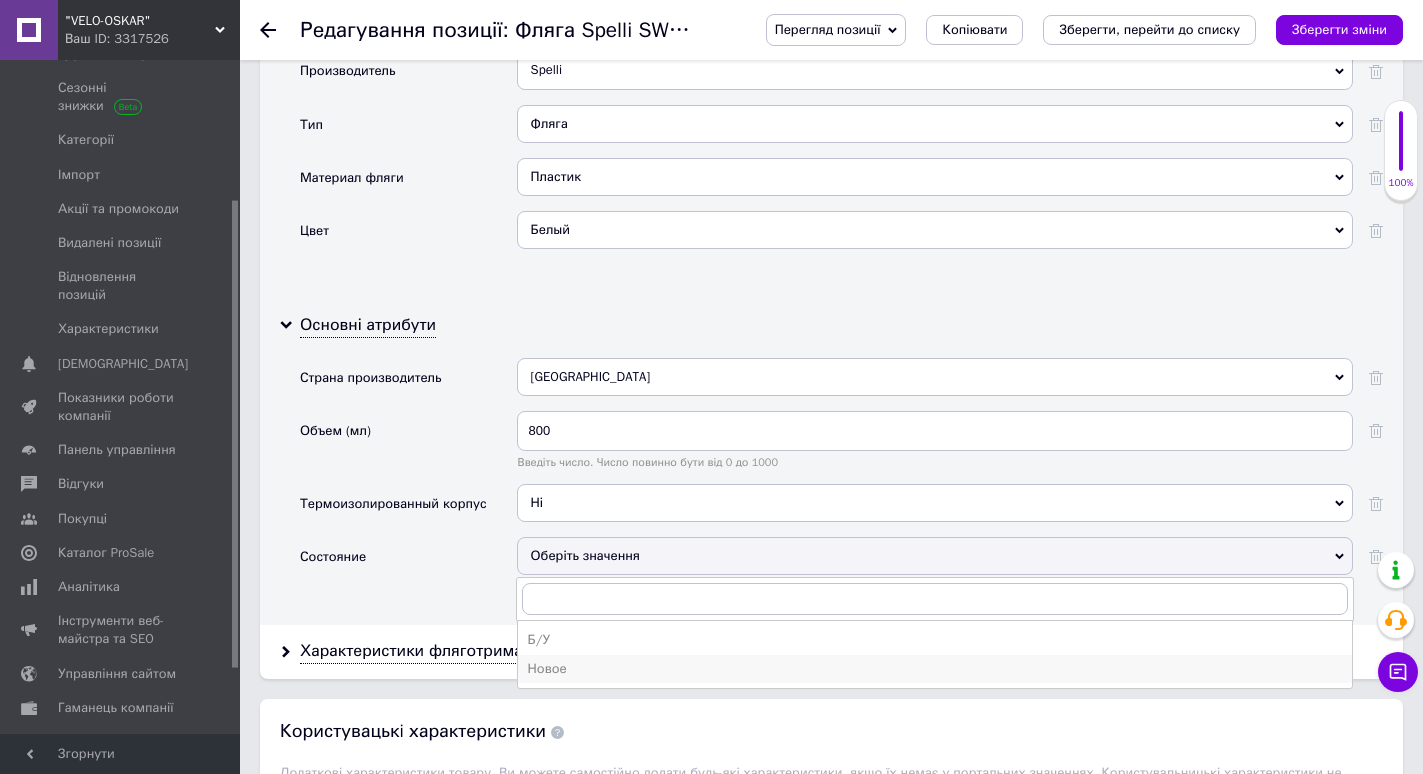 drag, startPoint x: 583, startPoint y: 668, endPoint x: 577, endPoint y: 650, distance: 18.973665 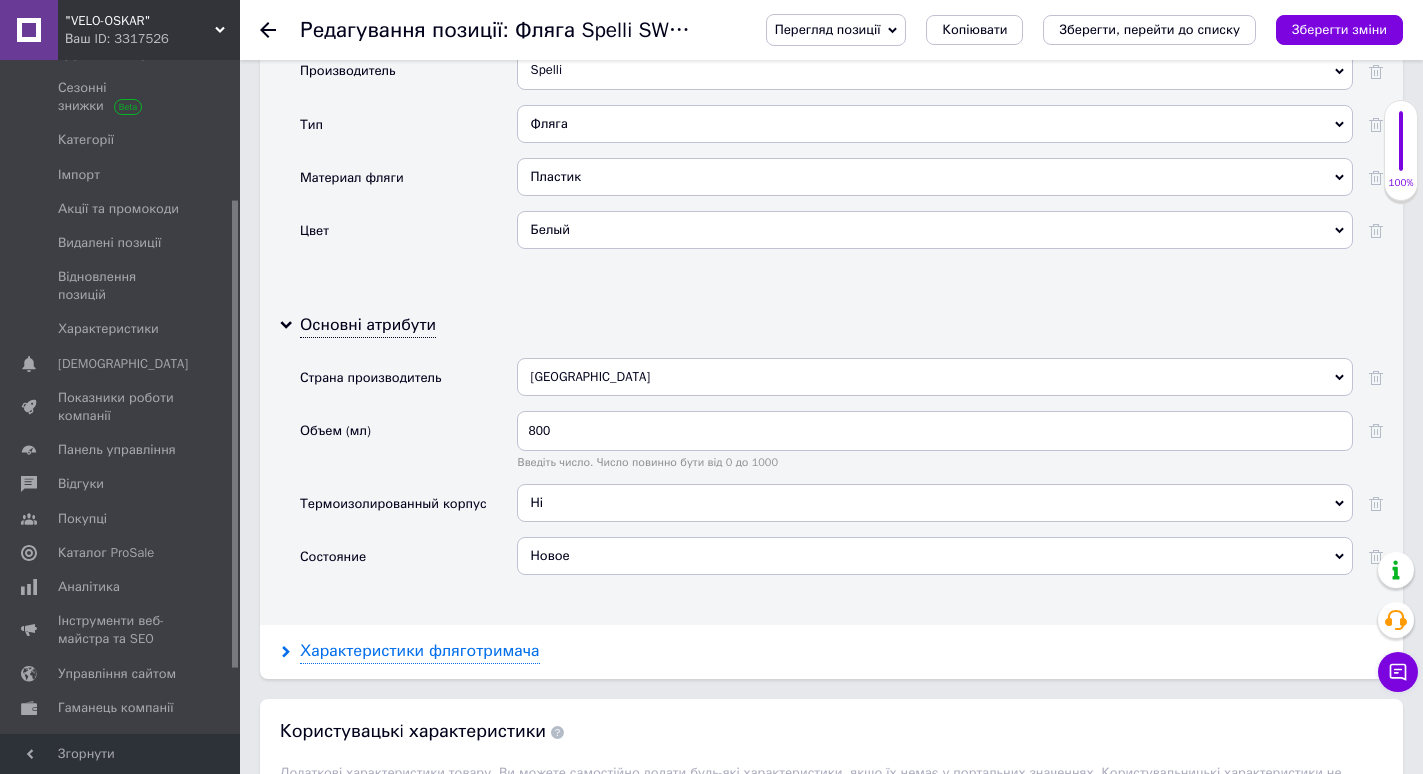 click on "Характеристики фляготримача" at bounding box center [420, 651] 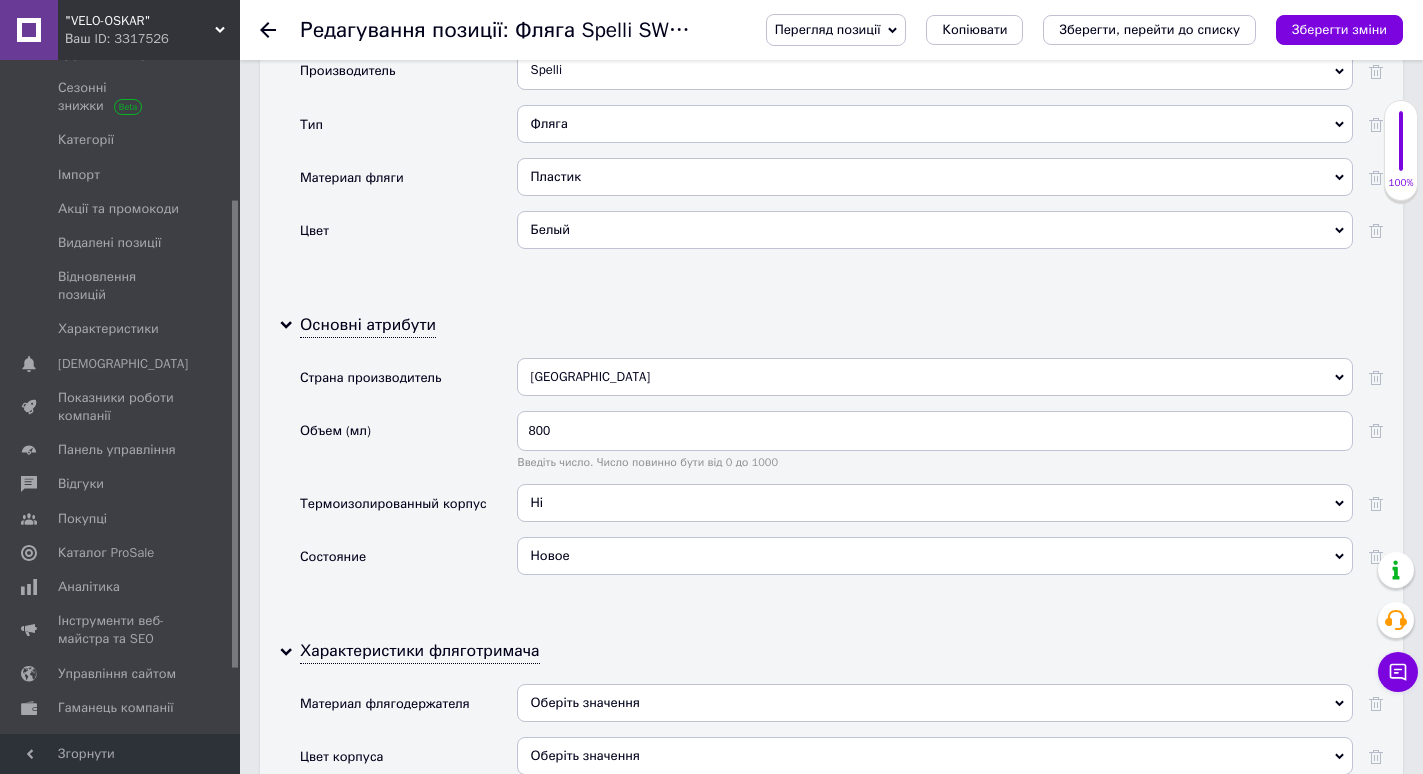 scroll, scrollTop: 2100, scrollLeft: 0, axis: vertical 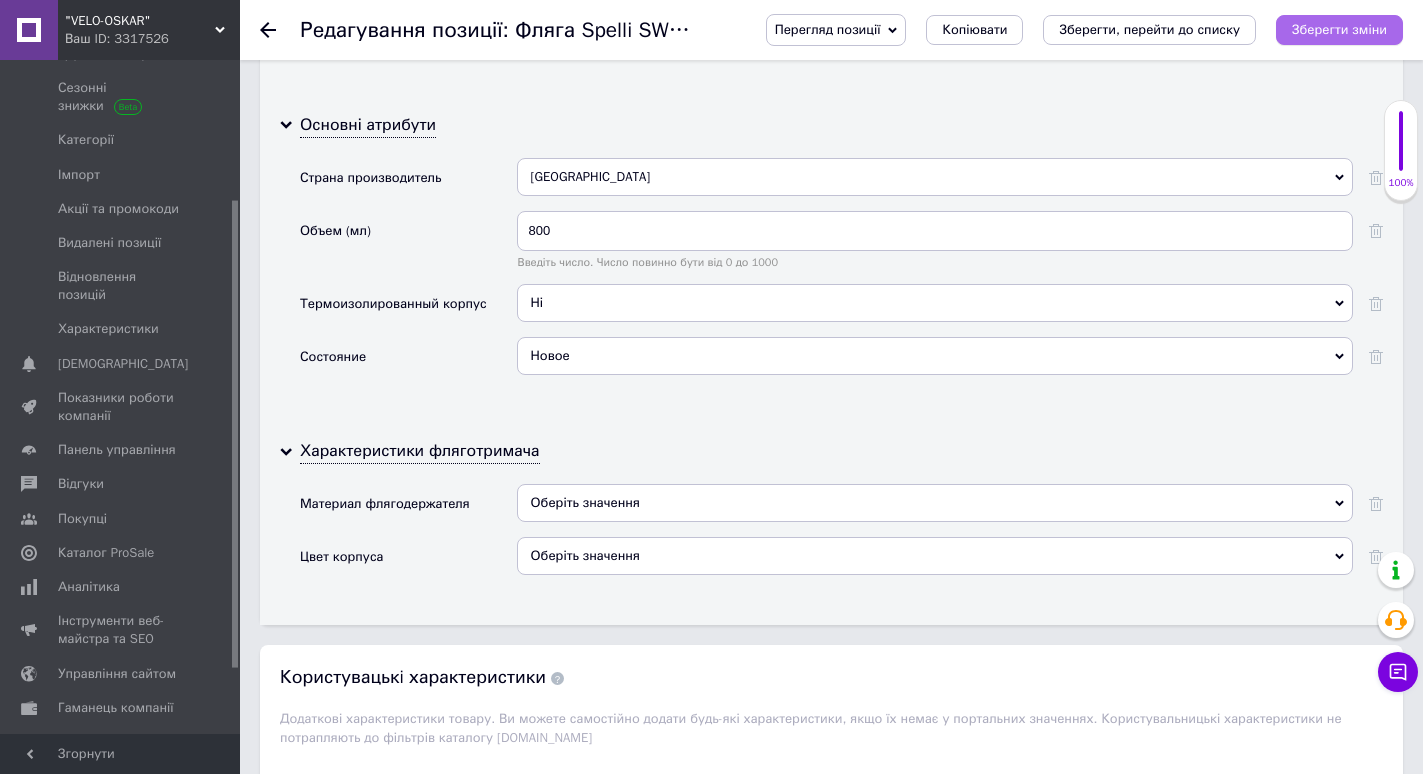 click on "Зберегти зміни" at bounding box center [1339, 29] 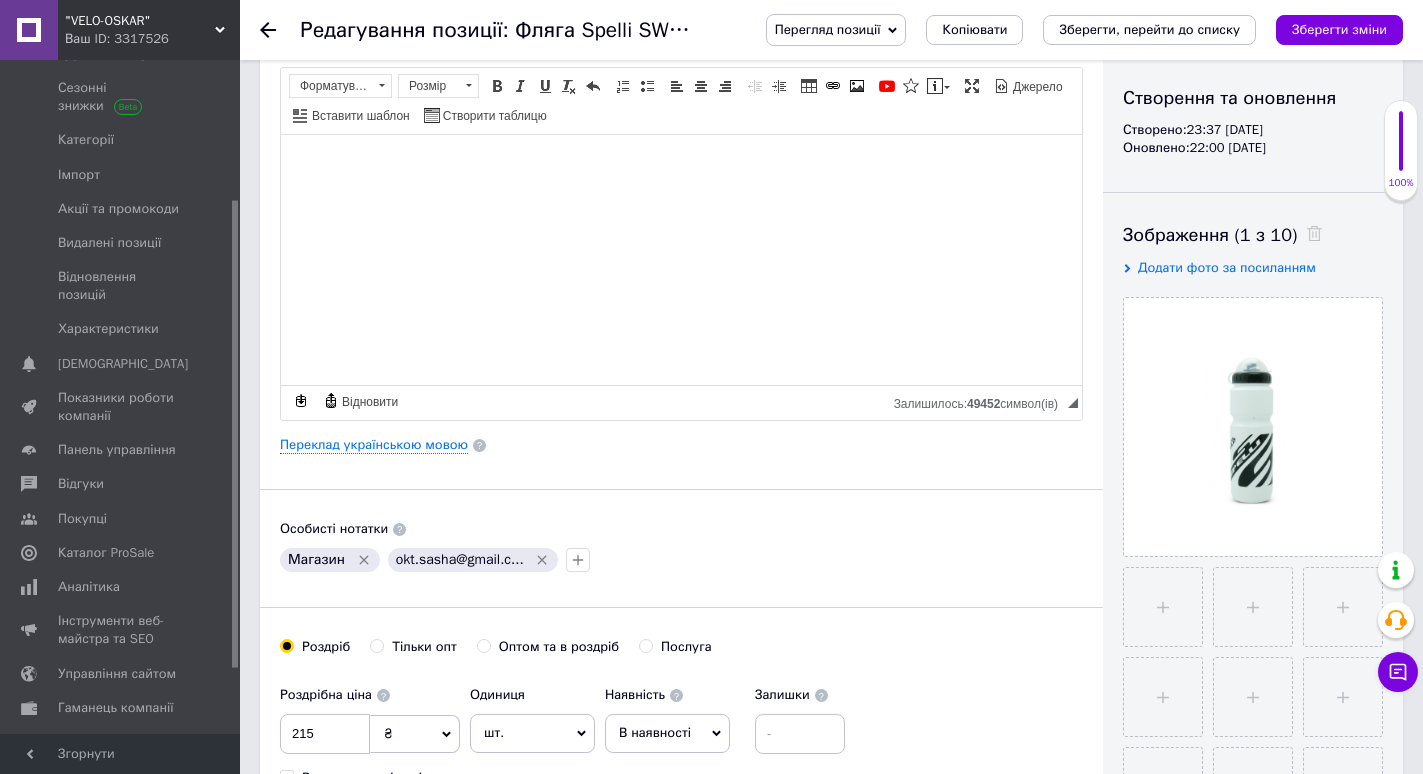 scroll, scrollTop: 0, scrollLeft: 0, axis: both 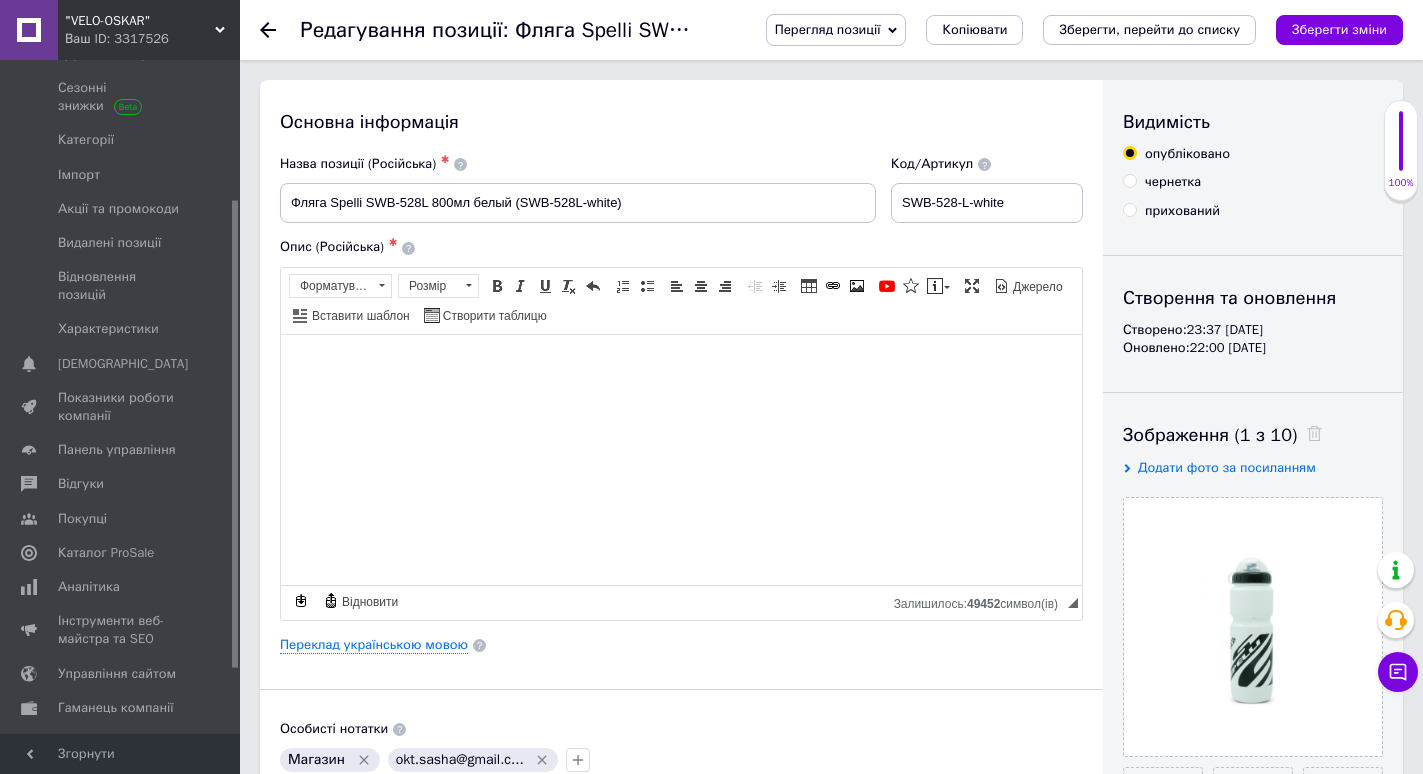 click on "Зберегти зміни" at bounding box center [1339, 29] 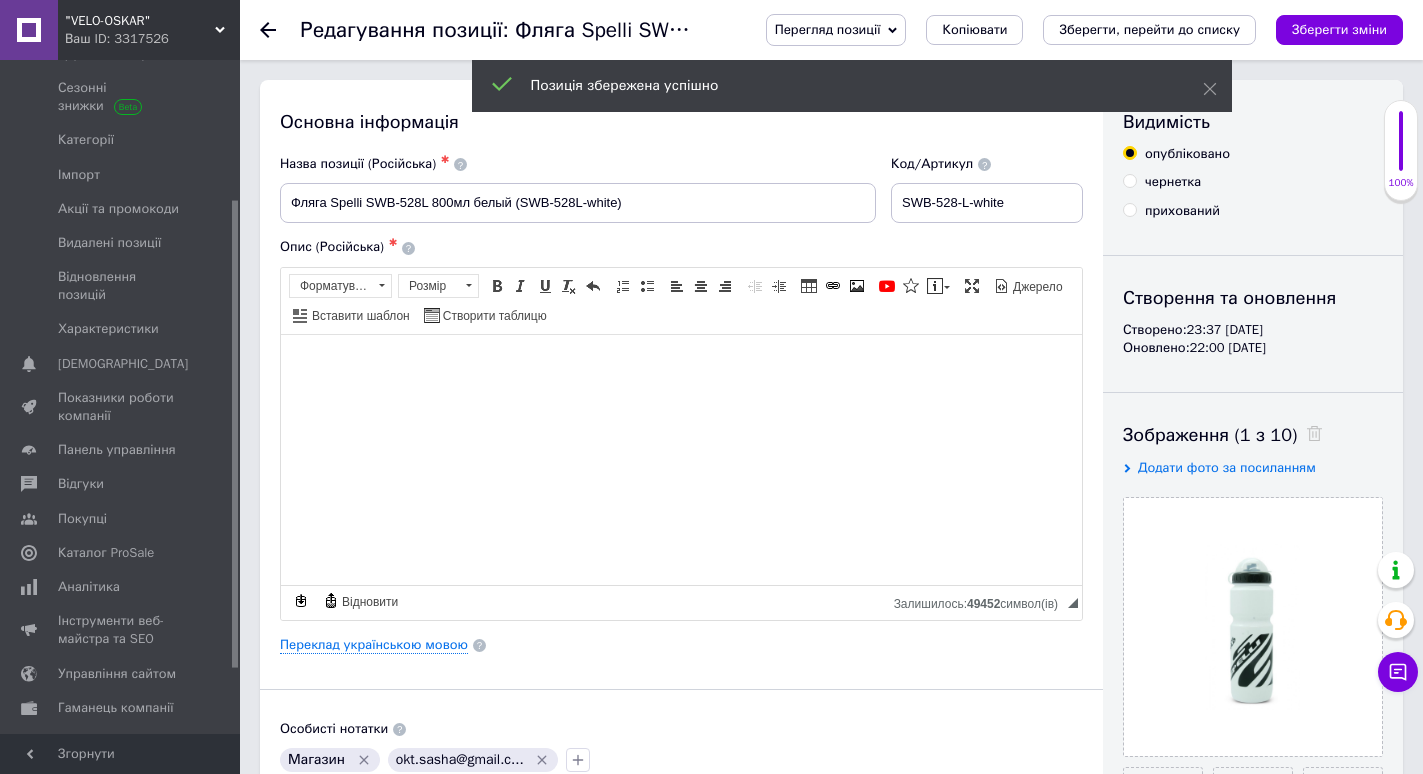 click 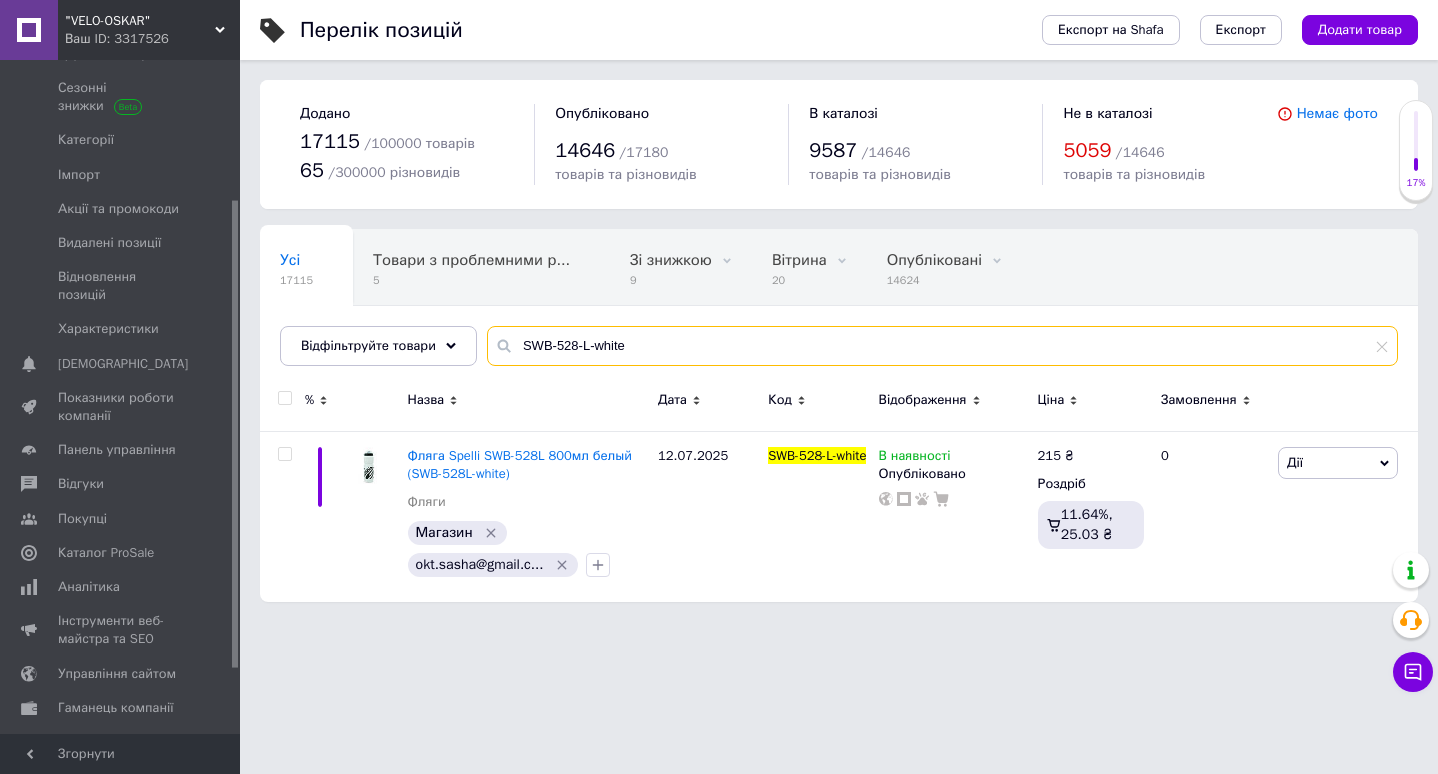 click on "SWB-528-L-white" at bounding box center [942, 346] 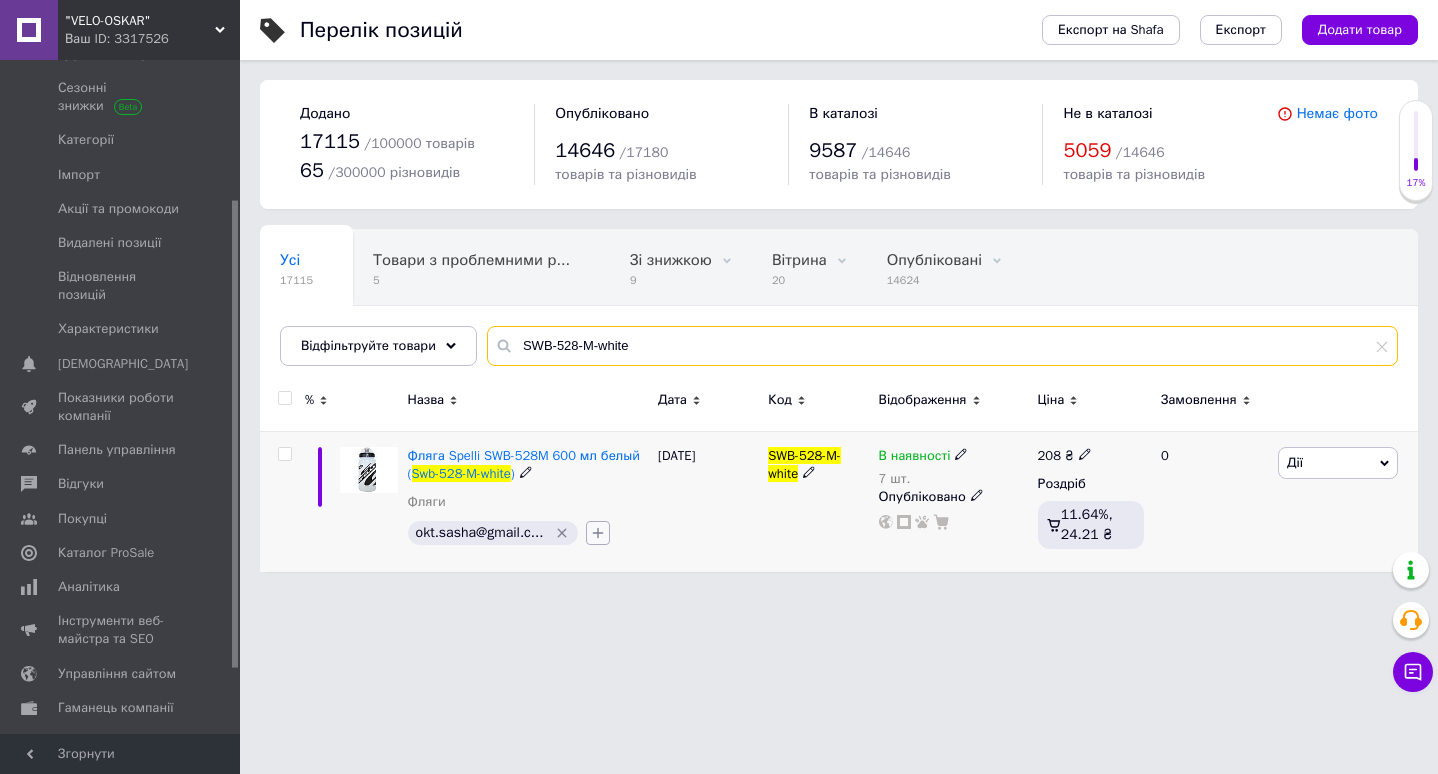 type on "SWB-528-M-white" 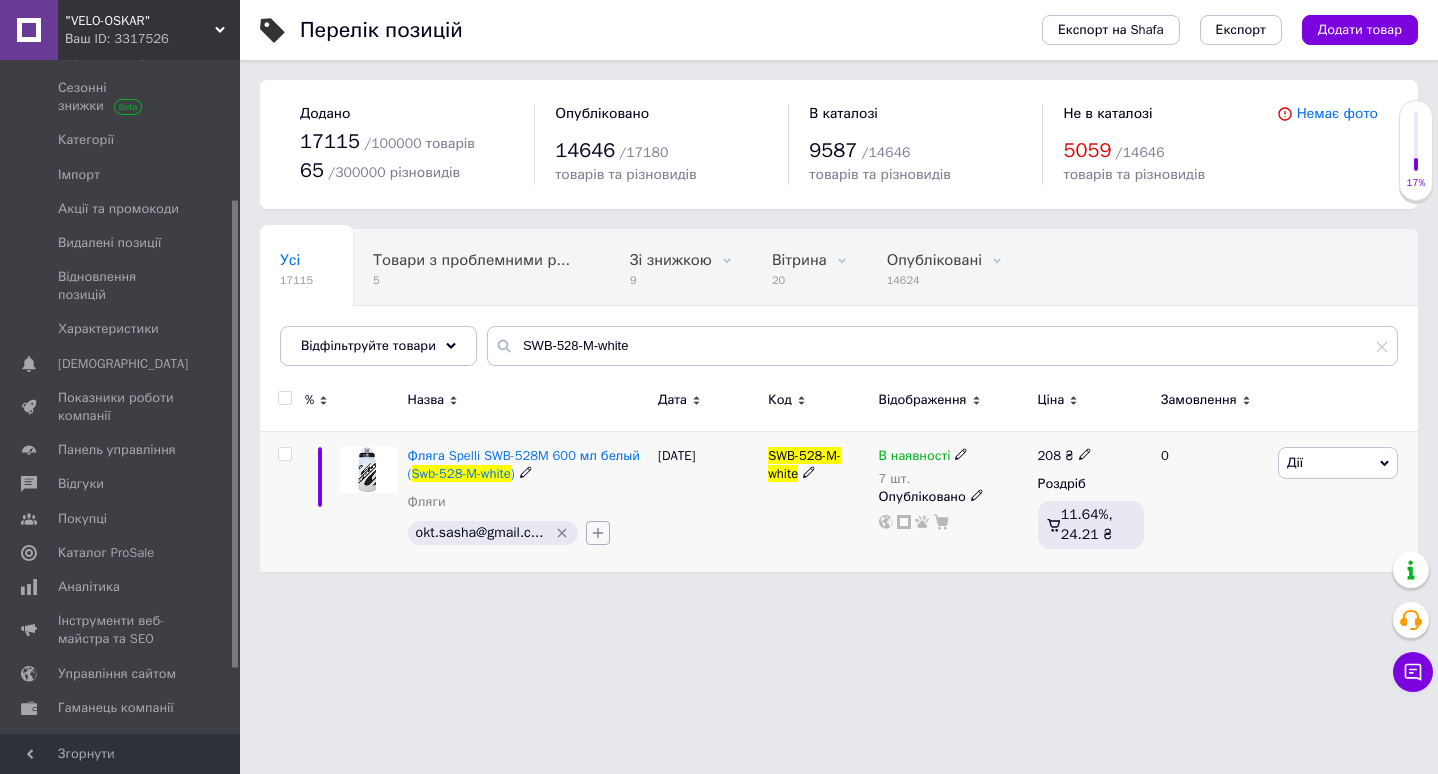 click 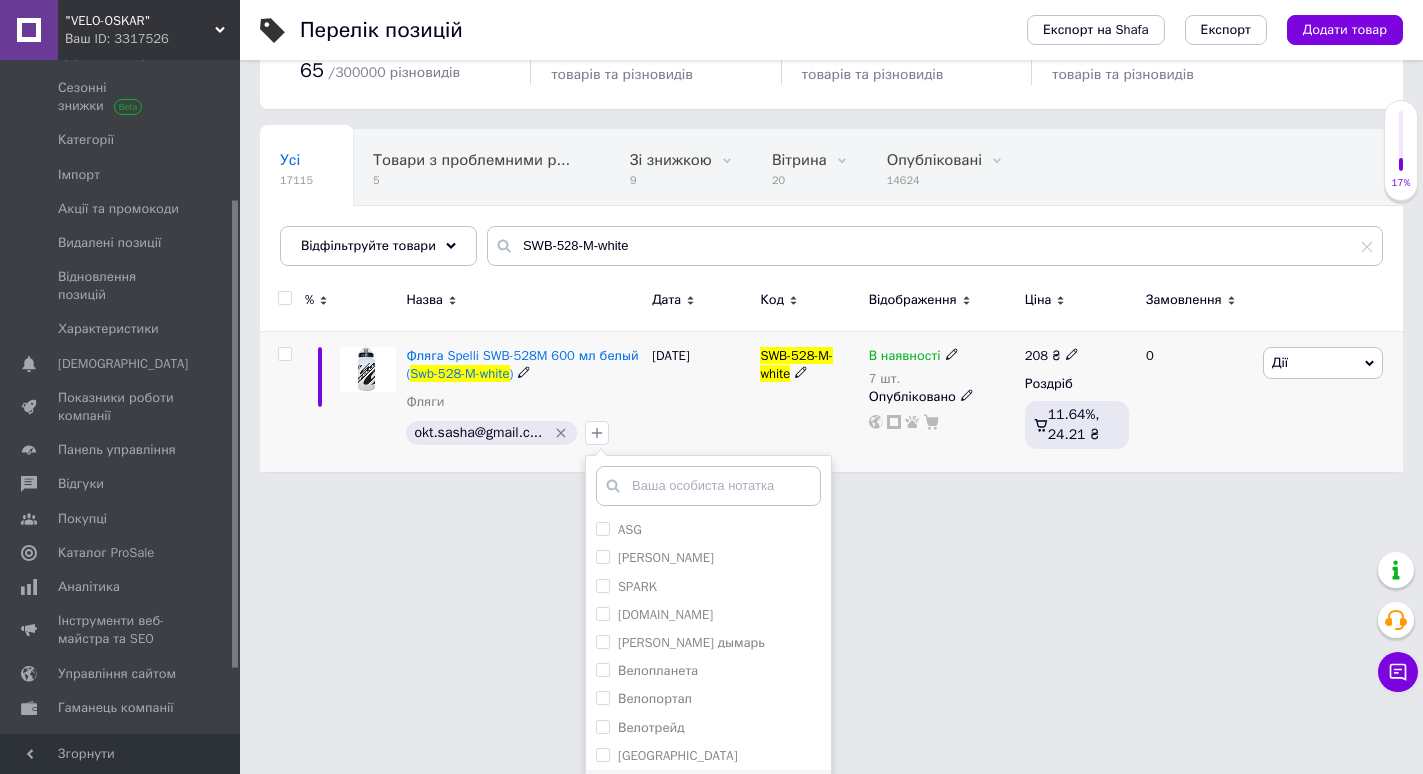 scroll, scrollTop: 191, scrollLeft: 0, axis: vertical 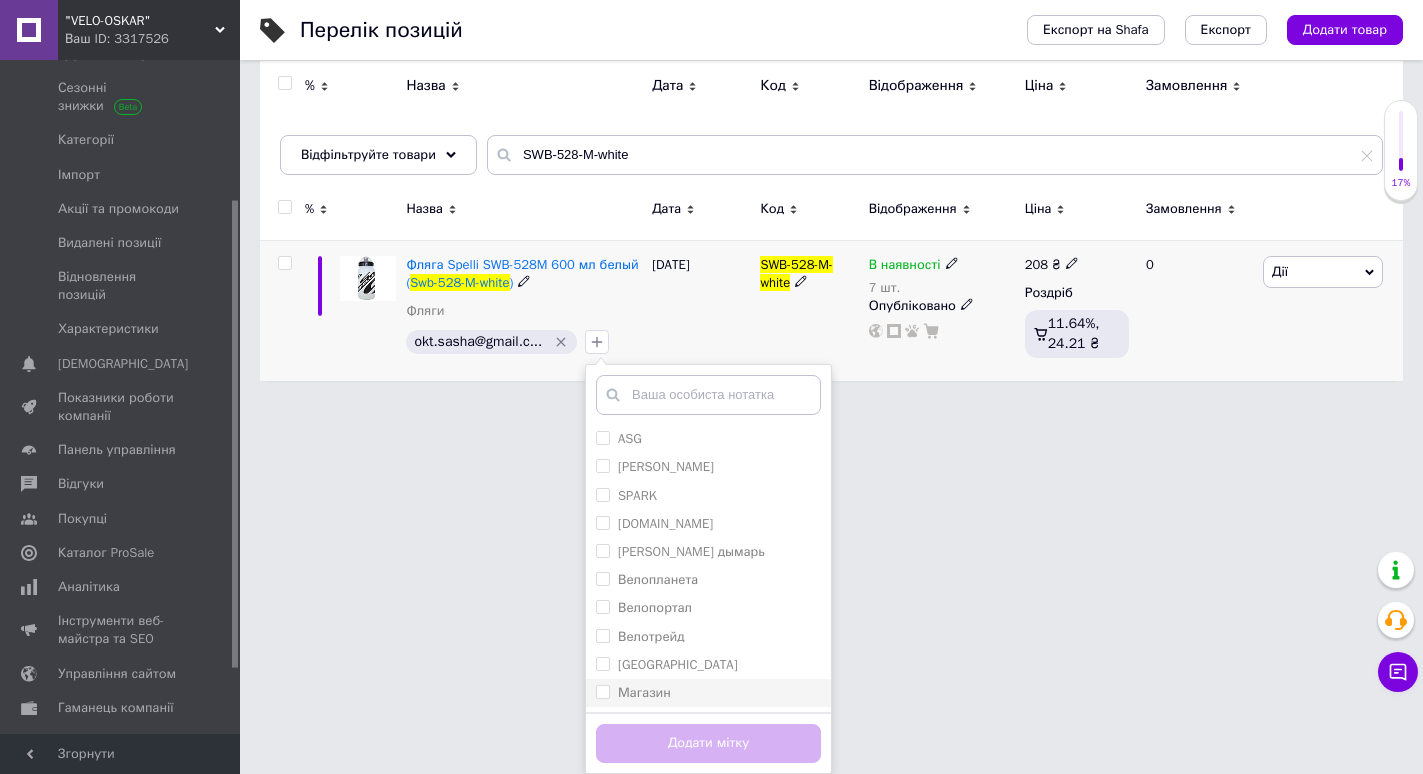 click on "Магазин" at bounding box center (644, 692) 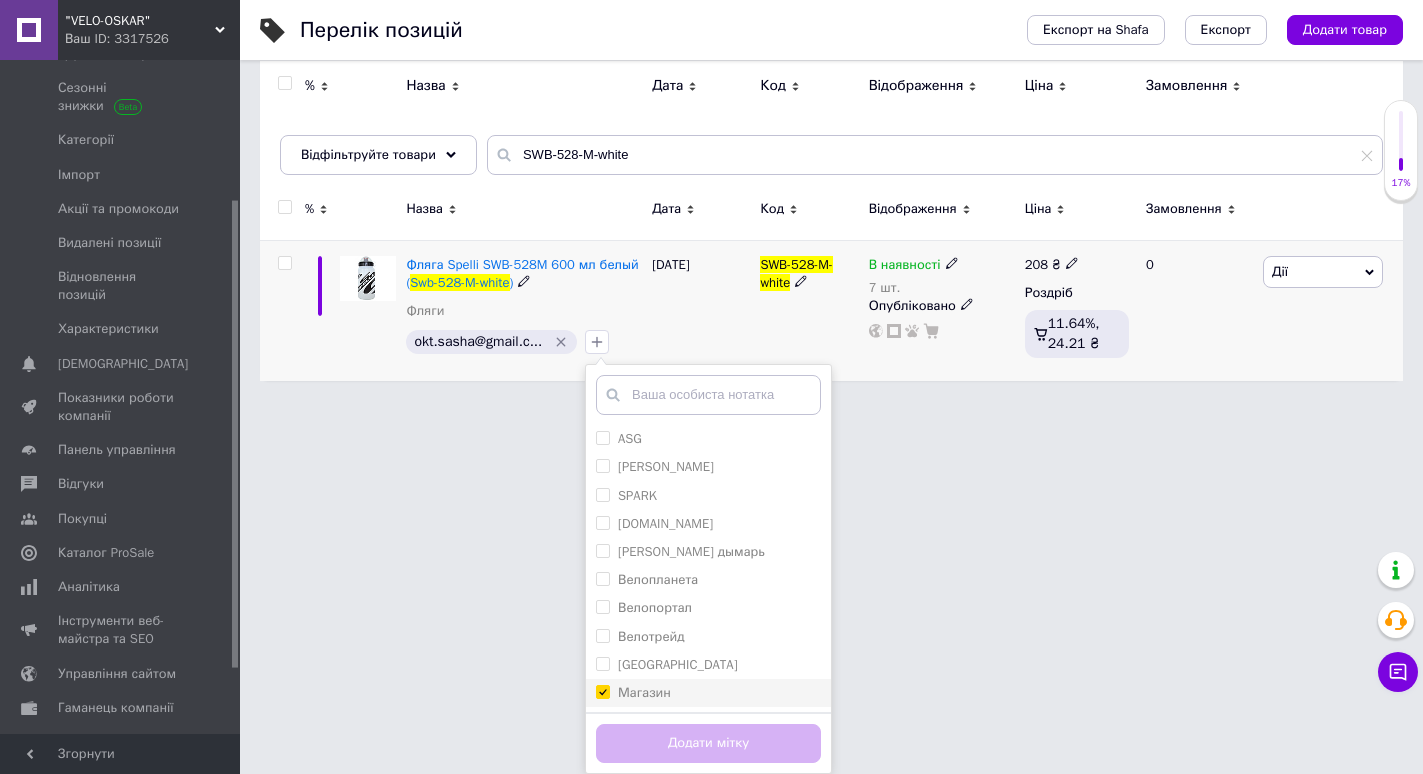 checkbox on "true" 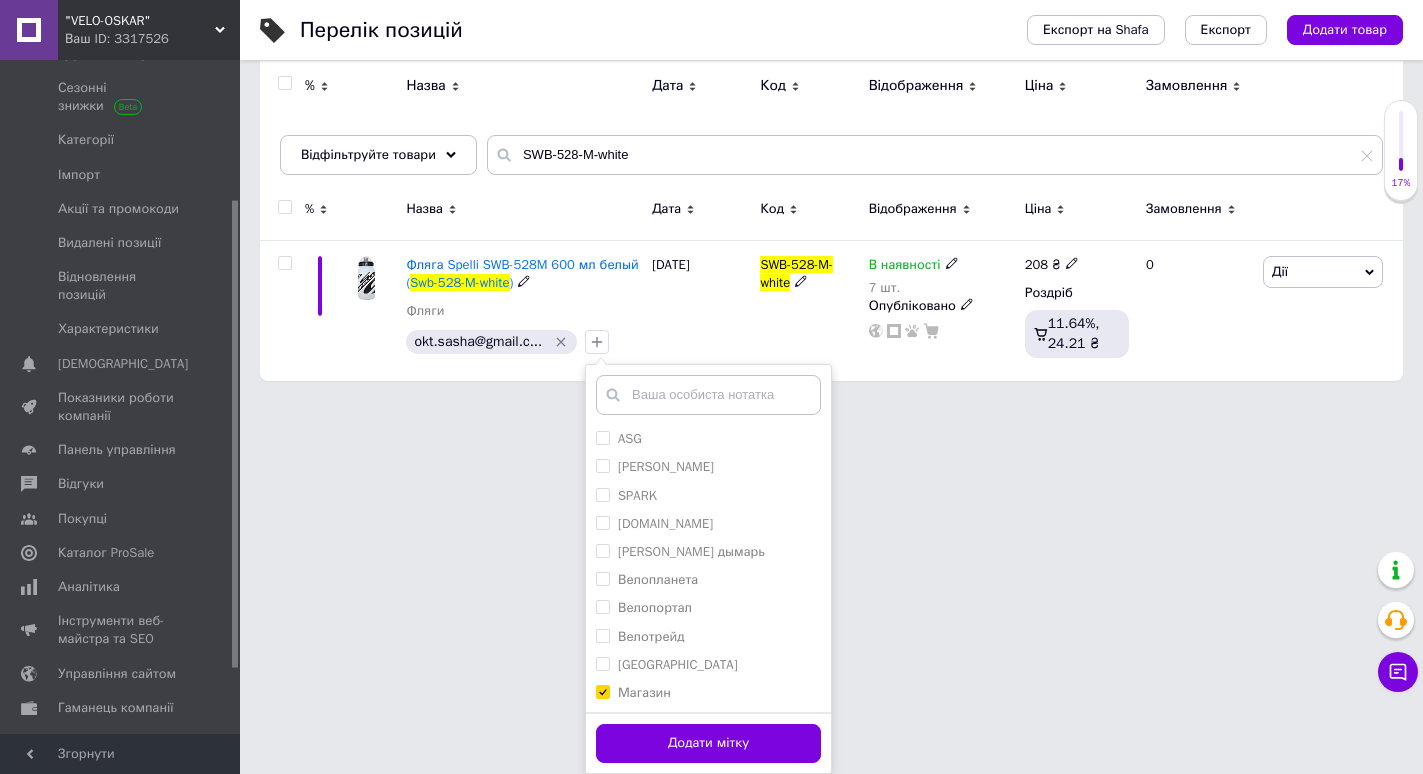 click on "Додати мітку" at bounding box center (708, 743) 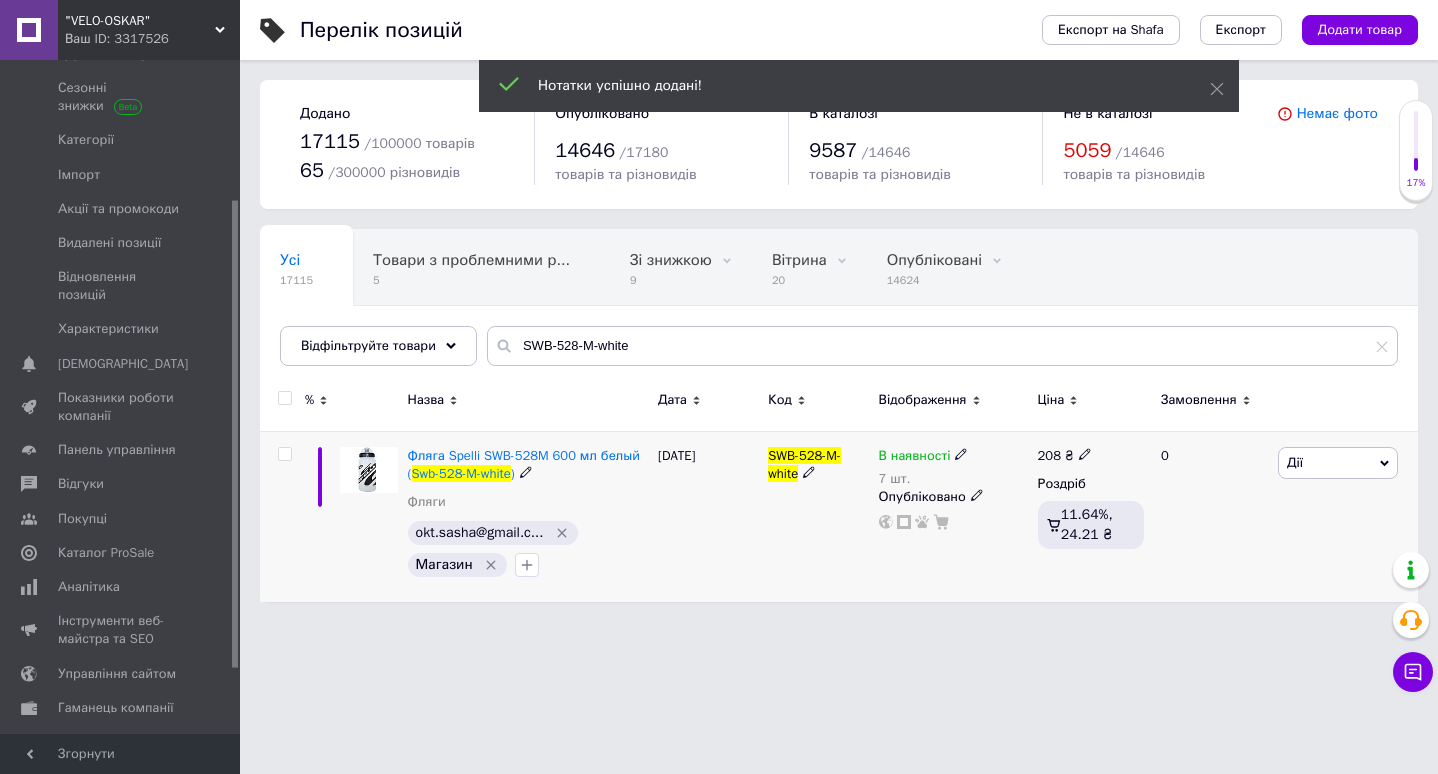 click 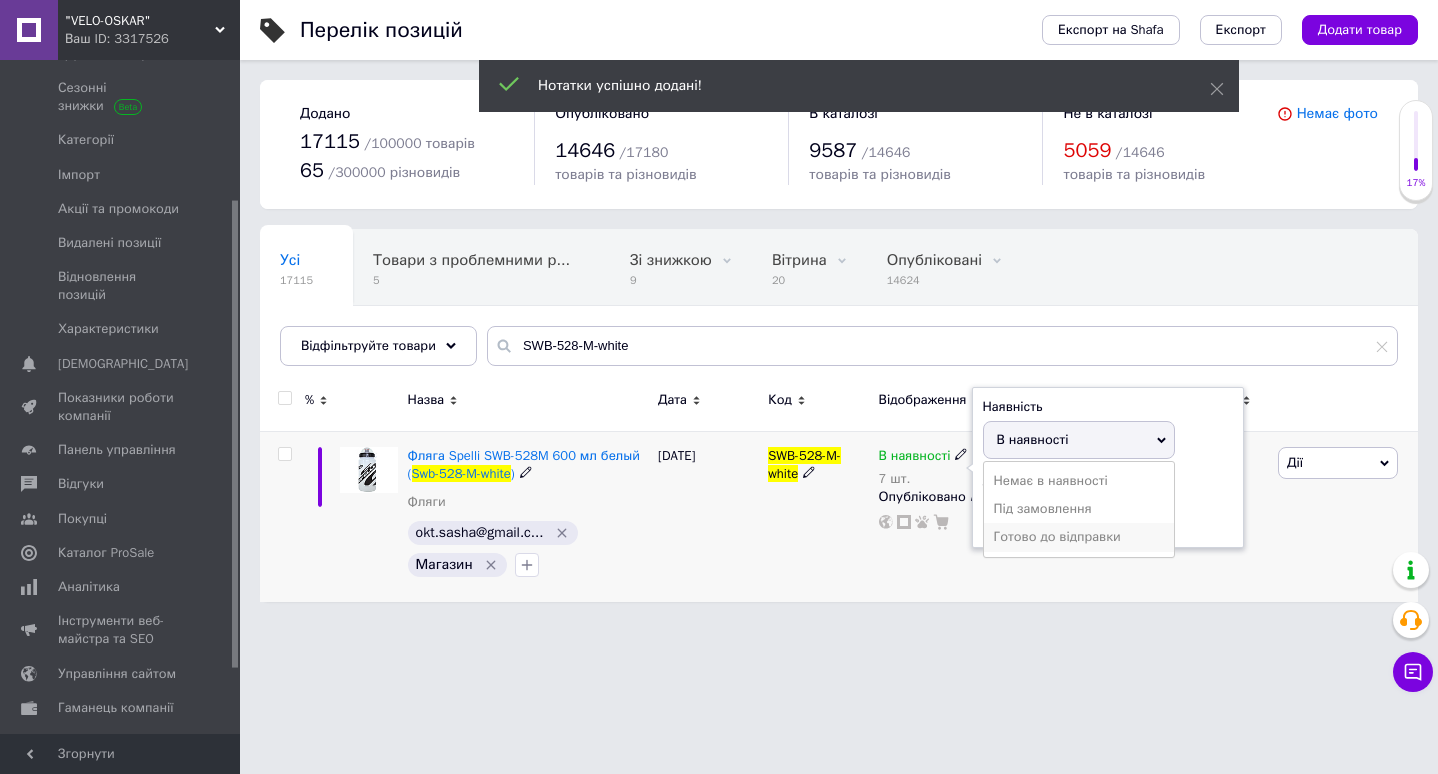 click on "Готово до відправки" at bounding box center [1079, 537] 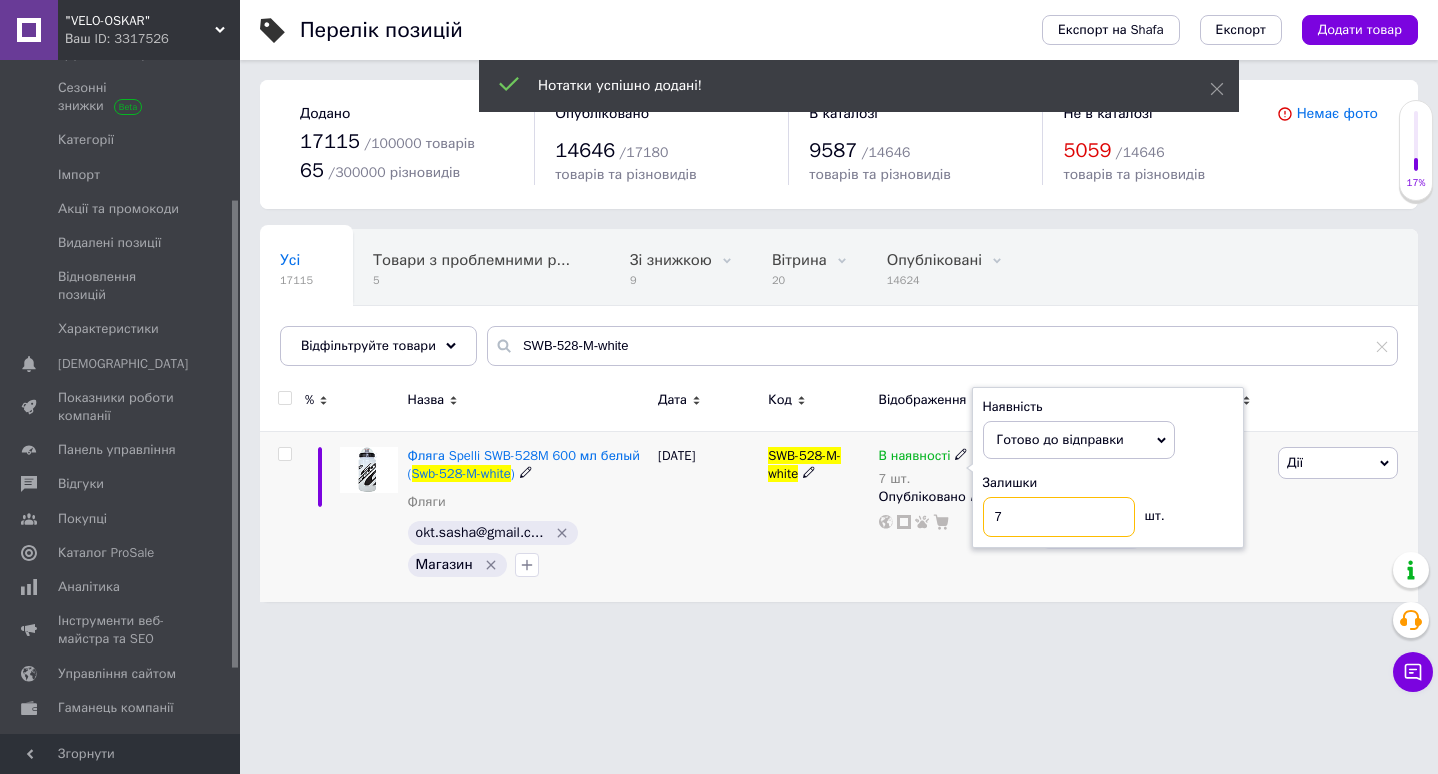 click on "7" at bounding box center (1059, 517) 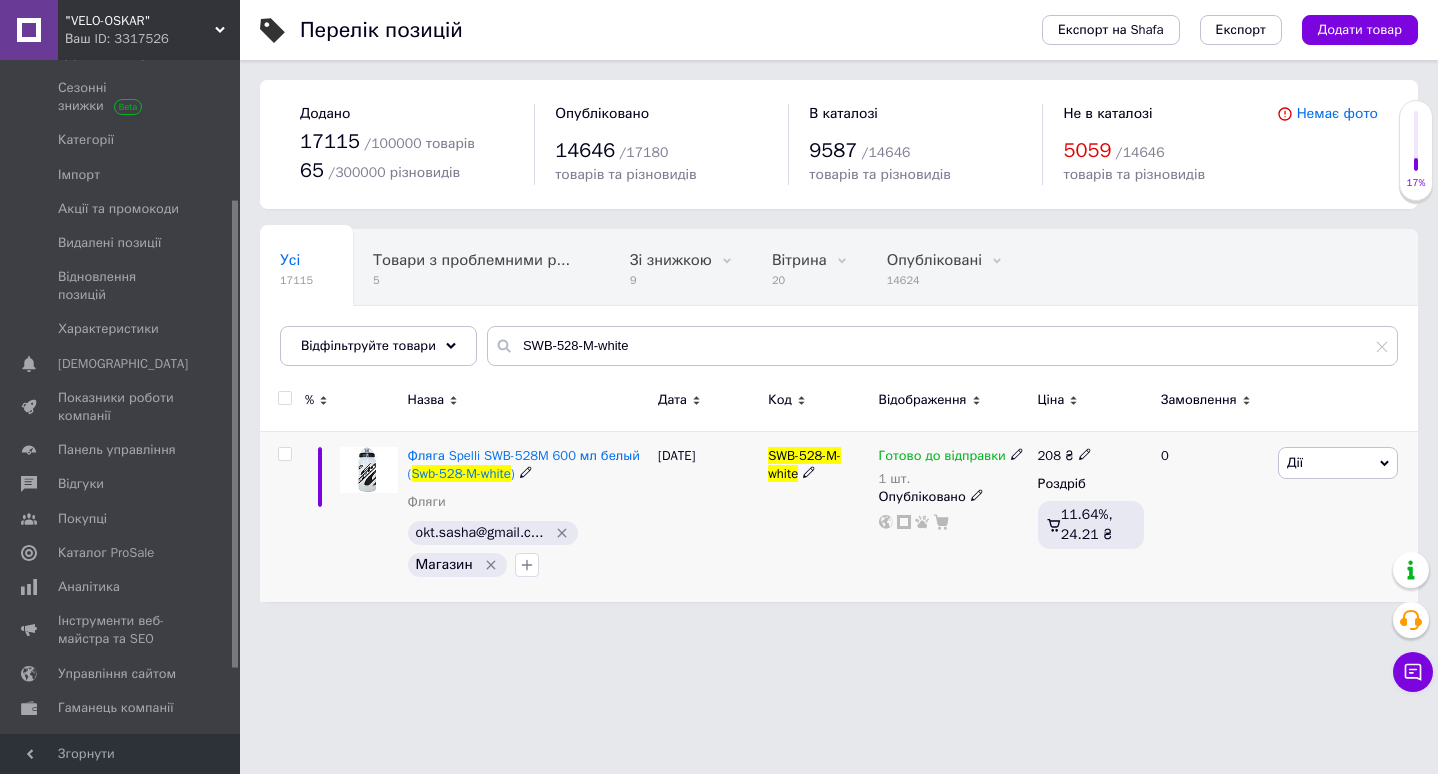 click 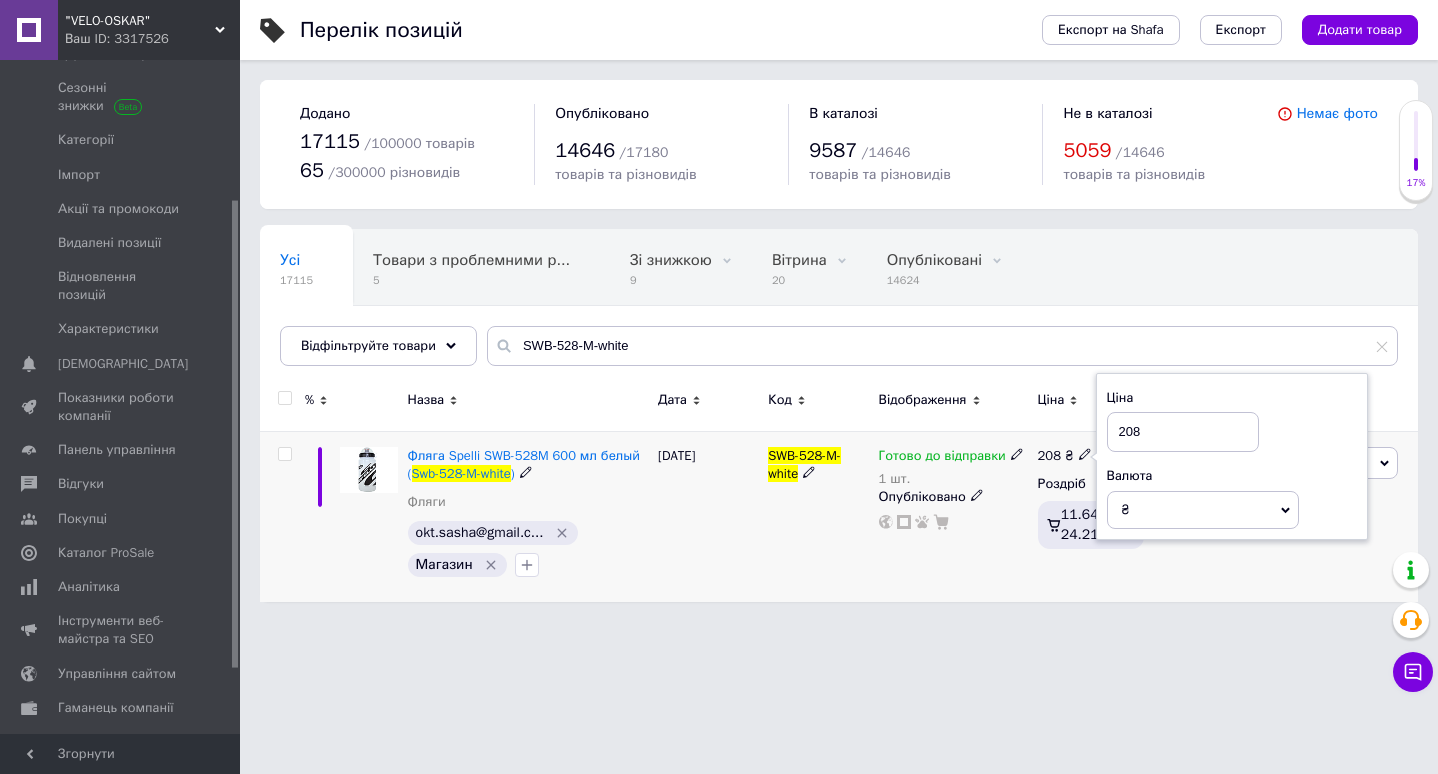 drag, startPoint x: 1148, startPoint y: 438, endPoint x: 1110, endPoint y: 446, distance: 38.832977 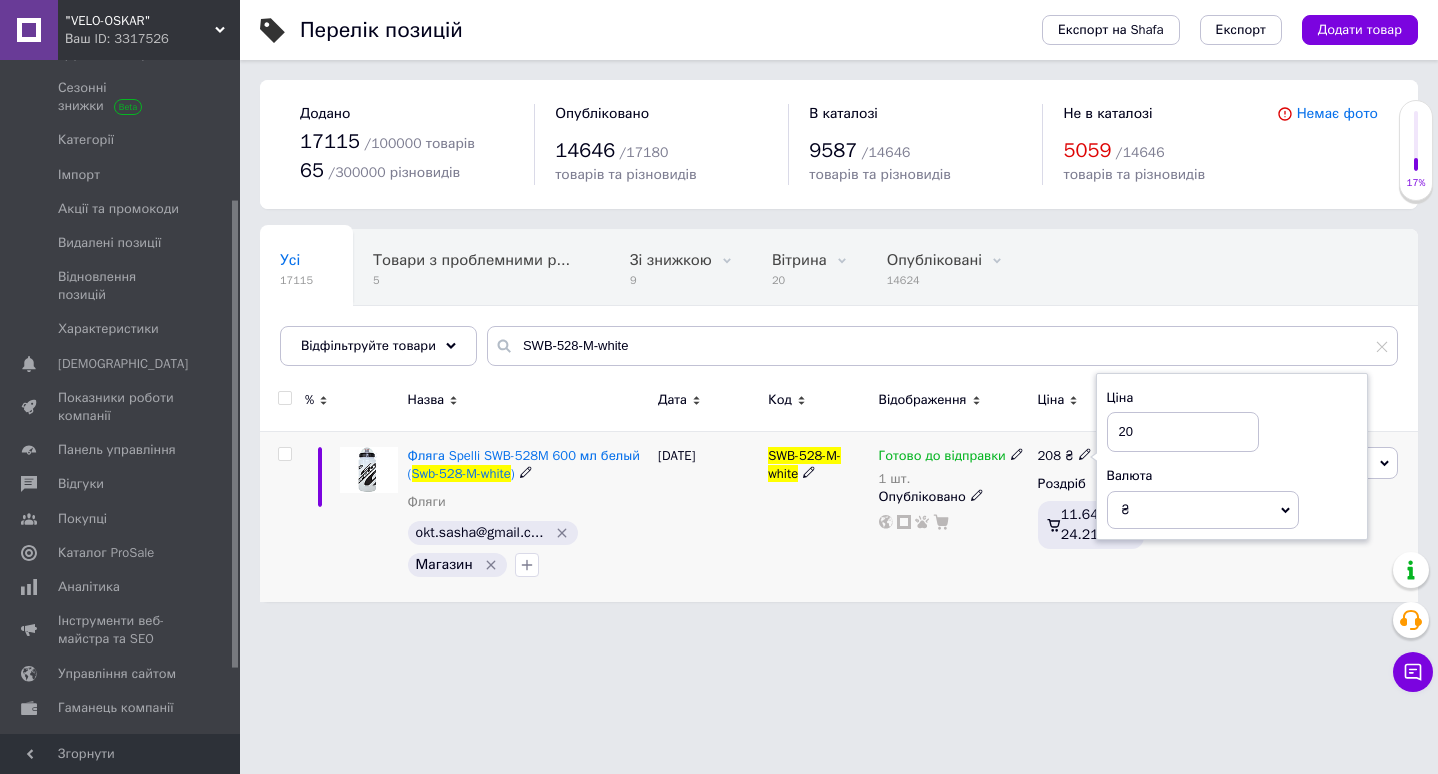 type on "200" 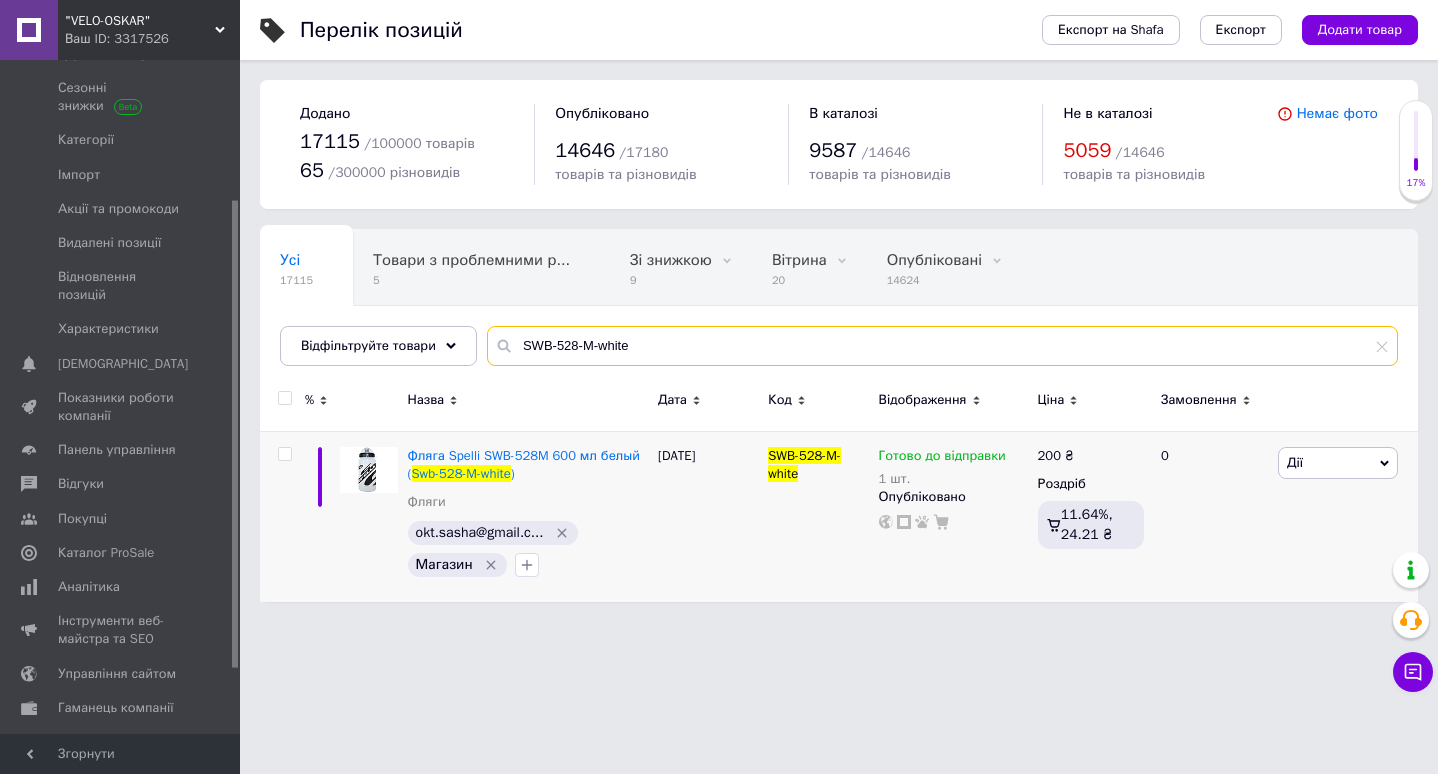click on "SWB-528-M-white" at bounding box center (942, 346) 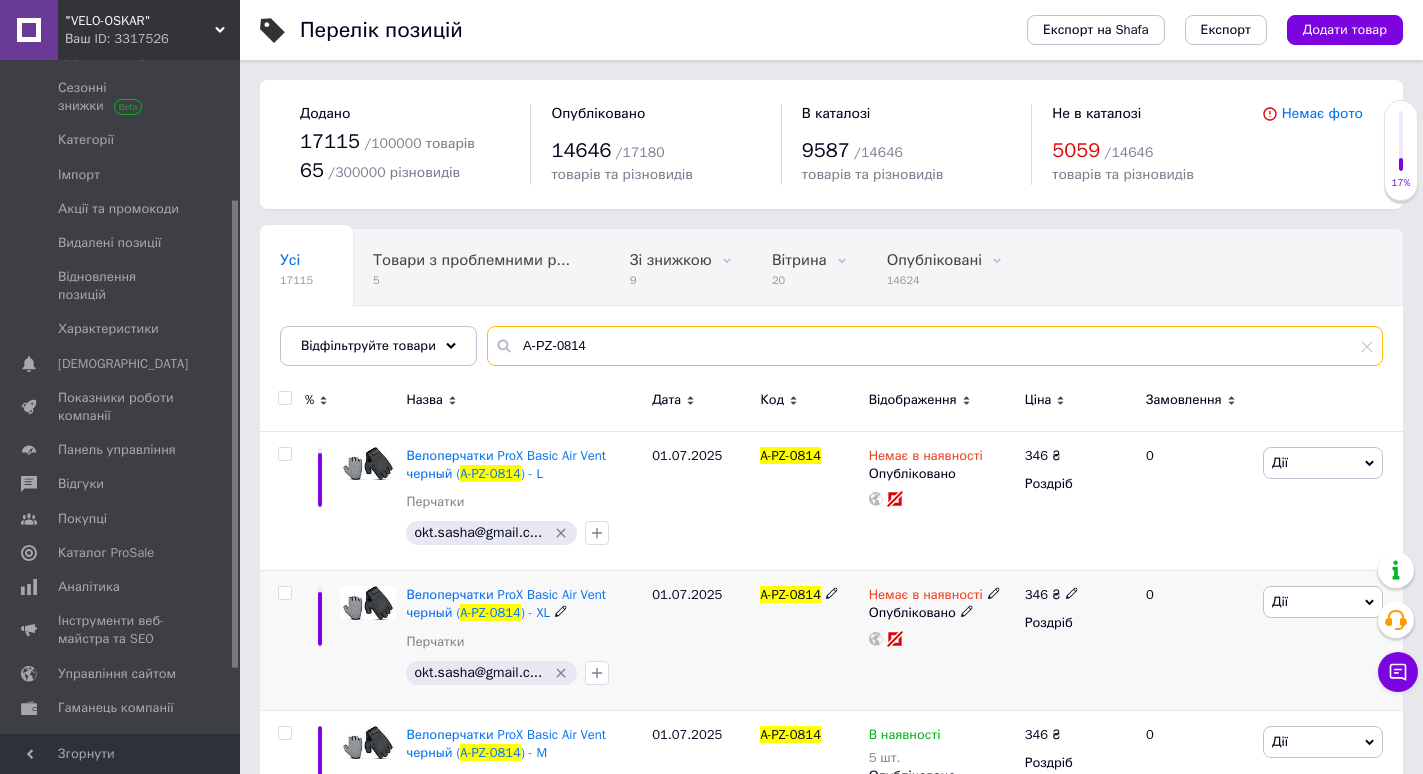 scroll, scrollTop: 100, scrollLeft: 0, axis: vertical 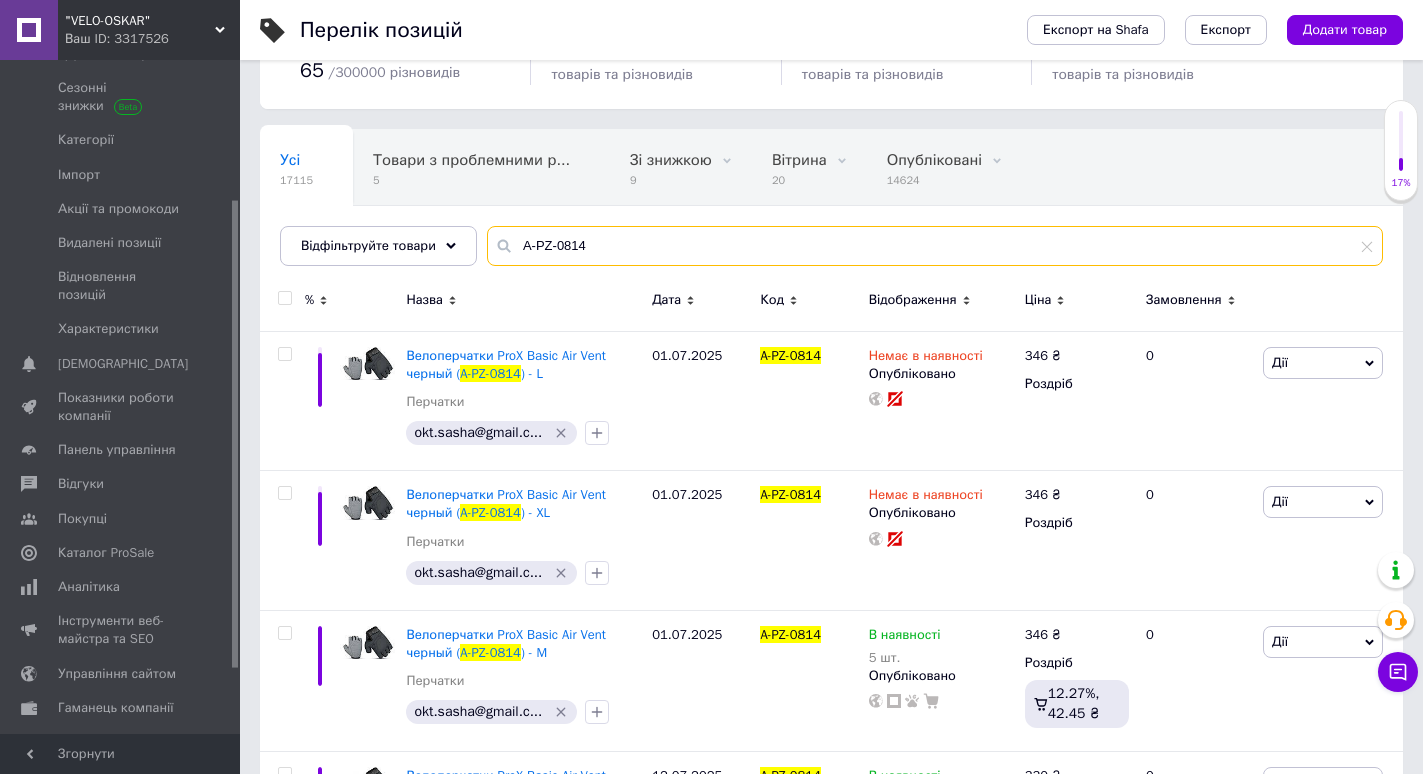 type on "A-PZ-0814" 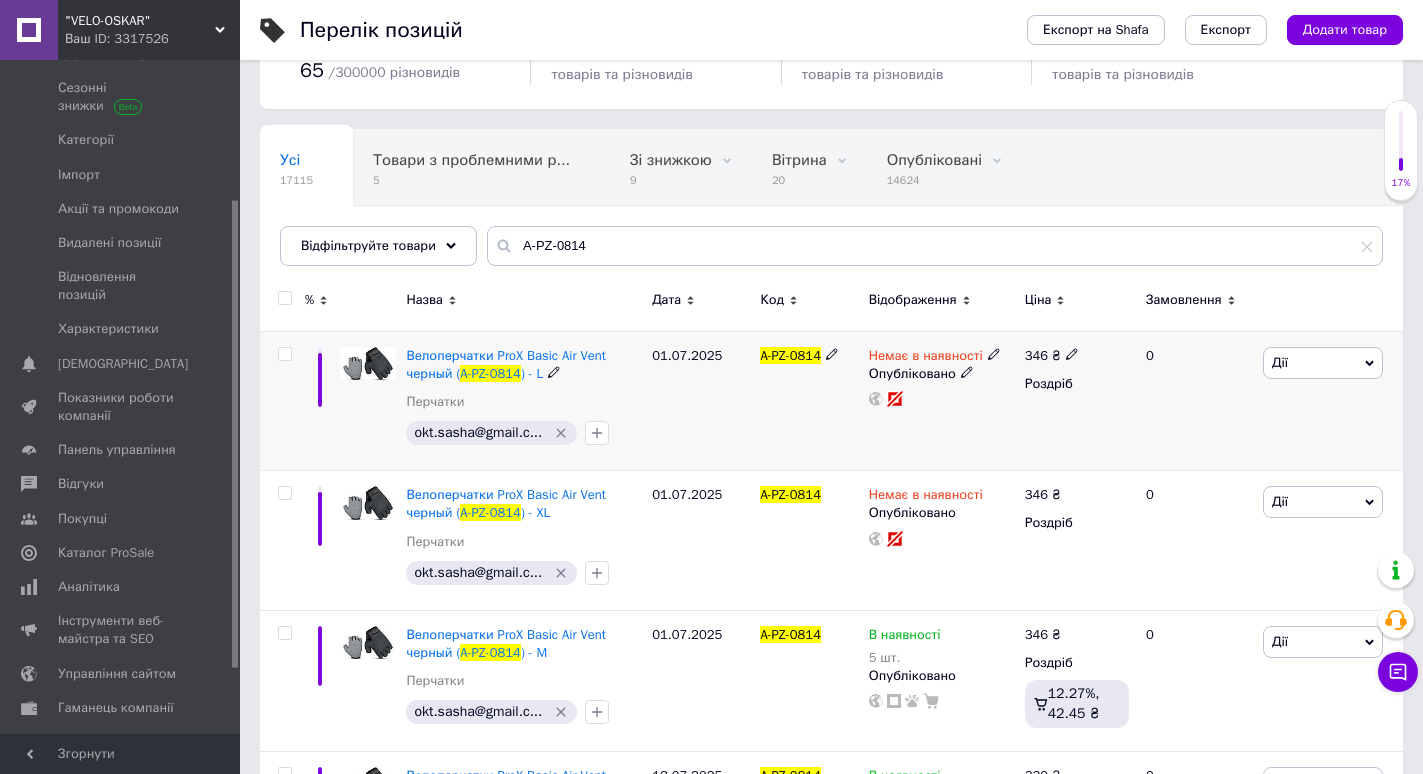 click 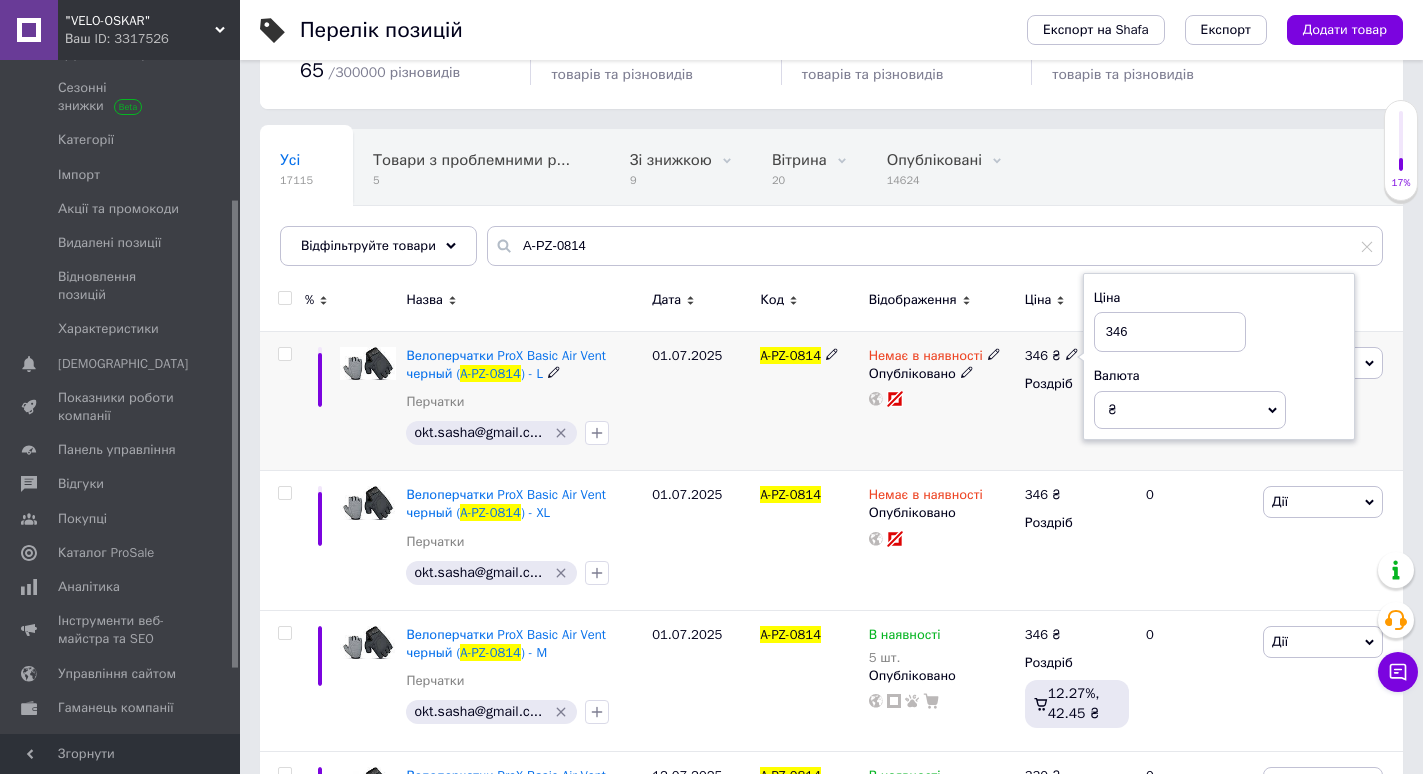drag, startPoint x: 1117, startPoint y: 334, endPoint x: 1147, endPoint y: 336, distance: 30.066593 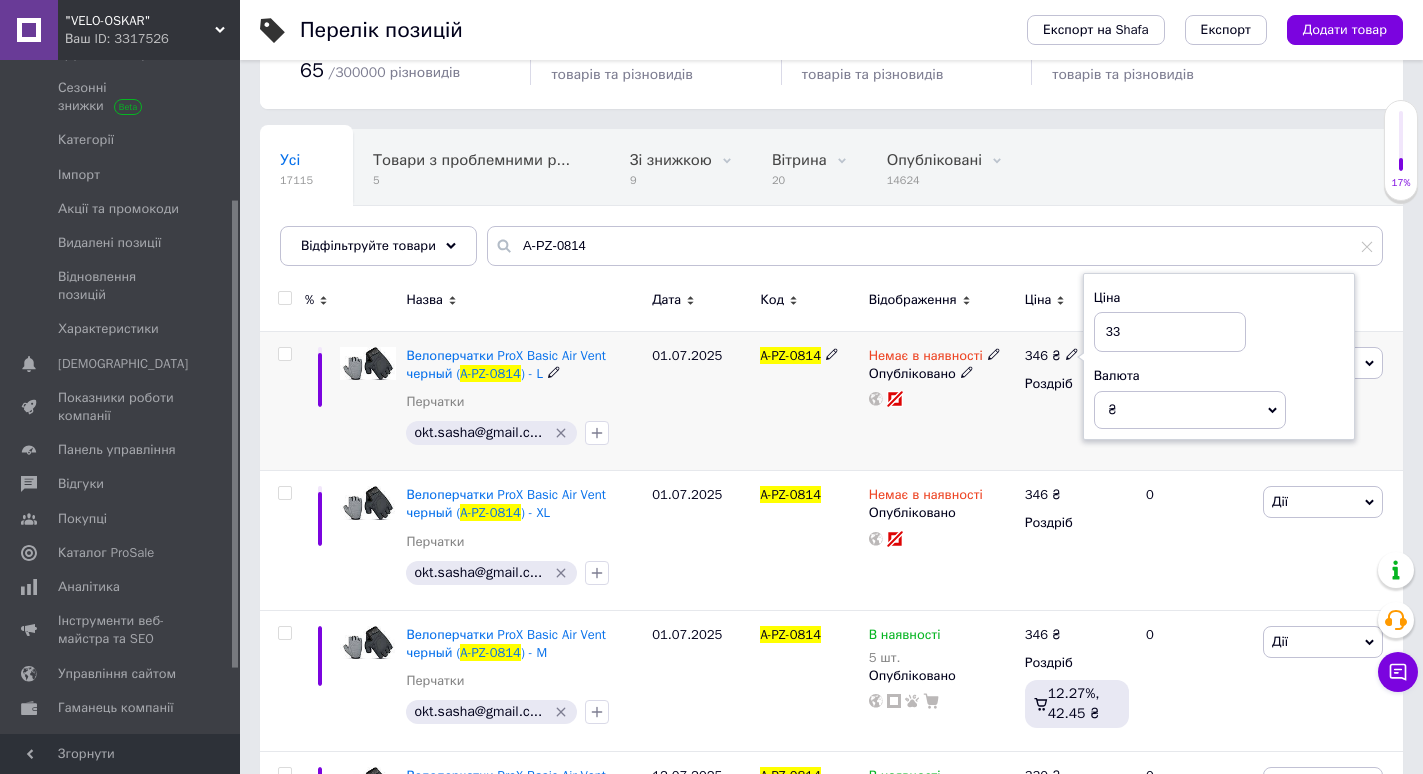 type on "335" 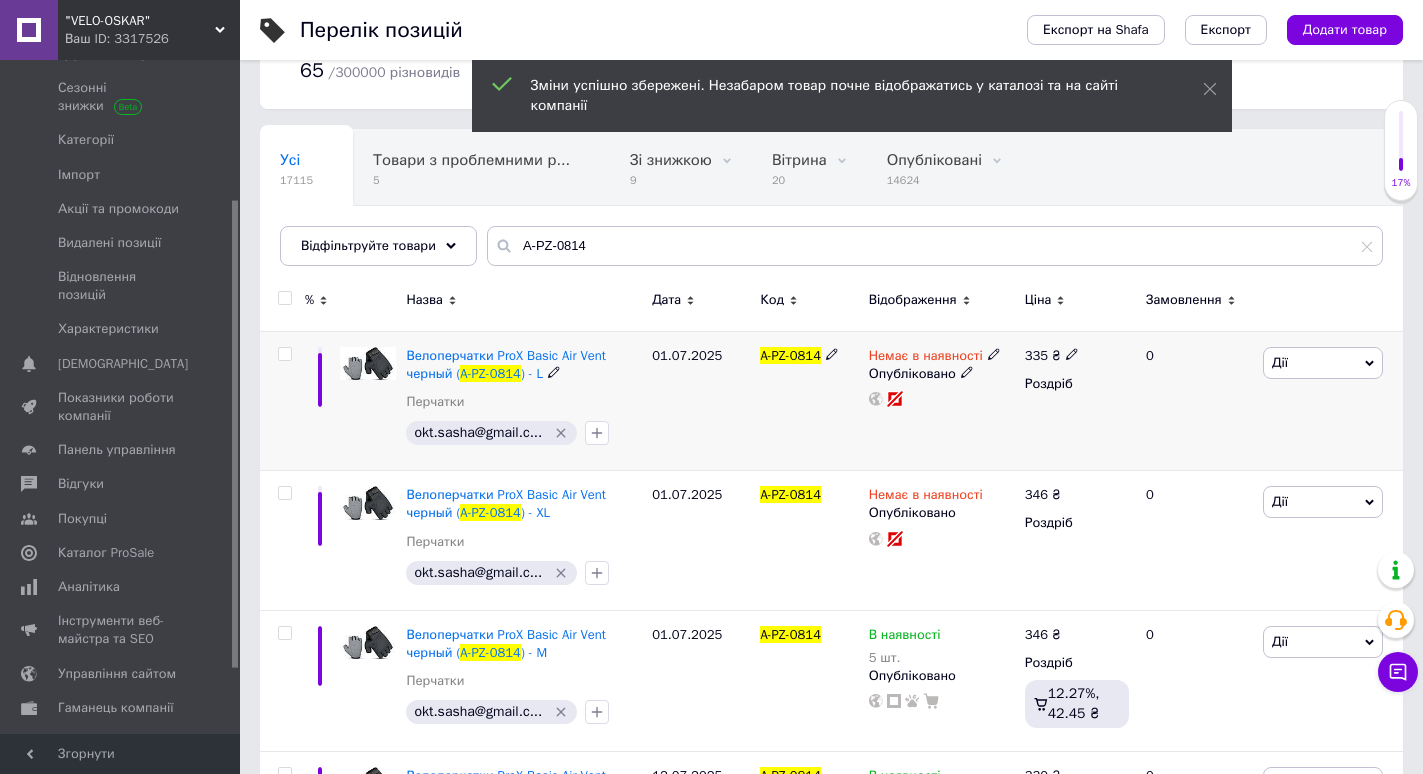 click 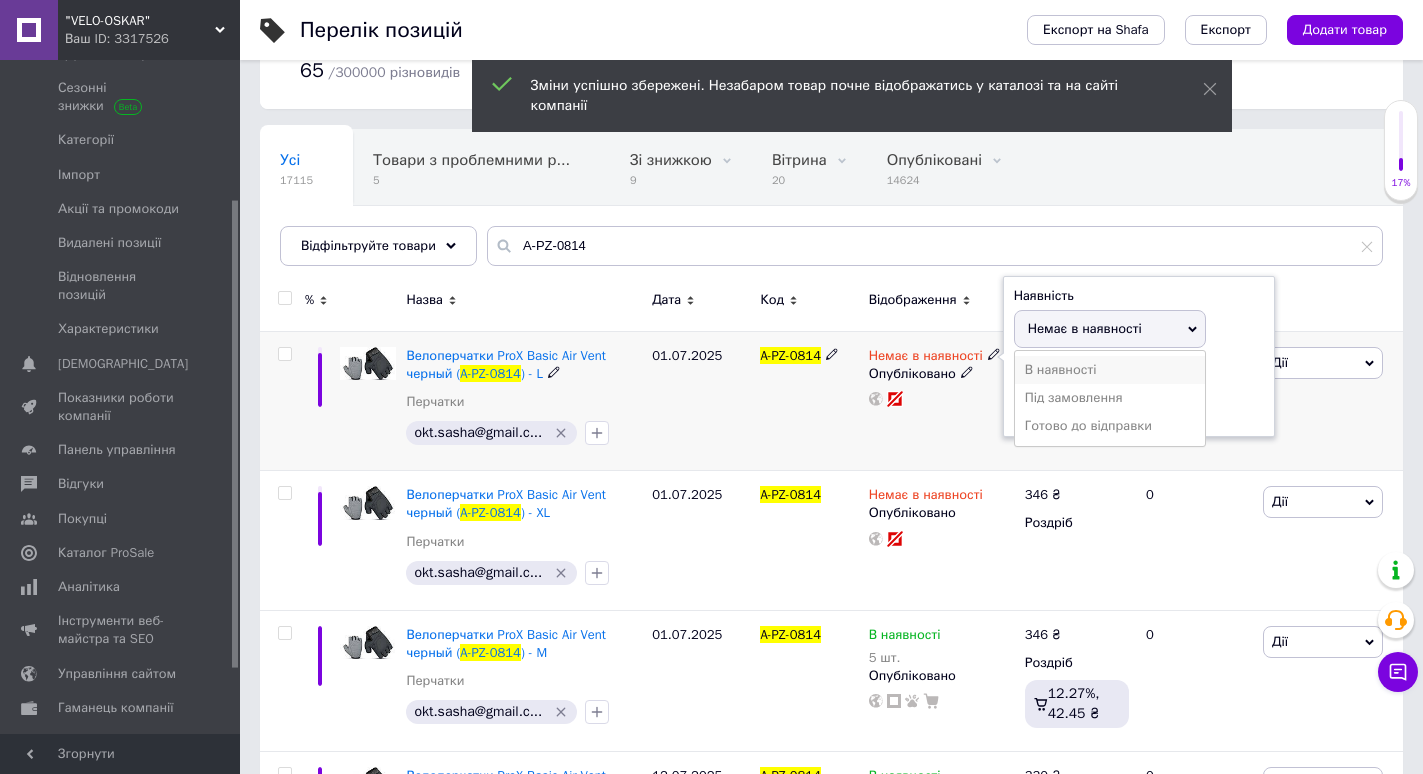 click on "В наявності" at bounding box center [1110, 370] 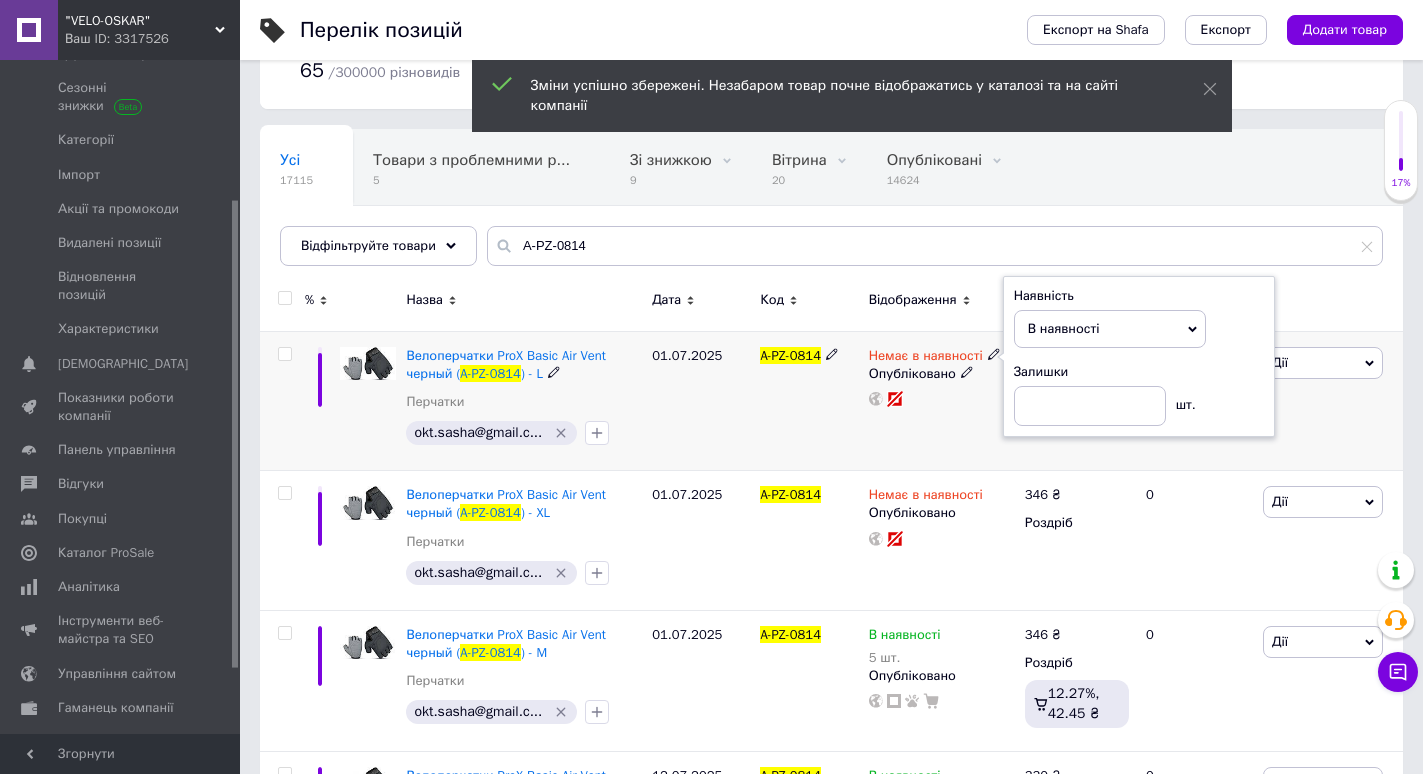 click on "A-PZ-0814" at bounding box center [809, 401] 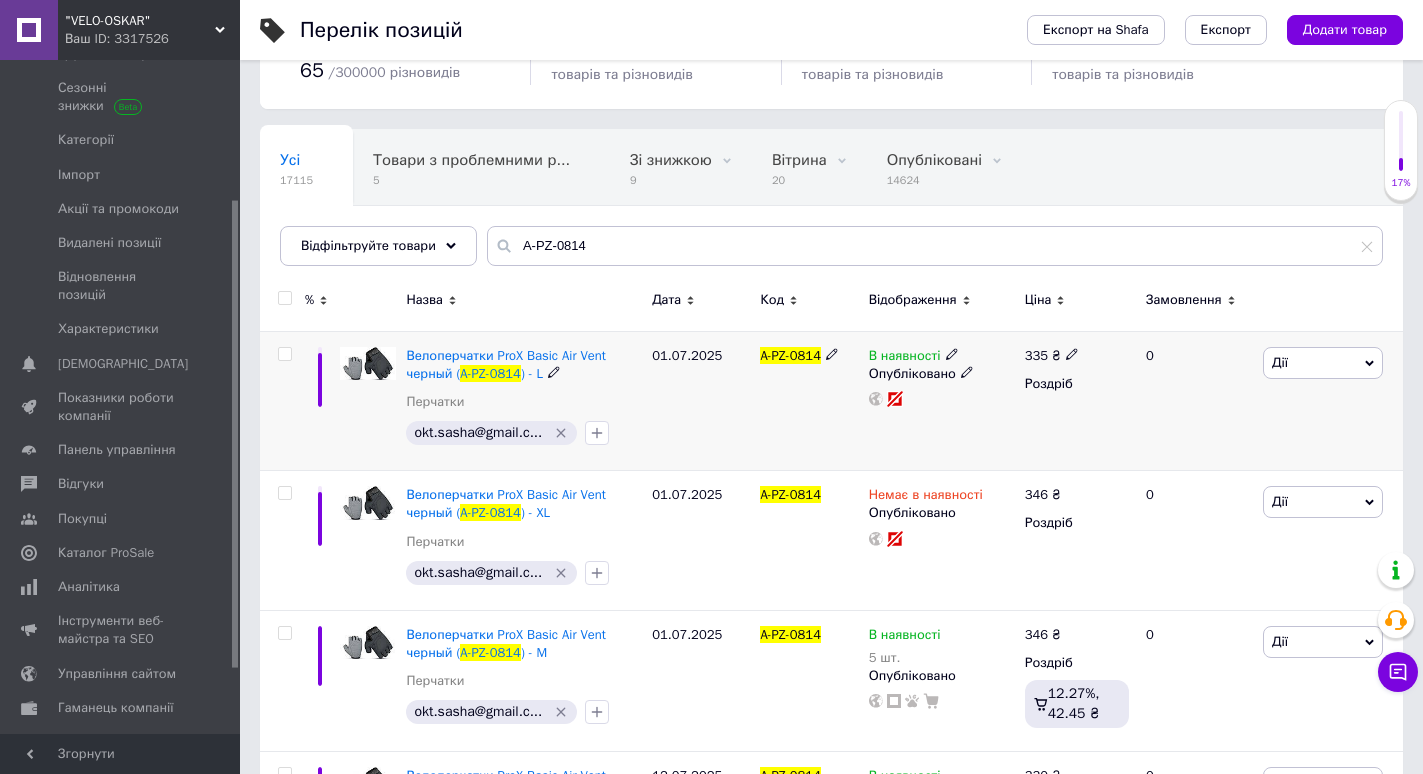 scroll, scrollTop: 200, scrollLeft: 0, axis: vertical 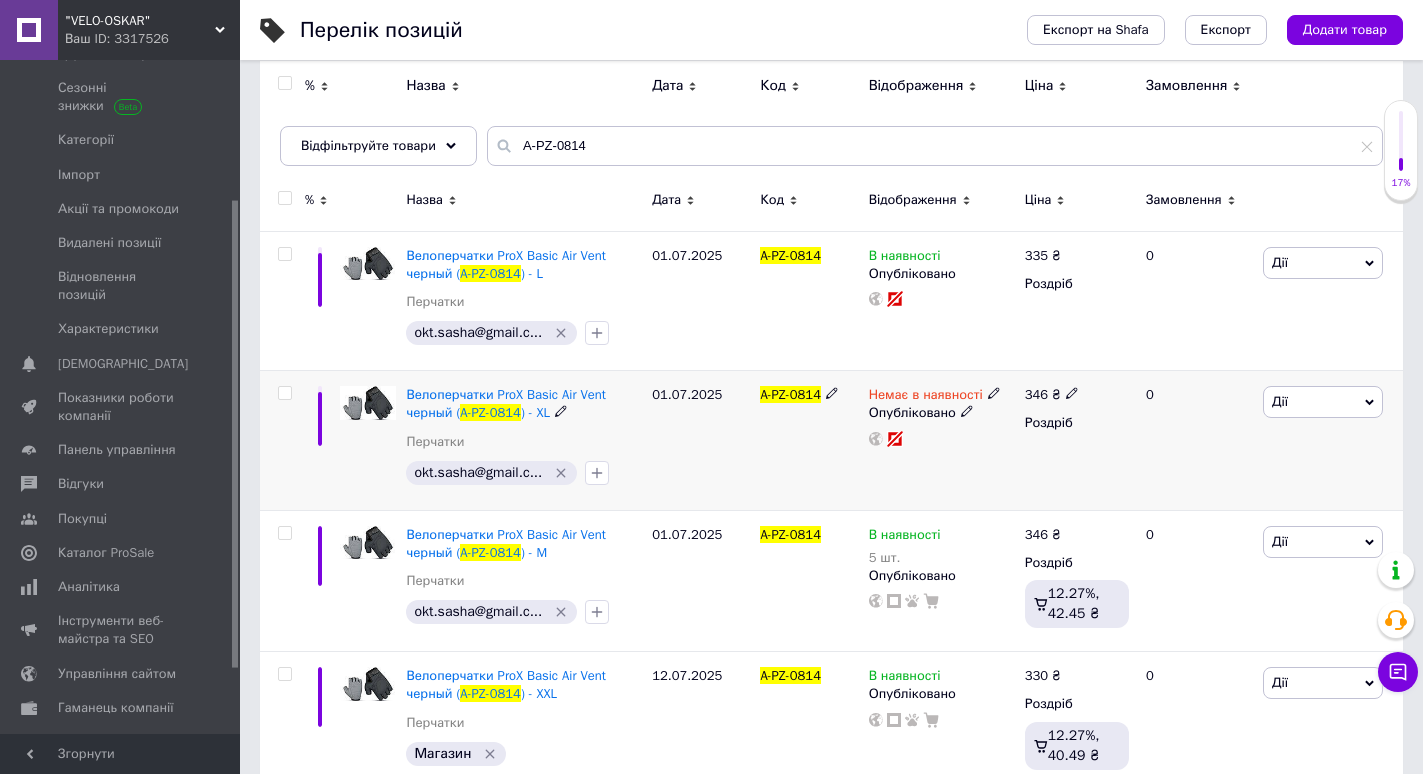 click 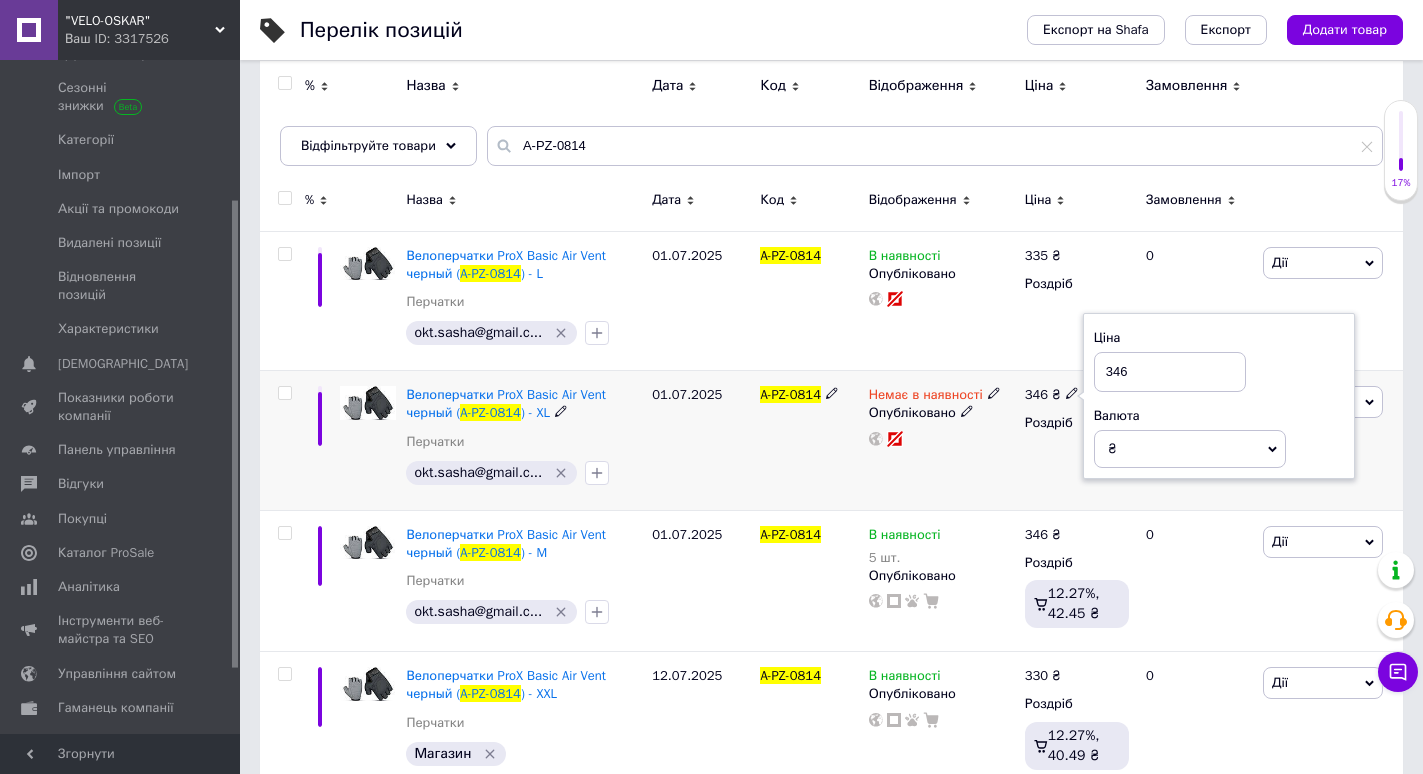 drag, startPoint x: 1119, startPoint y: 369, endPoint x: 1134, endPoint y: 368, distance: 15.033297 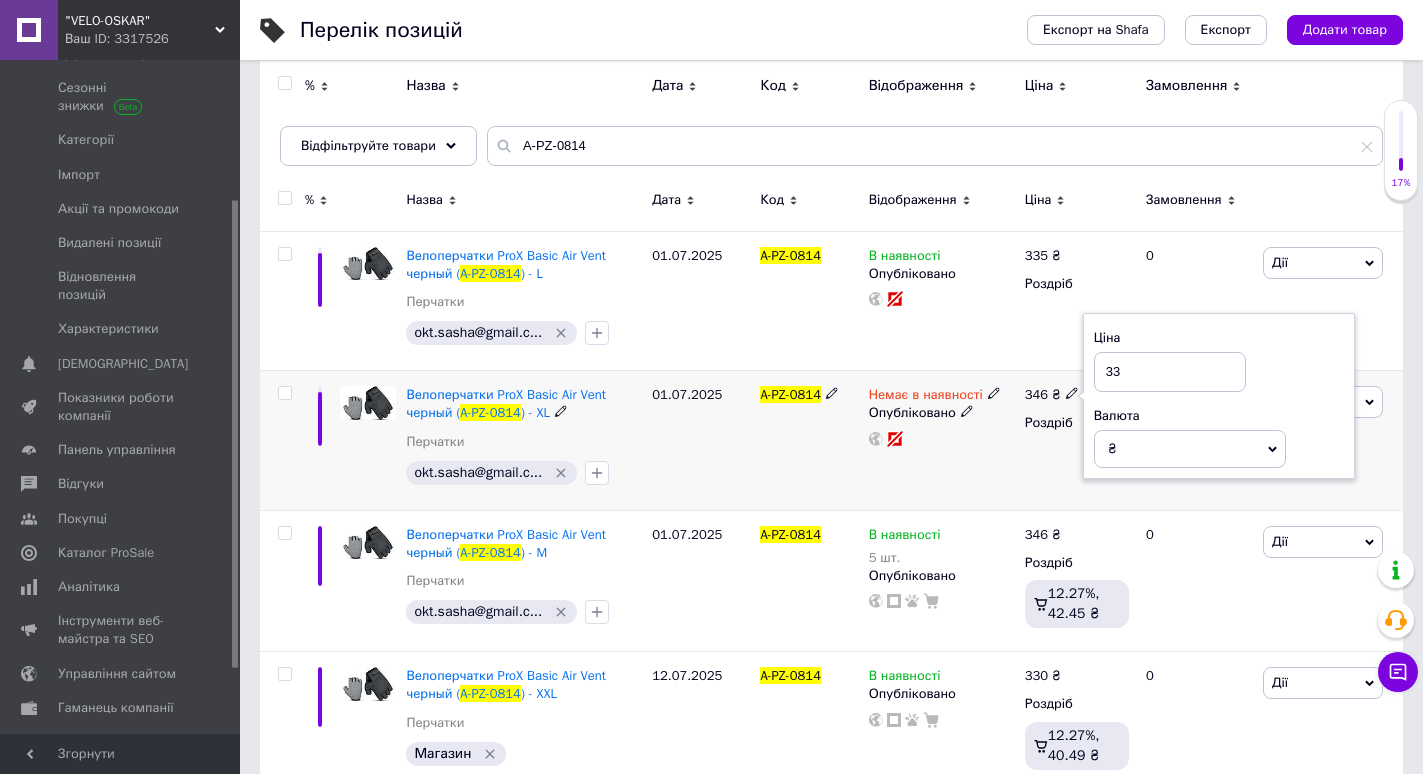type on "335" 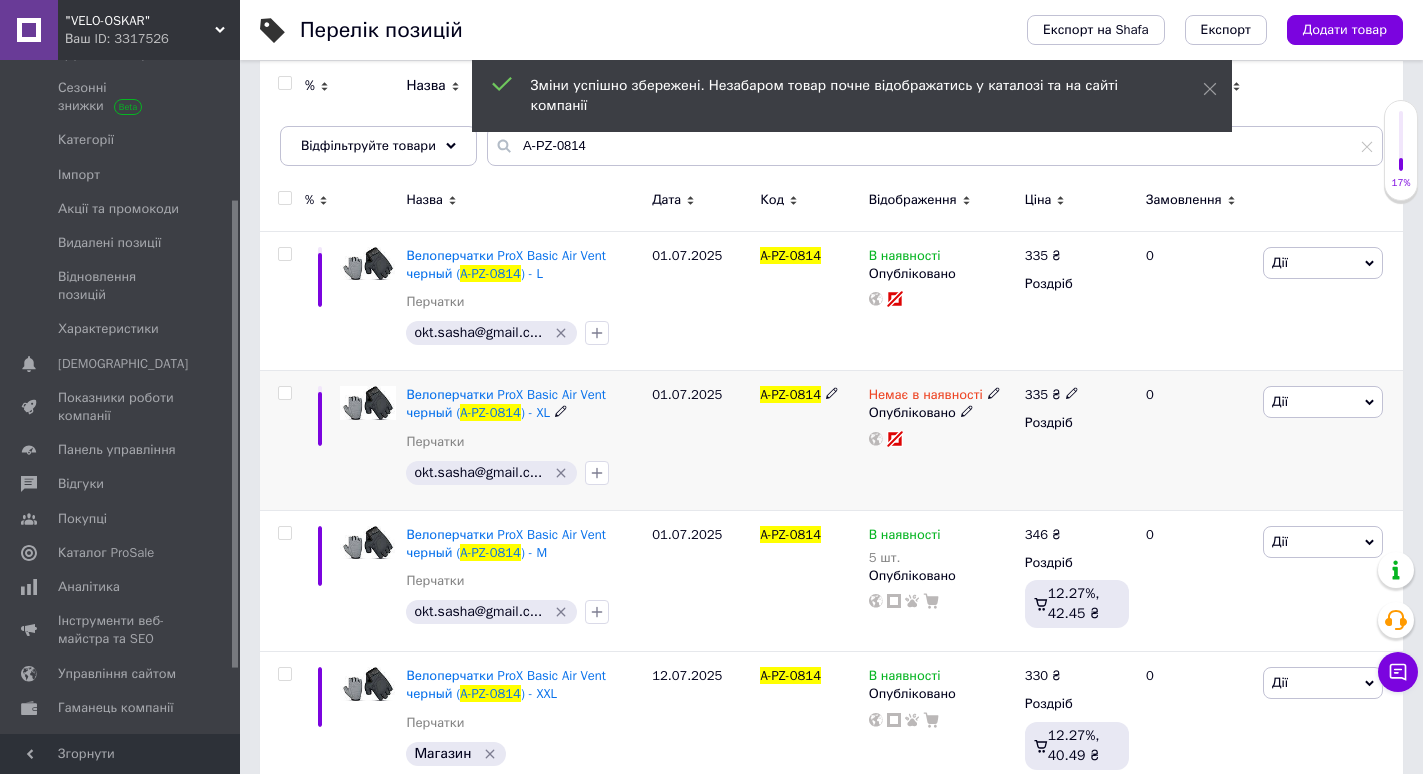 click 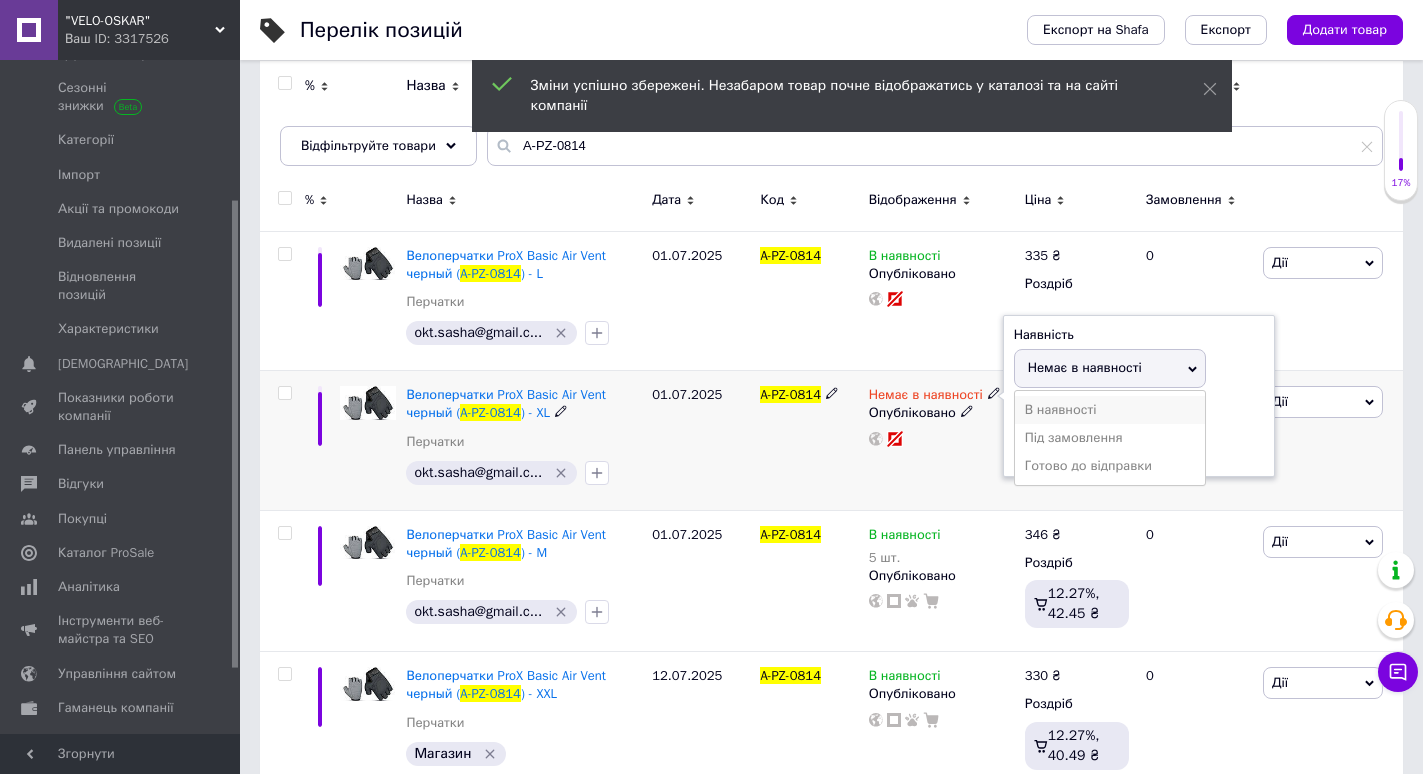 click on "В наявності" at bounding box center (1110, 410) 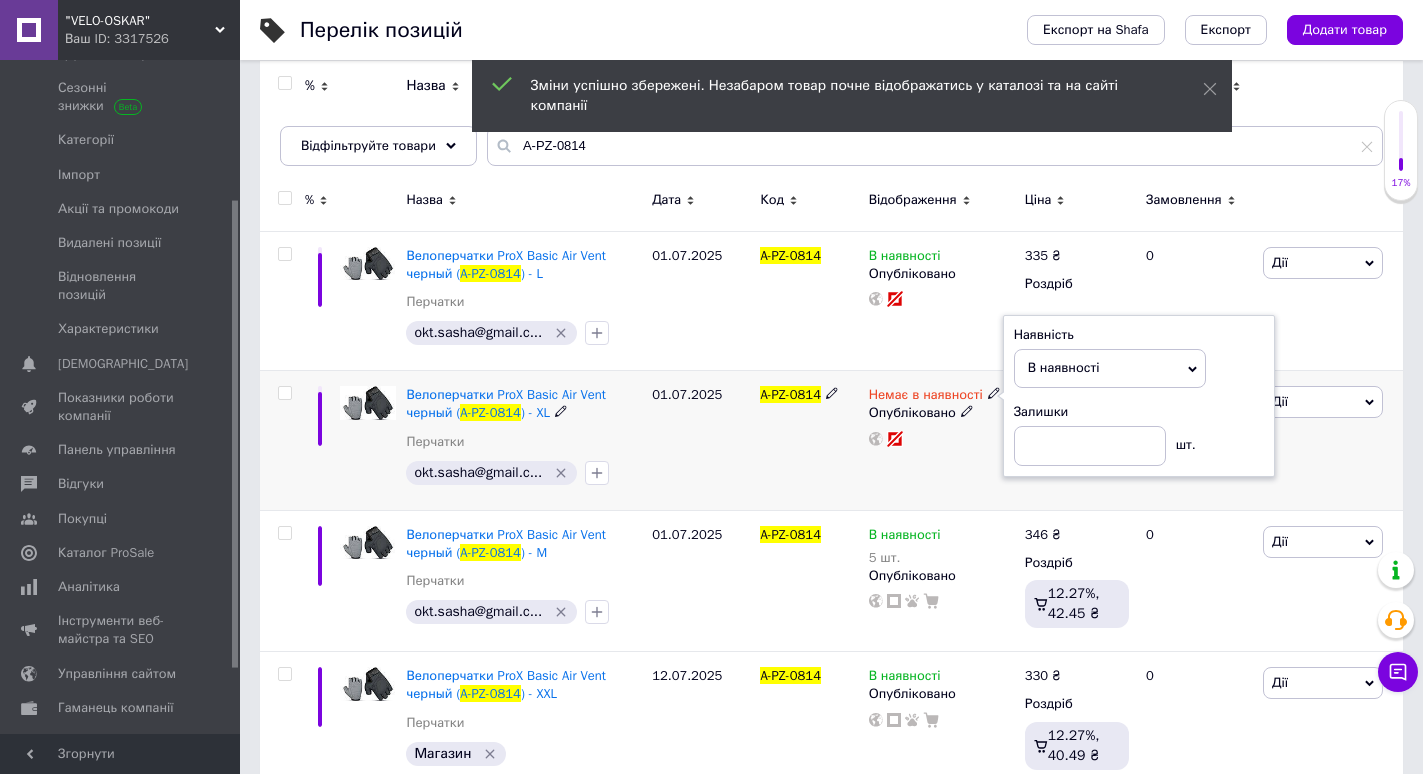 click on "A-PZ-0814" at bounding box center (809, 441) 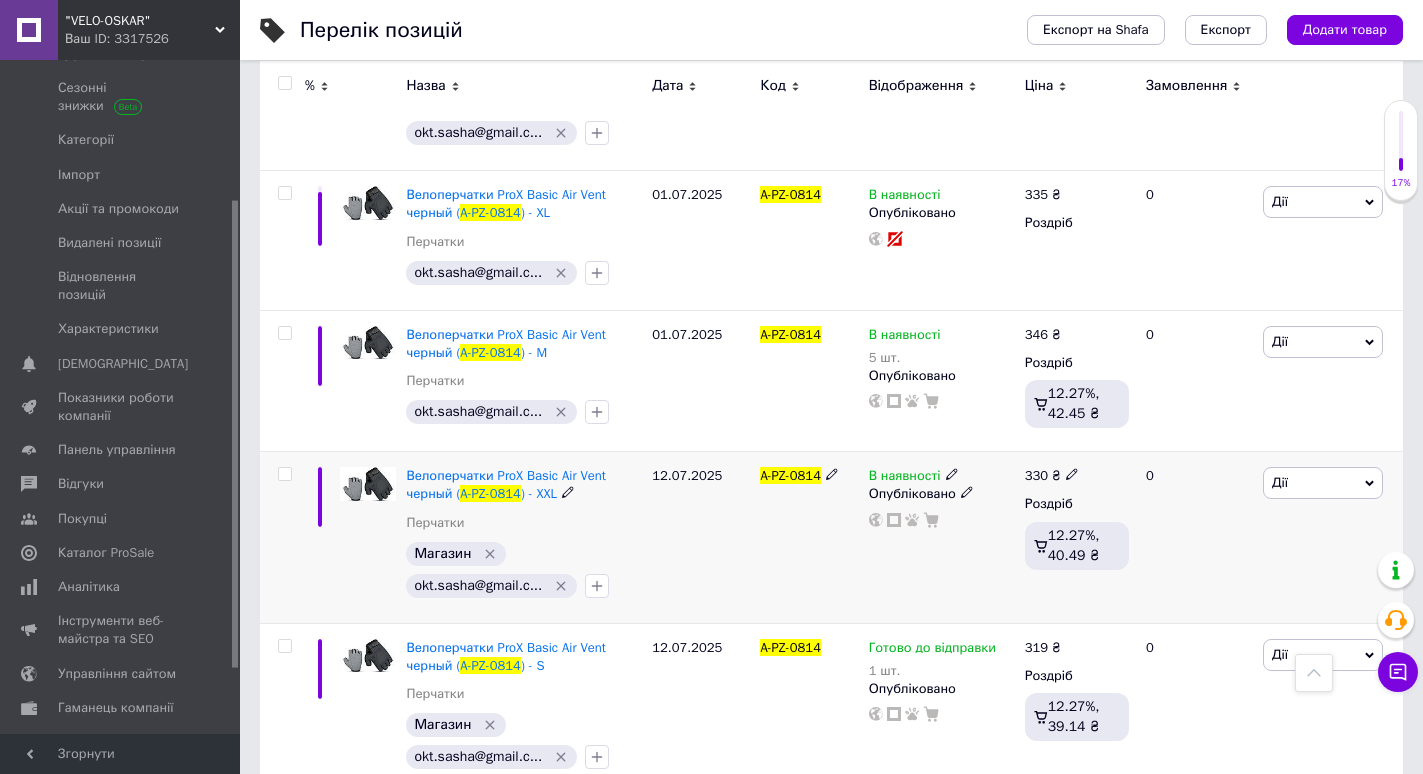 scroll, scrollTop: 440, scrollLeft: 0, axis: vertical 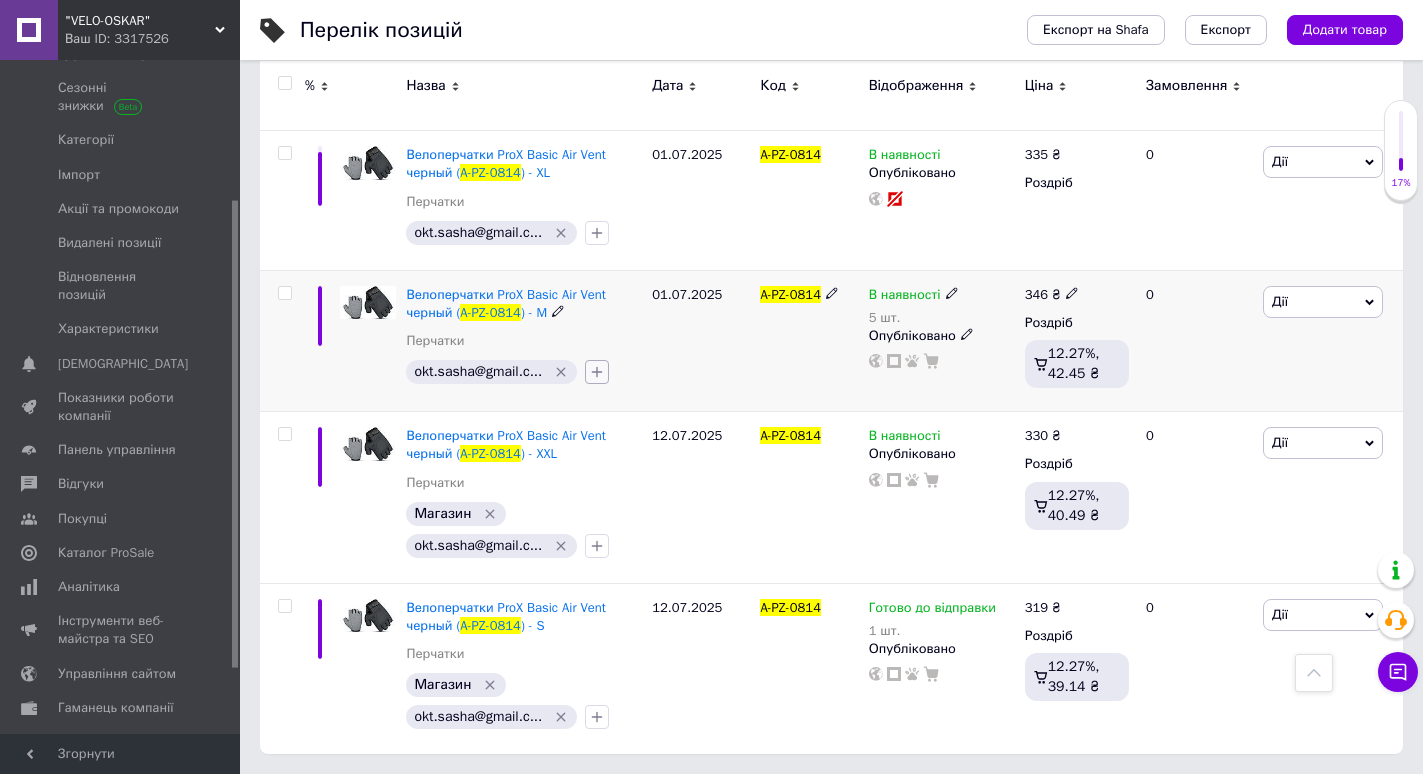 click 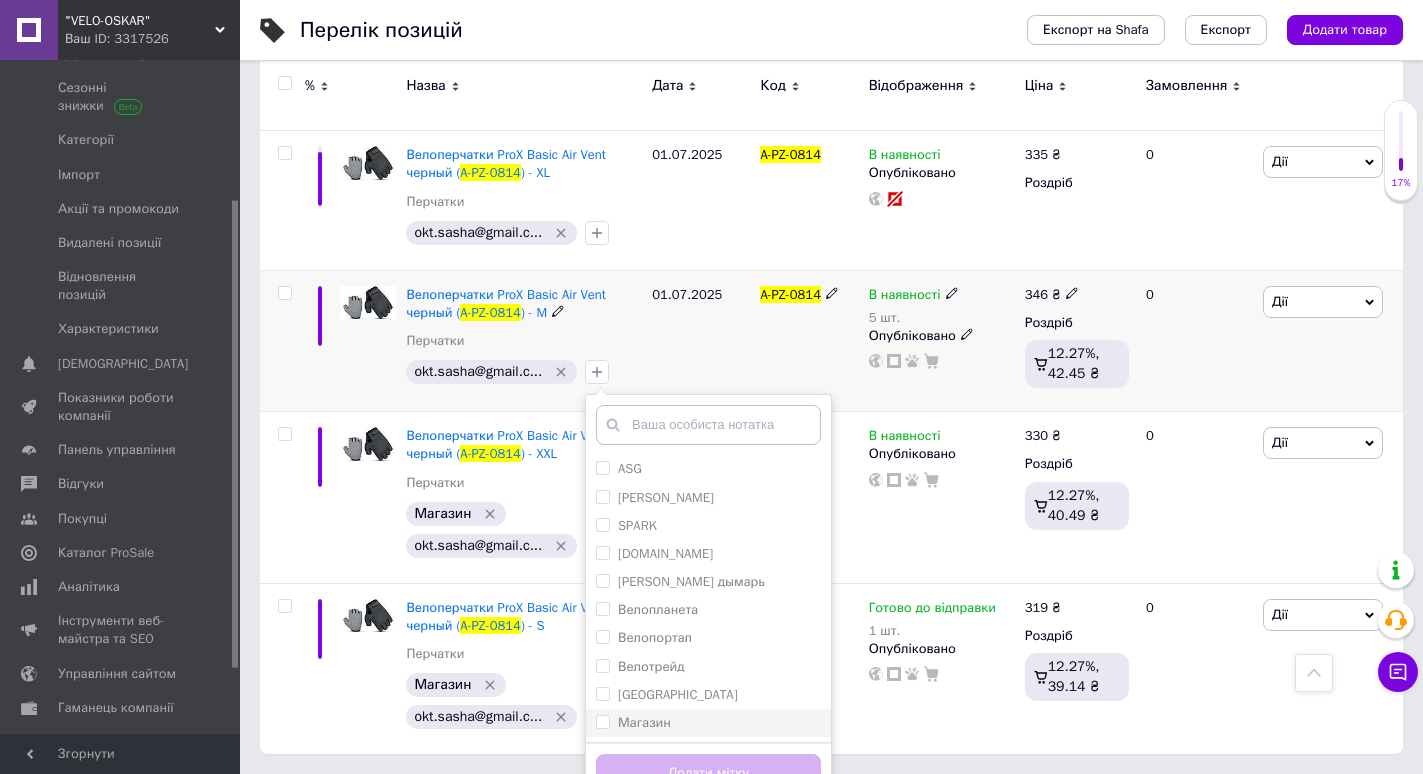 click on "Магазин" at bounding box center [708, 723] 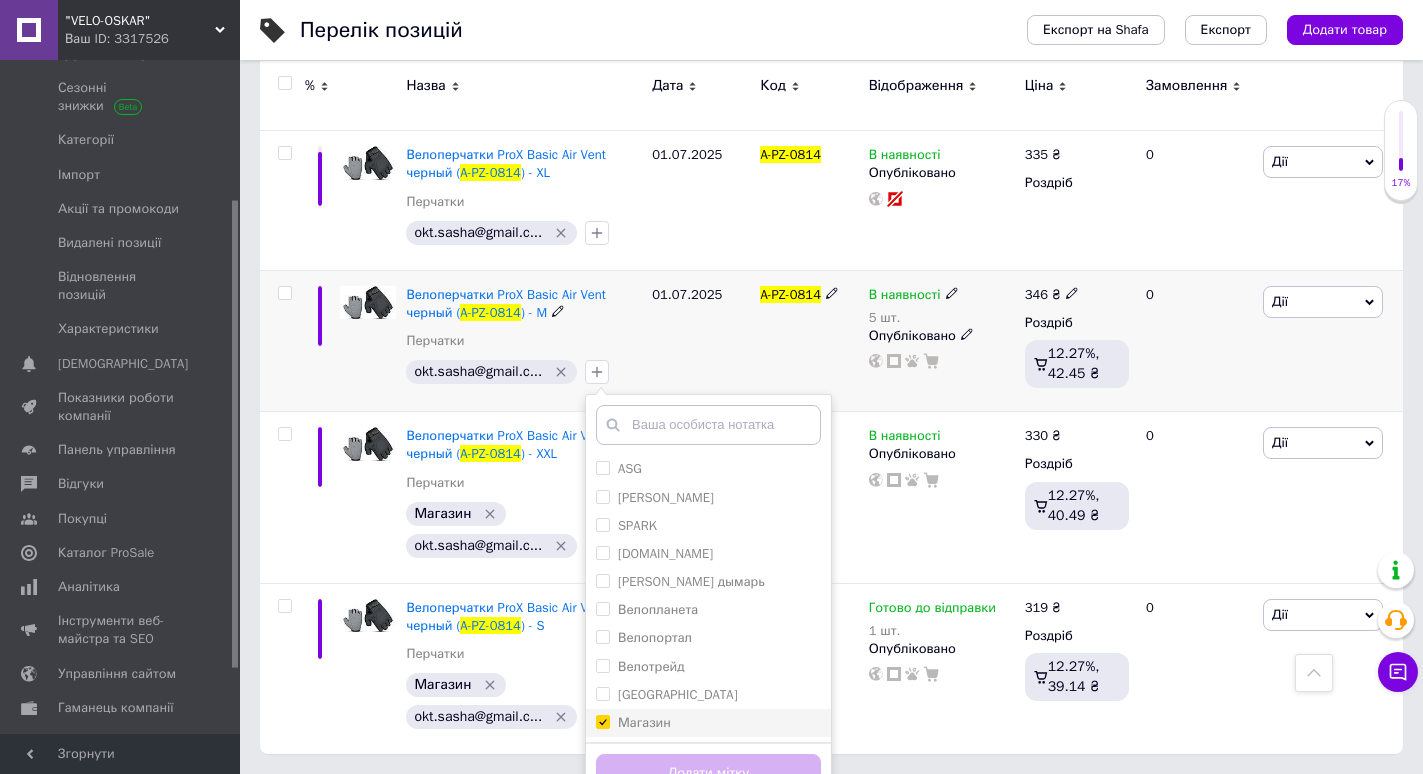 checkbox on "true" 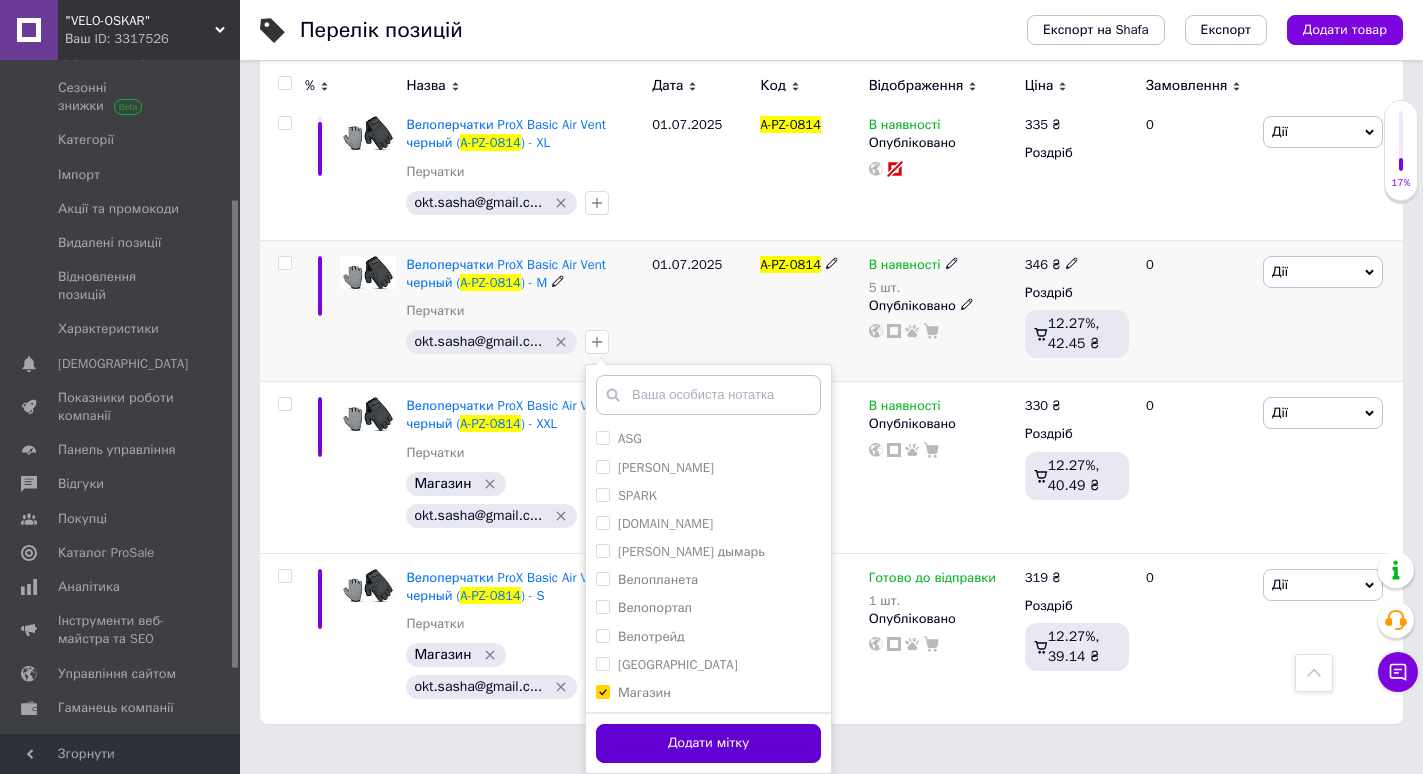click on "Додати мітку" at bounding box center (708, 743) 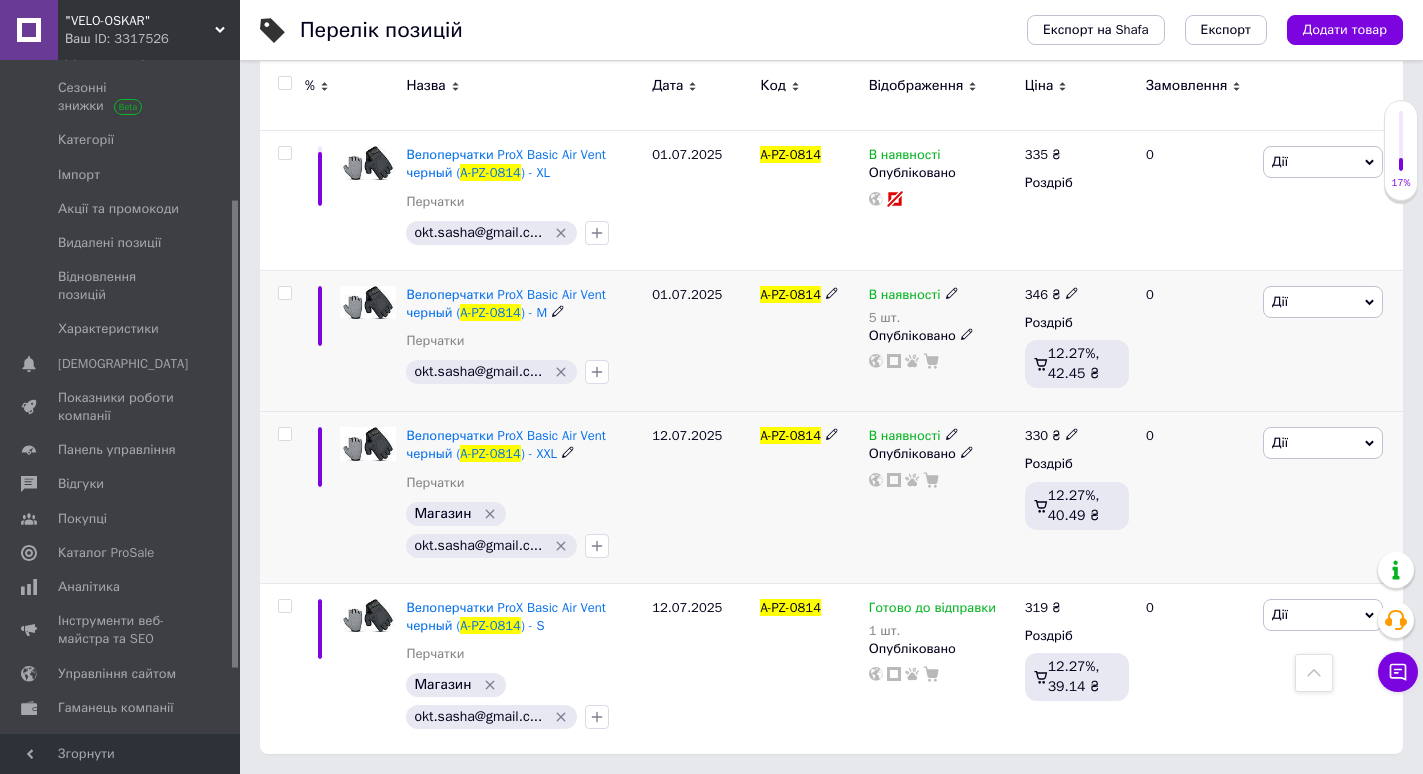 scroll, scrollTop: 470, scrollLeft: 0, axis: vertical 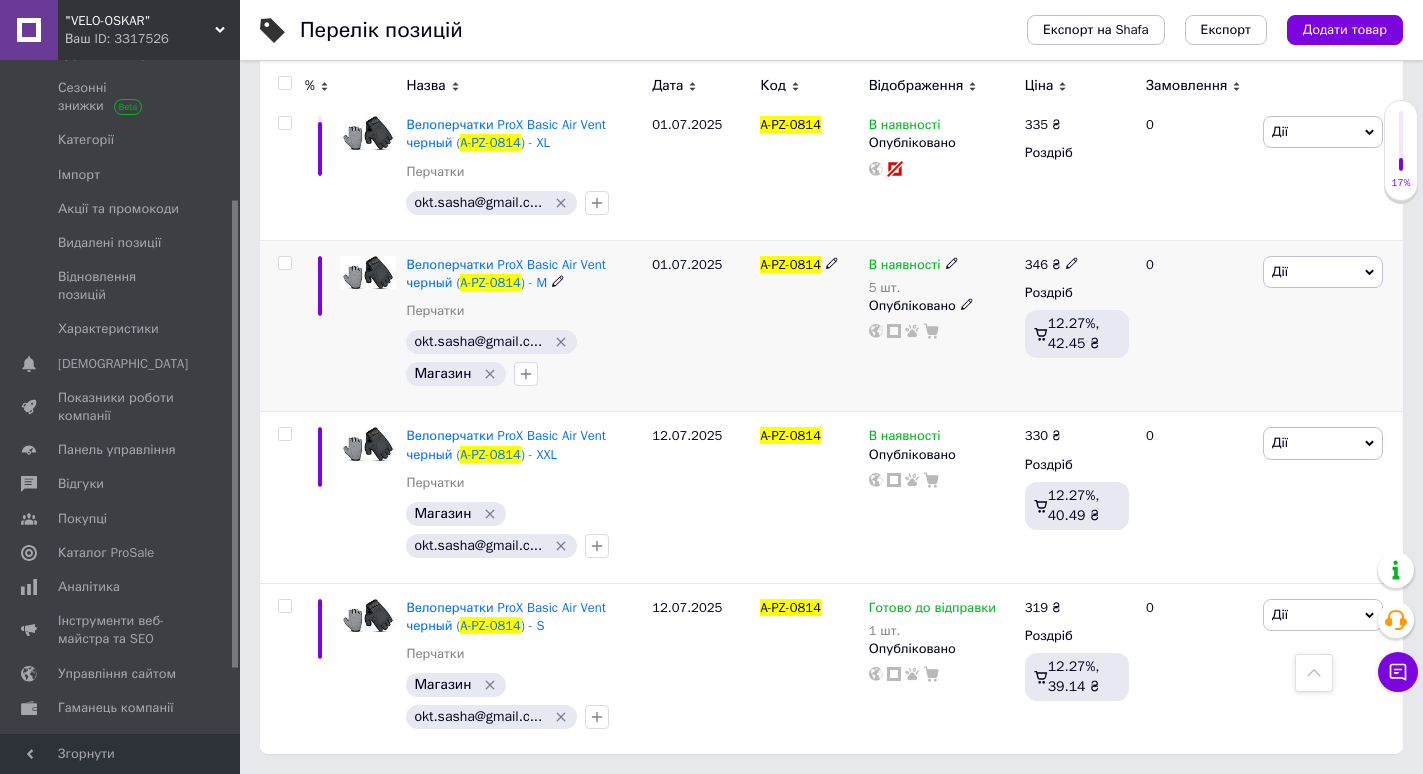 click 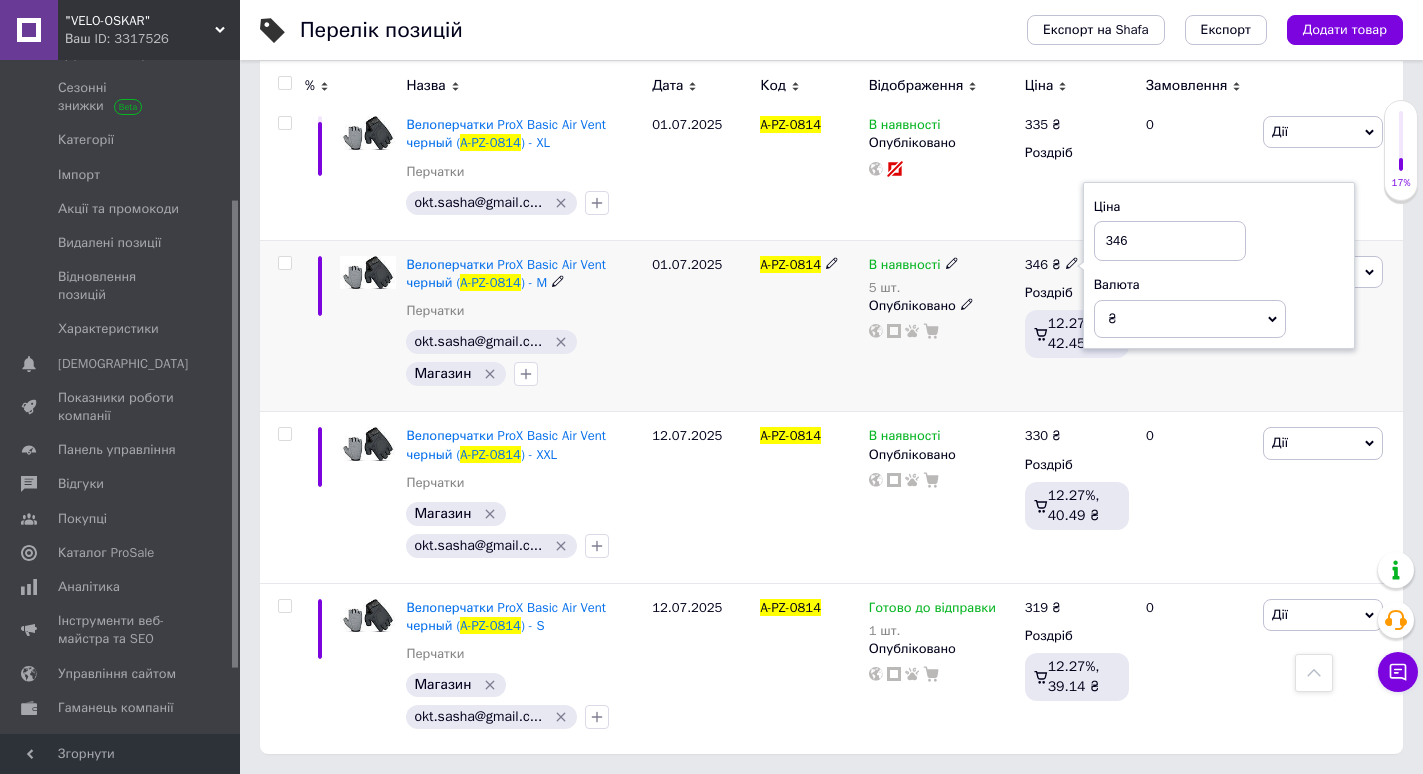 drag, startPoint x: 1114, startPoint y: 239, endPoint x: 1156, endPoint y: 239, distance: 42 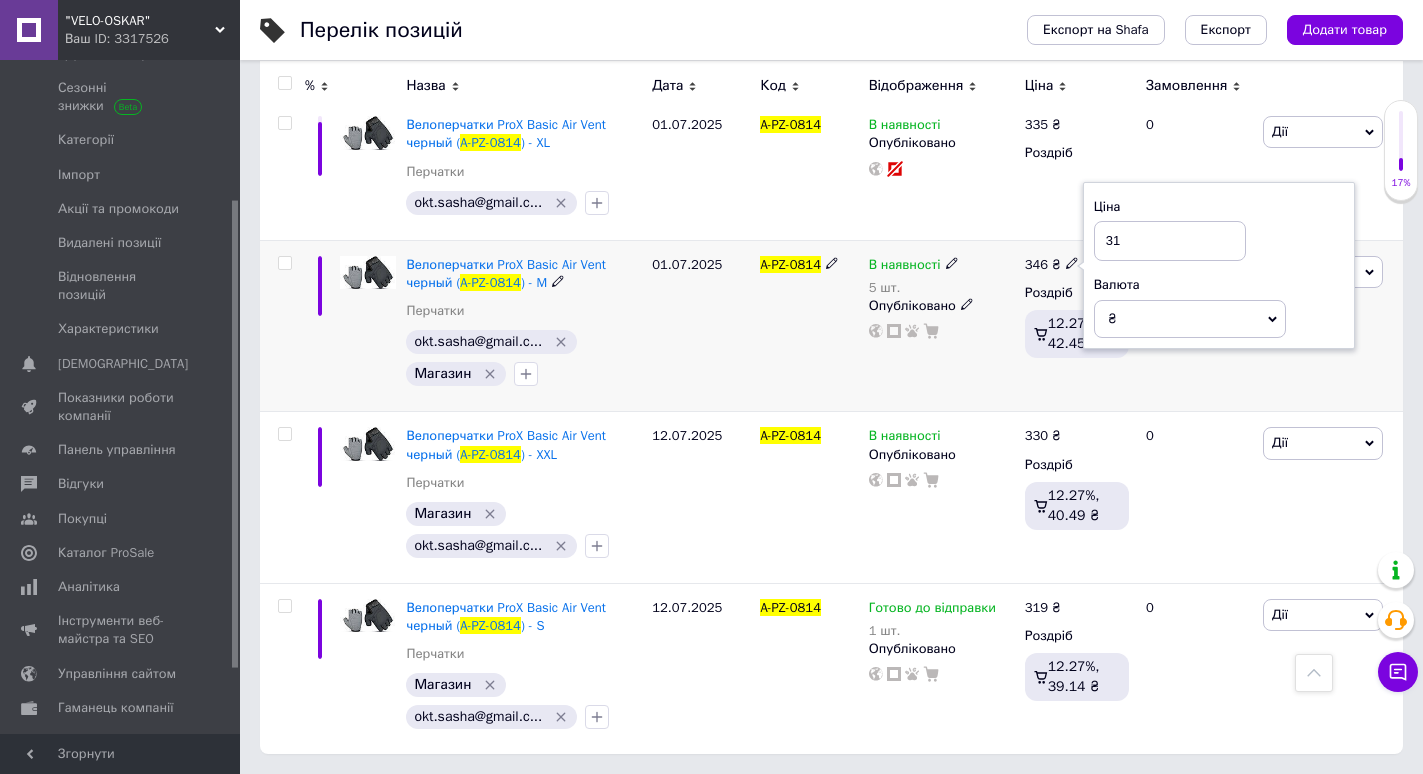 type on "319" 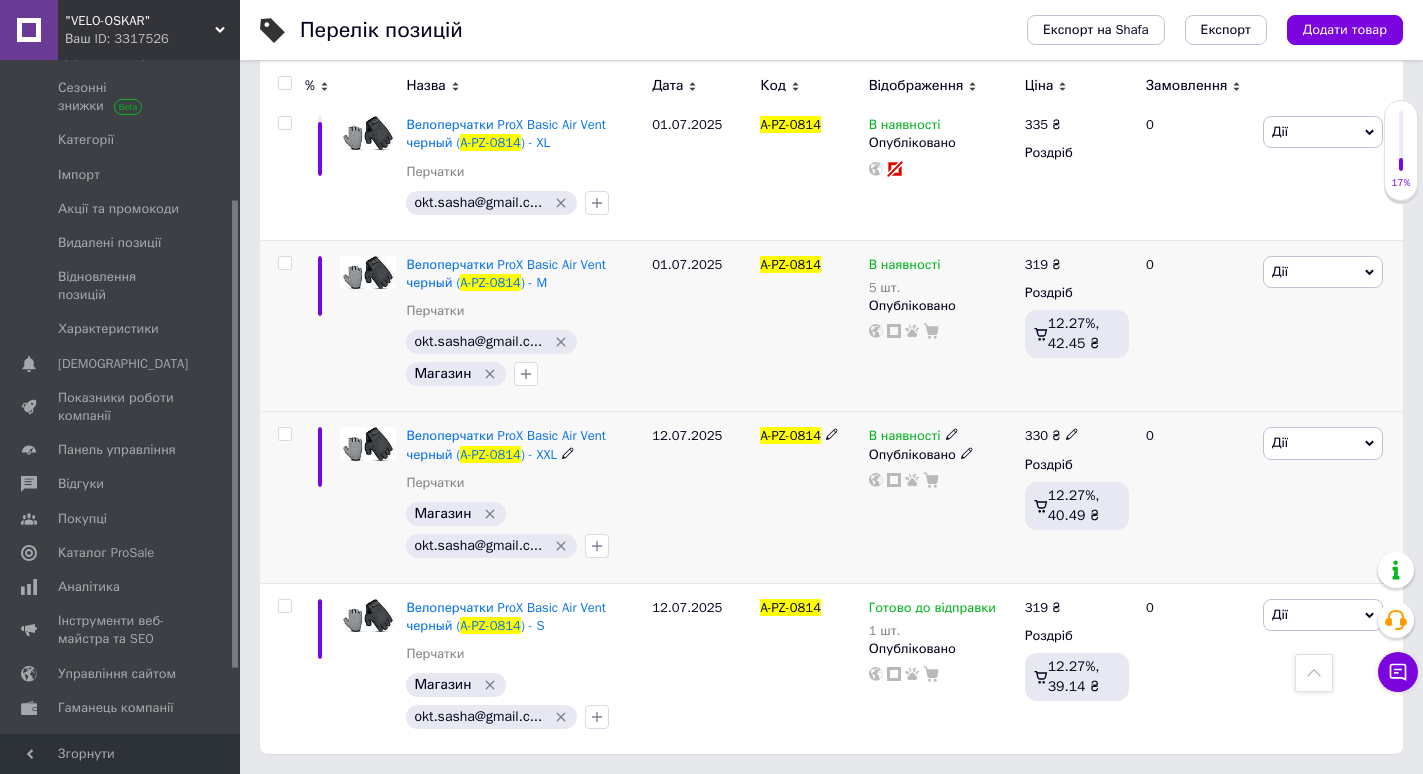click 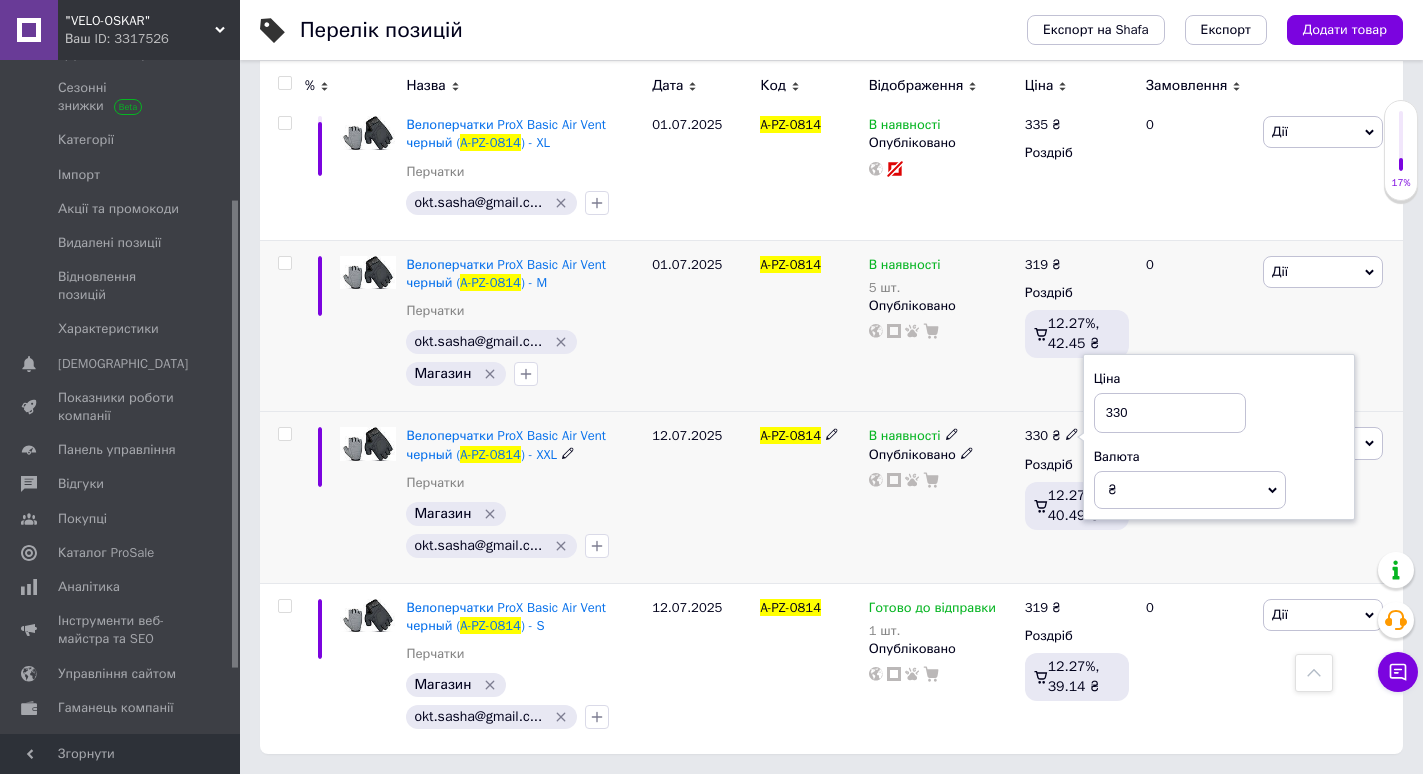 click on "330" at bounding box center [1170, 413] 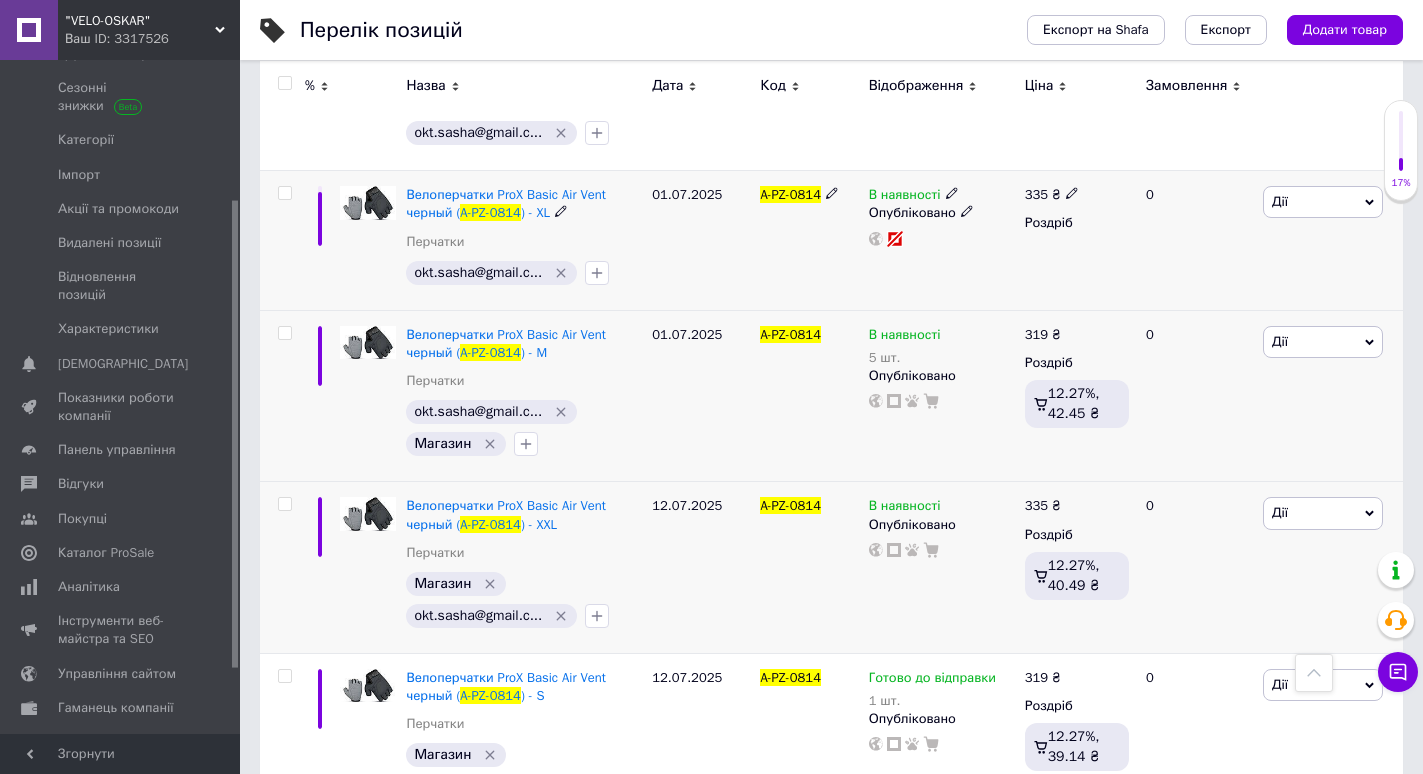 scroll, scrollTop: 300, scrollLeft: 0, axis: vertical 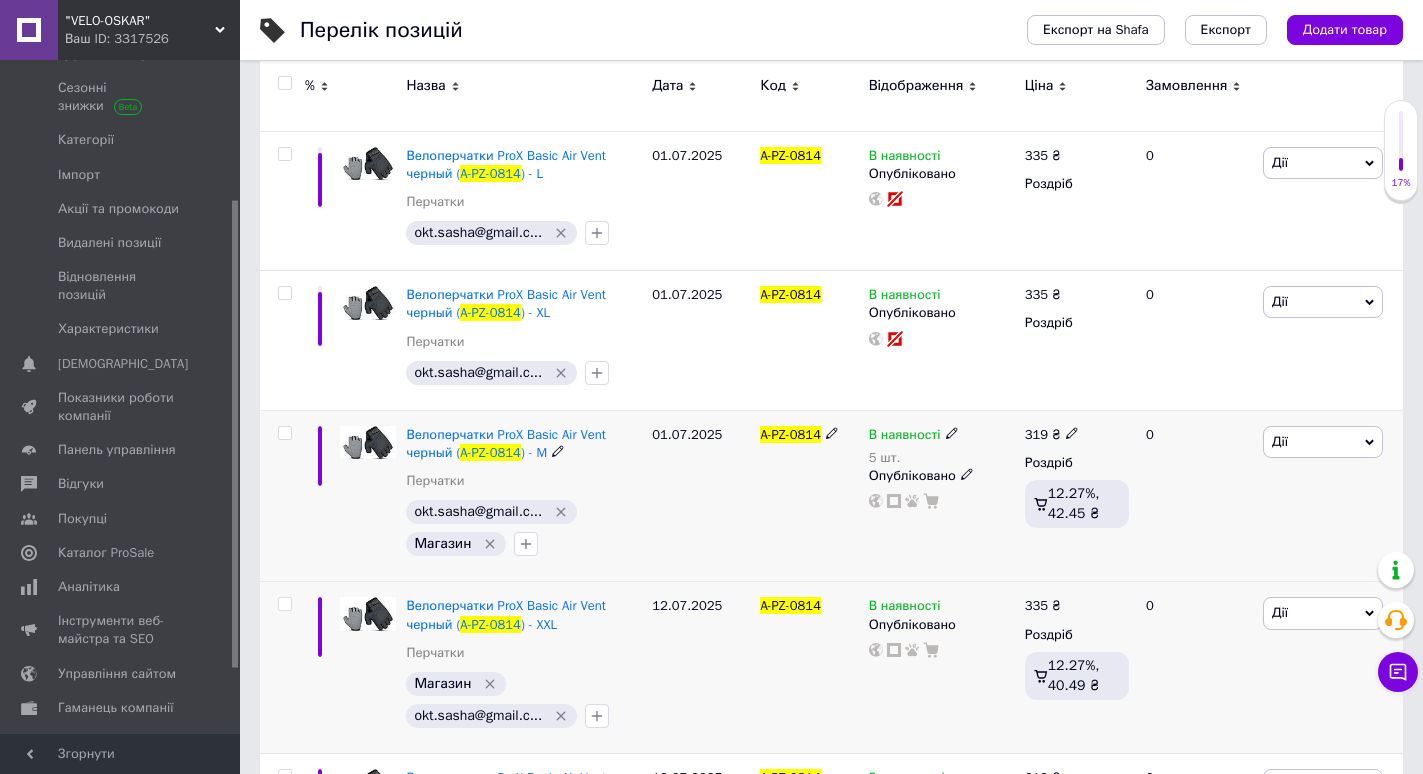 click 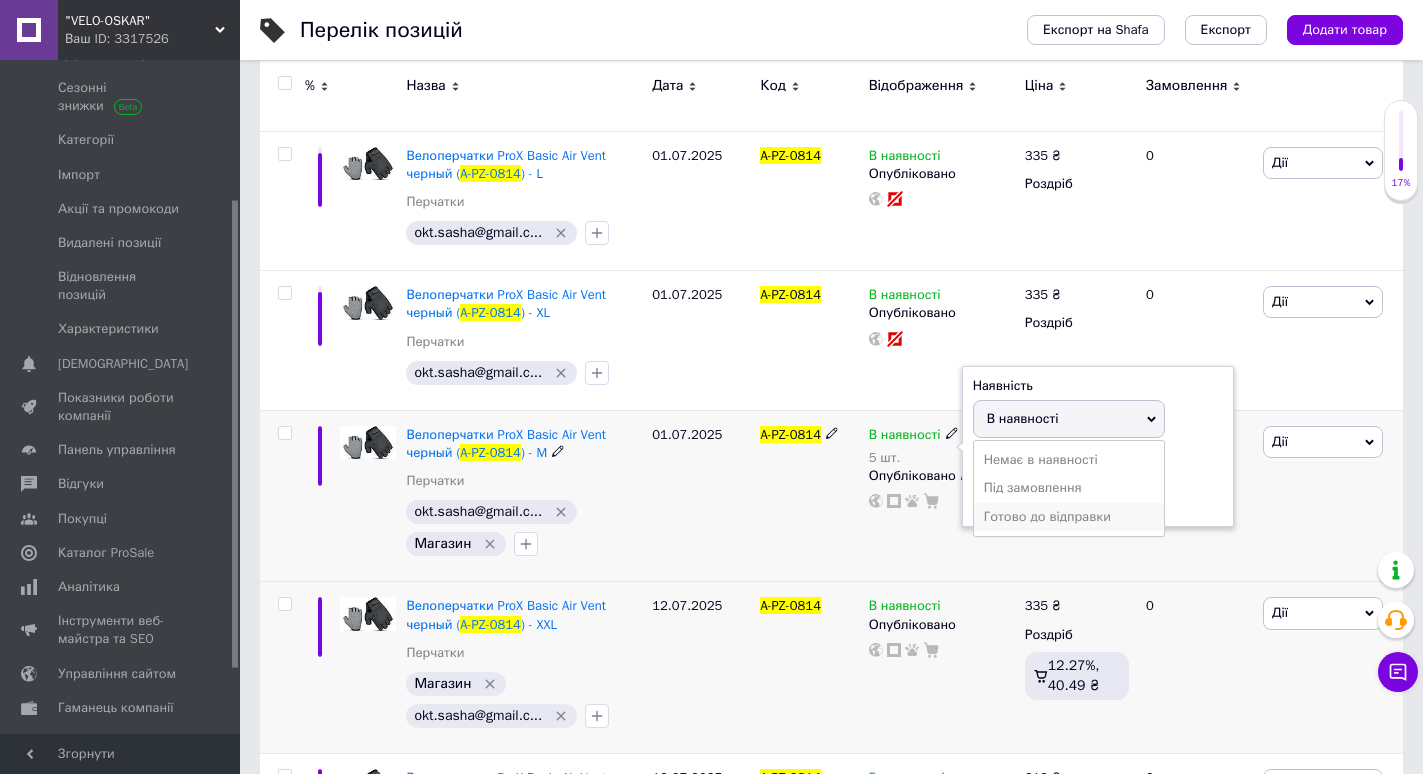 click on "Готово до відправки" at bounding box center [1069, 517] 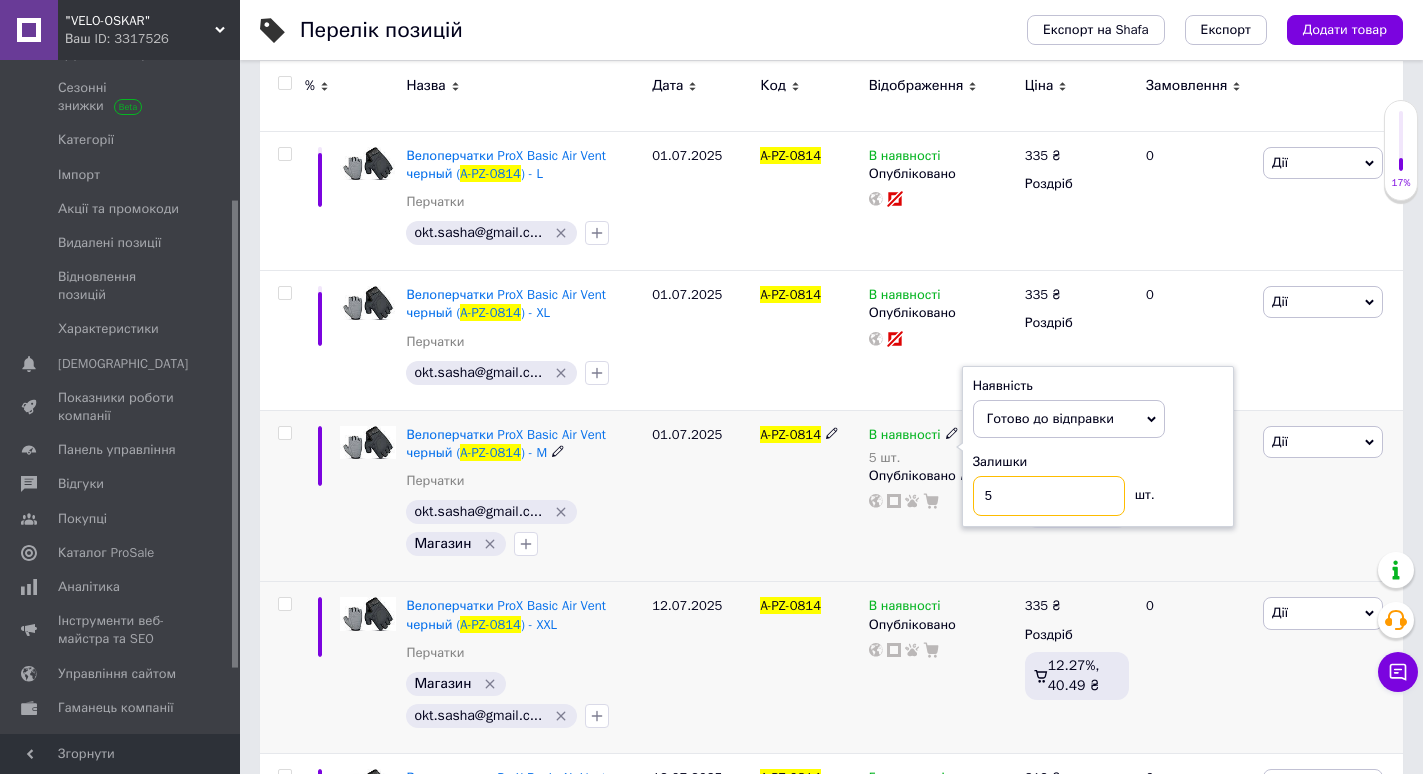 click on "5" at bounding box center (1049, 496) 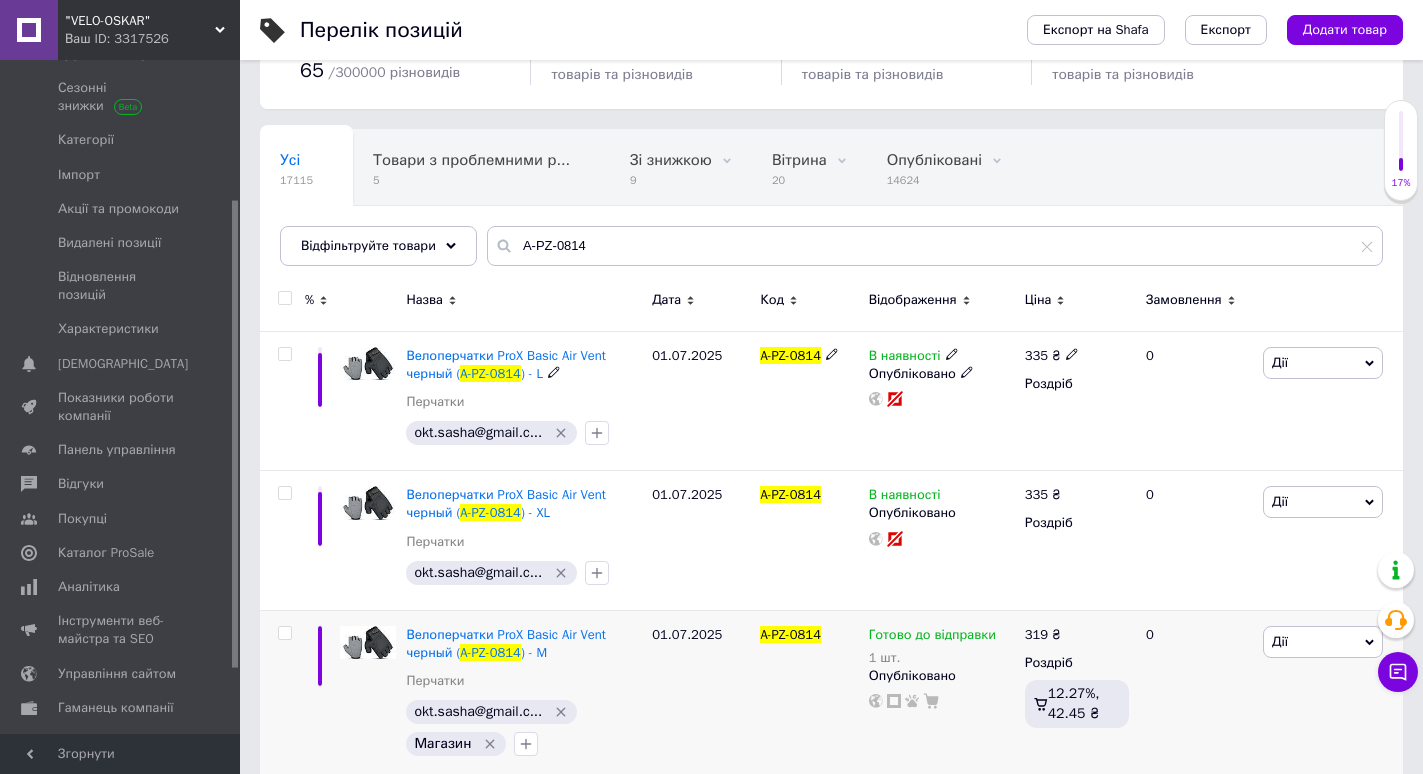 scroll, scrollTop: 0, scrollLeft: 0, axis: both 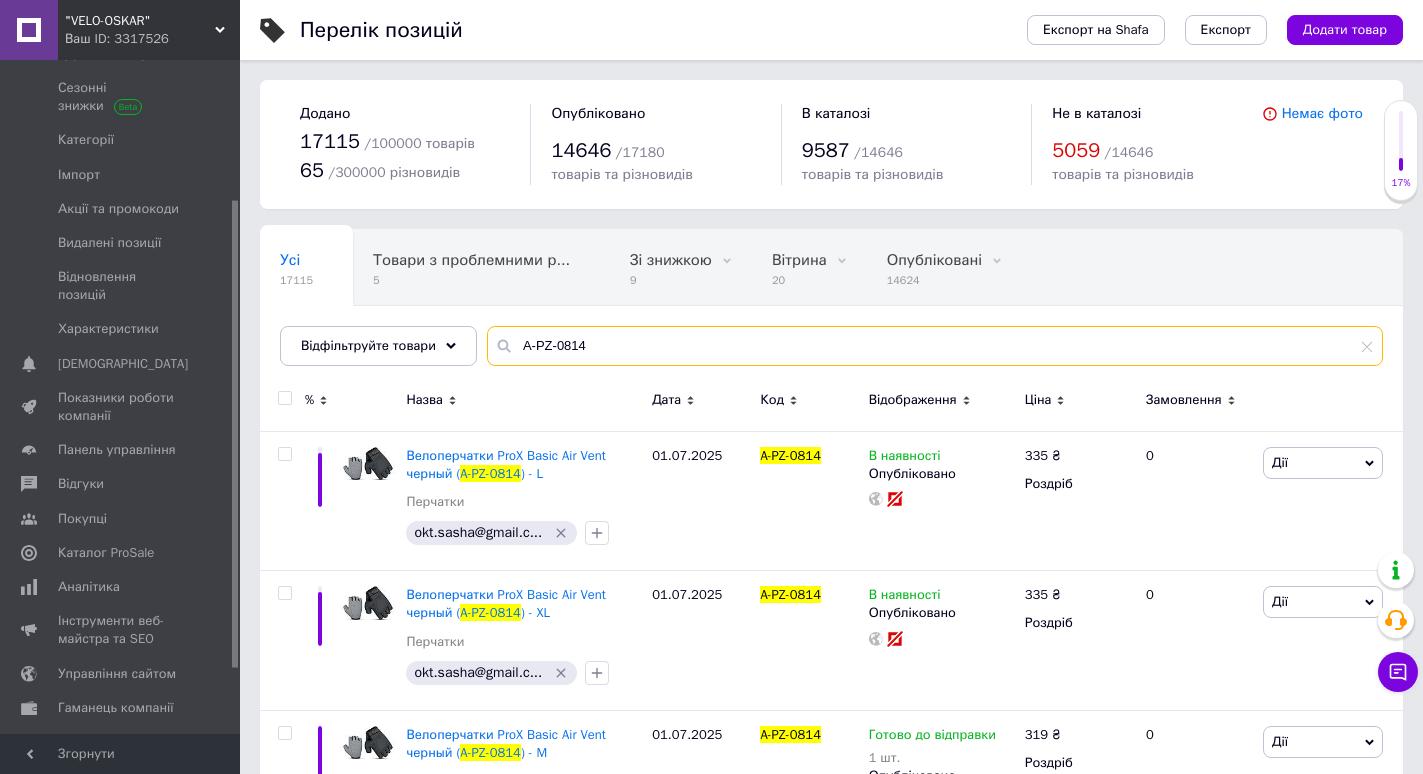 click on "A-PZ-0814" at bounding box center (935, 346) 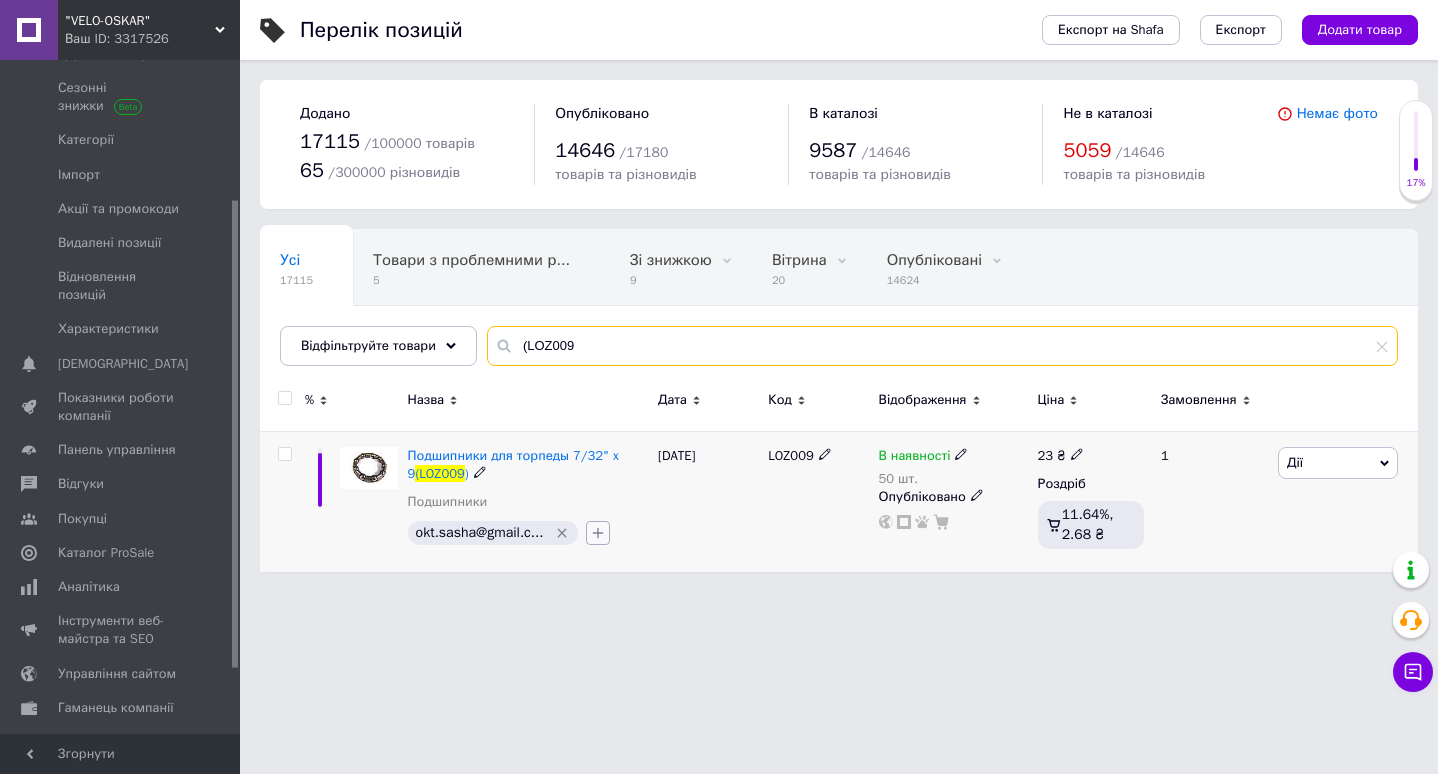 type on "(LOZ009" 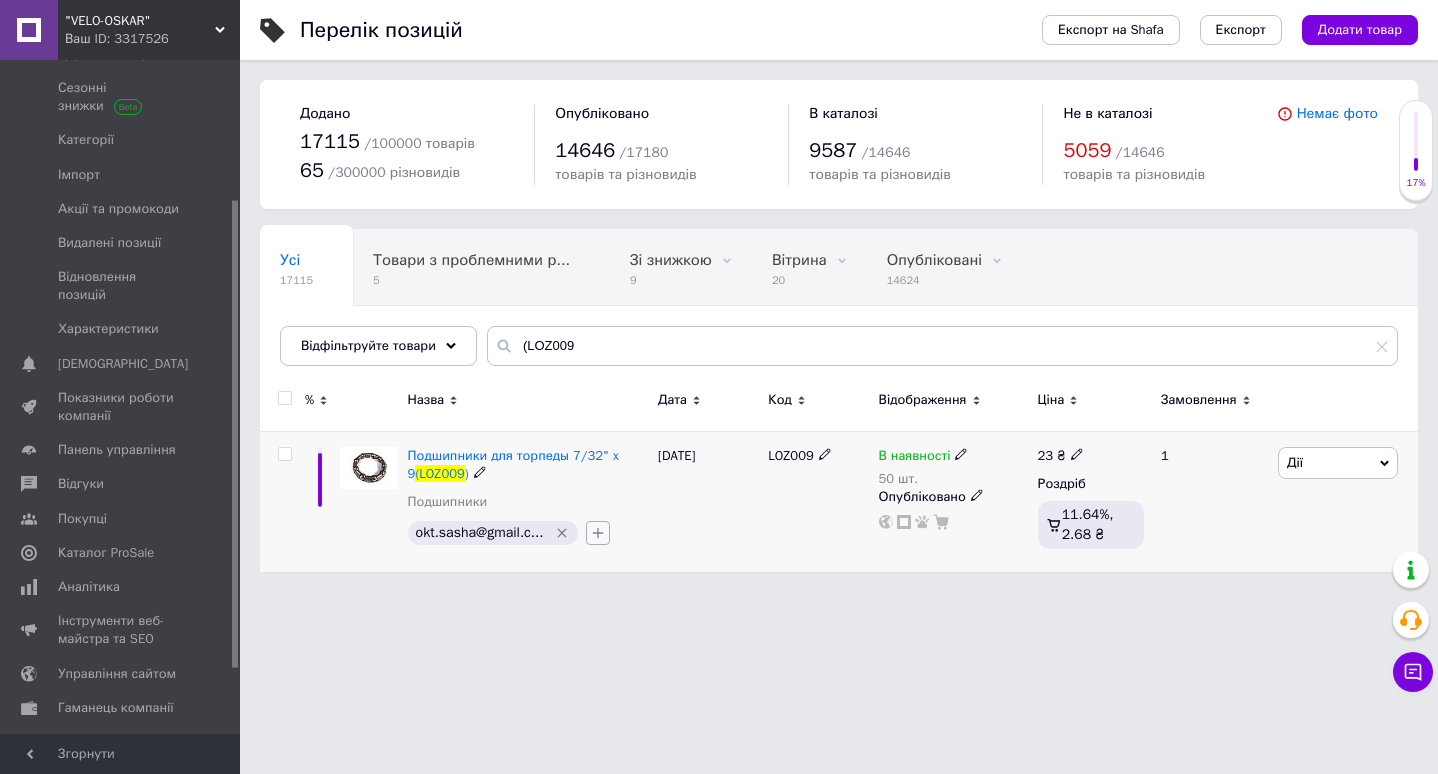 click 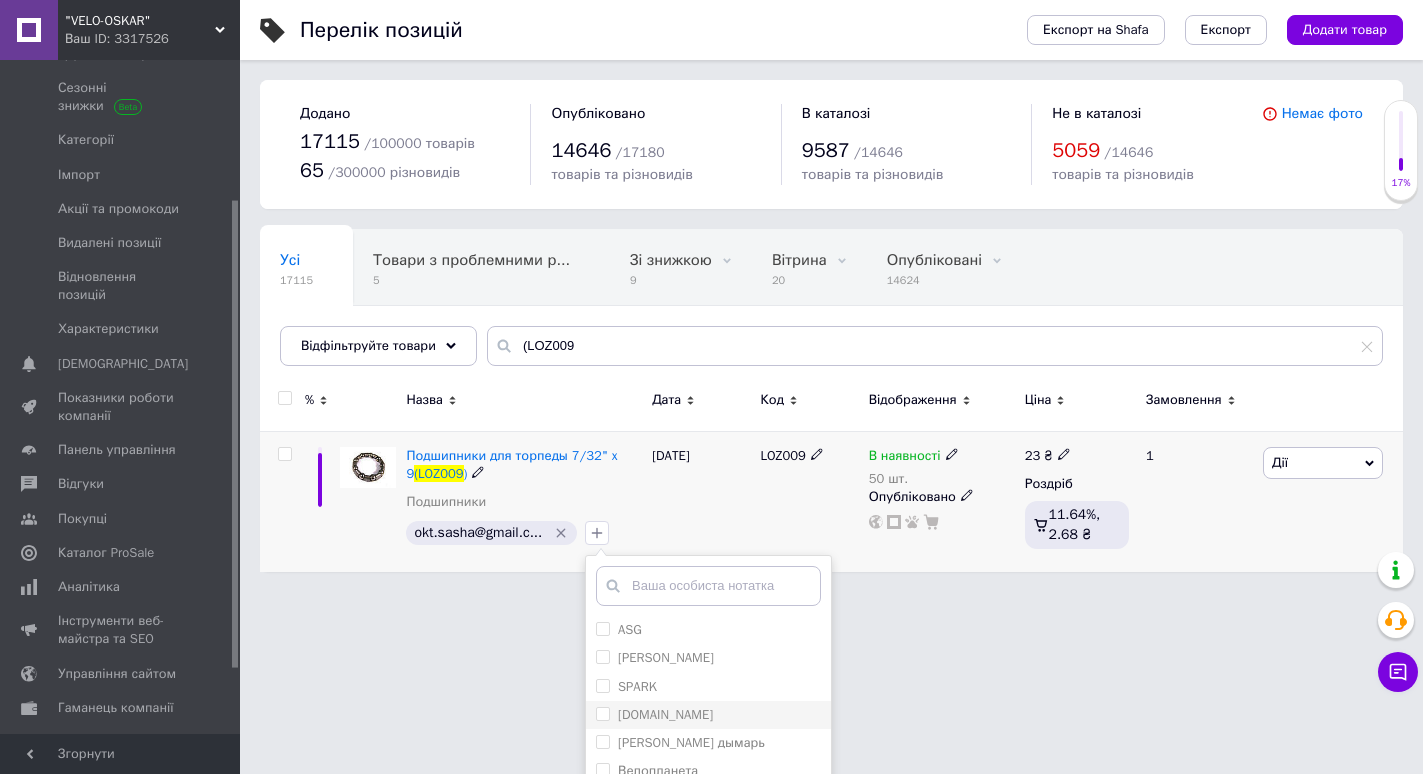 scroll, scrollTop: 191, scrollLeft: 0, axis: vertical 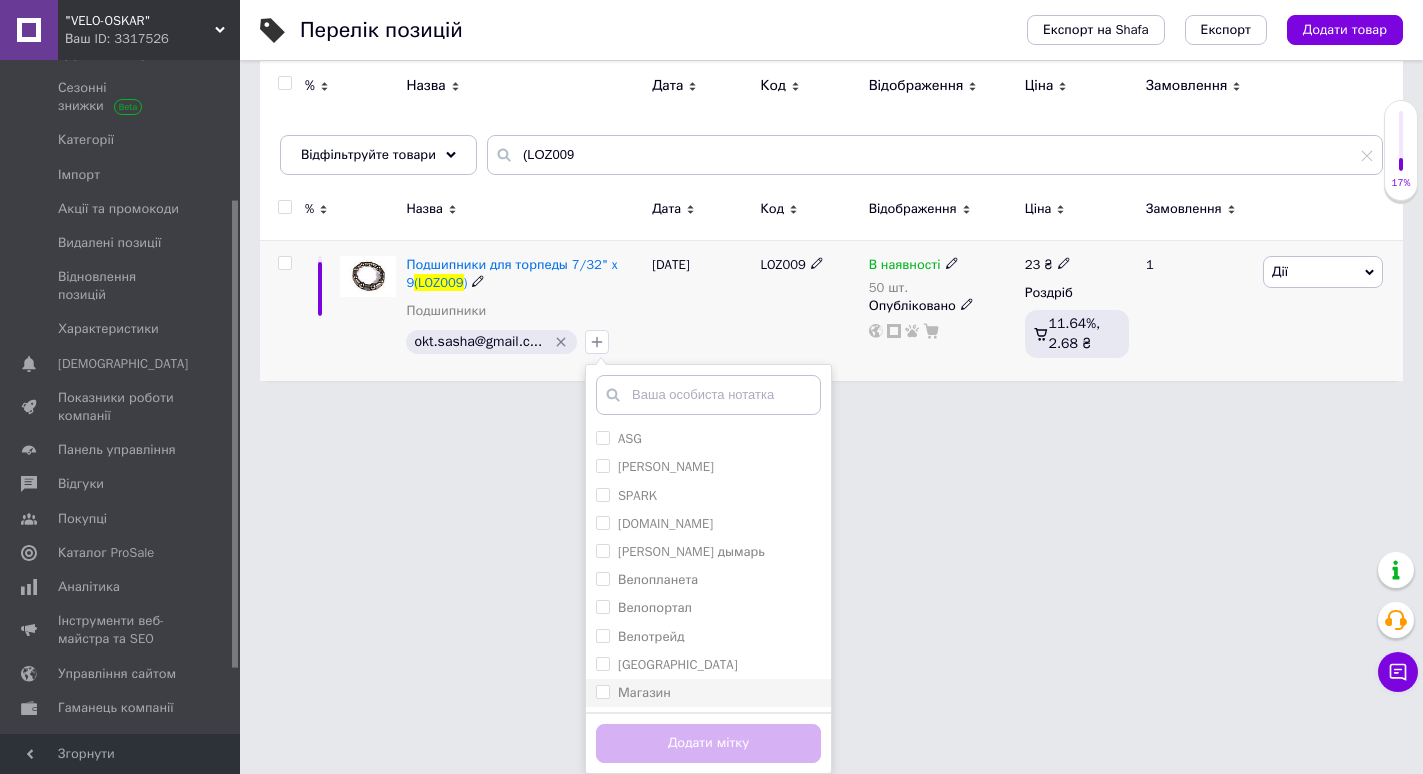 click on "Магазин" at bounding box center (644, 692) 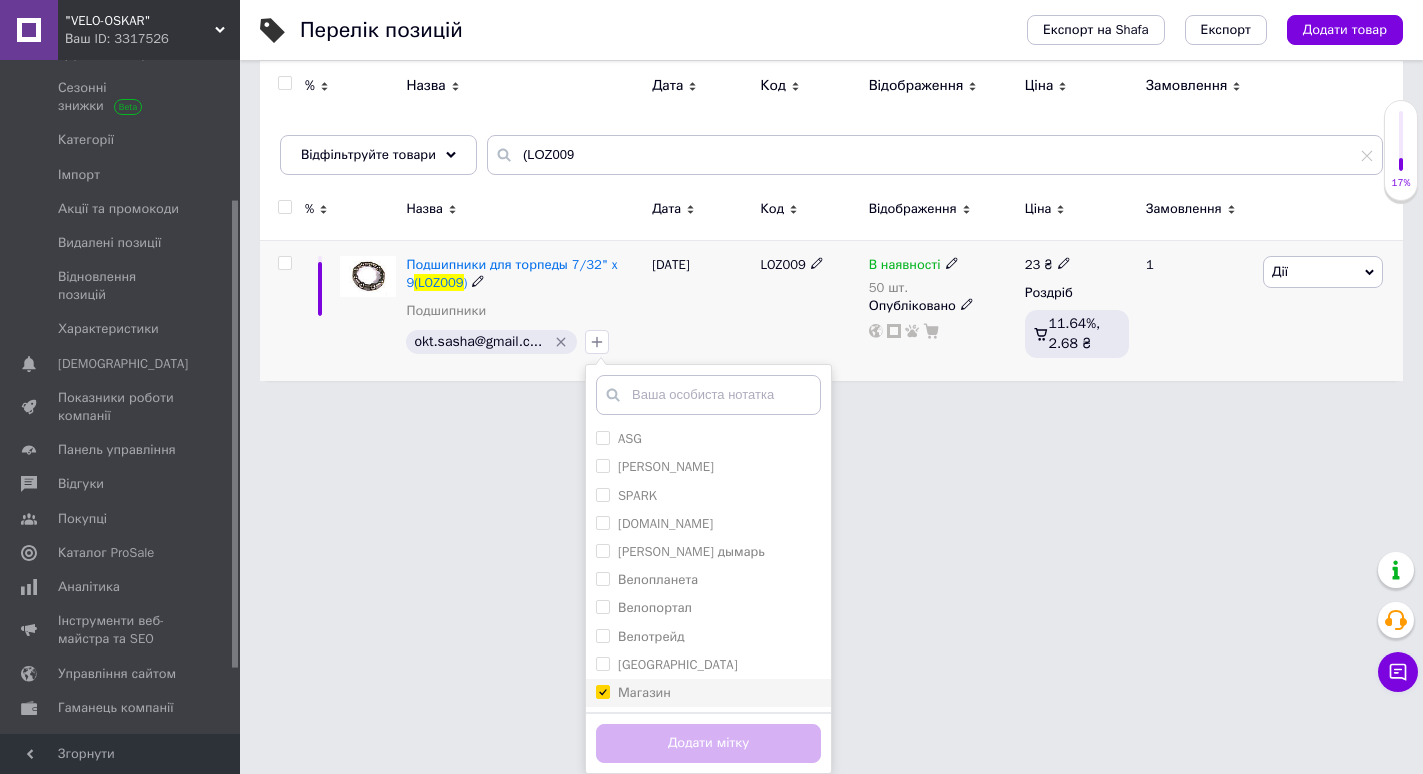 checkbox on "true" 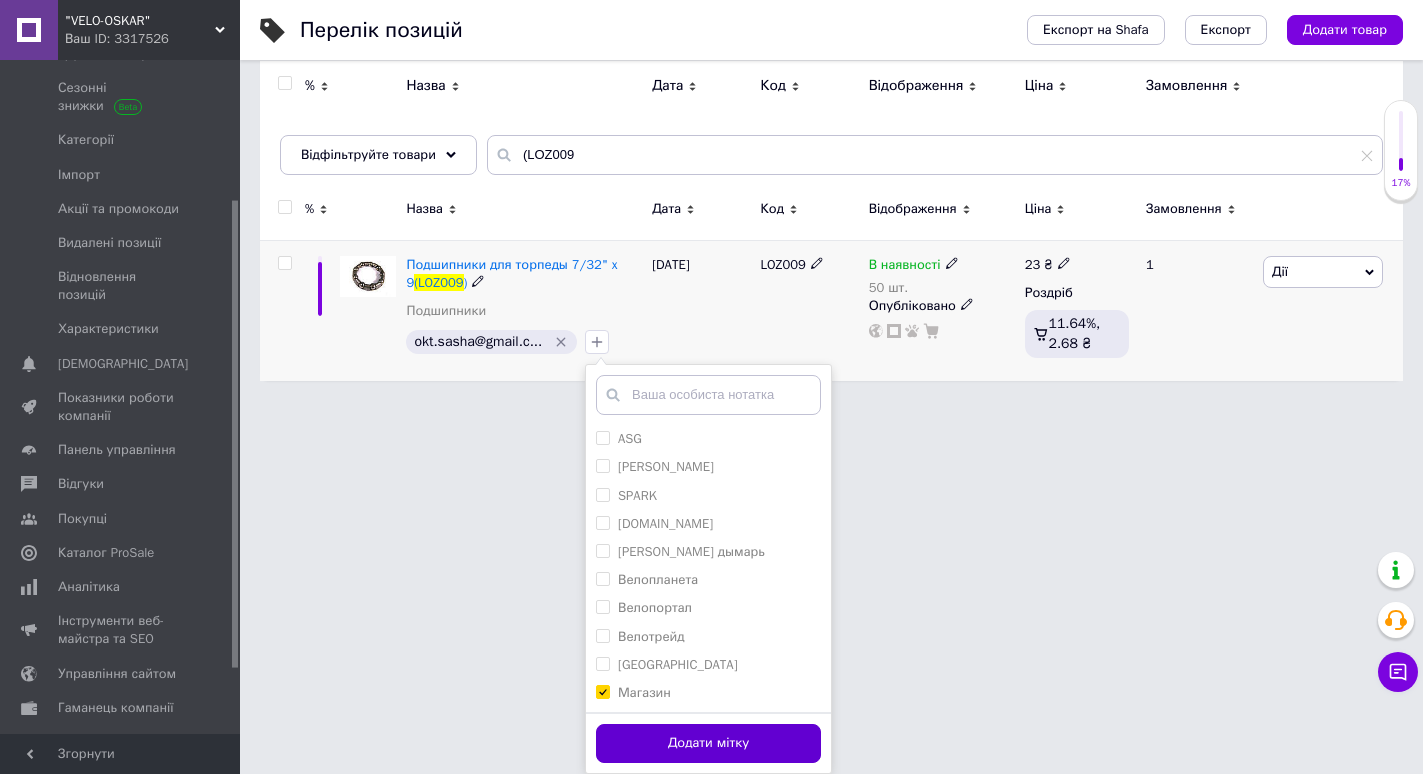 click on "Додати мітку" at bounding box center (708, 743) 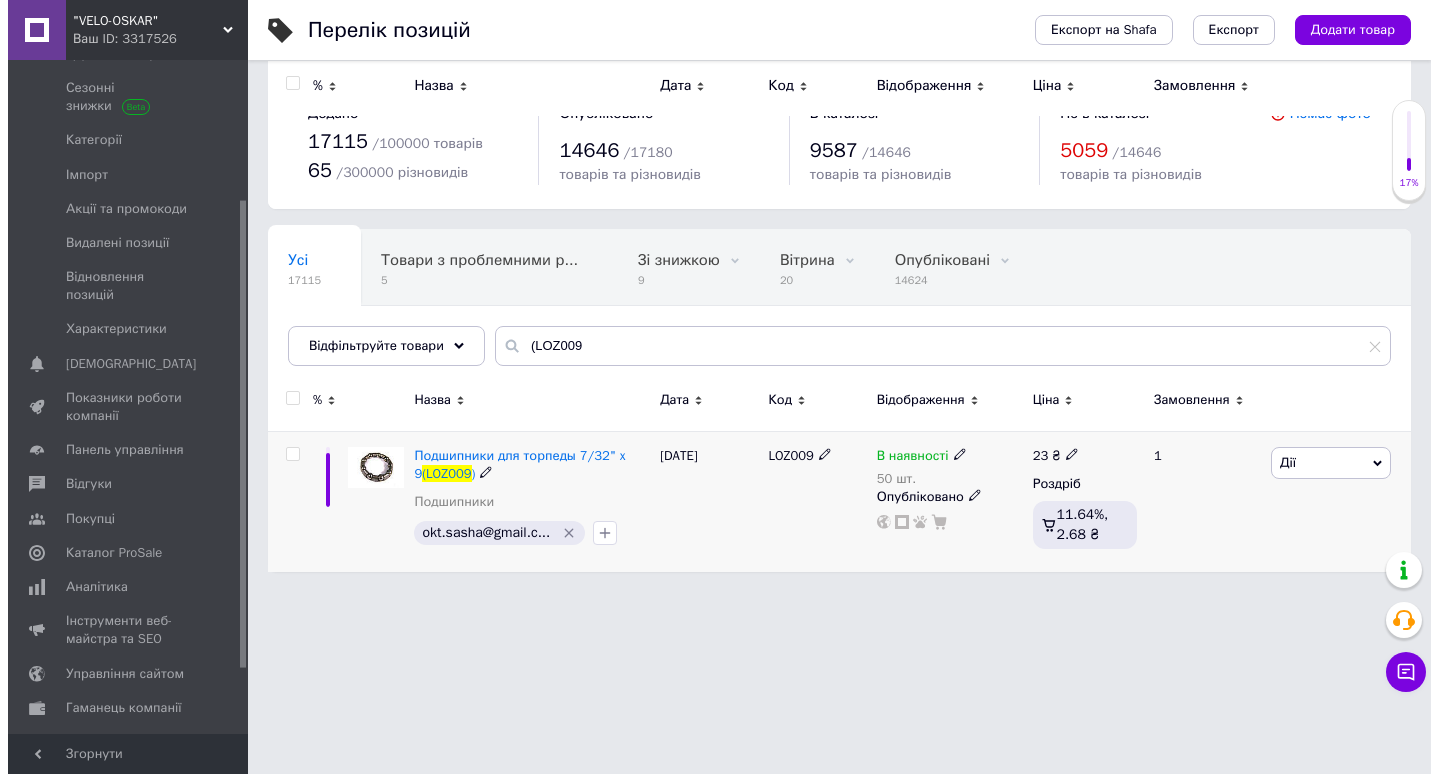scroll, scrollTop: 0, scrollLeft: 0, axis: both 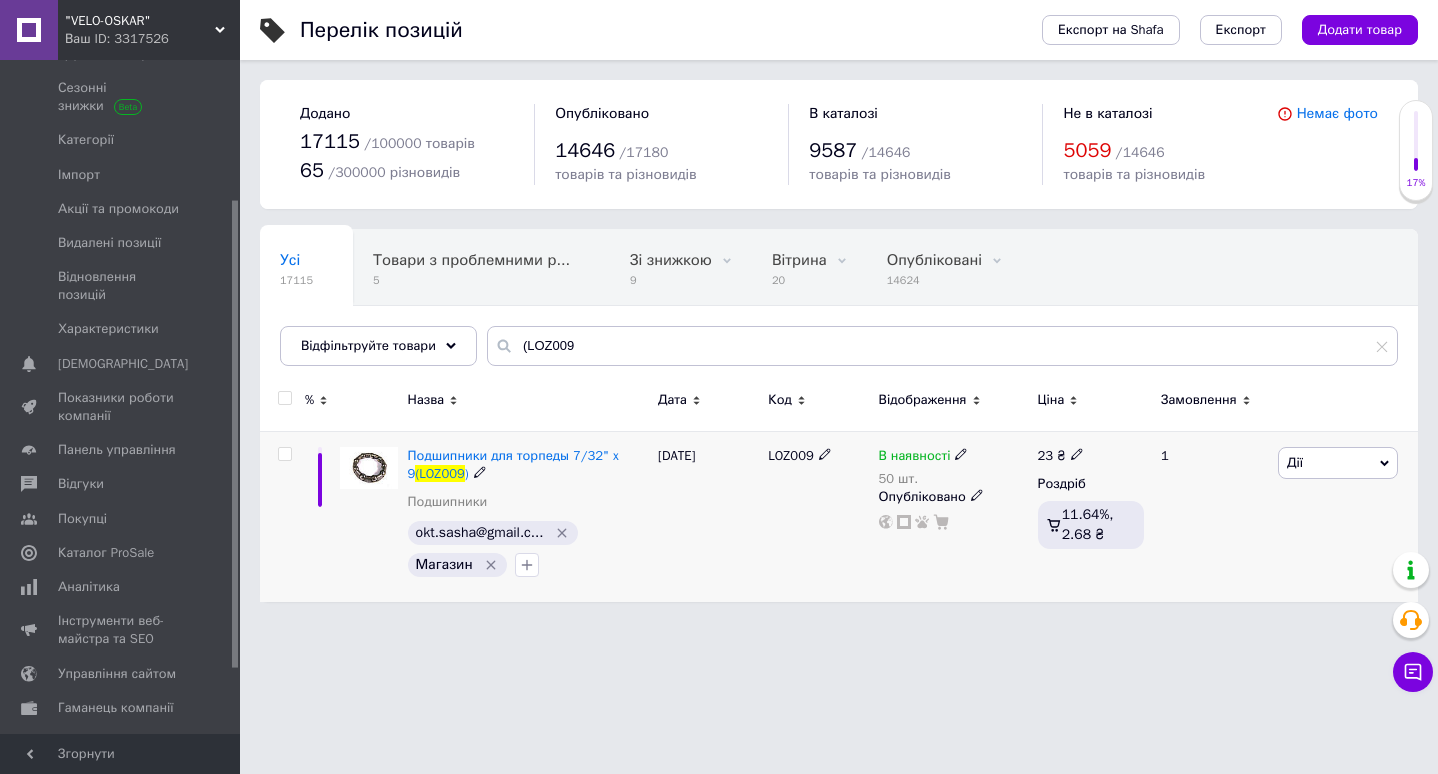 click 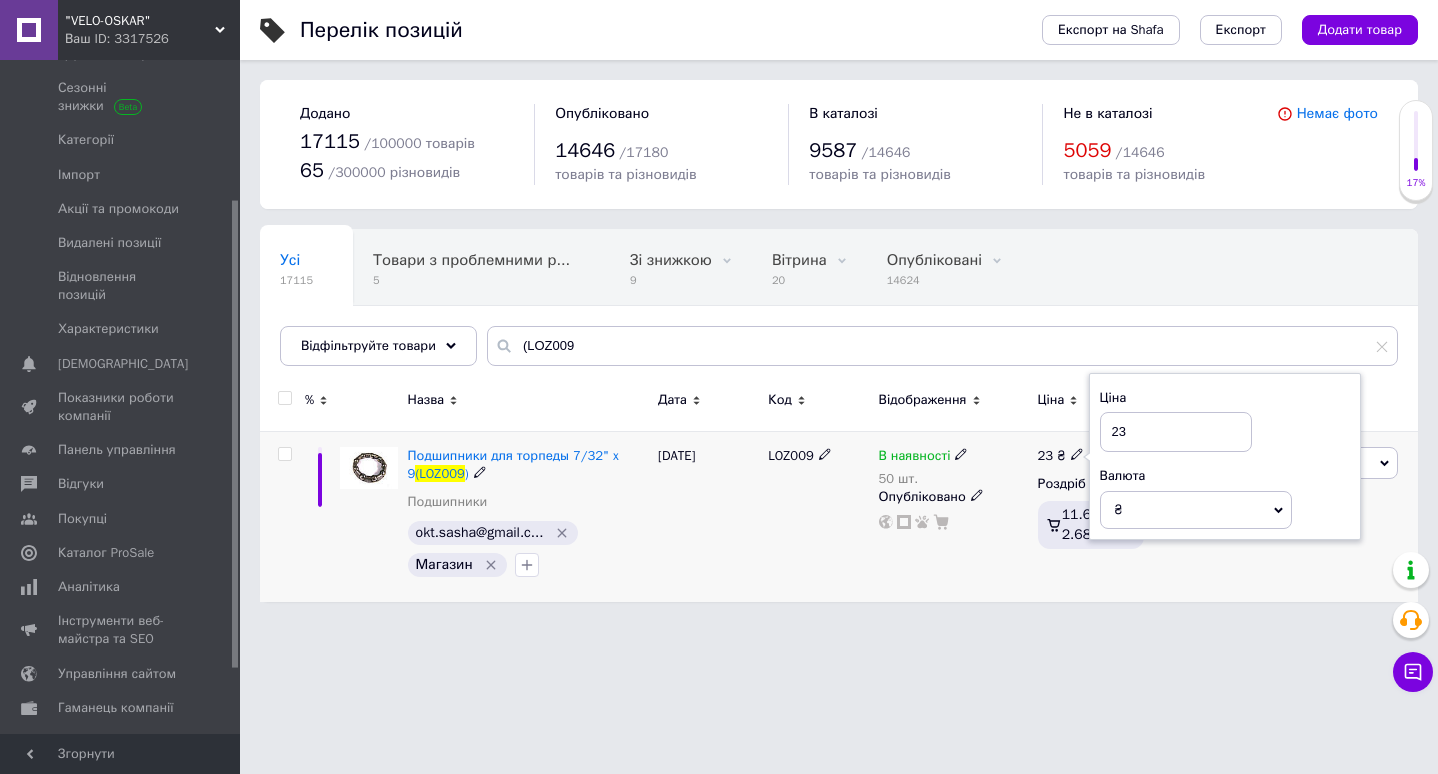 drag, startPoint x: 1134, startPoint y: 441, endPoint x: 1088, endPoint y: 461, distance: 50.159744 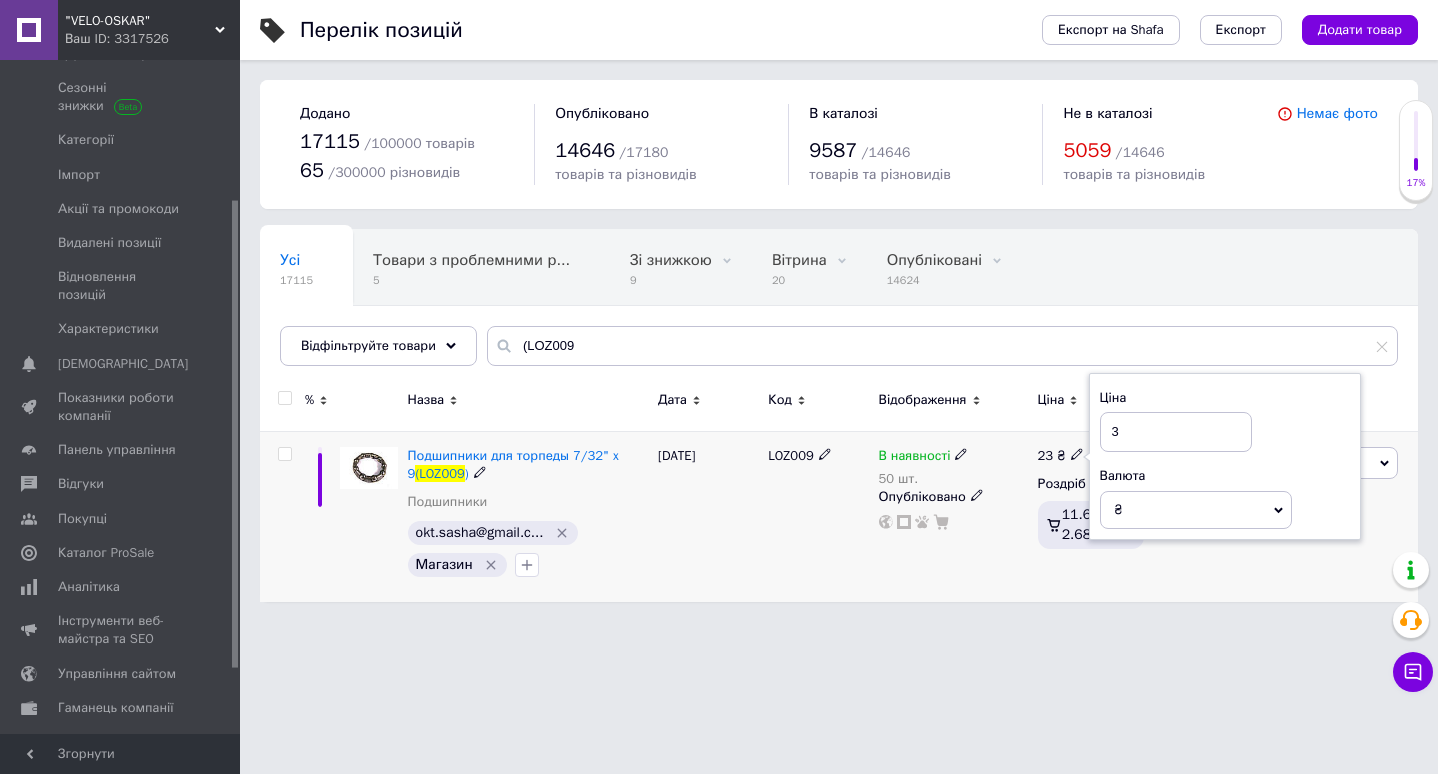 type on "30" 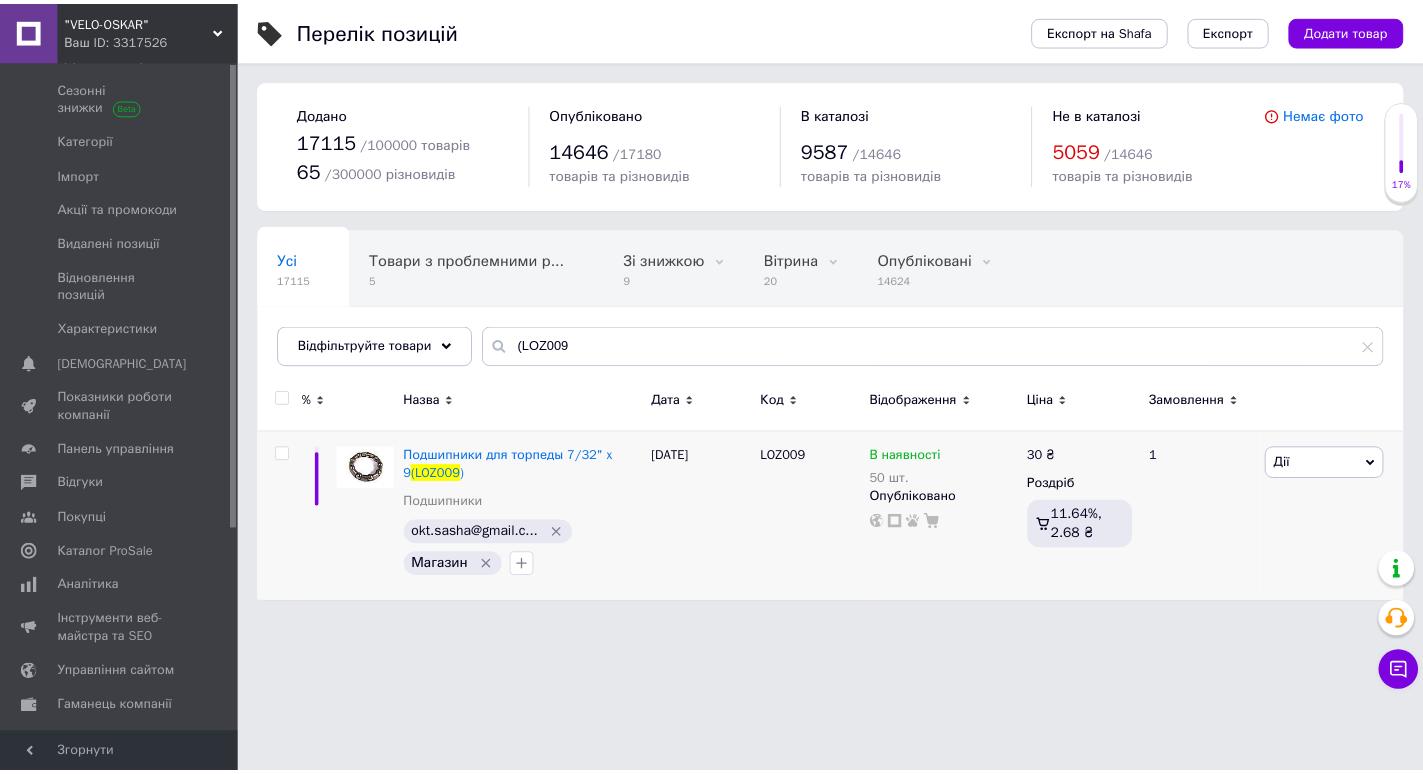 scroll, scrollTop: 0, scrollLeft: 0, axis: both 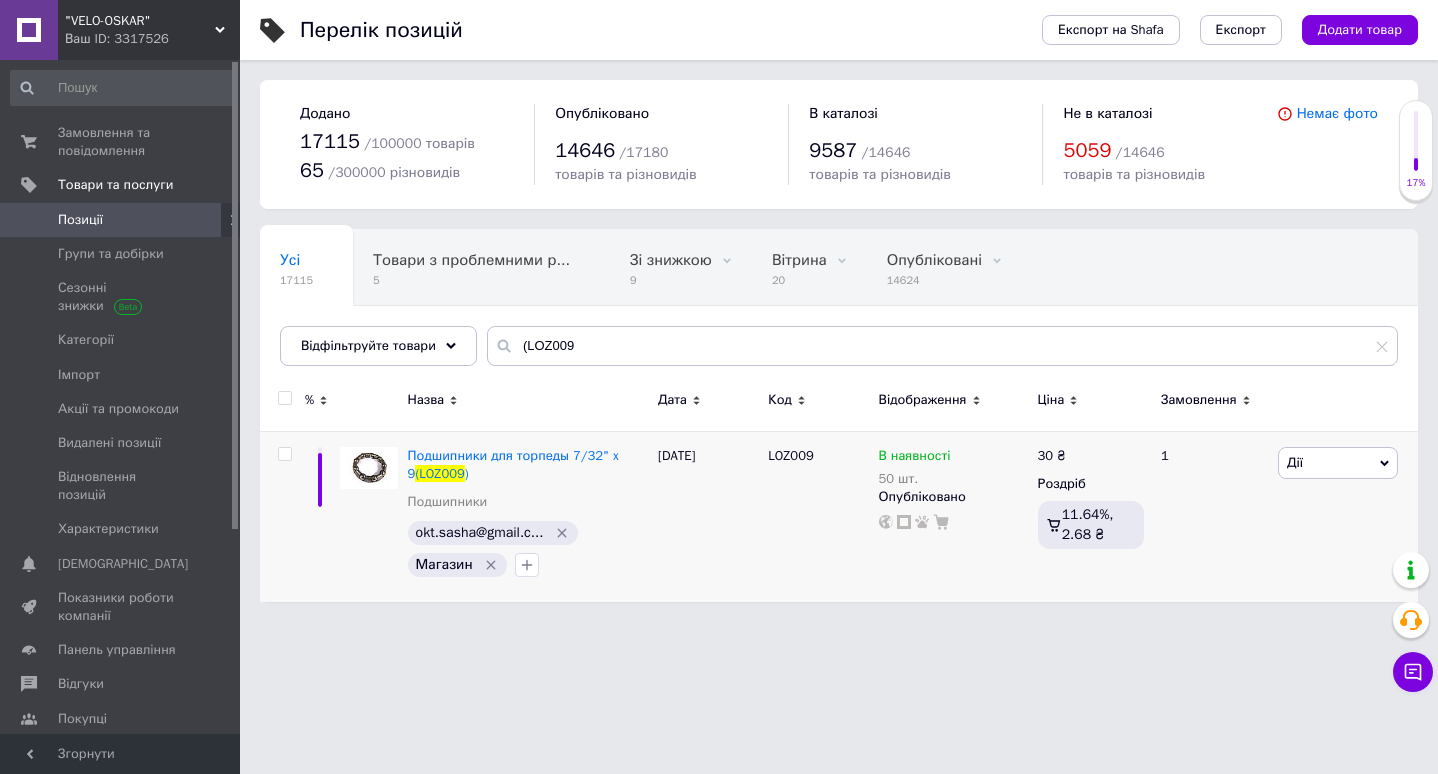 click on "Позиції" at bounding box center (121, 220) 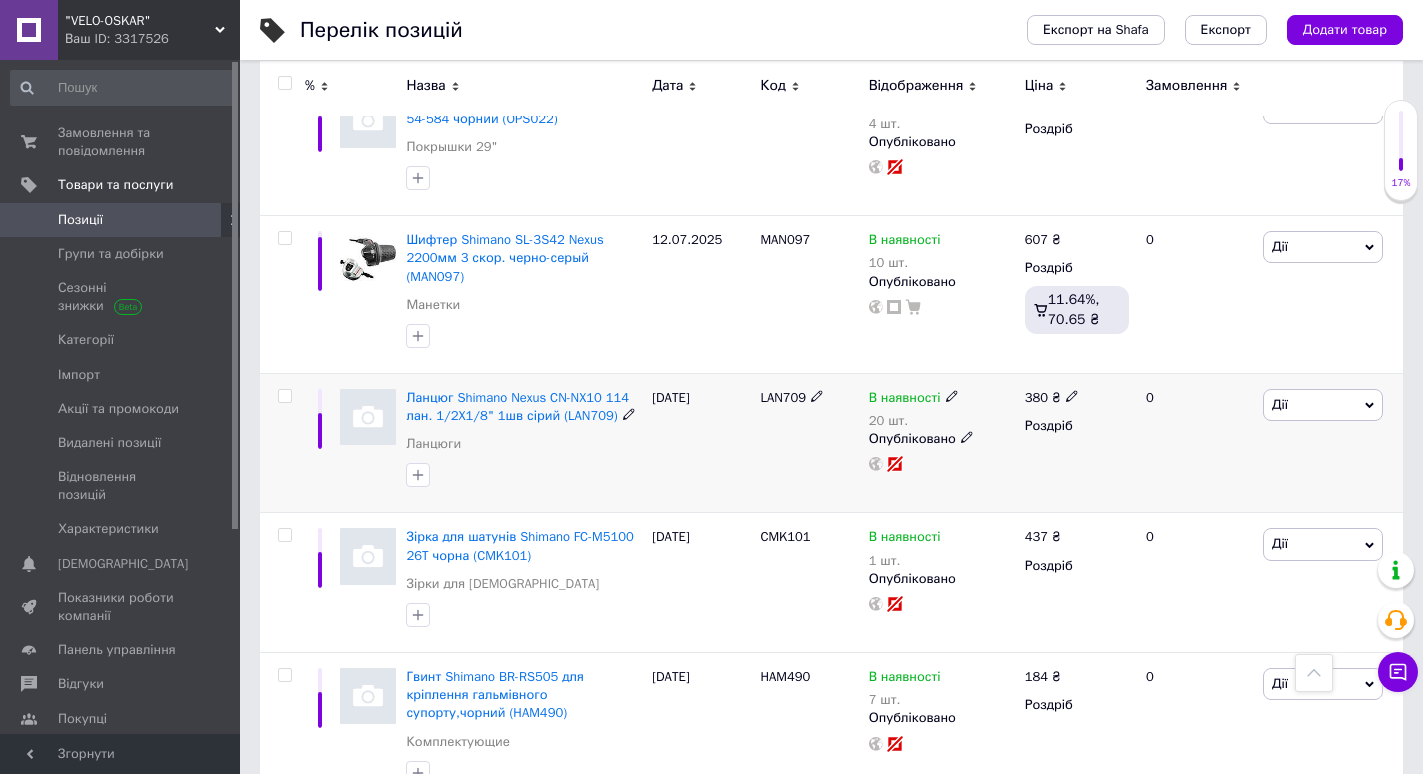 scroll, scrollTop: 2200, scrollLeft: 0, axis: vertical 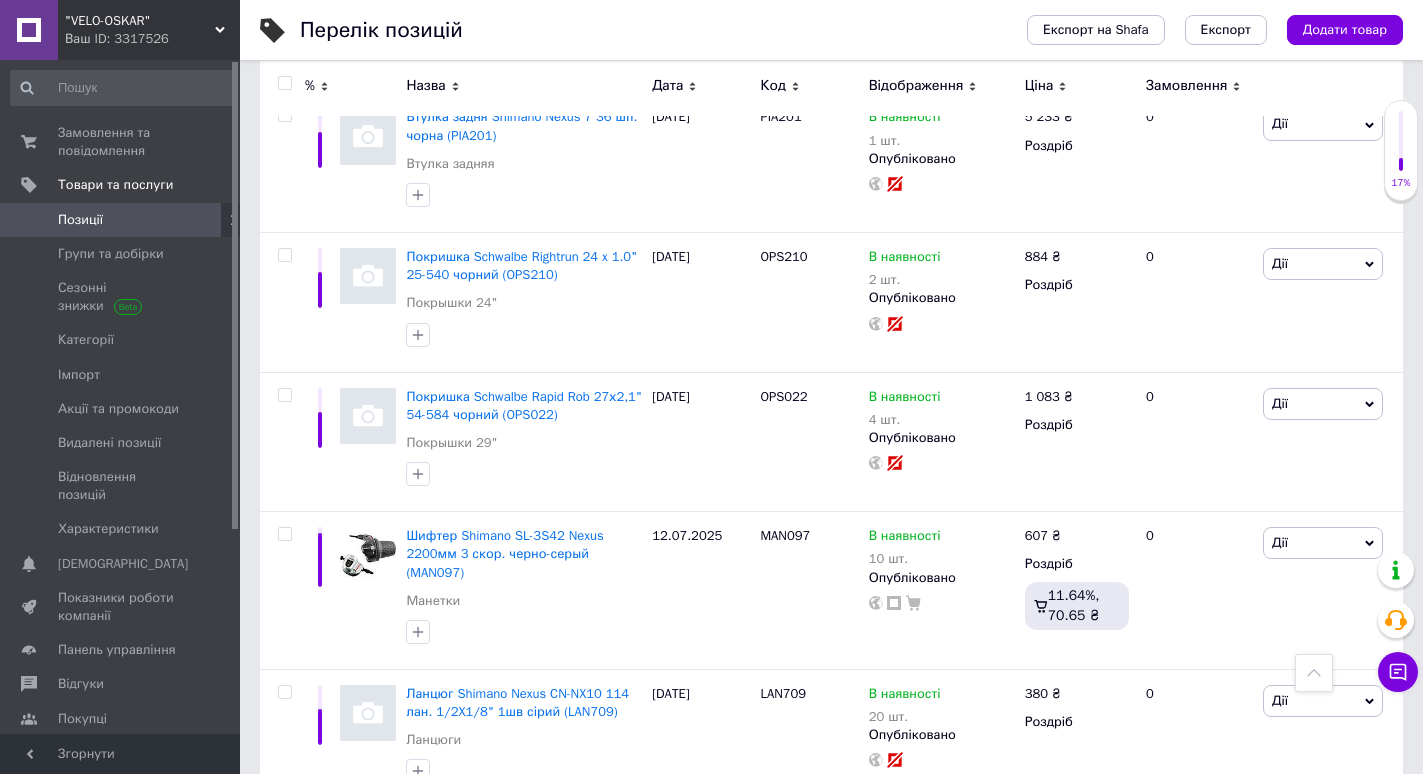 click at bounding box center [284, 83] 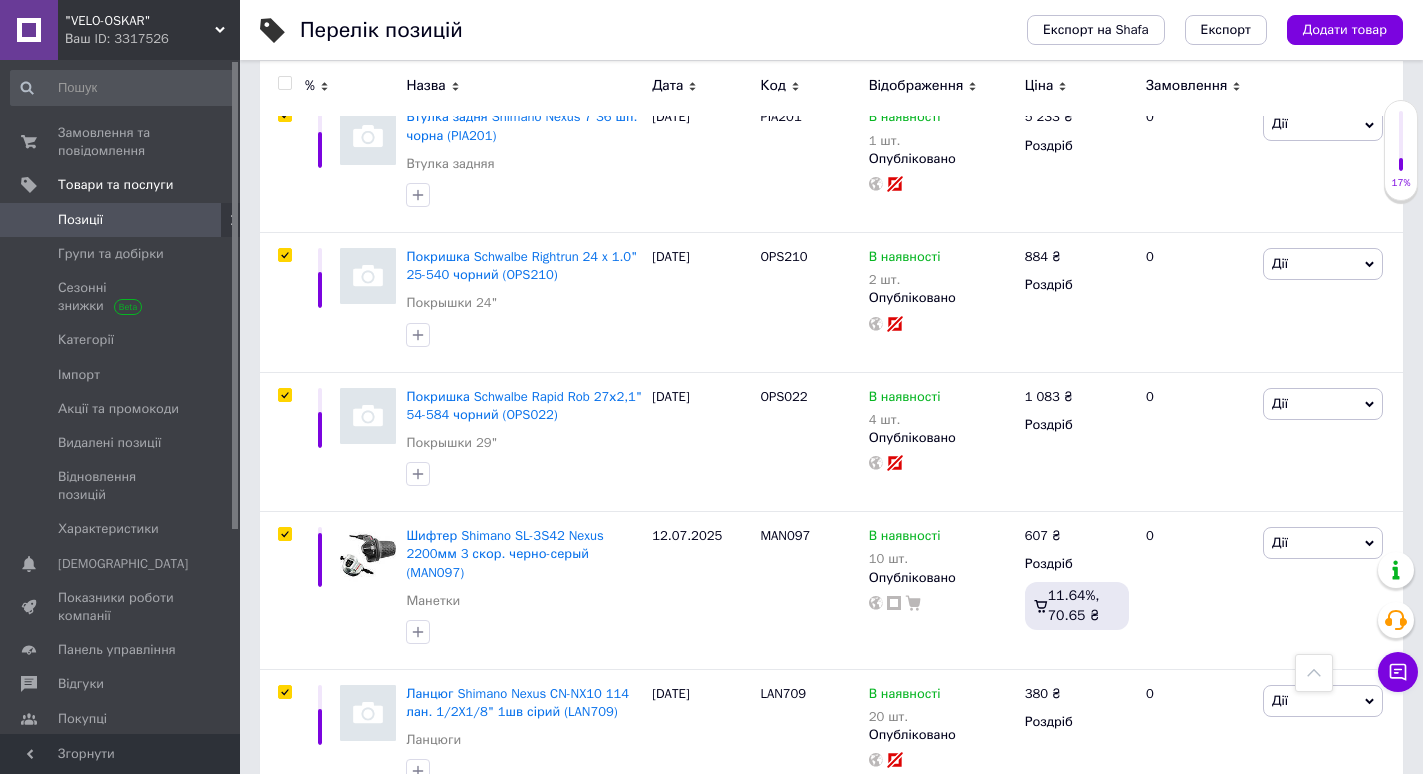 checkbox on "true" 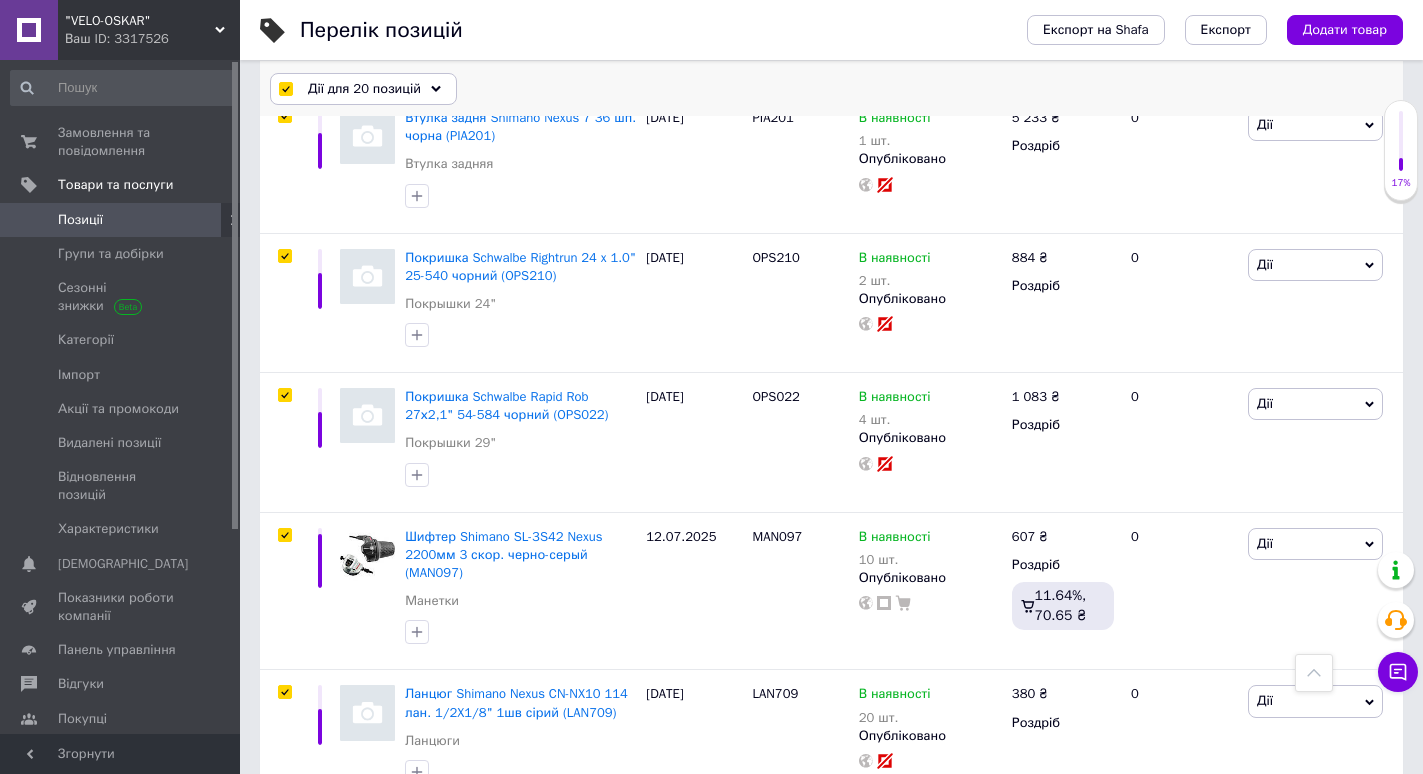 click 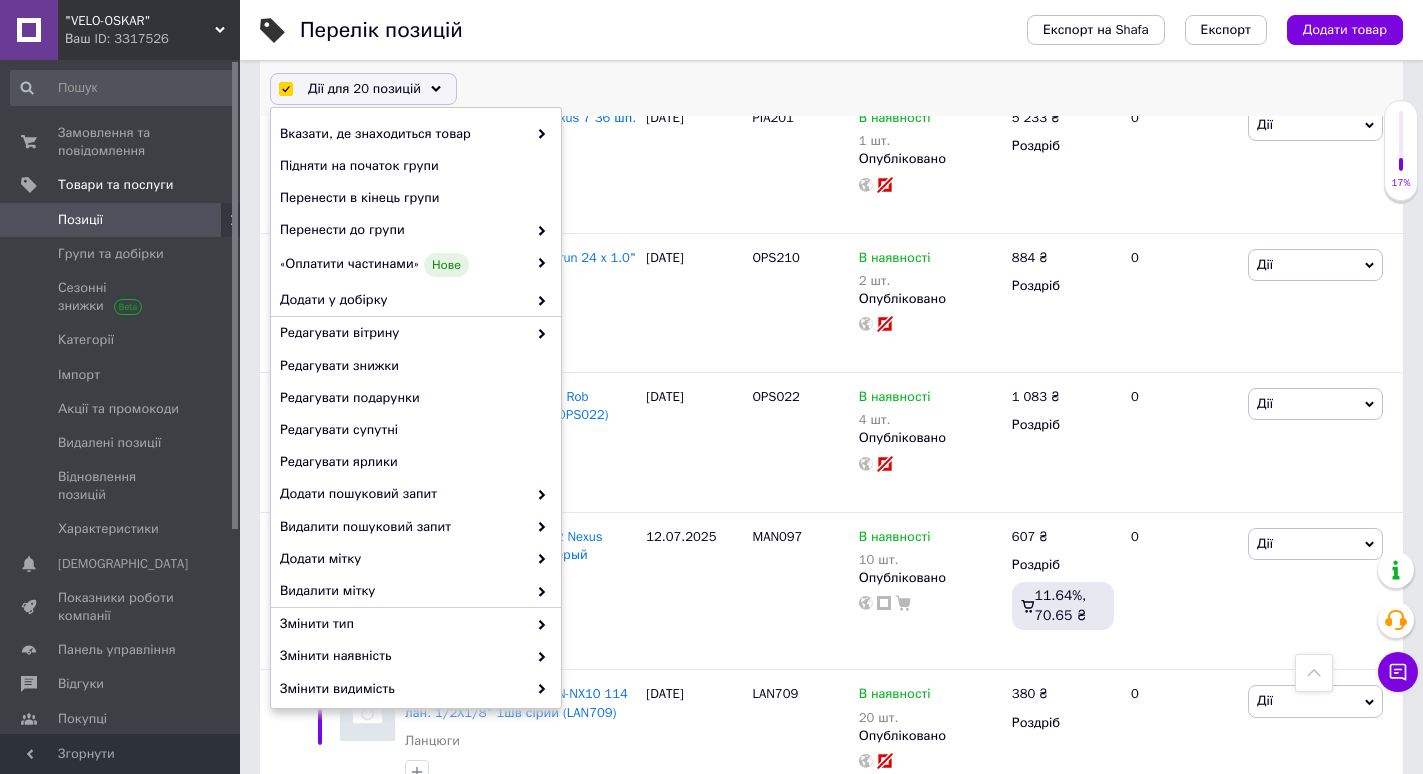 click 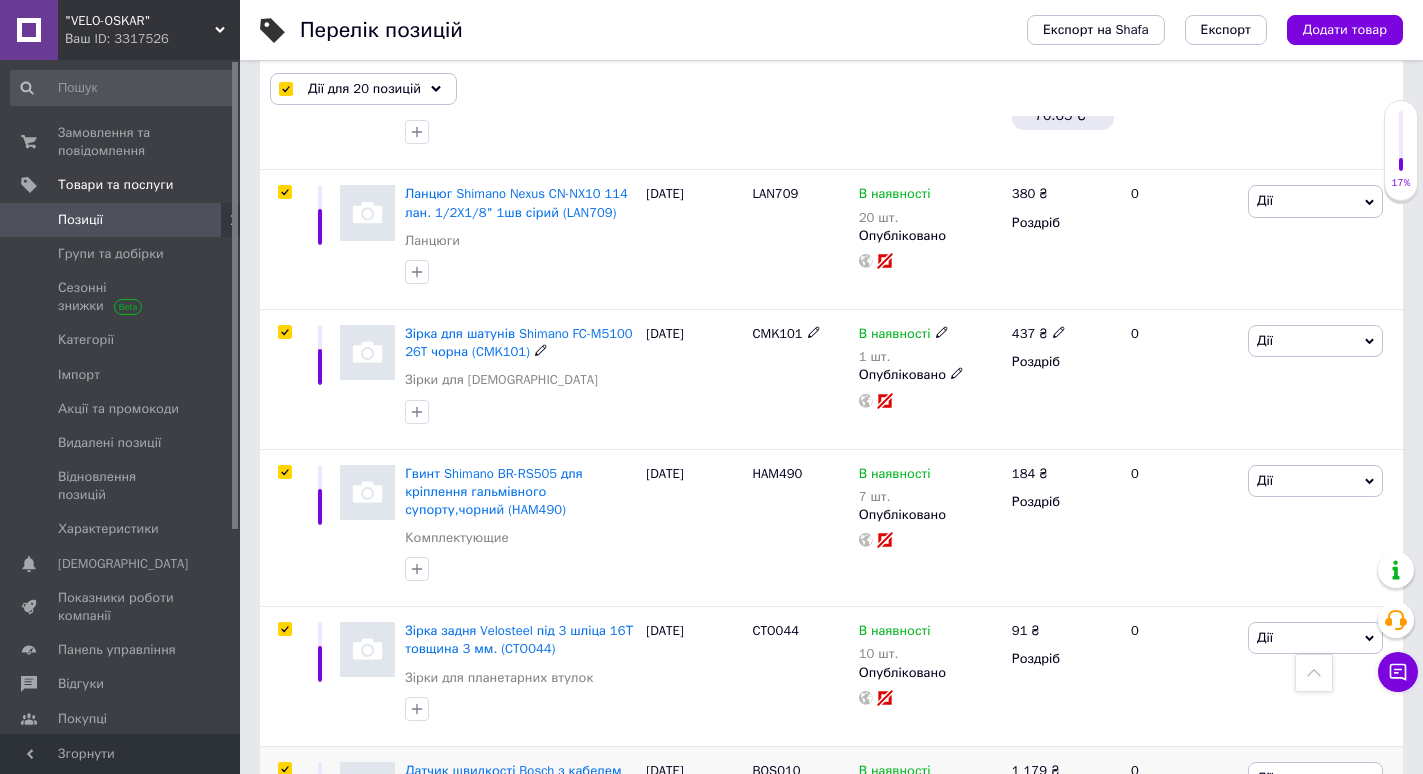 scroll, scrollTop: 2604, scrollLeft: 0, axis: vertical 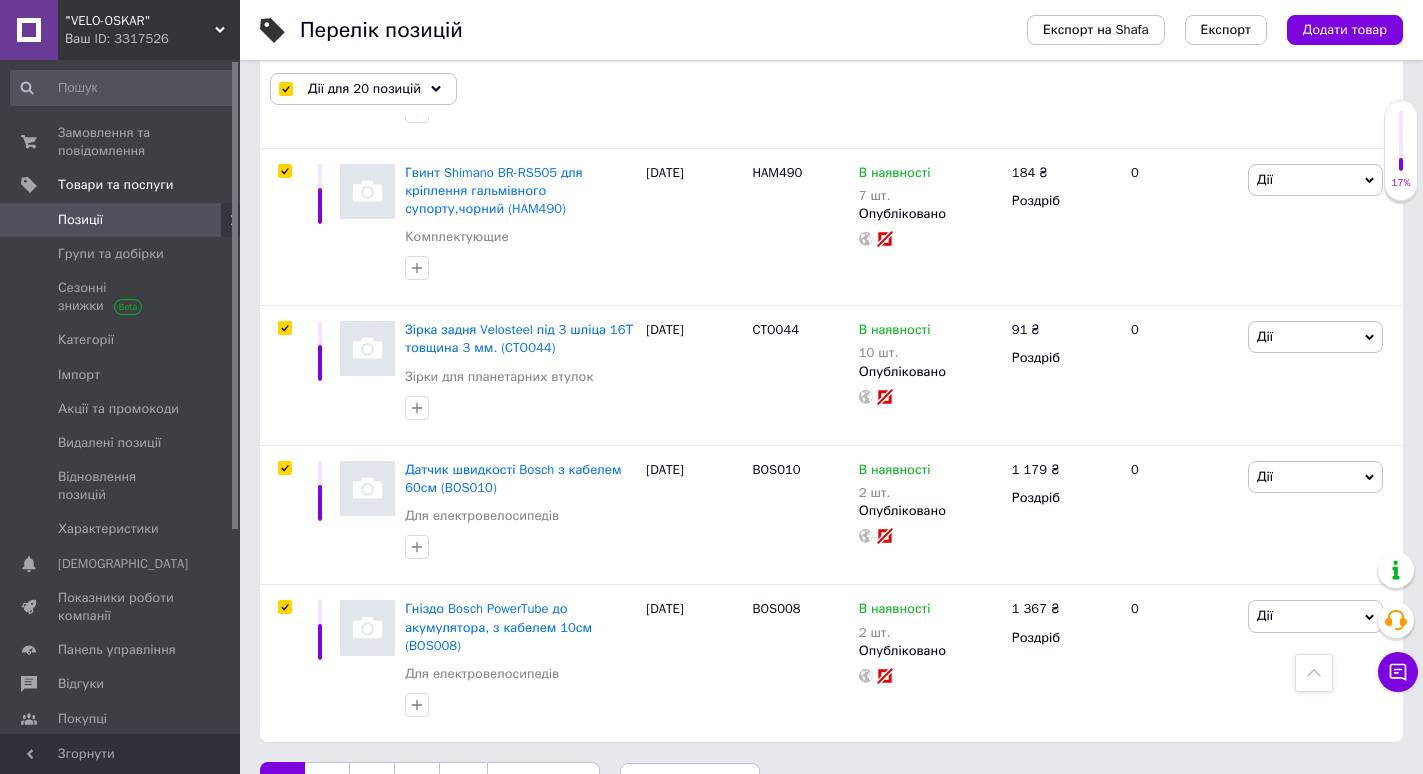 click on "2" at bounding box center [327, 783] 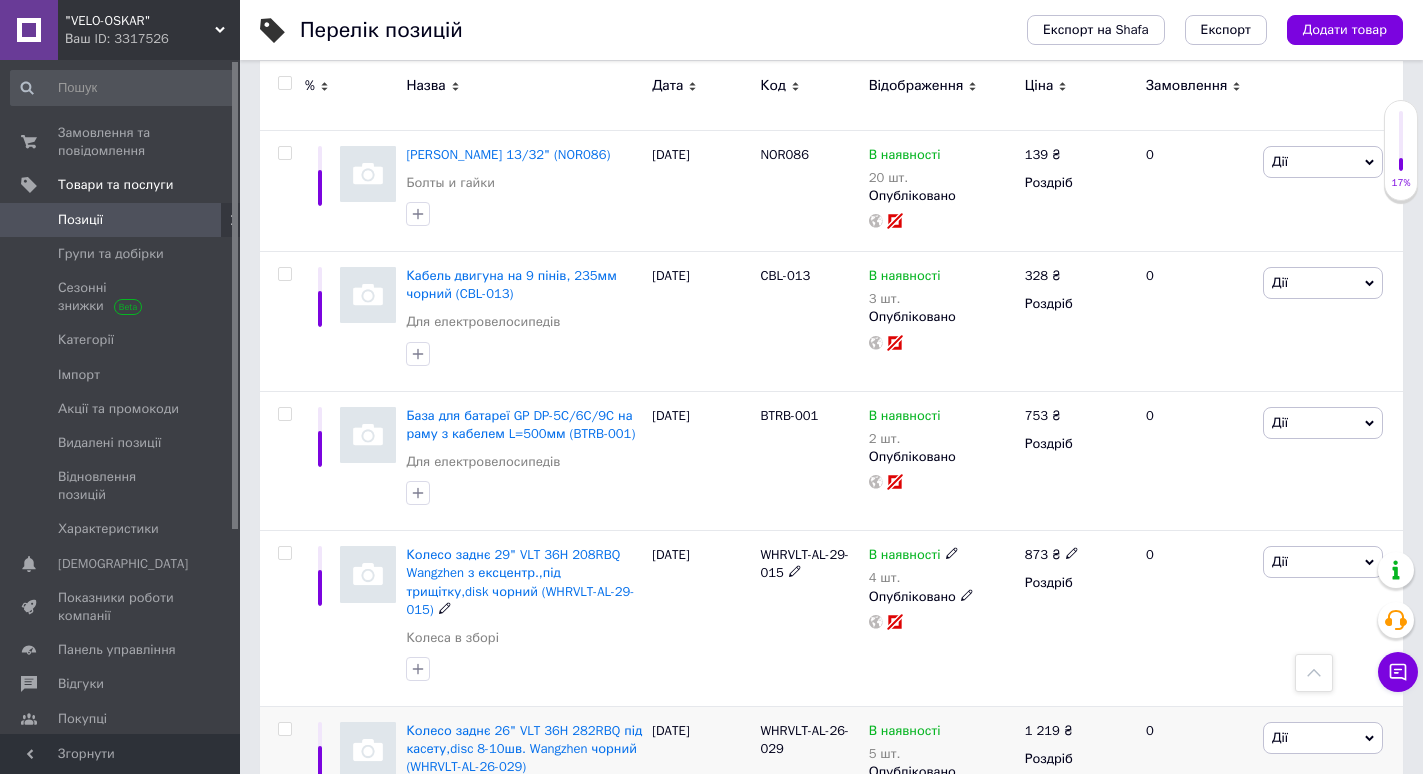 scroll, scrollTop: 2585, scrollLeft: 0, axis: vertical 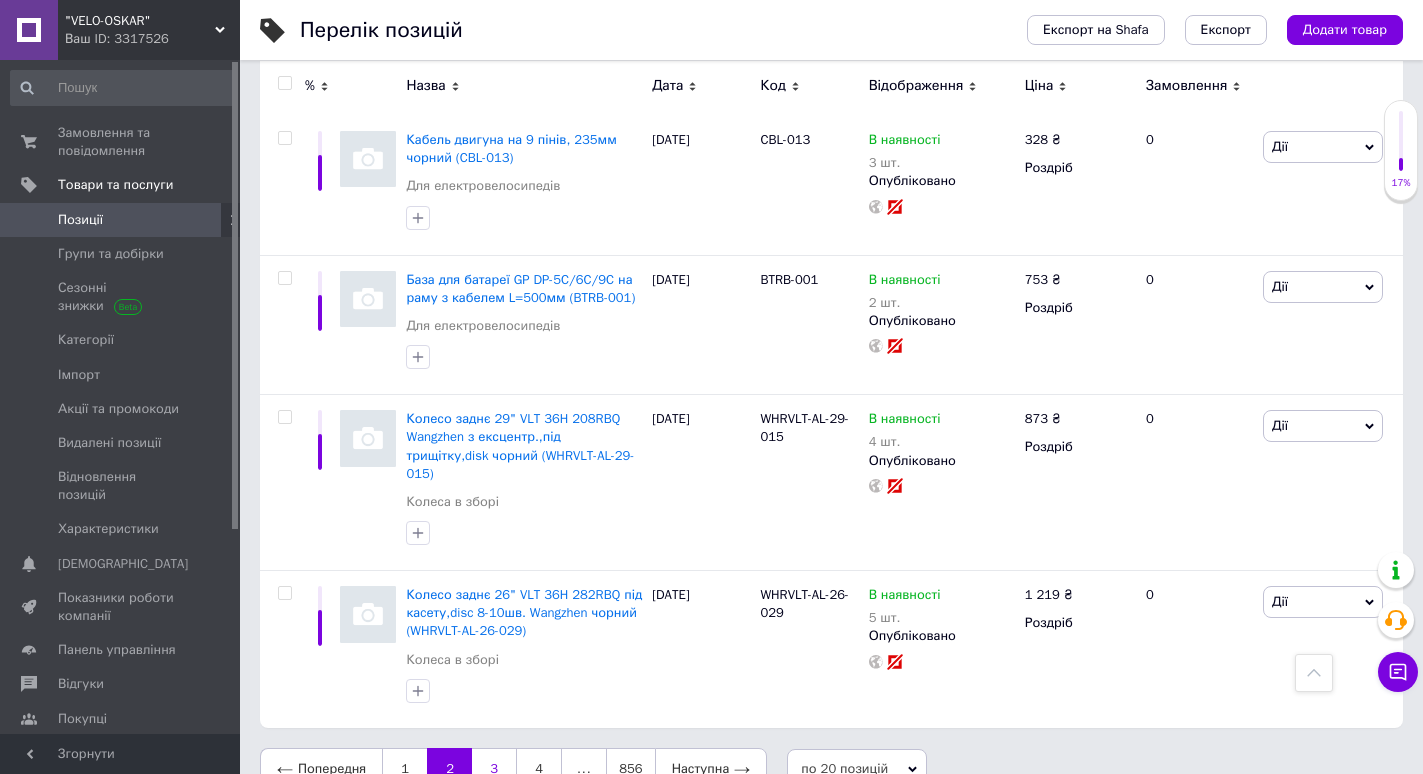 click on "3" at bounding box center [494, 769] 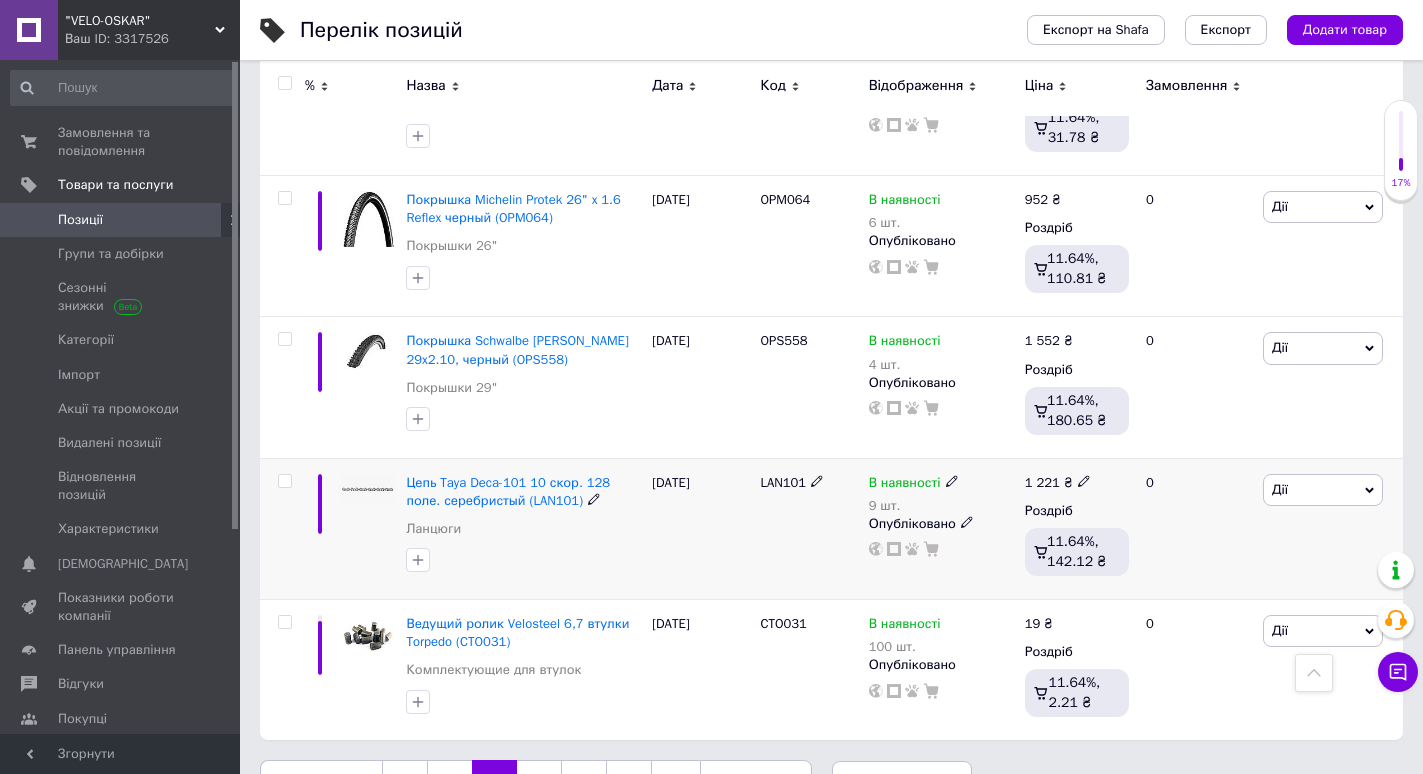click on "LAN101" at bounding box center [783, 482] 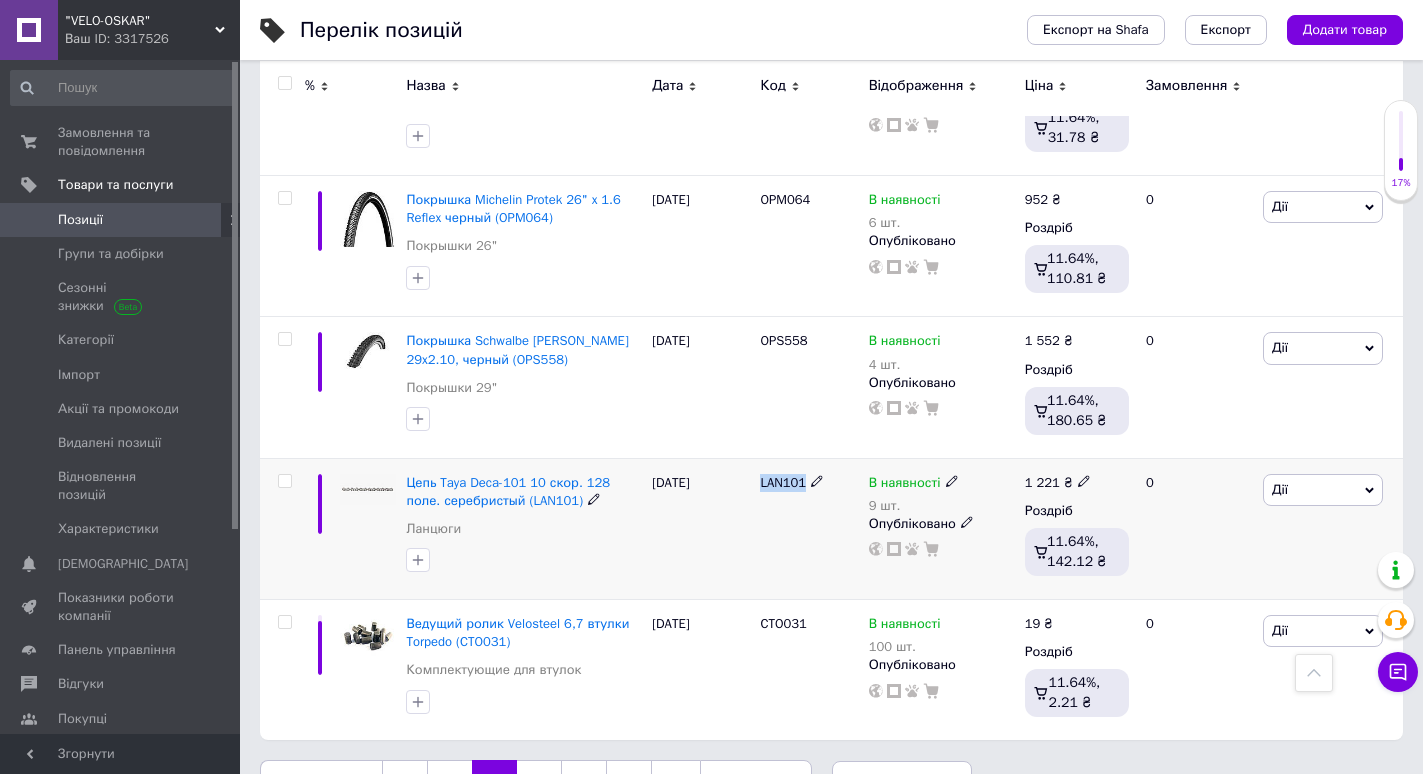 click on "LAN101" at bounding box center (783, 482) 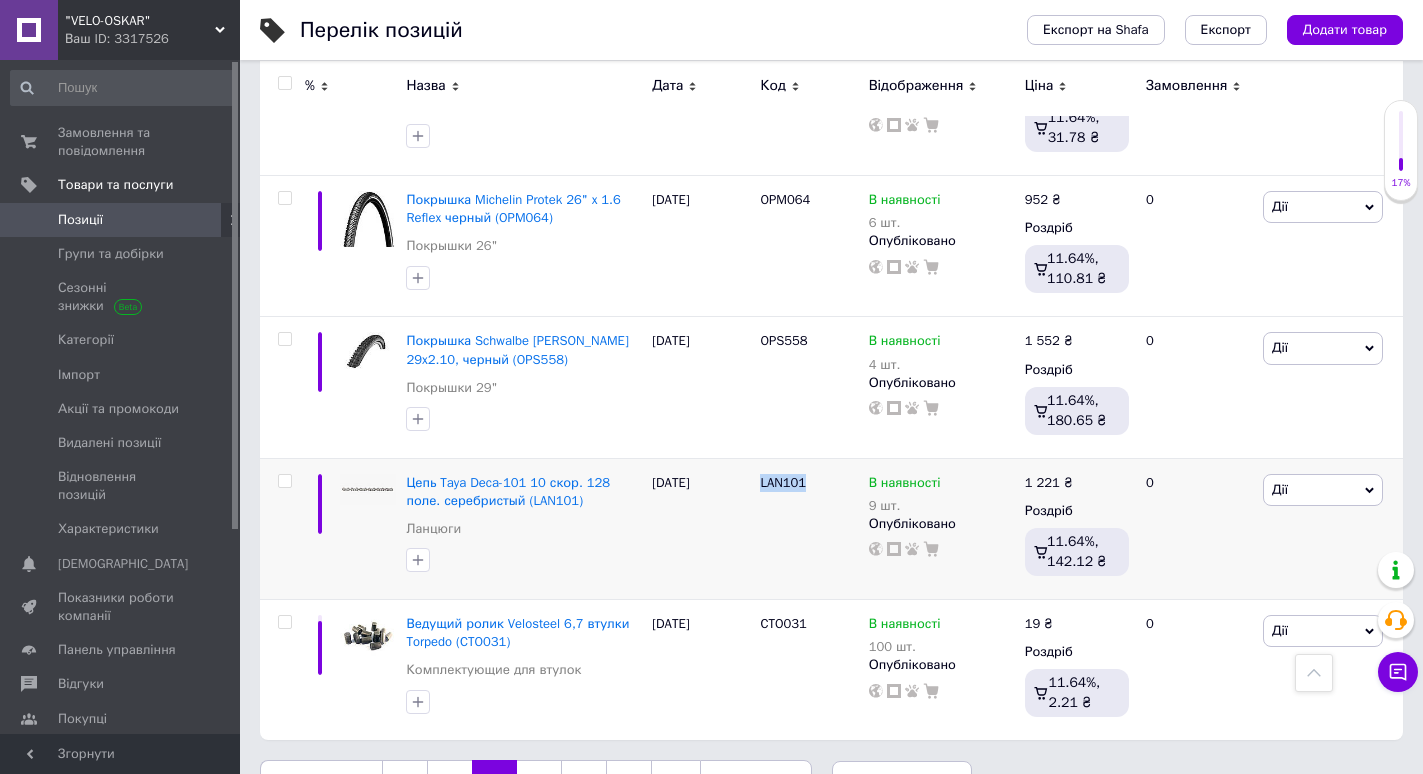copy on "LAN101" 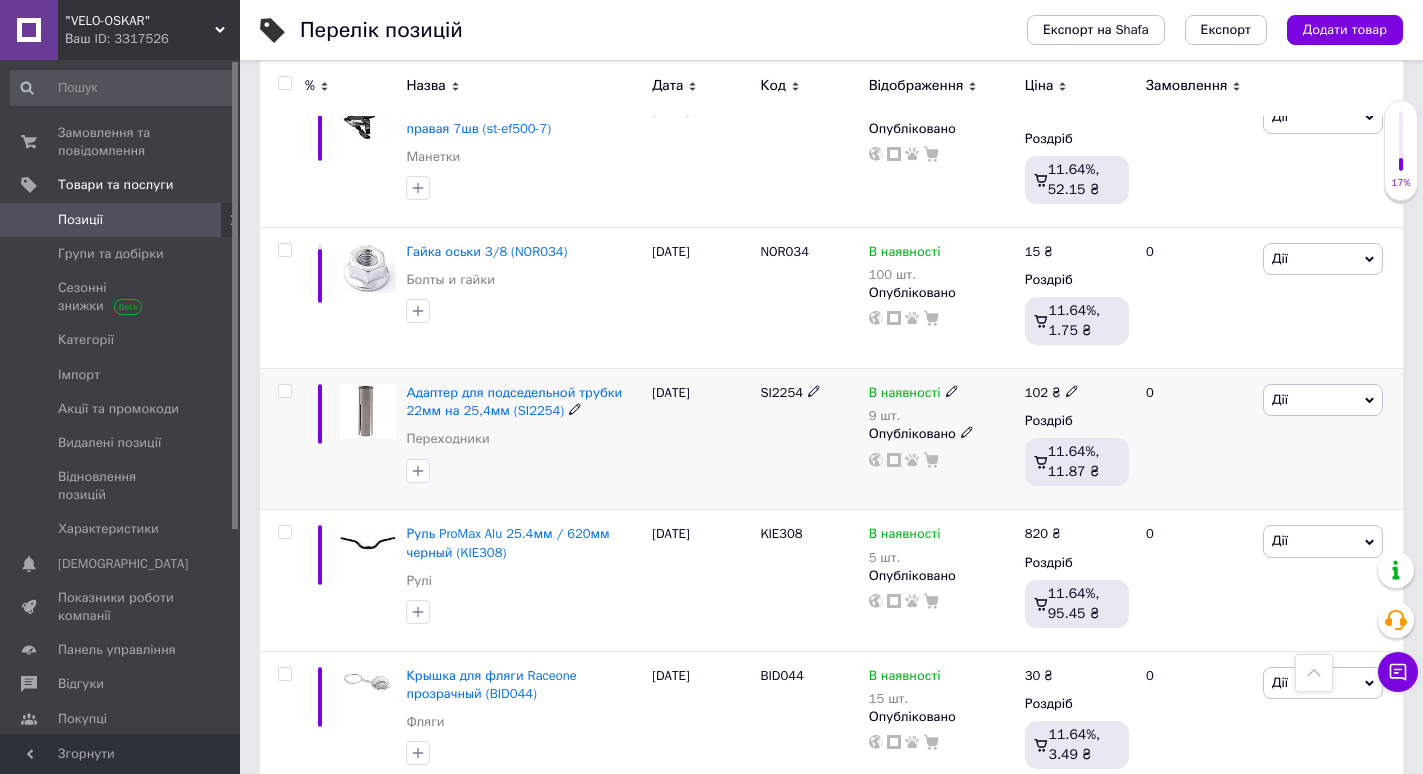 scroll, scrollTop: 1485, scrollLeft: 0, axis: vertical 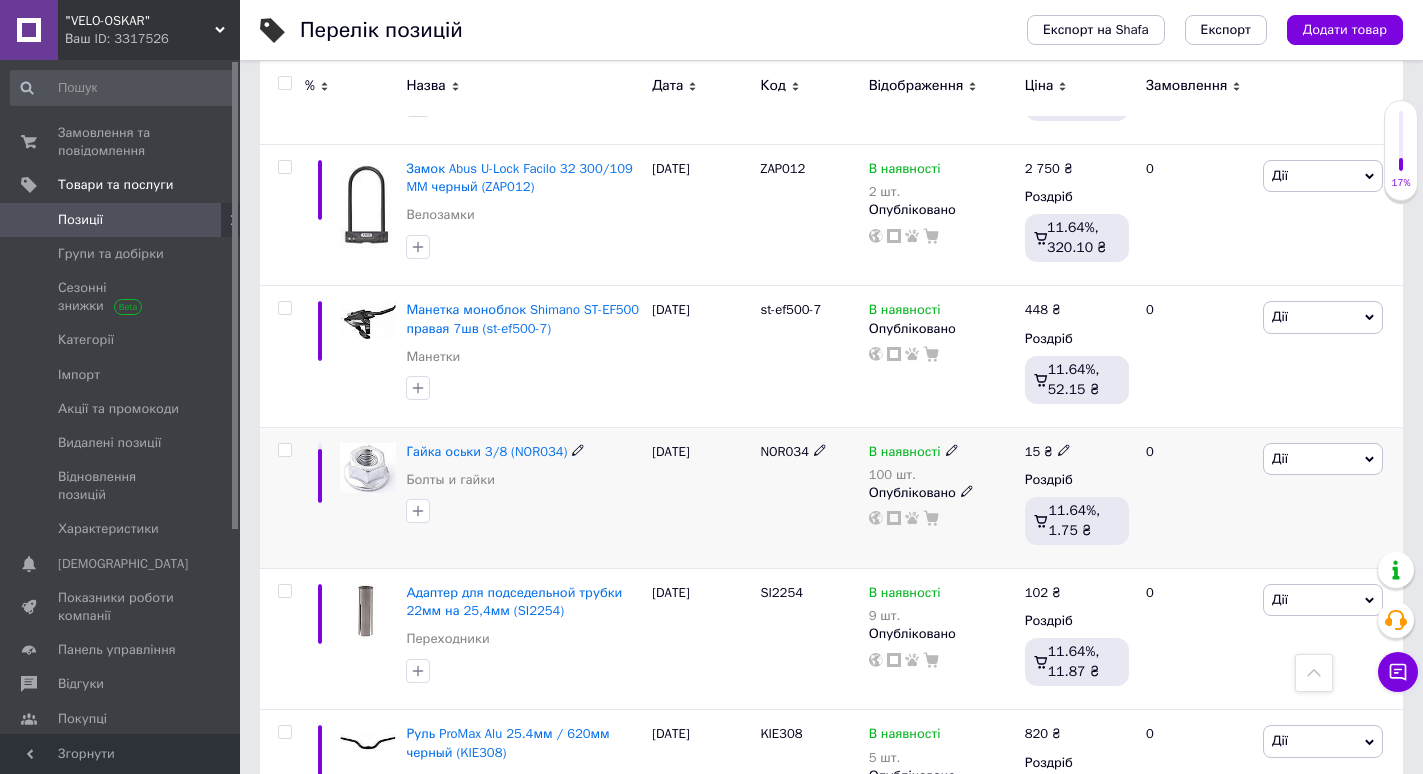 click 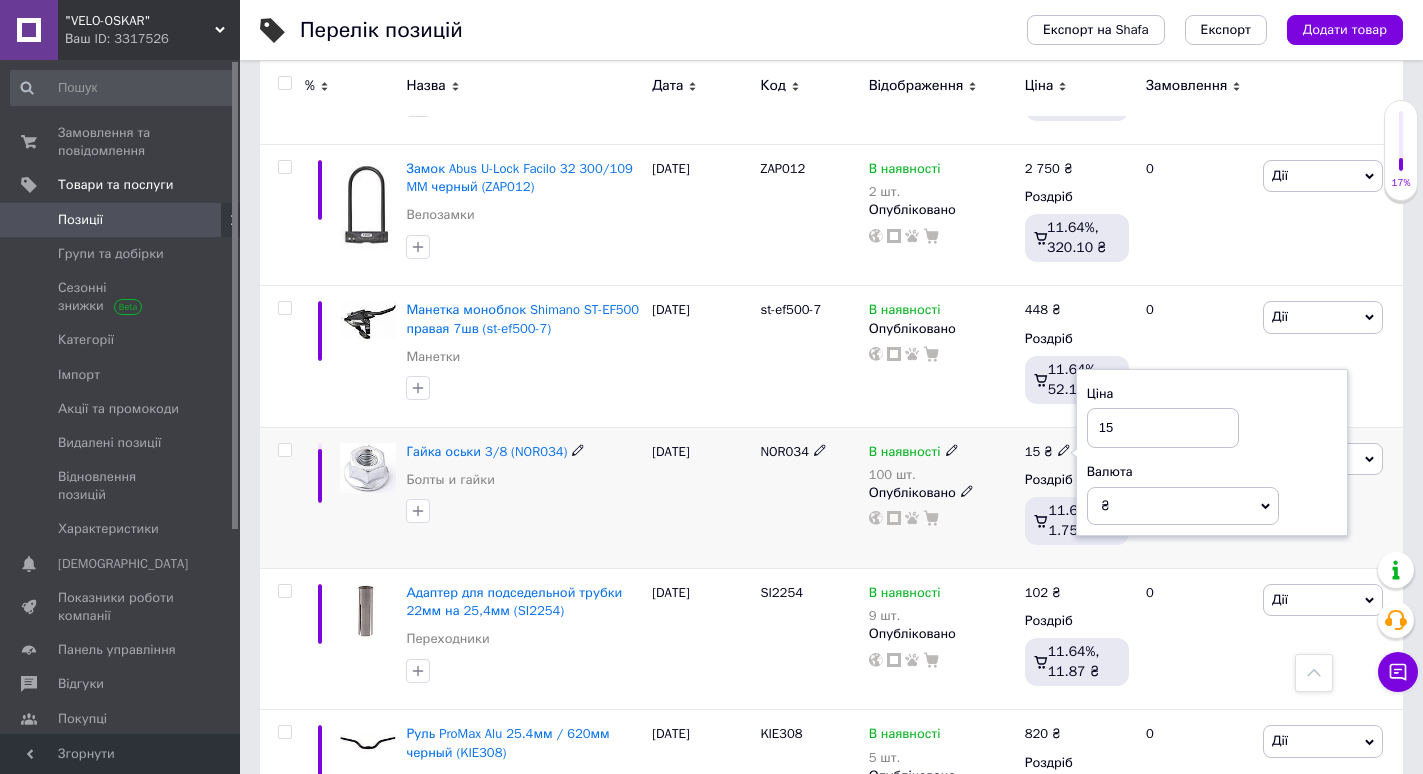 drag, startPoint x: 1121, startPoint y: 420, endPoint x: 1095, endPoint y: 428, distance: 27.202942 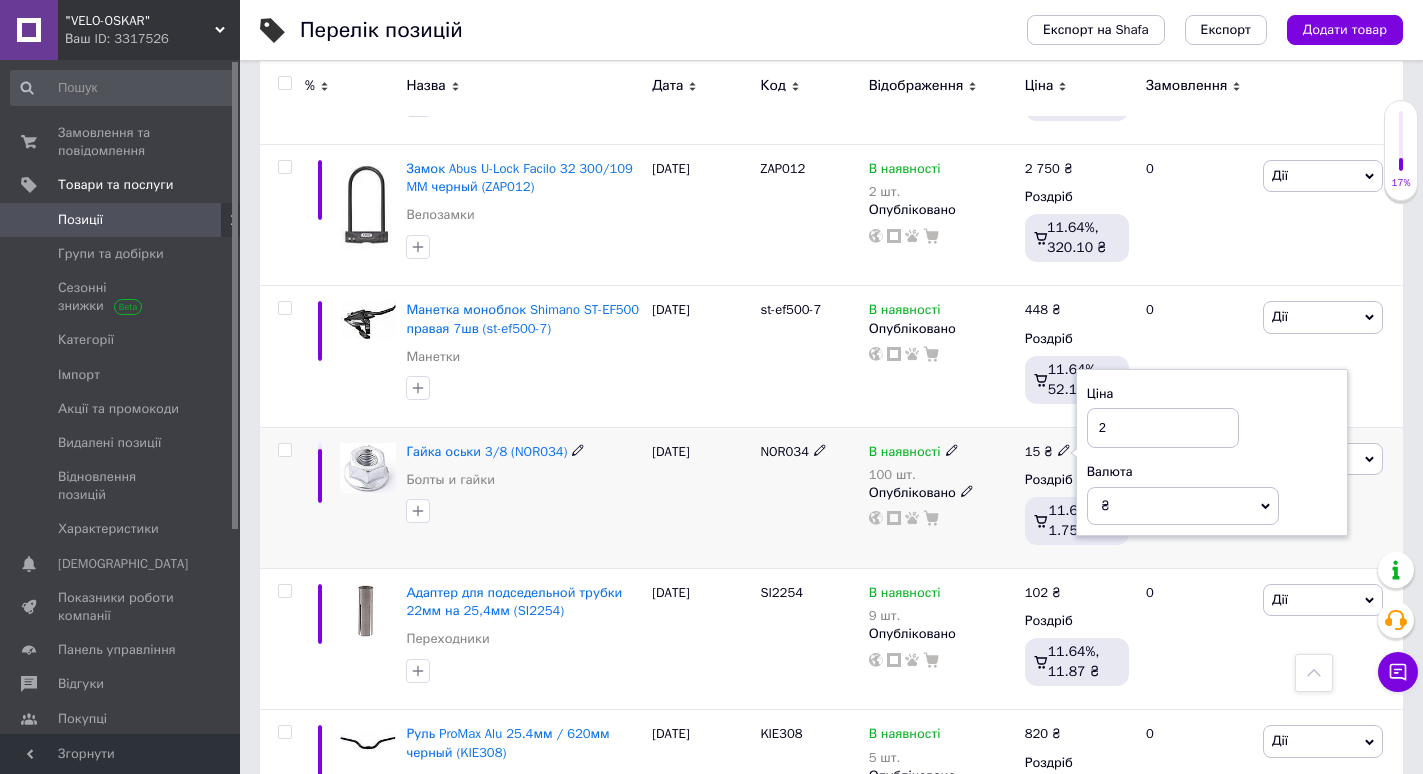 type on "20" 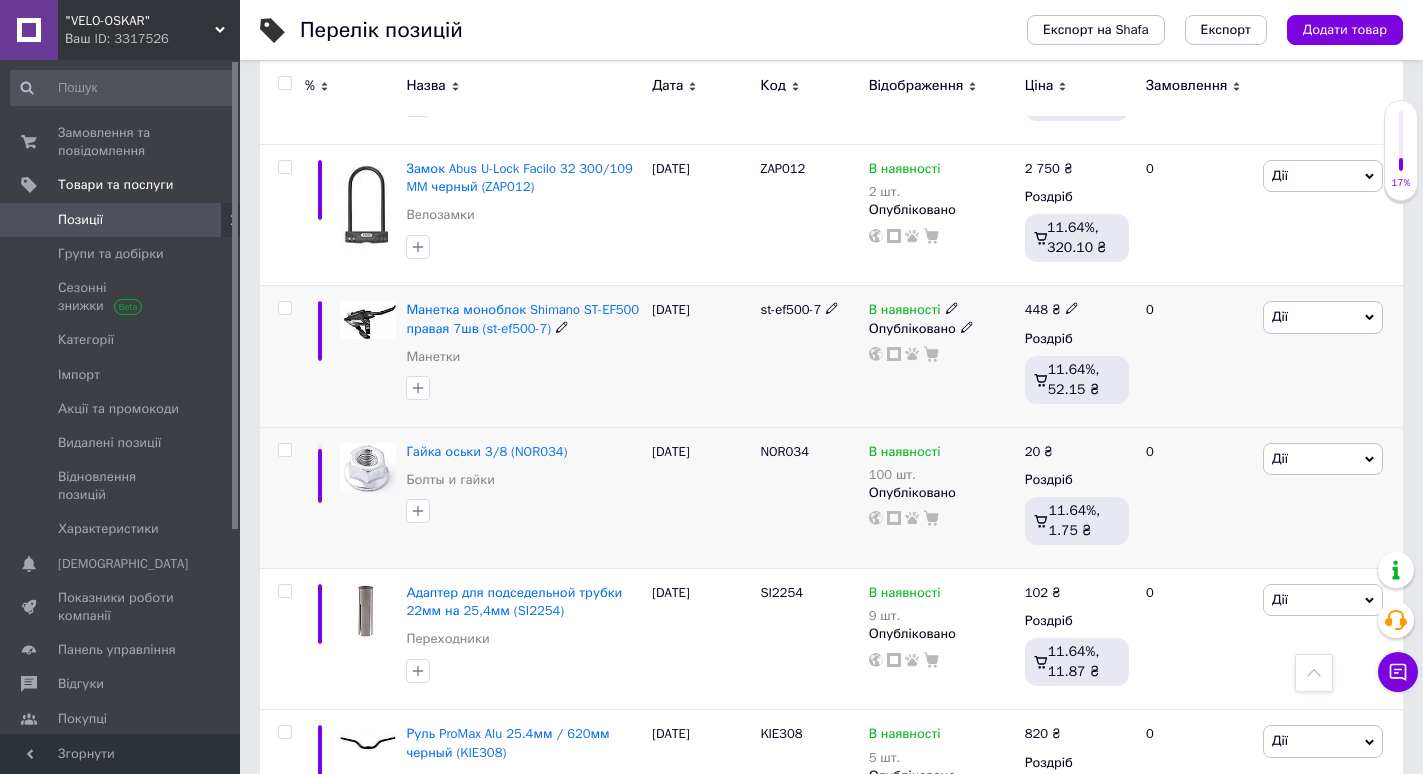 click on "st-ef500-7" at bounding box center [790, 309] 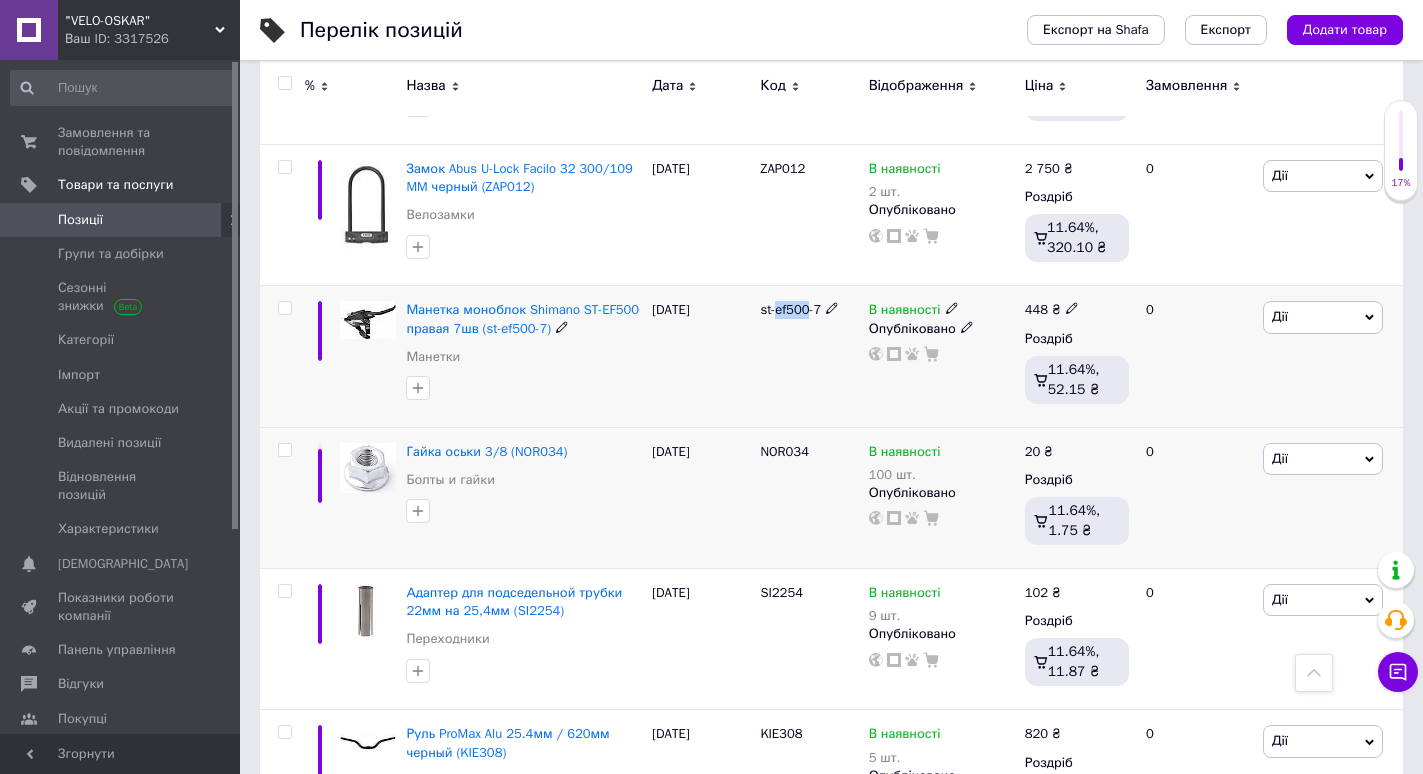 click on "st-ef500-7" at bounding box center [790, 309] 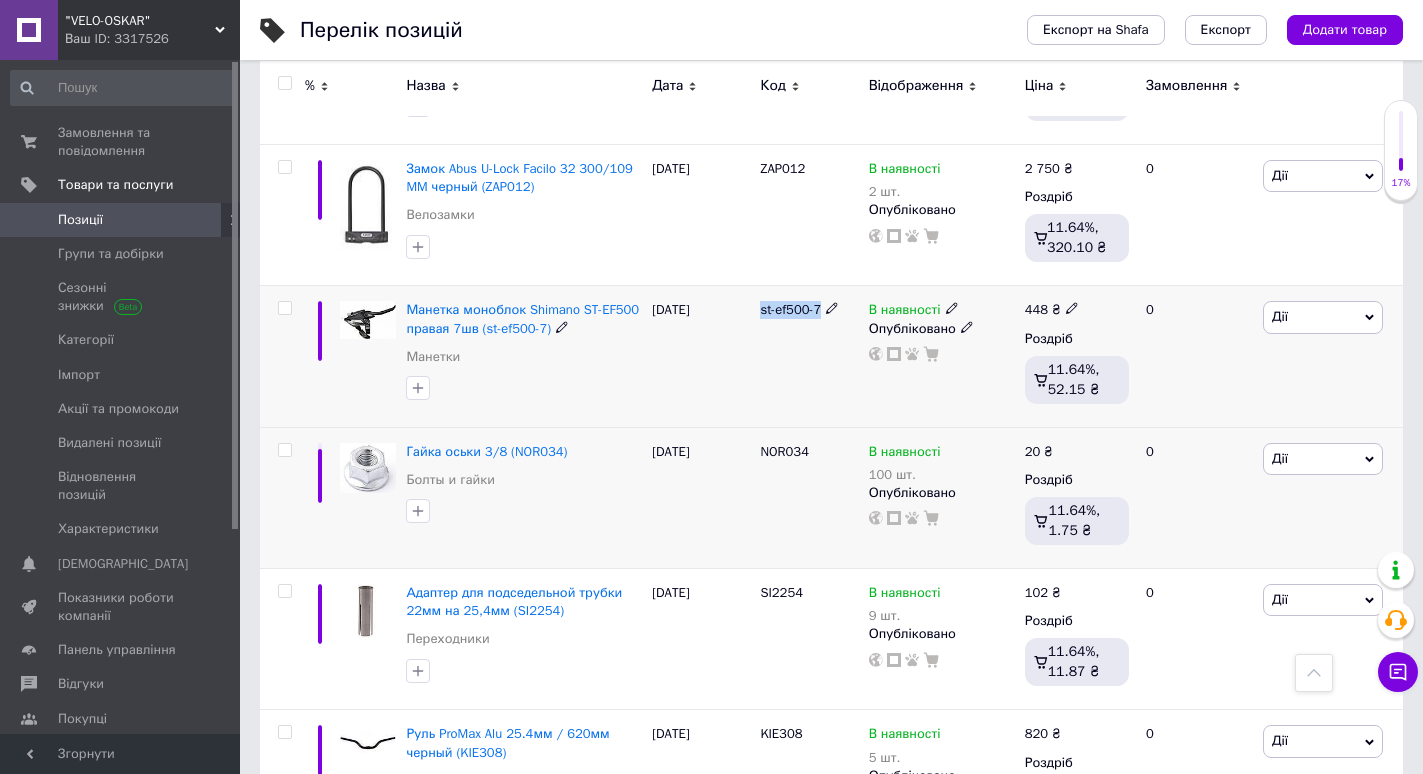 click on "st-ef500-7" at bounding box center [790, 309] 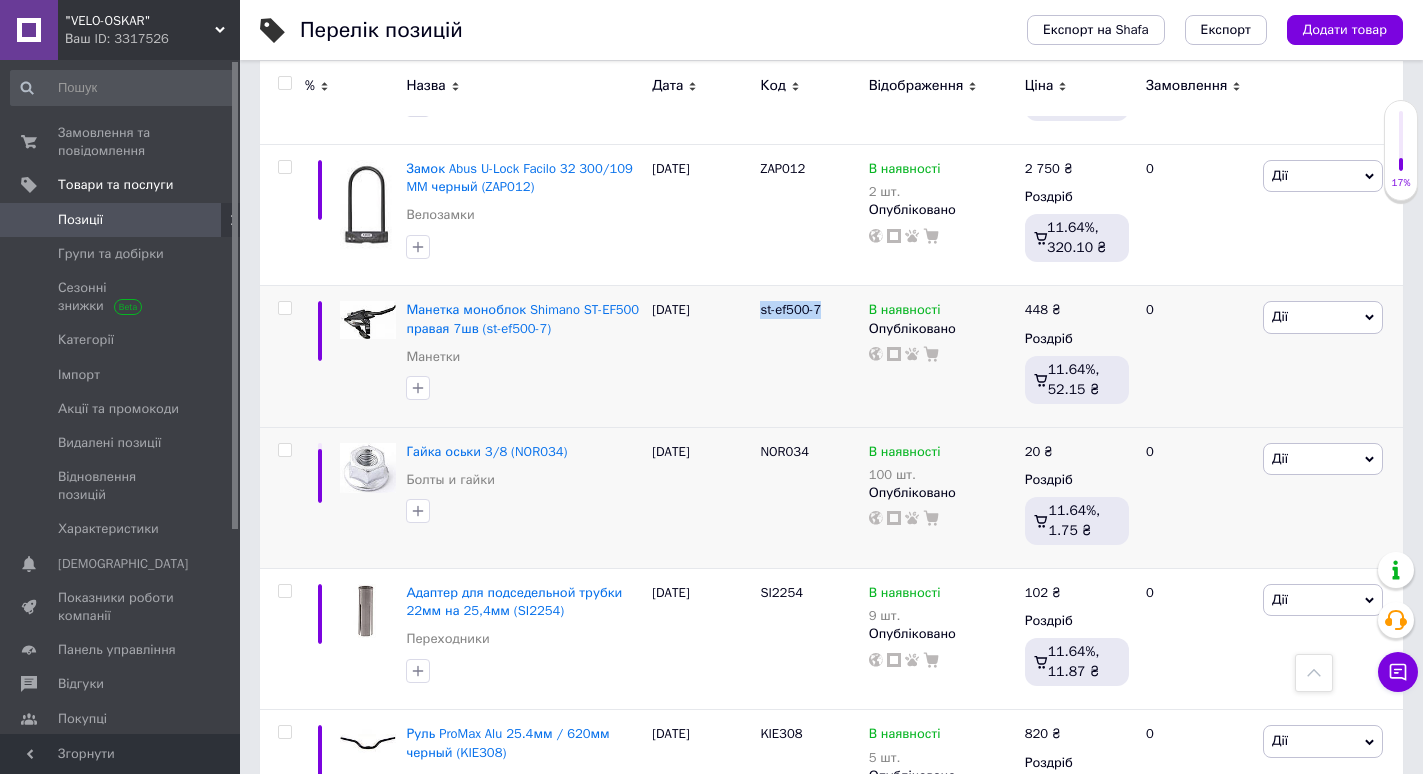 copy on "st-ef500-7" 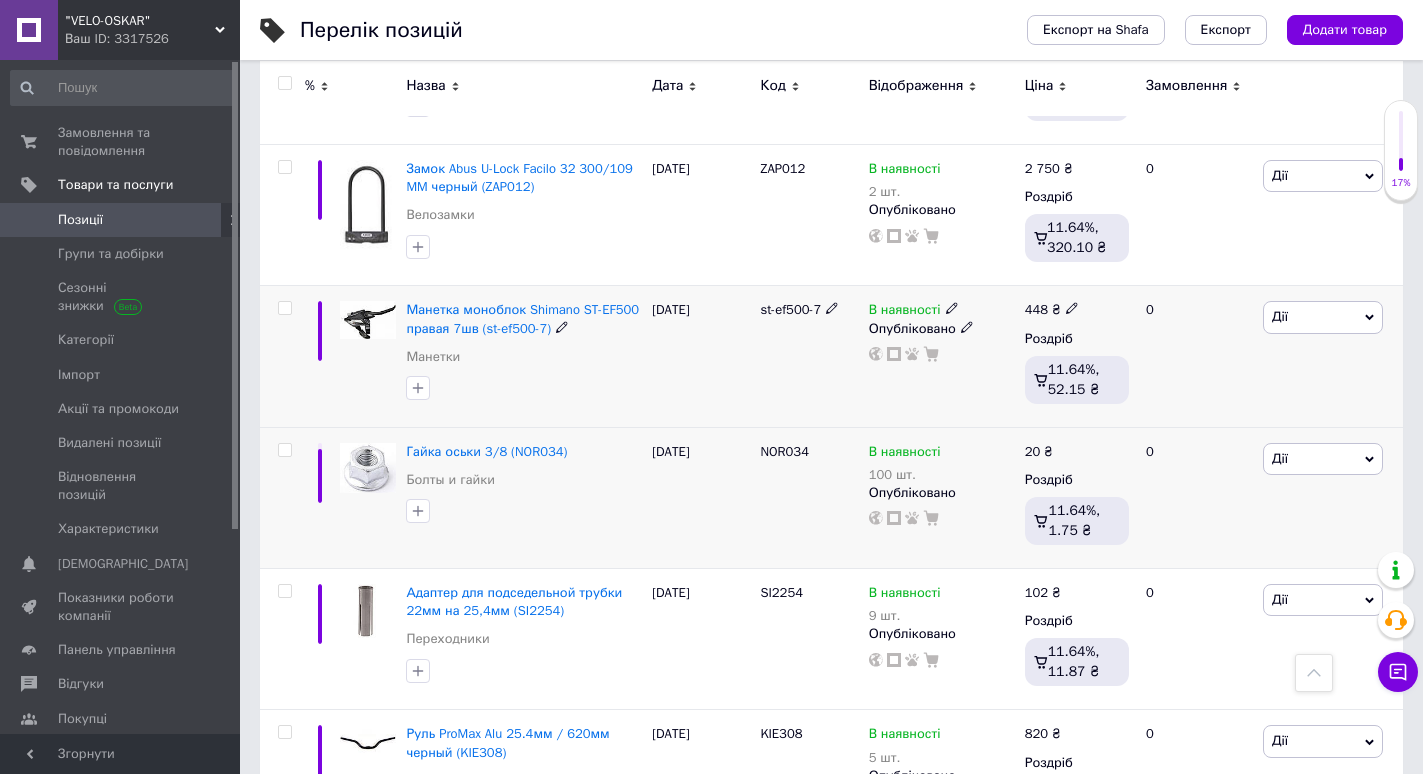 click 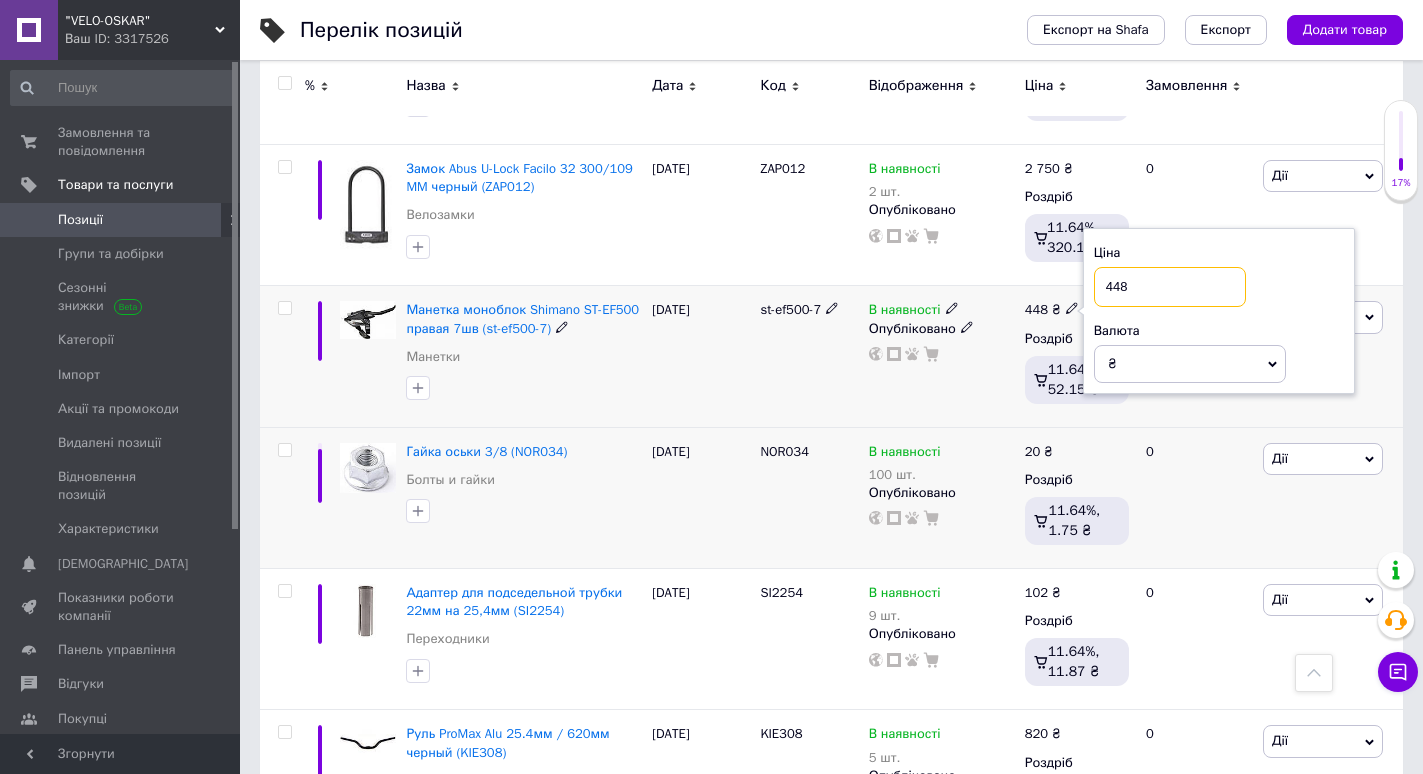 drag, startPoint x: 1123, startPoint y: 279, endPoint x: 1090, endPoint y: 287, distance: 33.955853 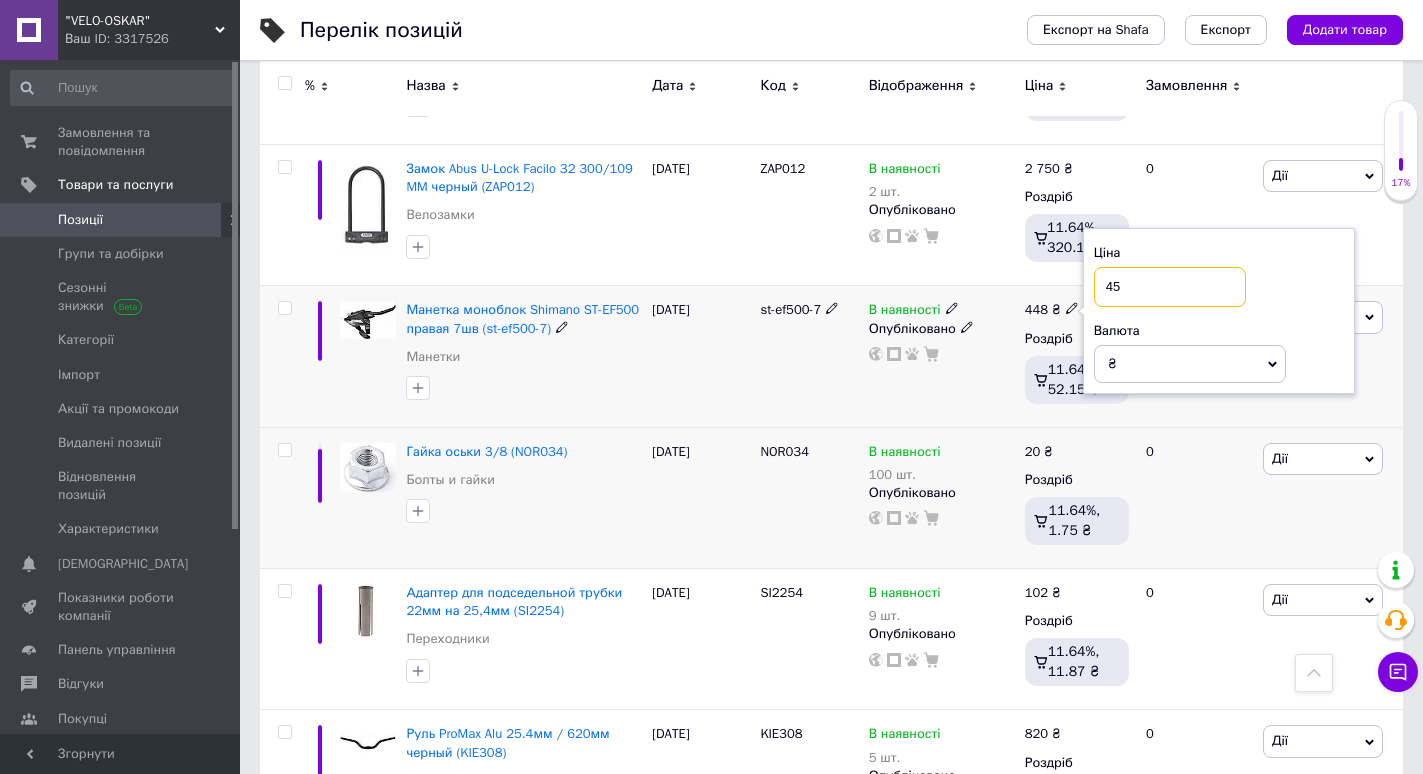type on "450" 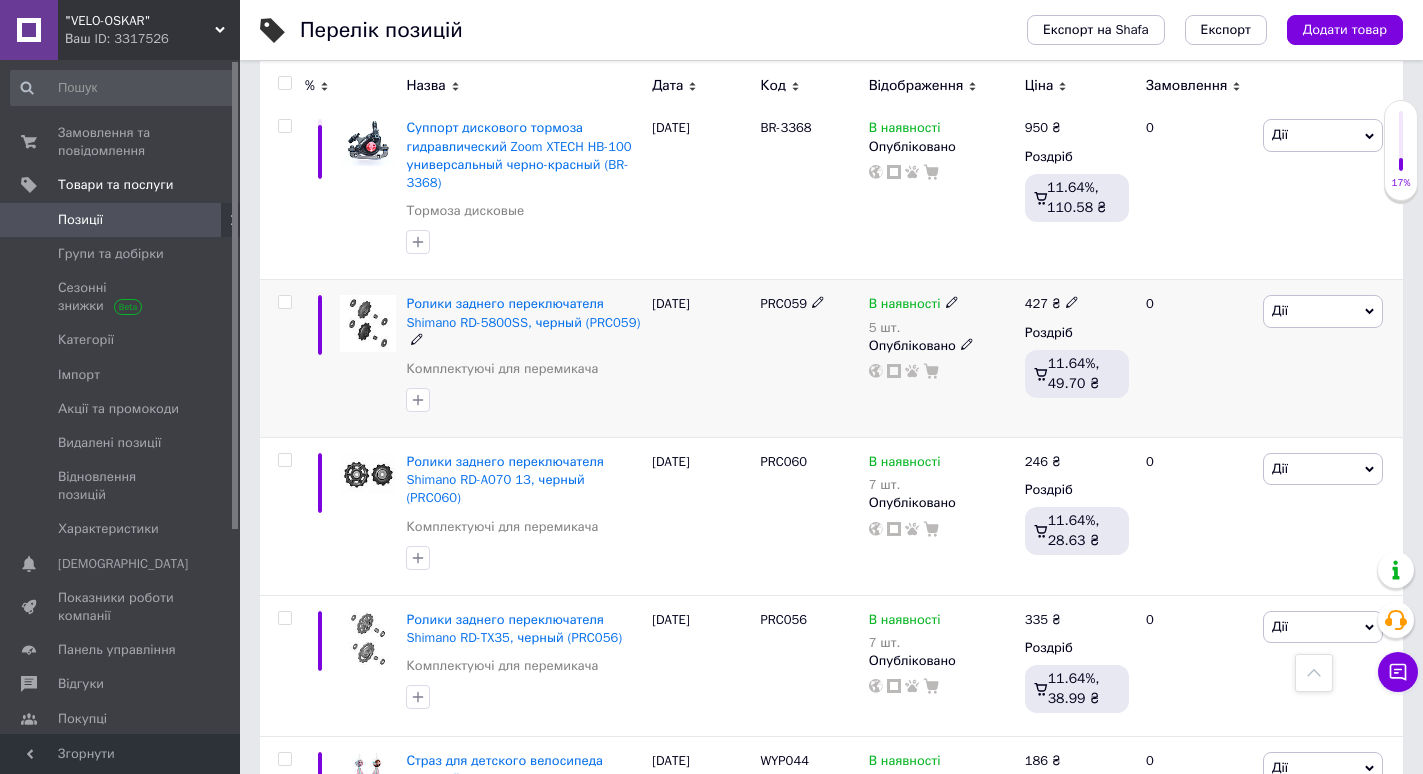scroll, scrollTop: 585, scrollLeft: 0, axis: vertical 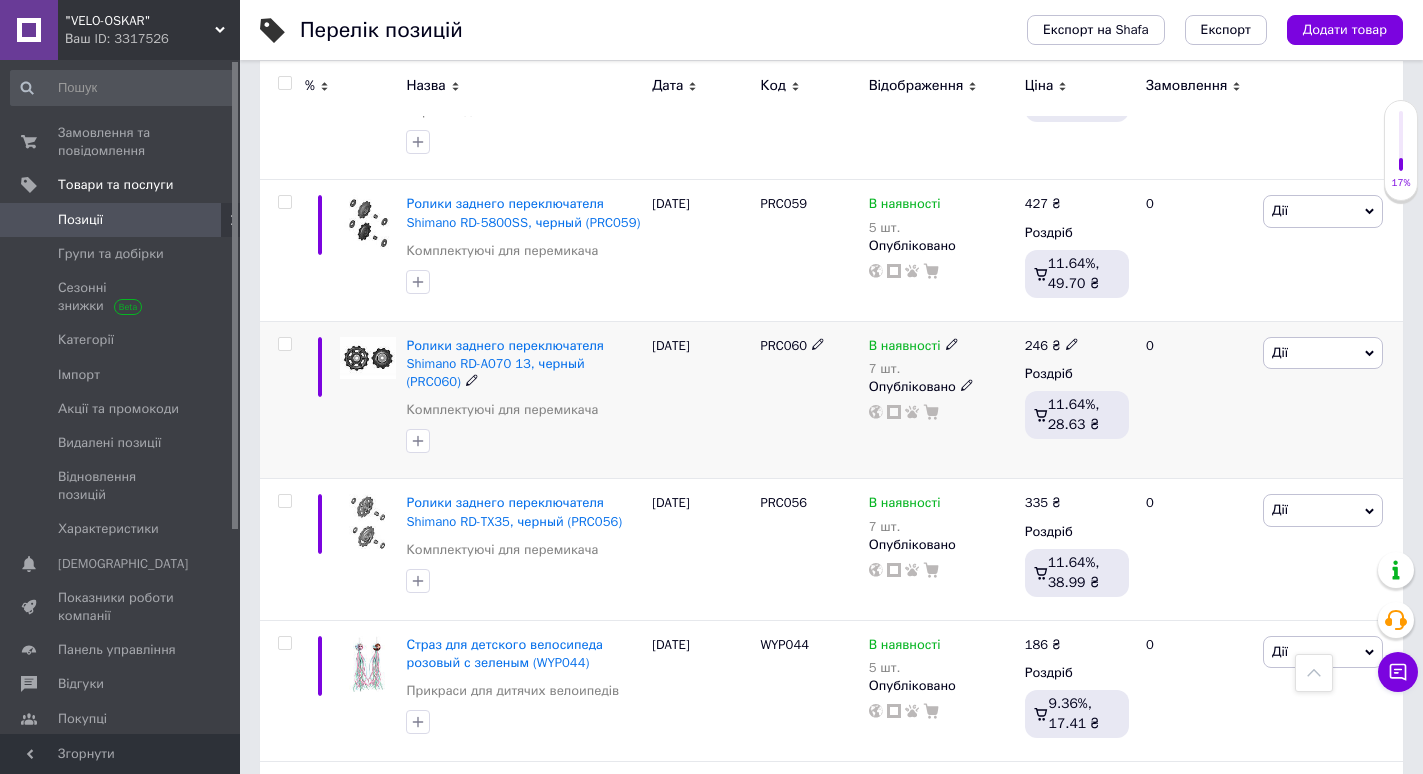 click on "PRC060" at bounding box center [783, 345] 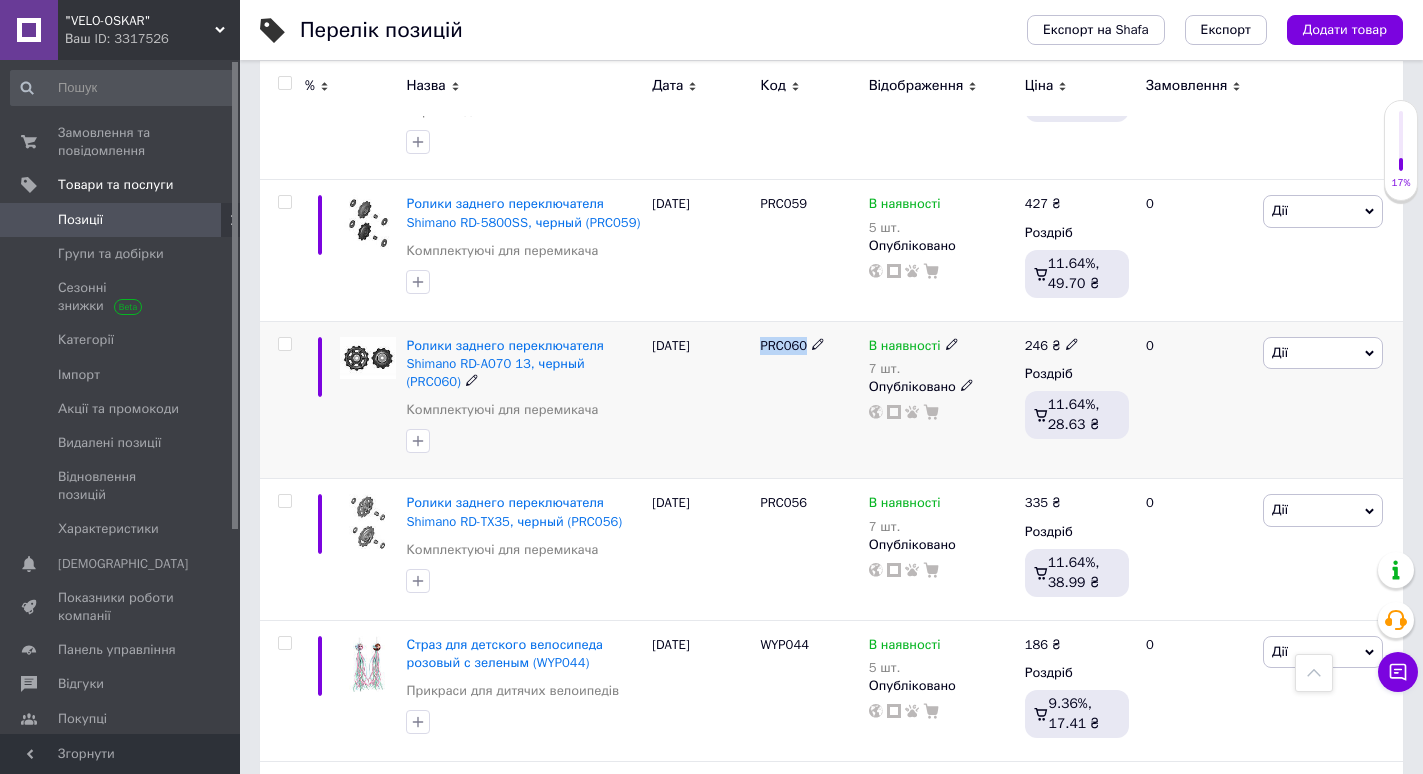 click on "PRC060" at bounding box center (783, 345) 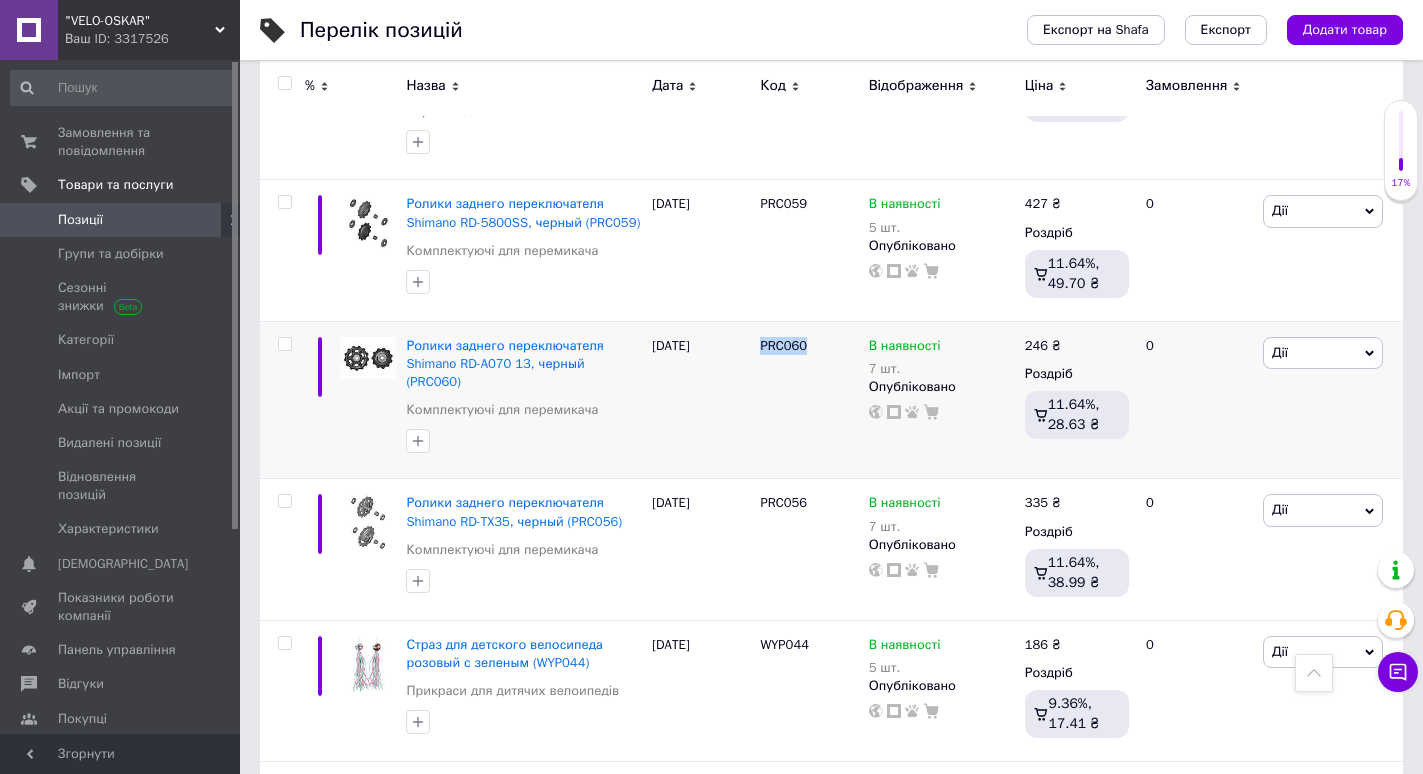 copy on "PRC060" 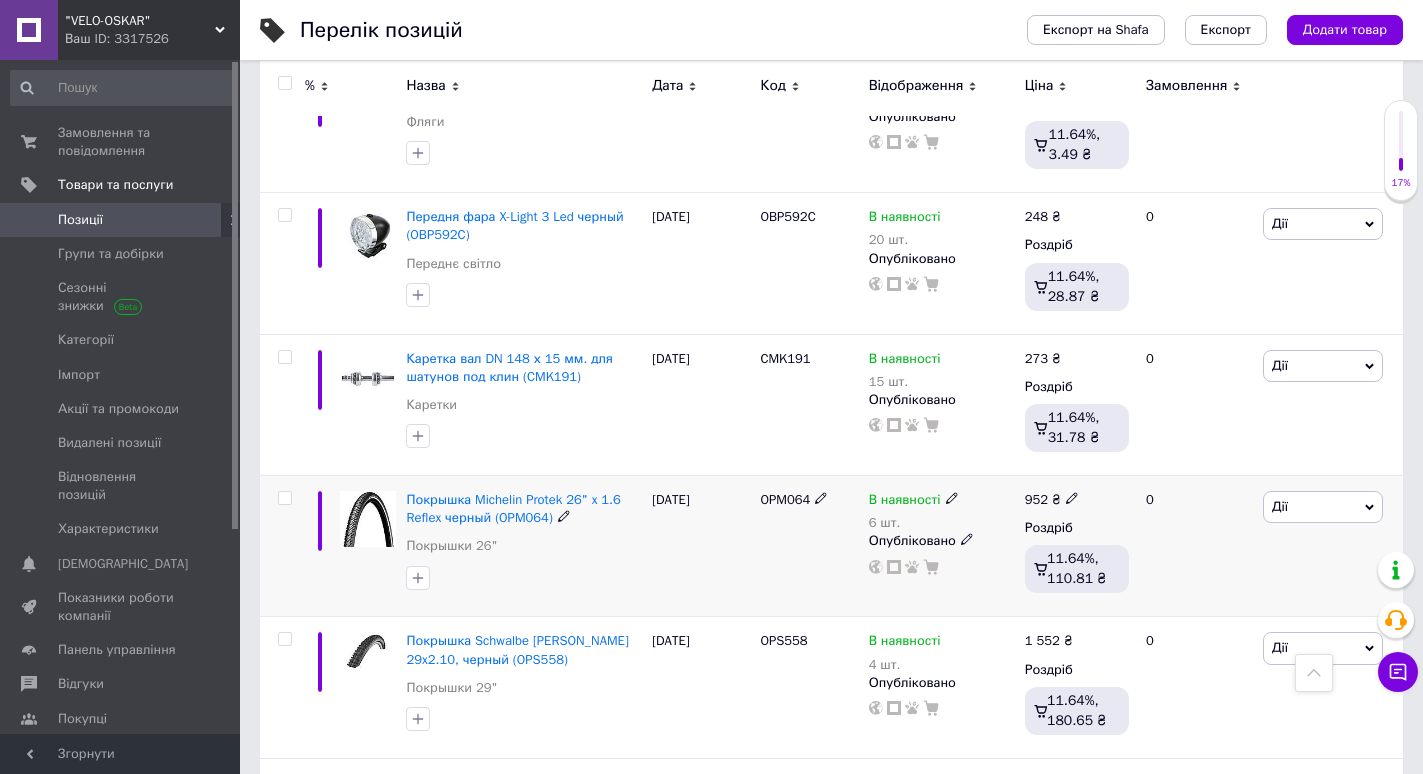 scroll, scrollTop: 2585, scrollLeft: 0, axis: vertical 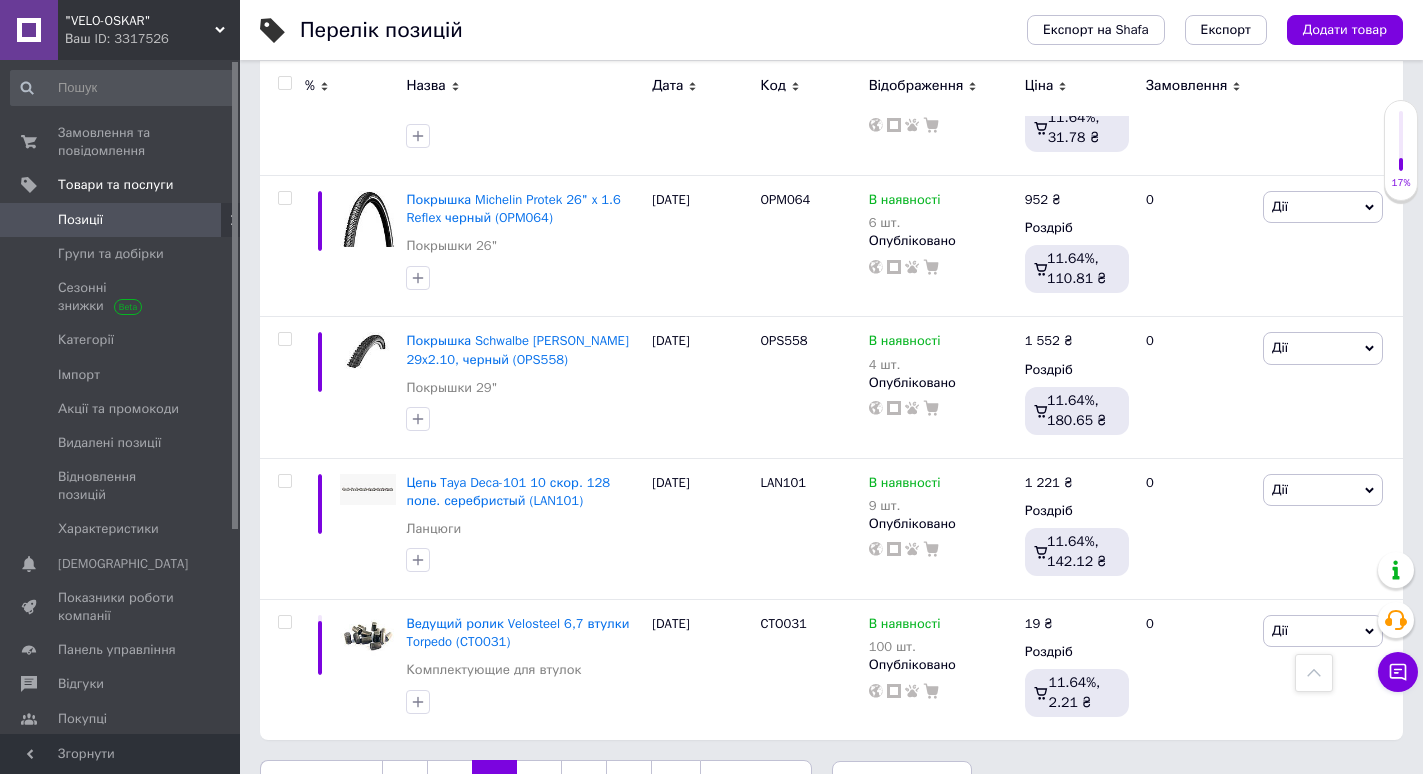 click on "4" at bounding box center [539, 781] 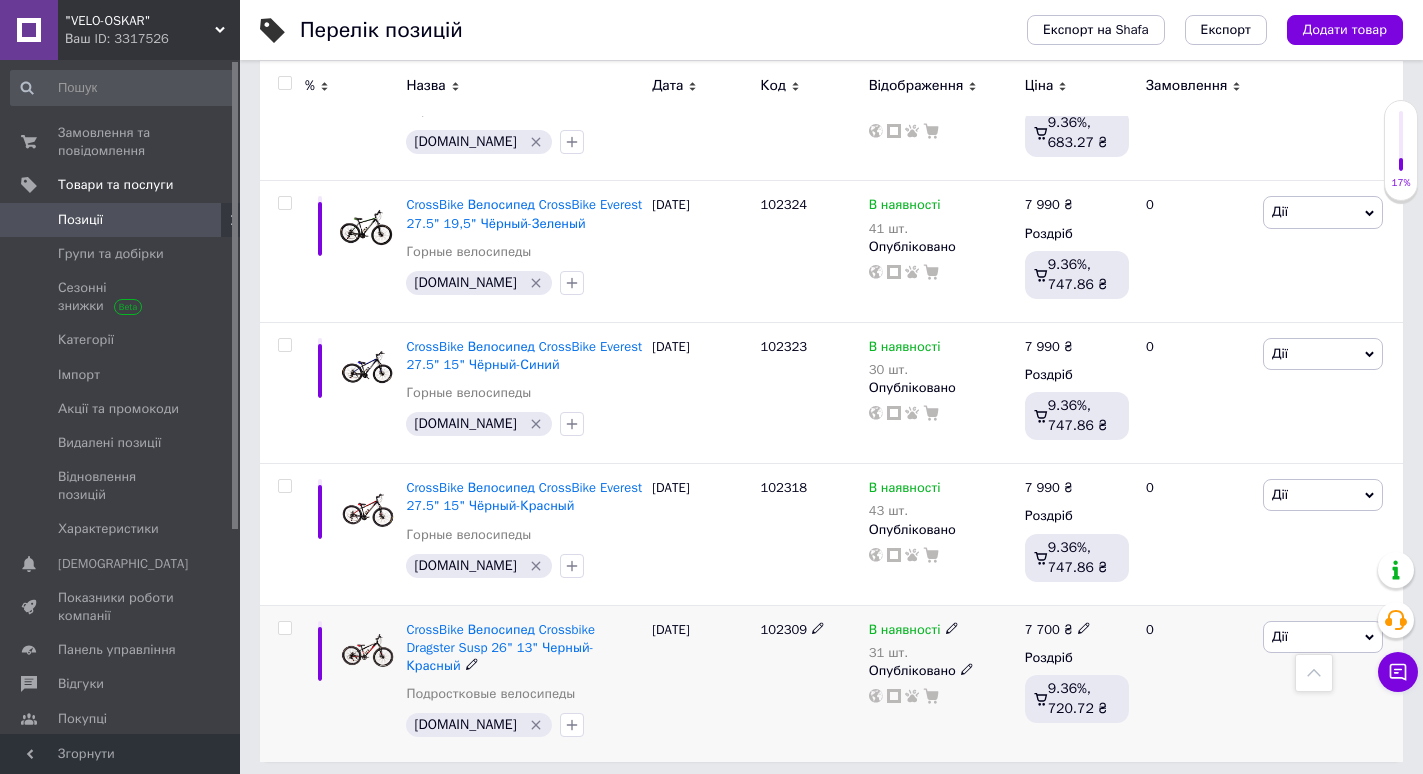 scroll, scrollTop: 2623, scrollLeft: 0, axis: vertical 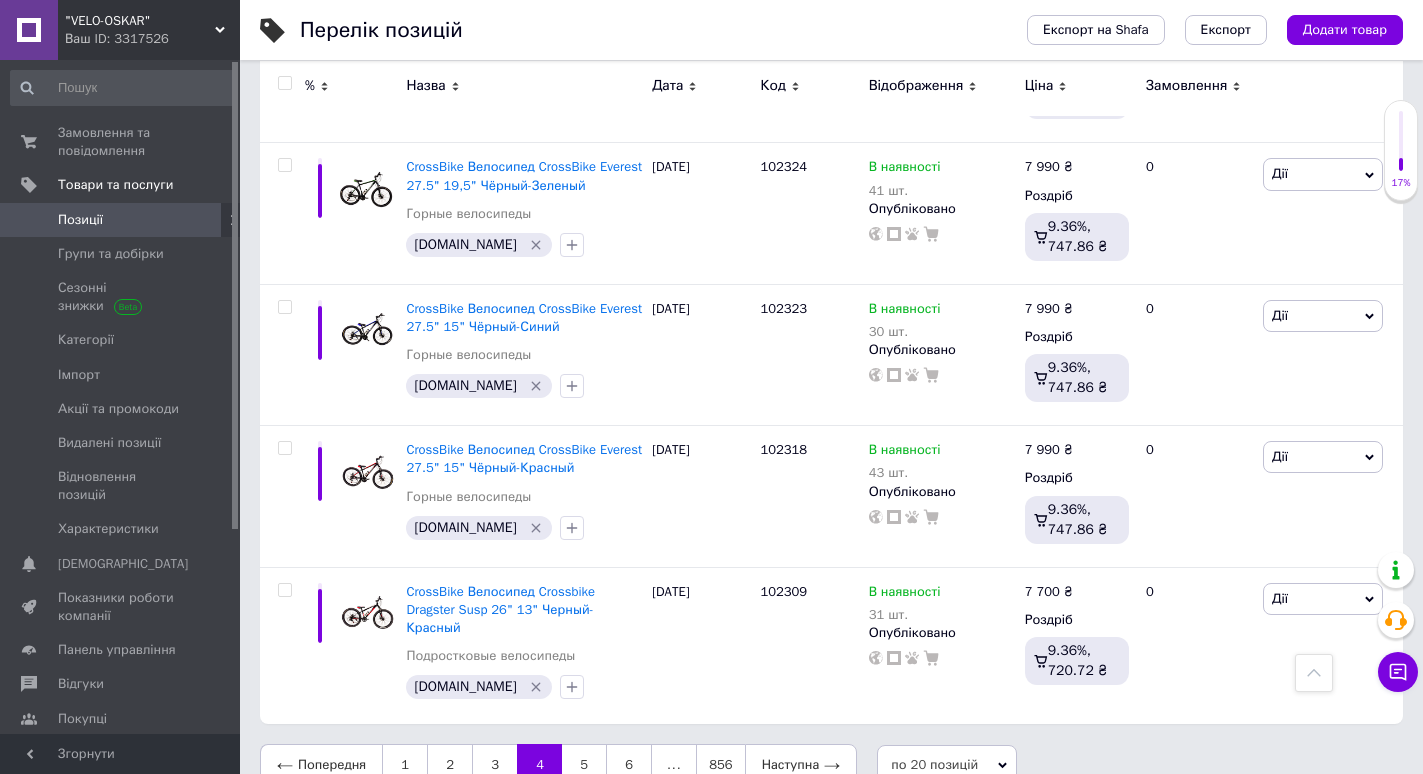 drag, startPoint x: 934, startPoint y: 730, endPoint x: 1006, endPoint y: 727, distance: 72.06247 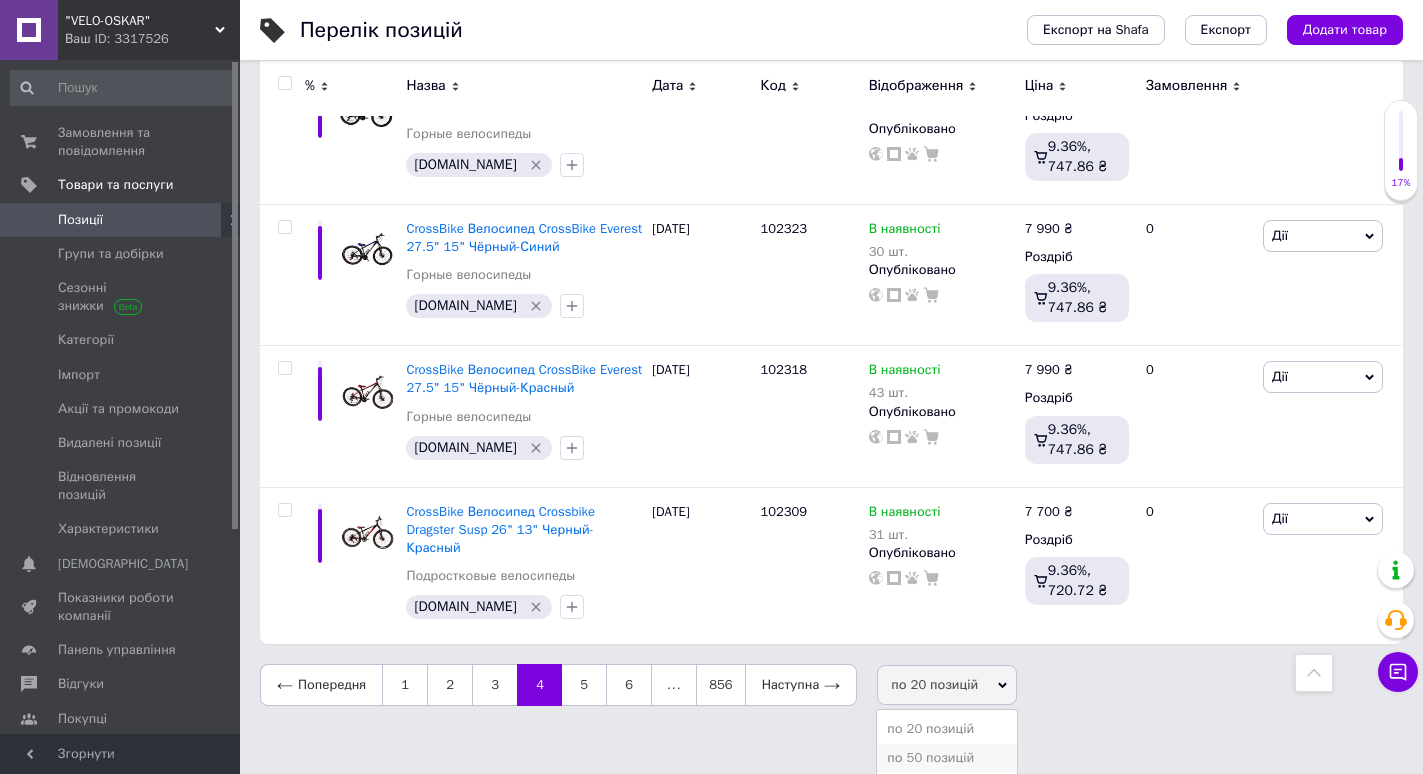 click on "по 50 позицій" at bounding box center (947, 758) 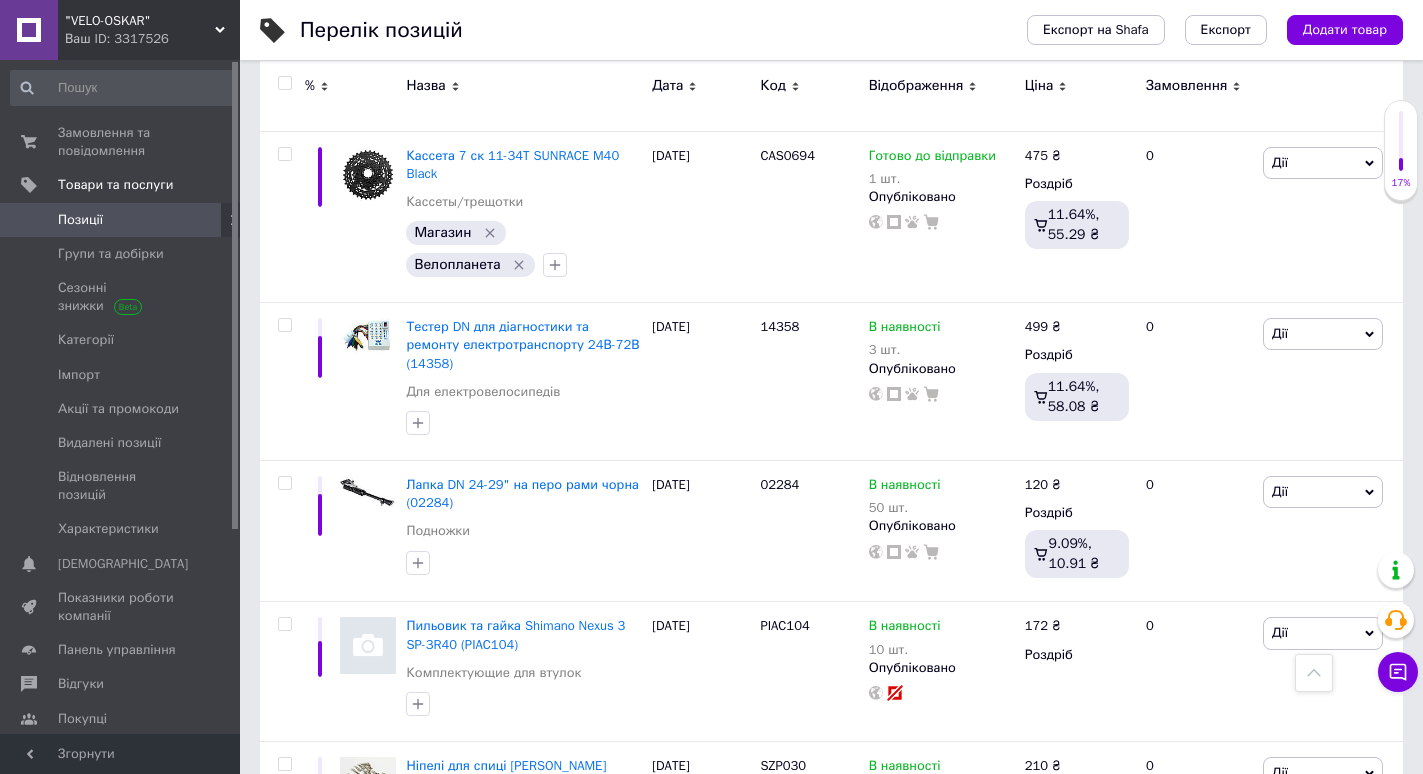 scroll, scrollTop: 800, scrollLeft: 0, axis: vertical 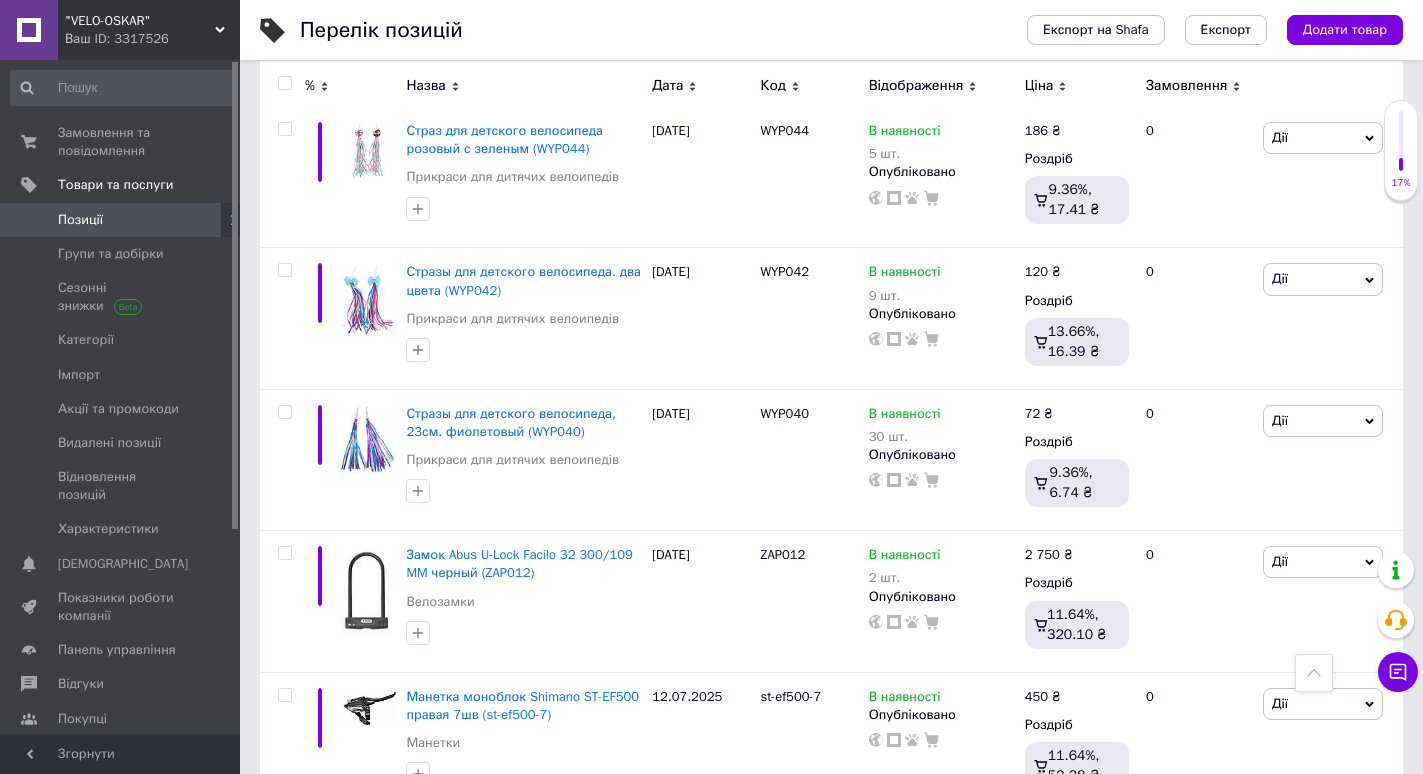 click at bounding box center (284, 83) 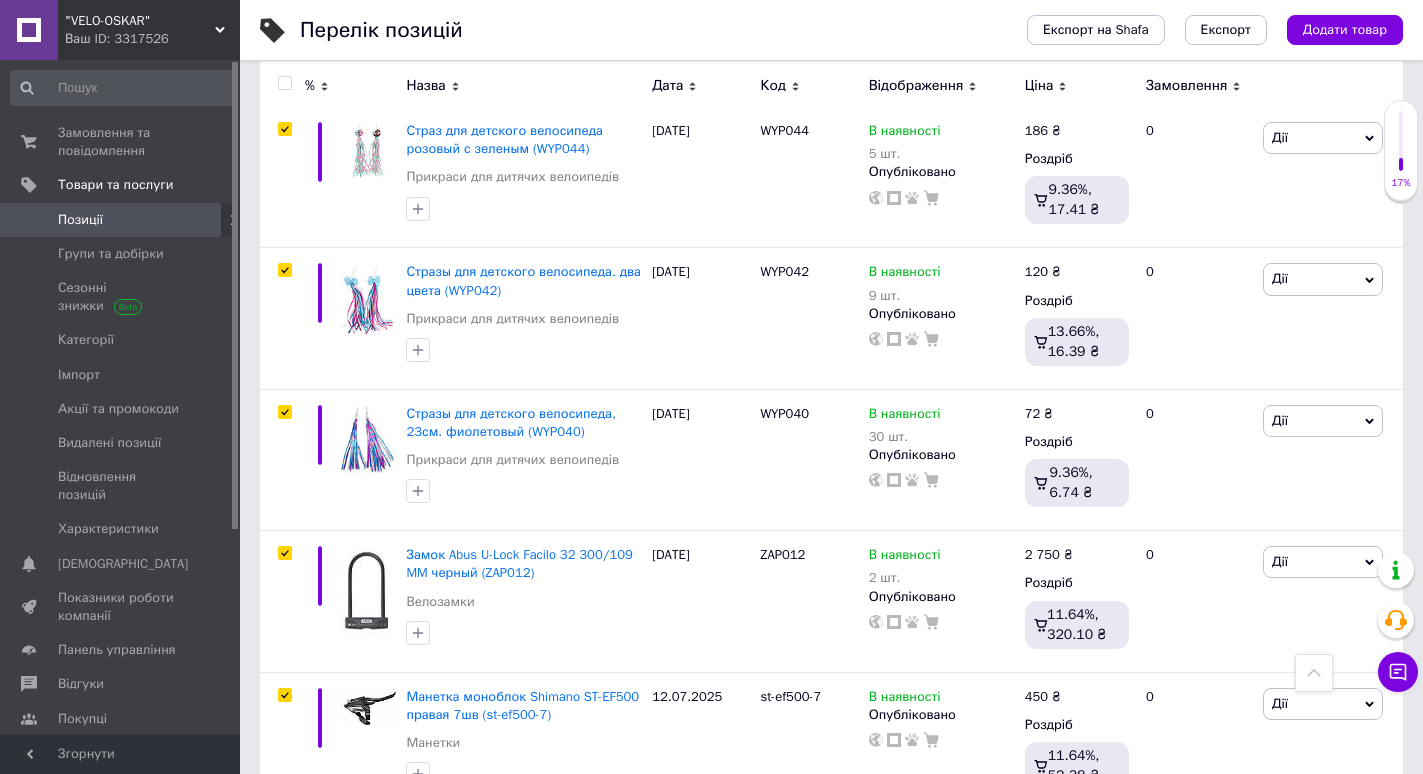 checkbox on "true" 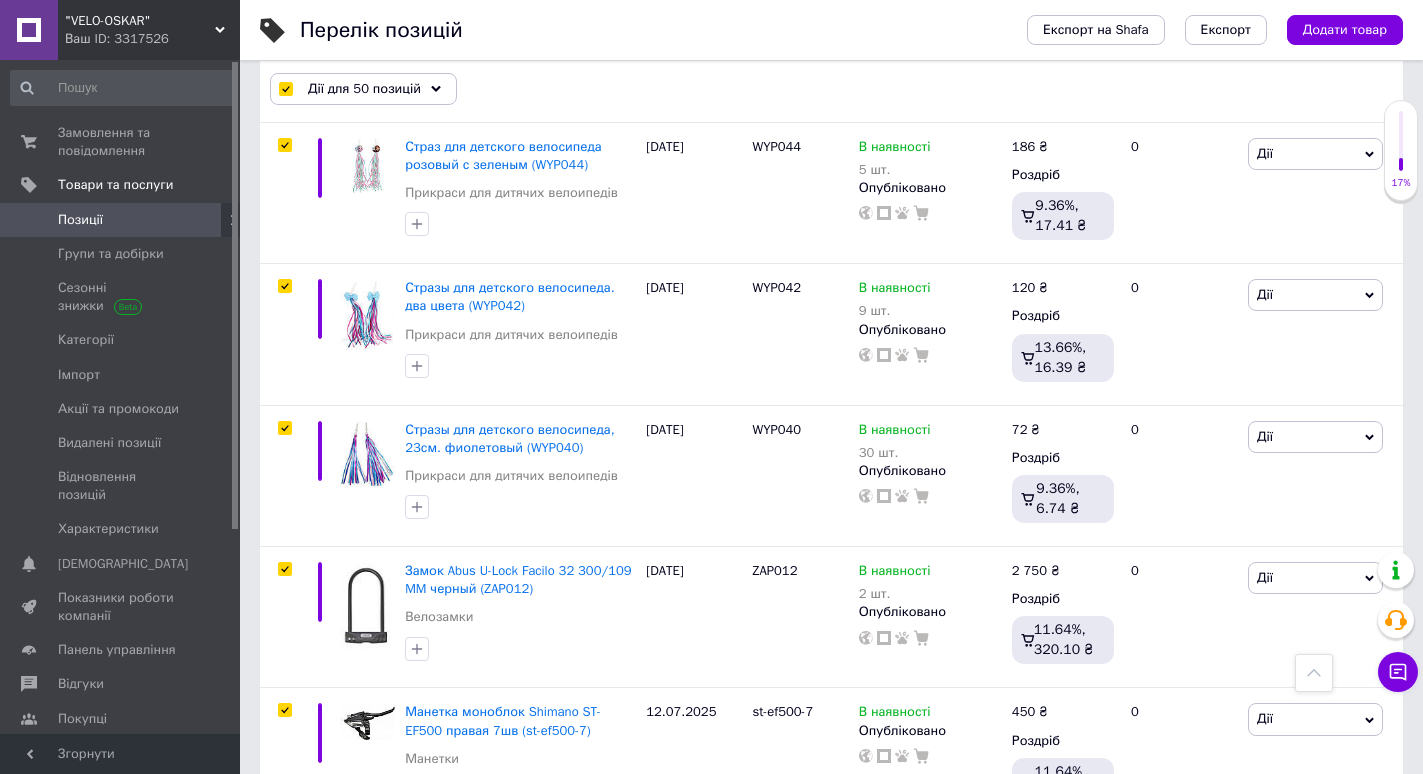 scroll, scrollTop: 6951, scrollLeft: 0, axis: vertical 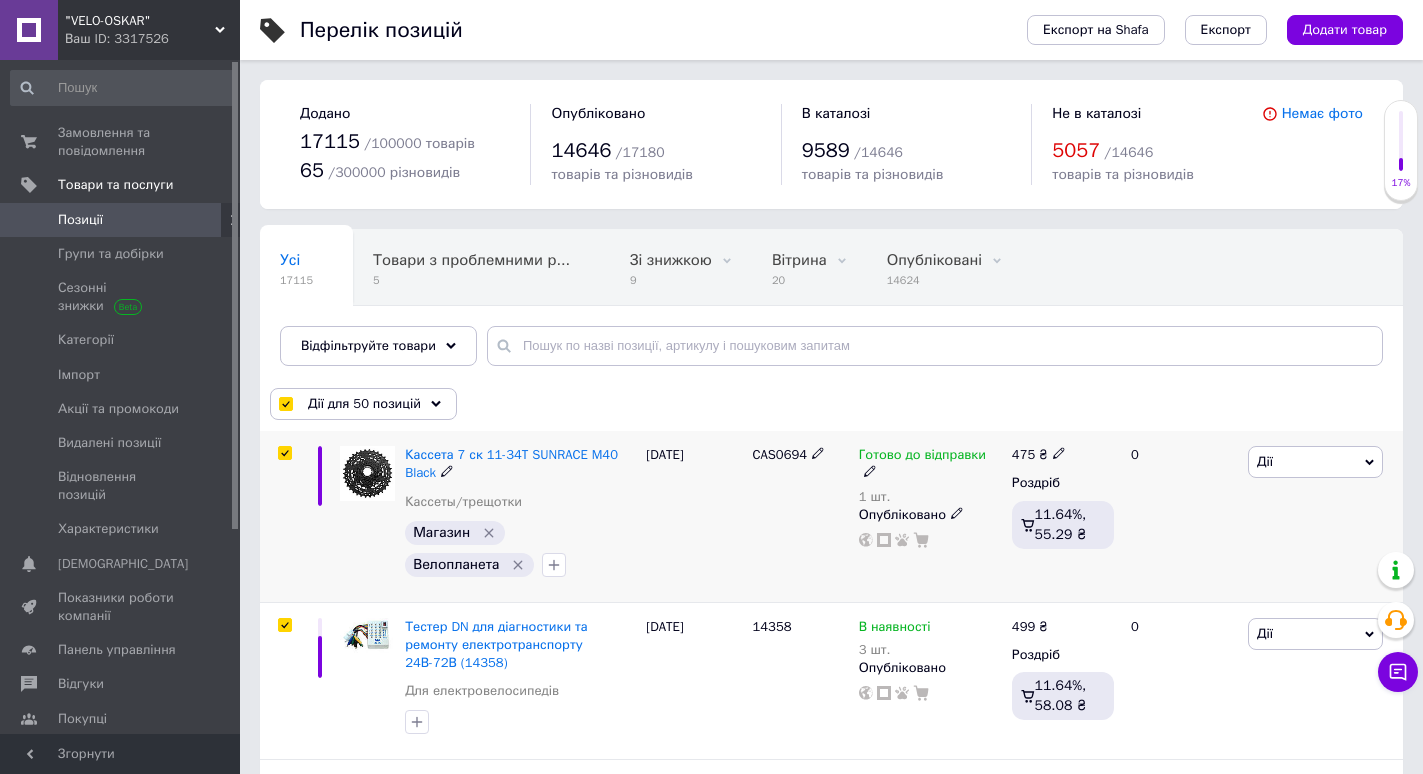 click at bounding box center (284, 453) 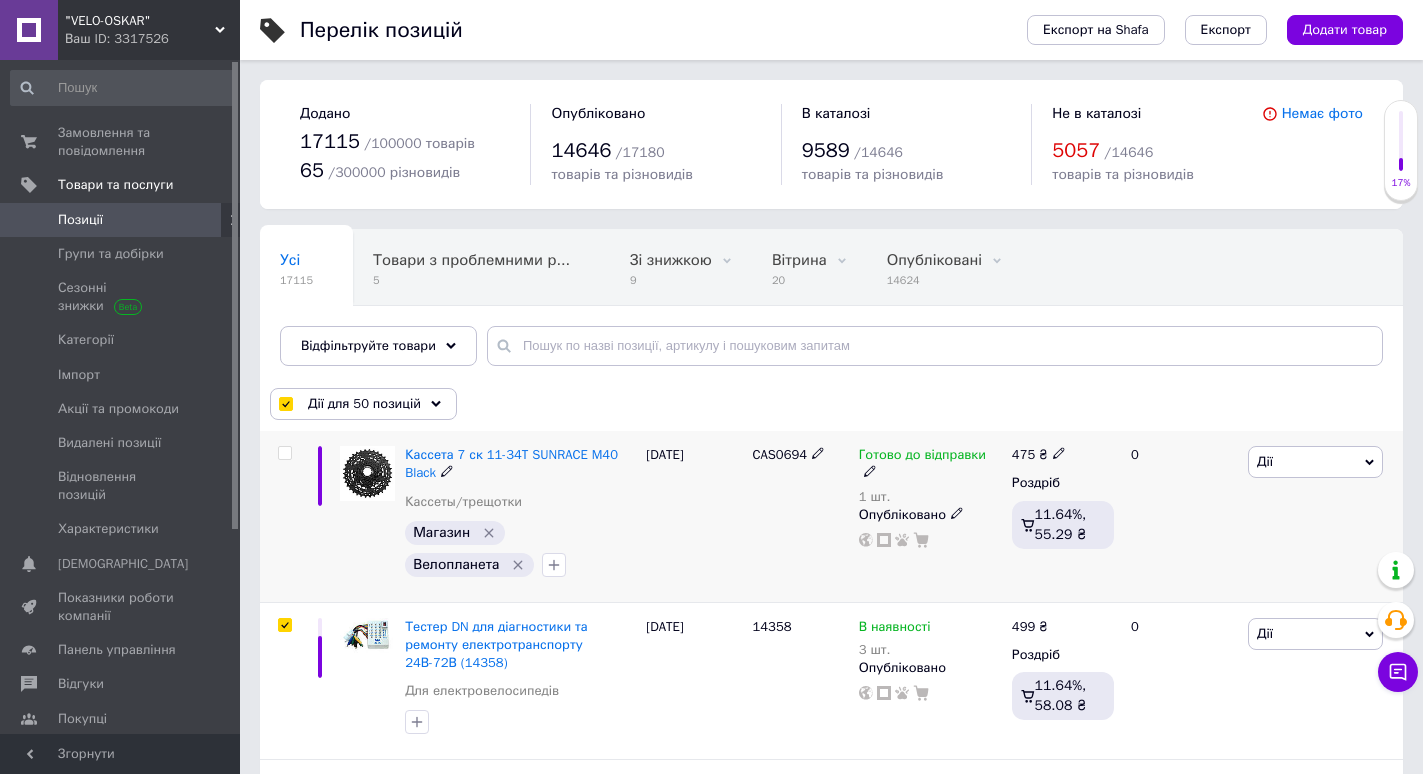 checkbox on "false" 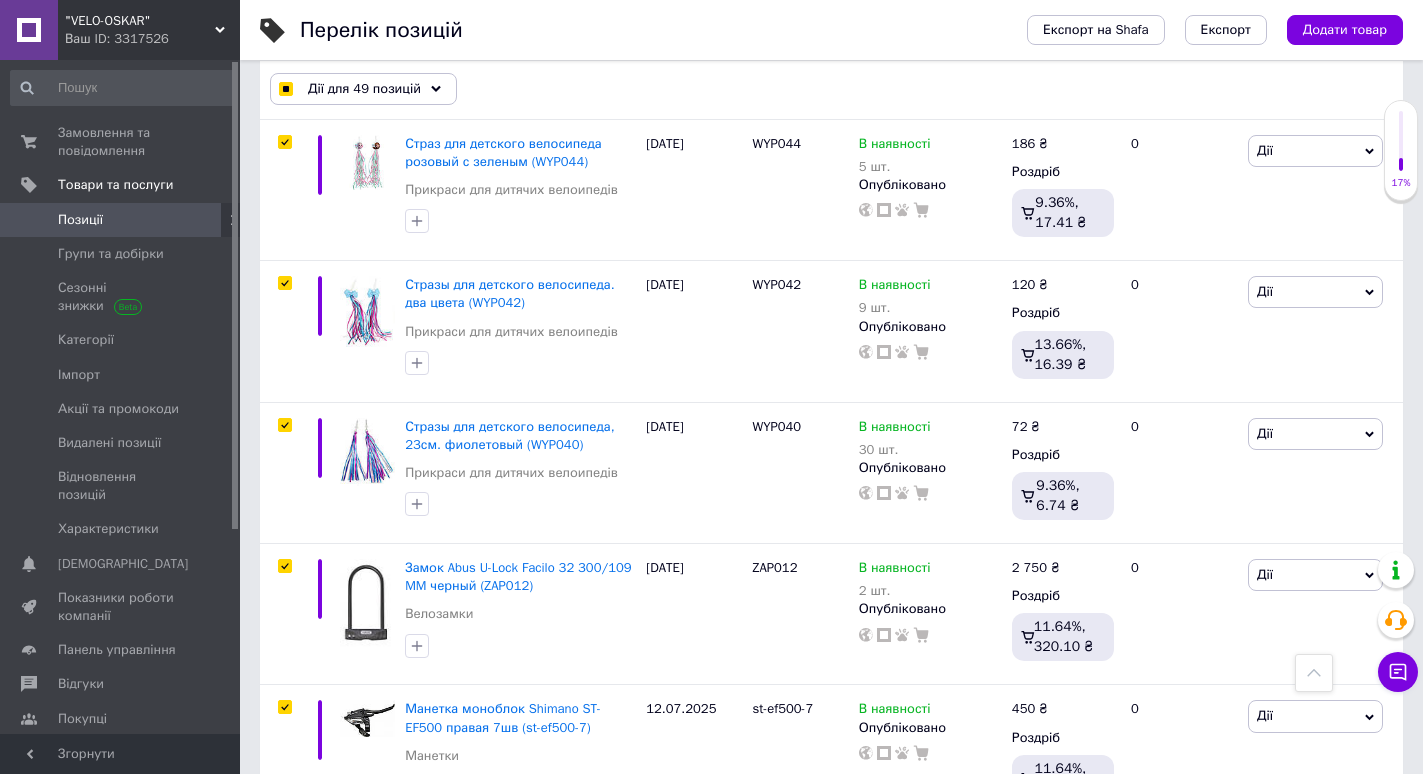 scroll, scrollTop: 6951, scrollLeft: 0, axis: vertical 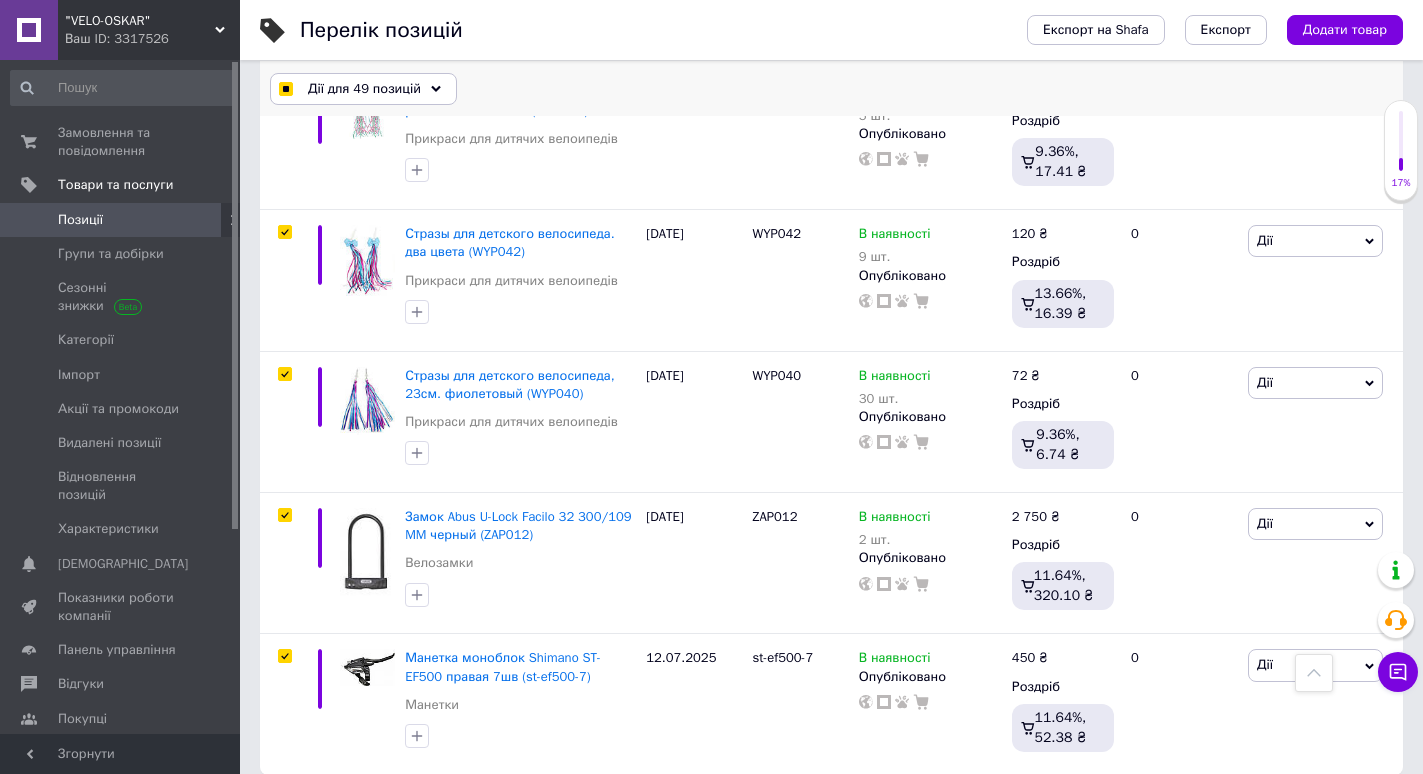 click on "Дії для 49 позицій" at bounding box center [364, 89] 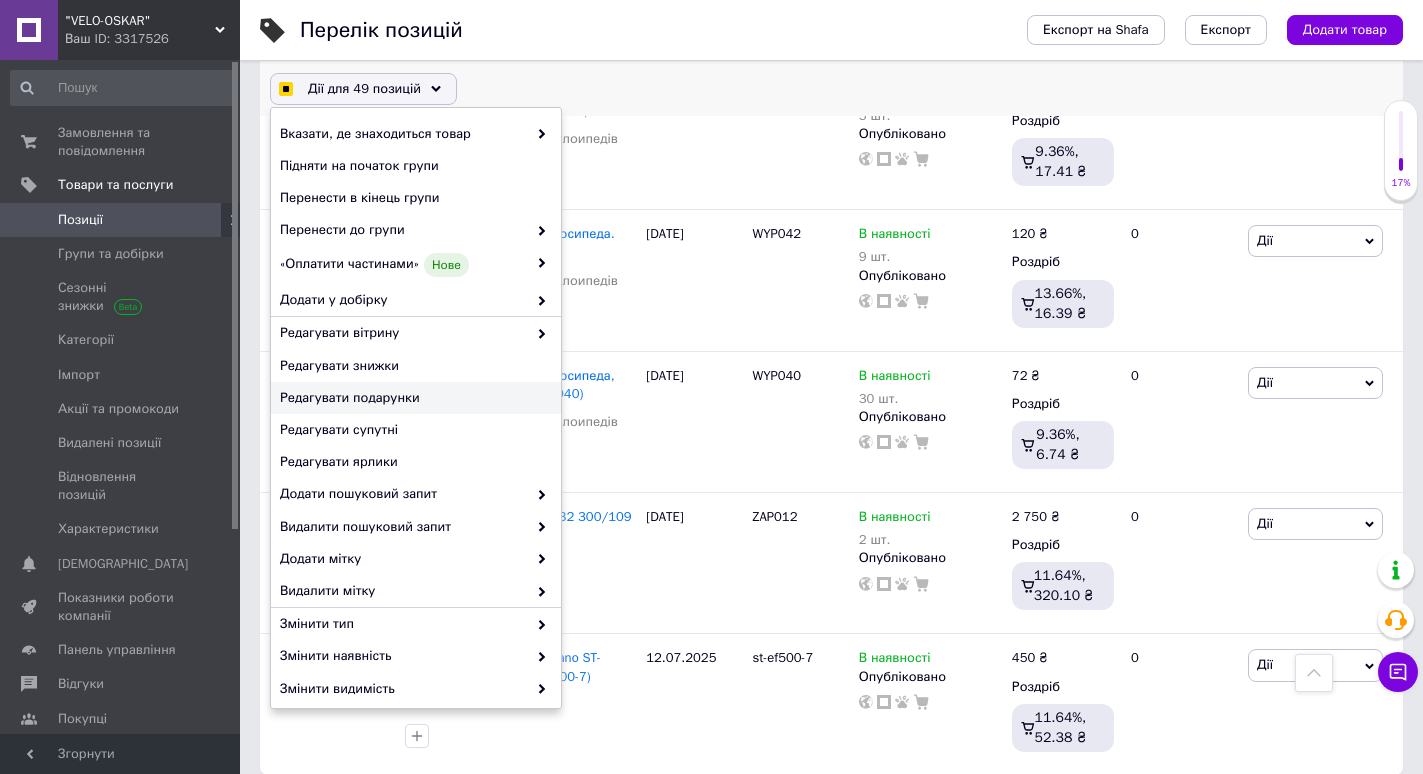 checkbox on "true" 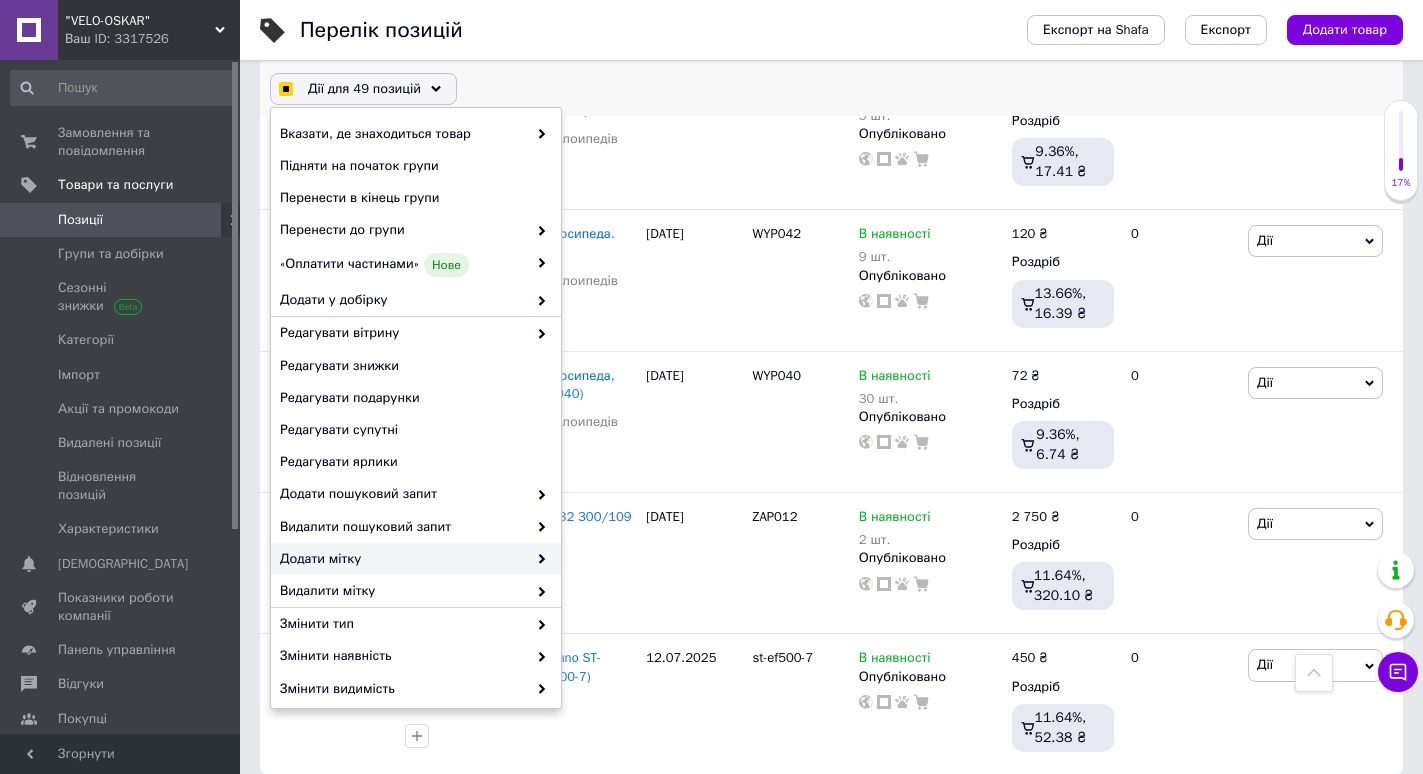 checkbox on "true" 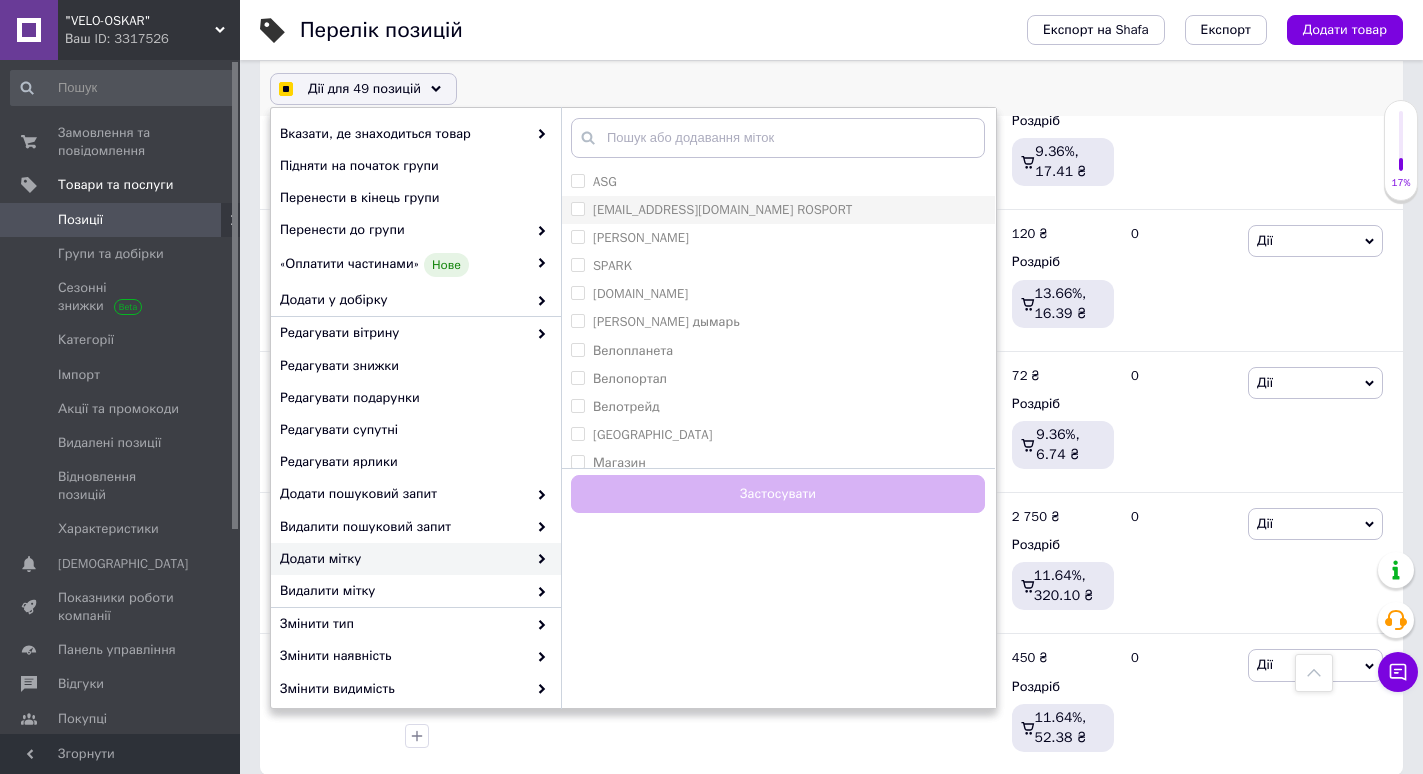 click on "[EMAIL_ADDRESS][DOMAIN_NAME] ROSPORT" at bounding box center [722, 209] 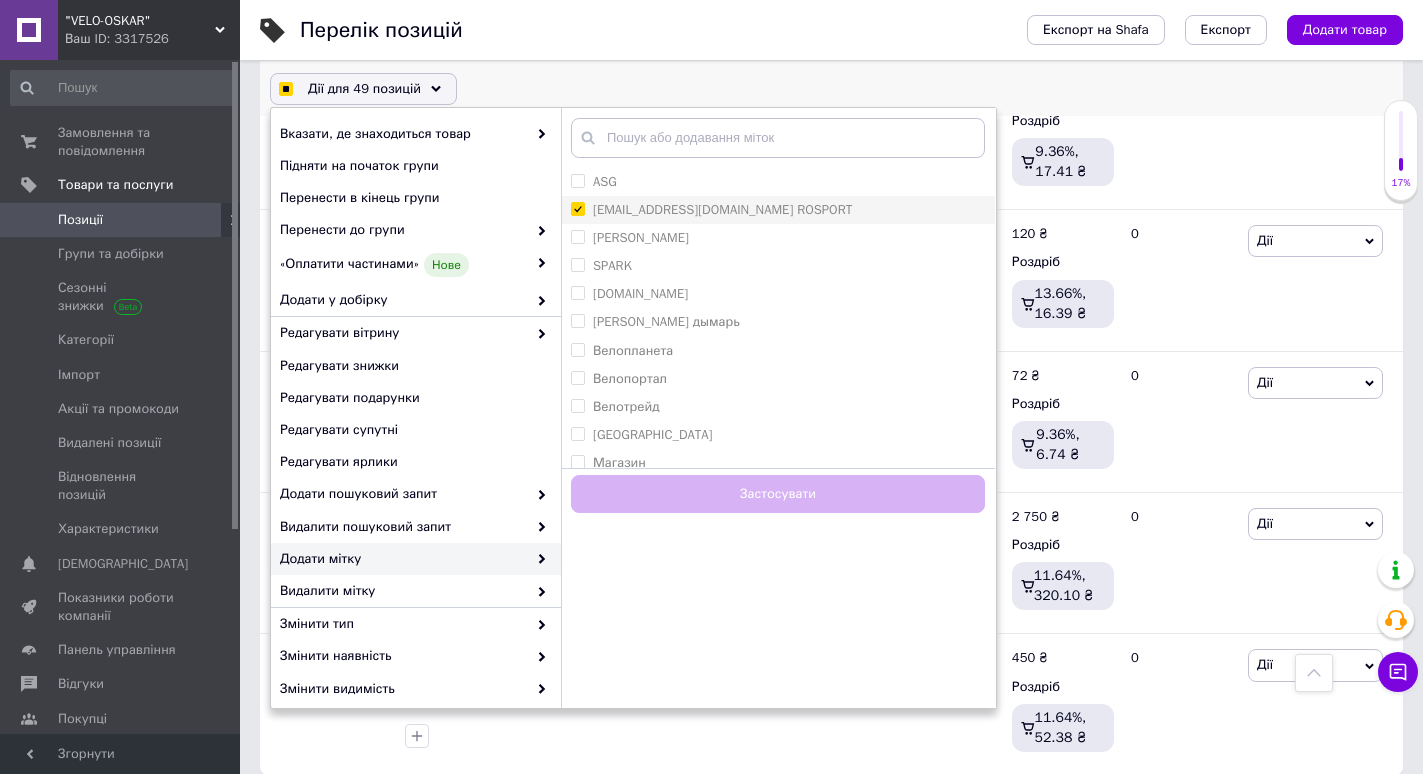 checkbox on "true" 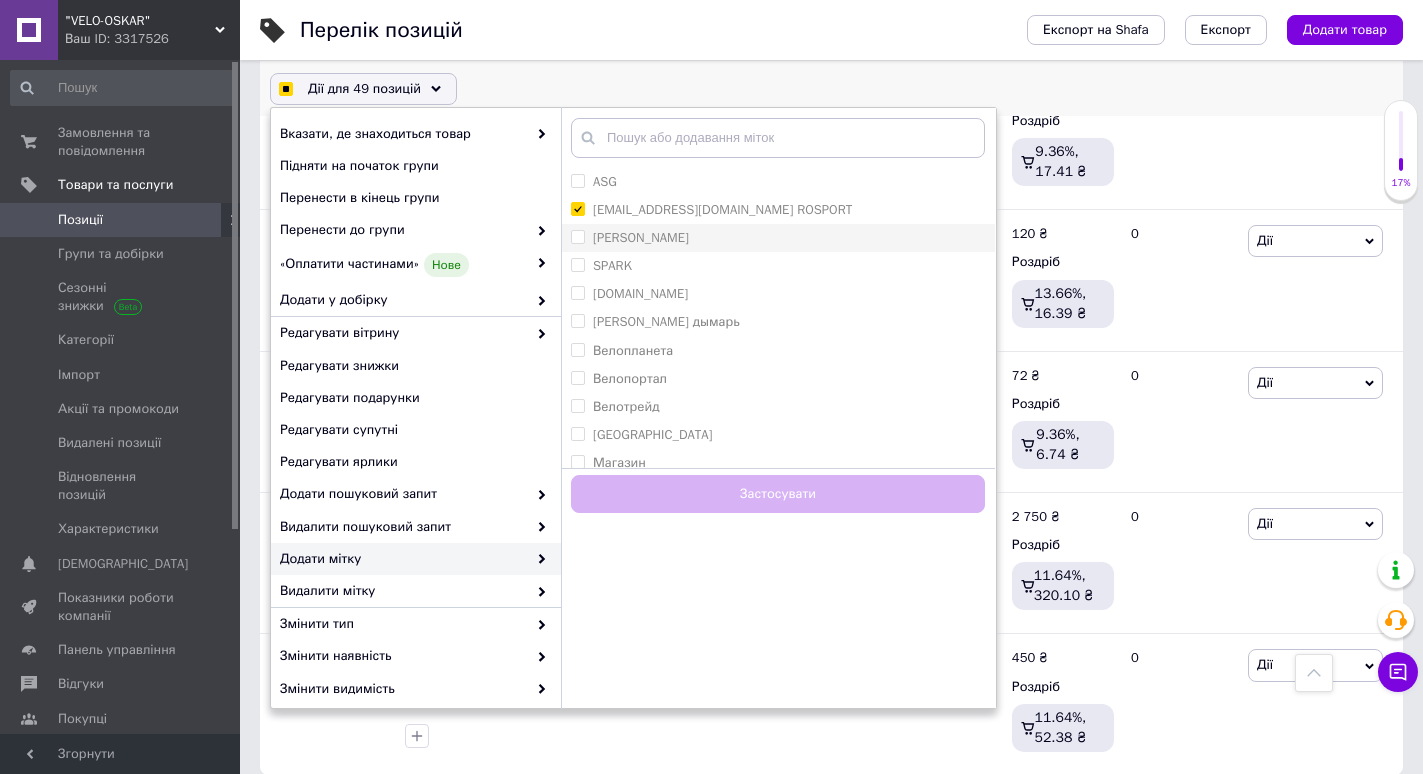 checkbox on "true" 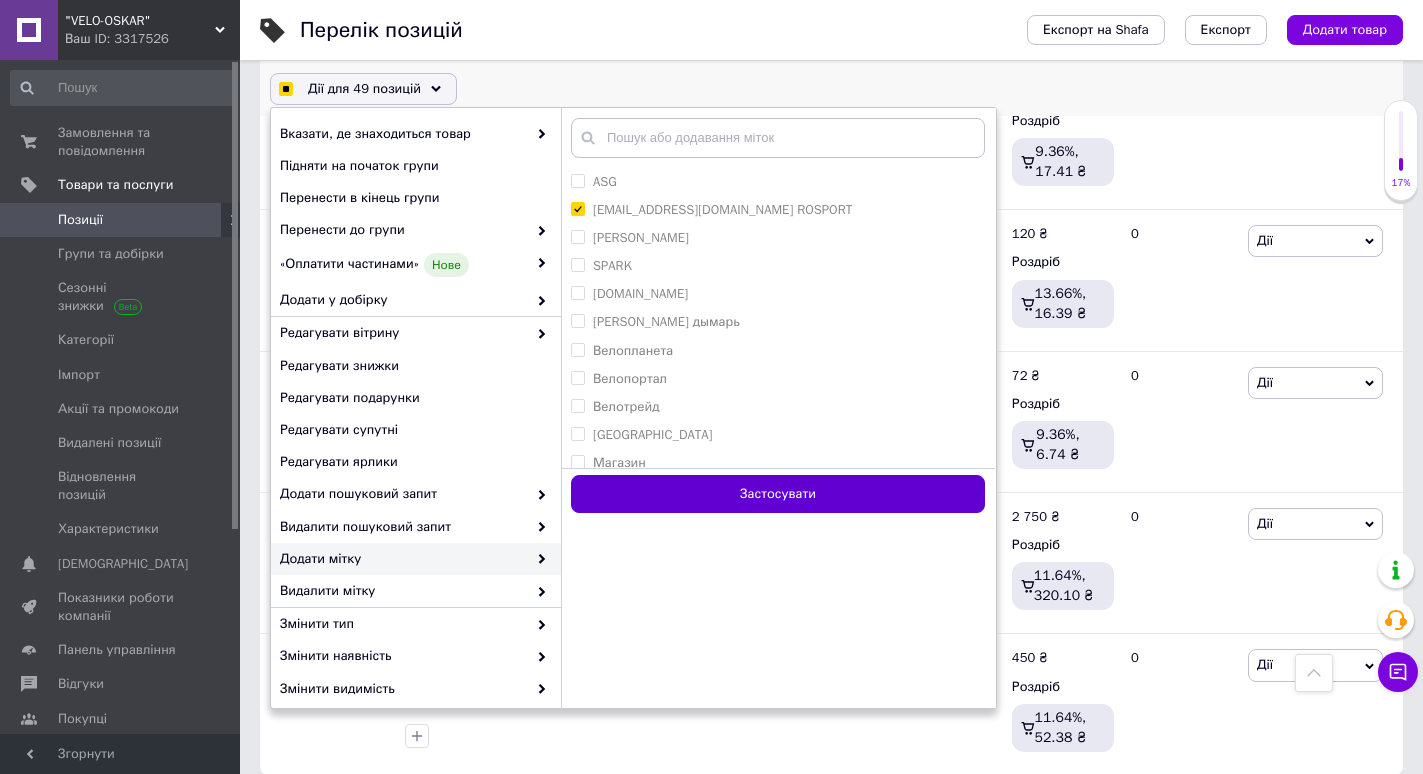 click on "Застосувати" at bounding box center [778, 494] 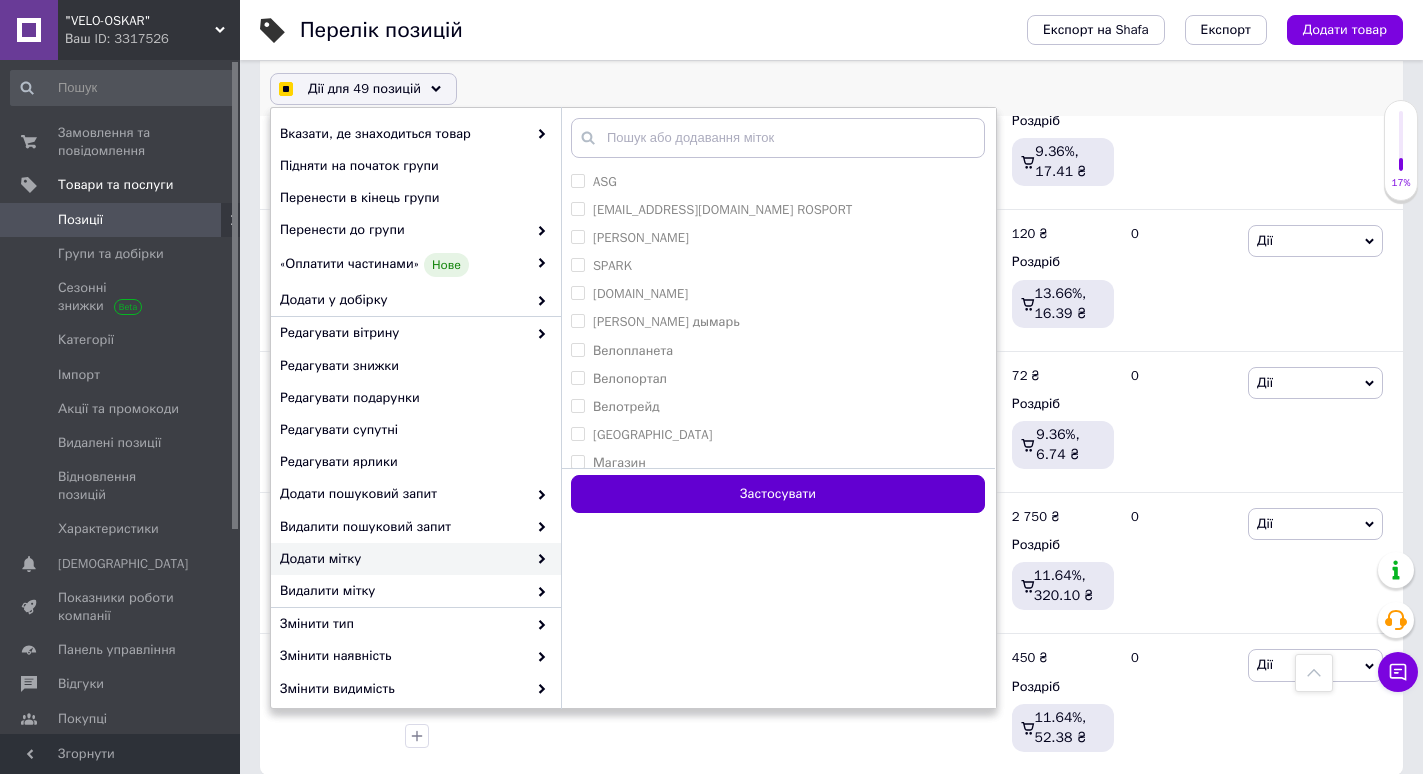 checkbox on "false" 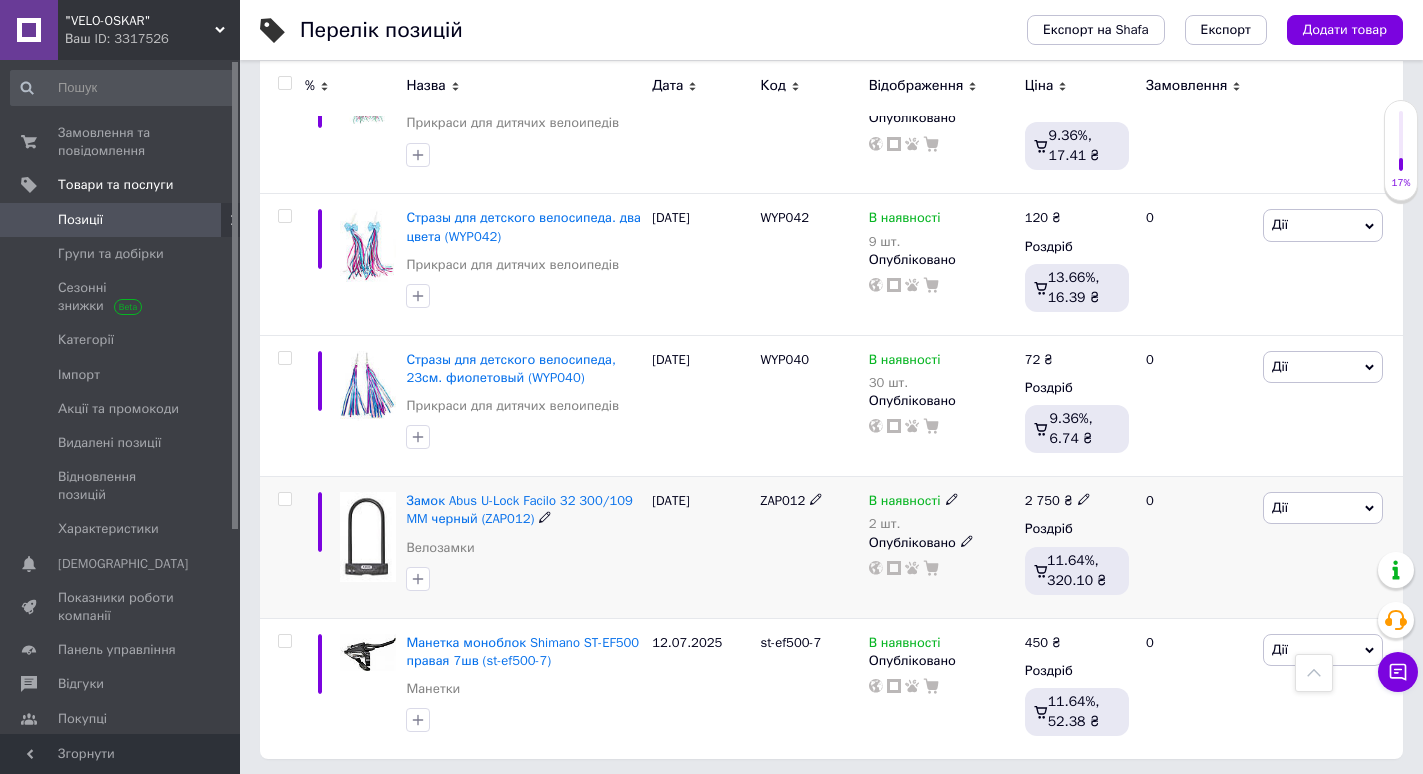 scroll, scrollTop: 6897, scrollLeft: 0, axis: vertical 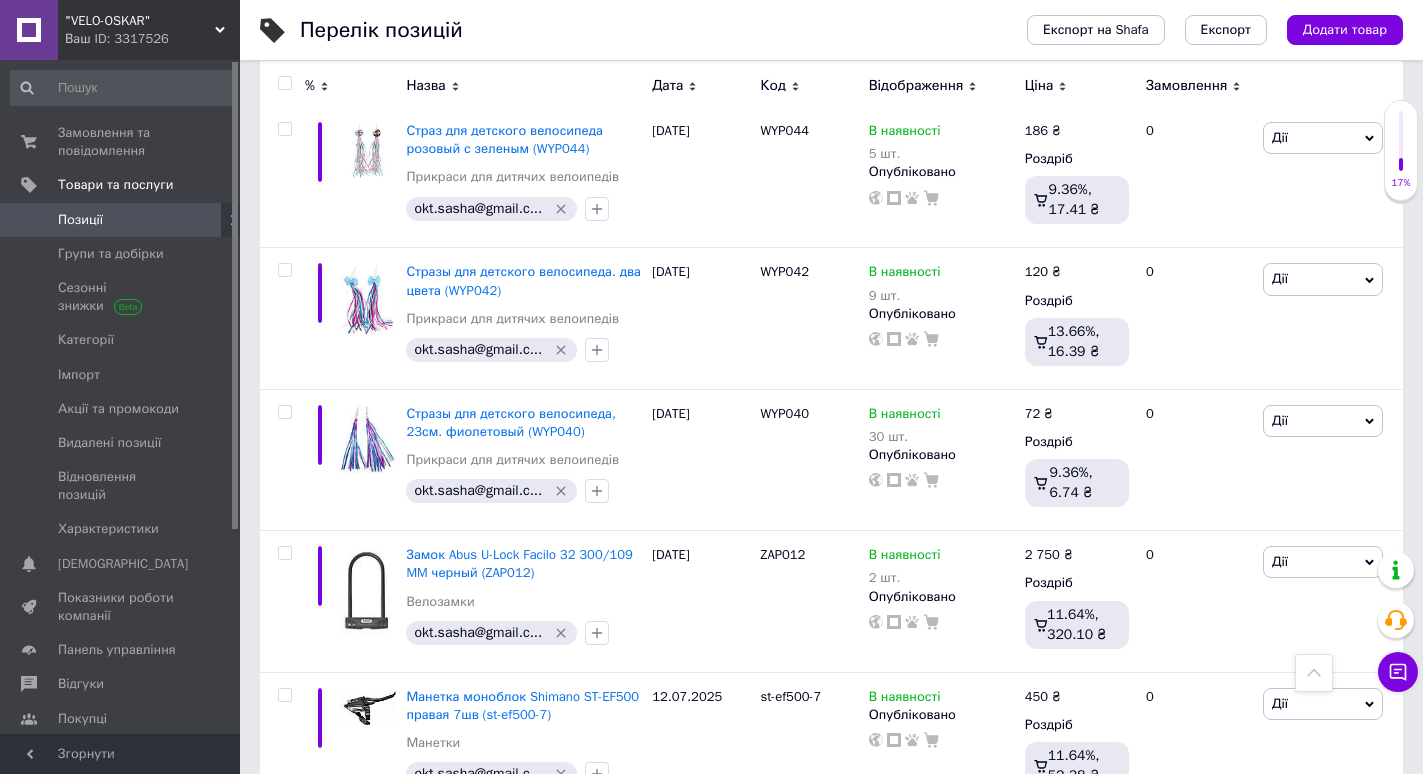 click at bounding box center (284, 83) 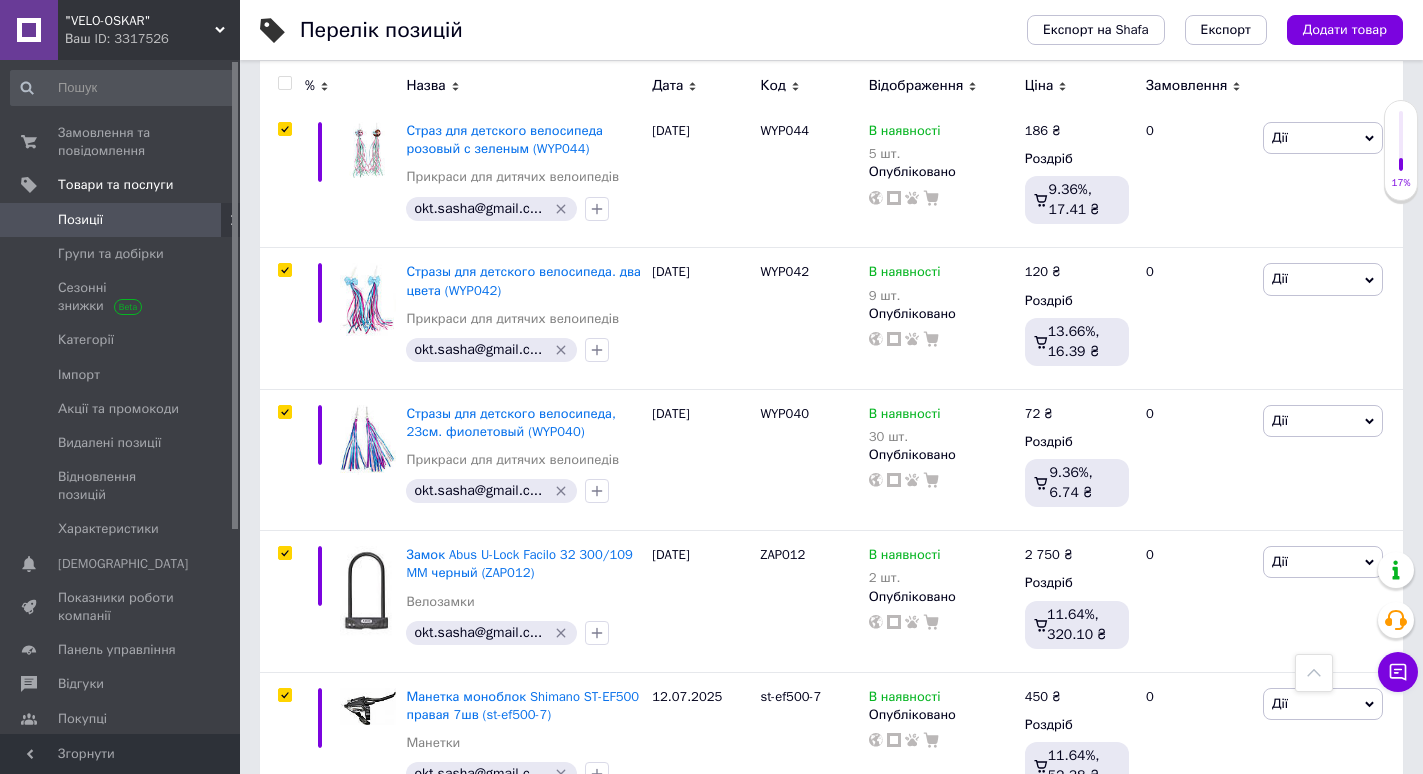 checkbox on "true" 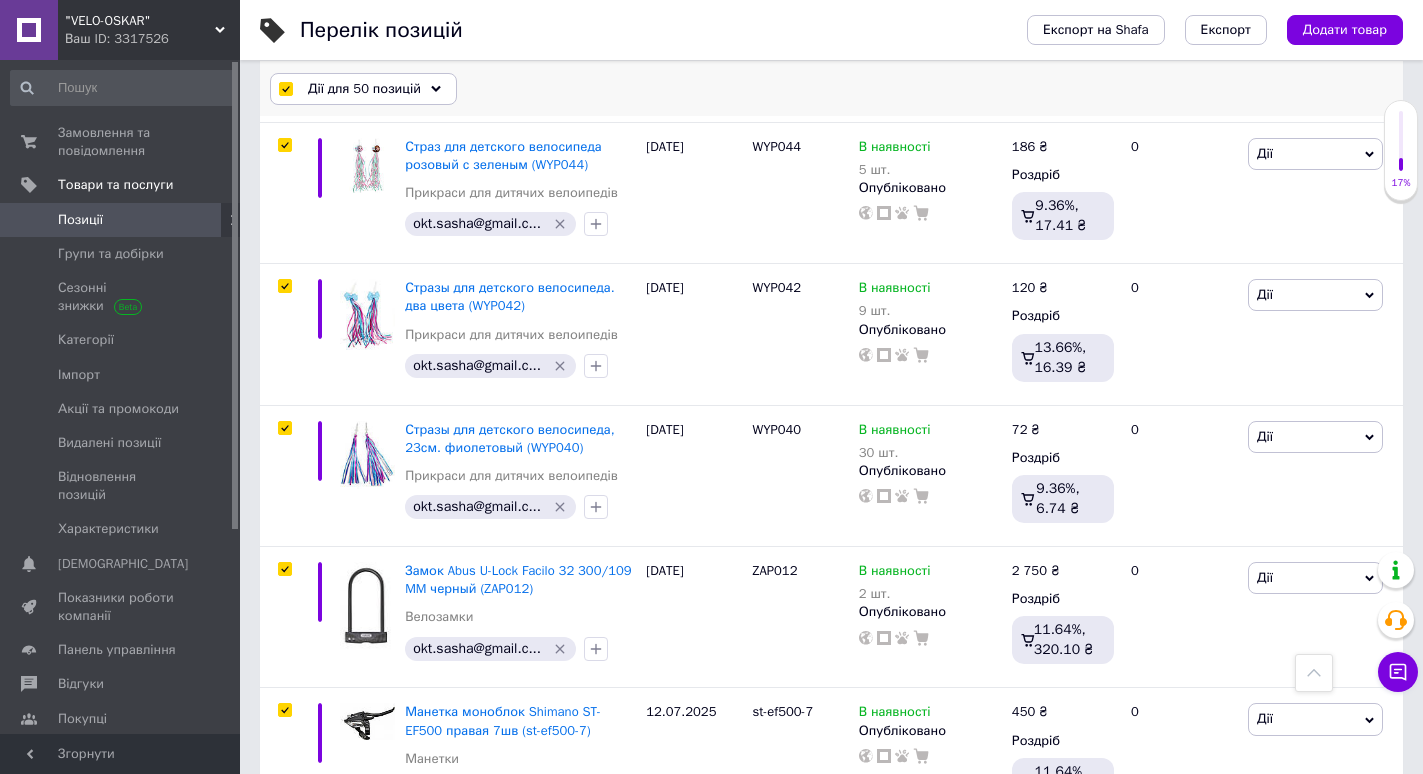 scroll, scrollTop: 6951, scrollLeft: 0, axis: vertical 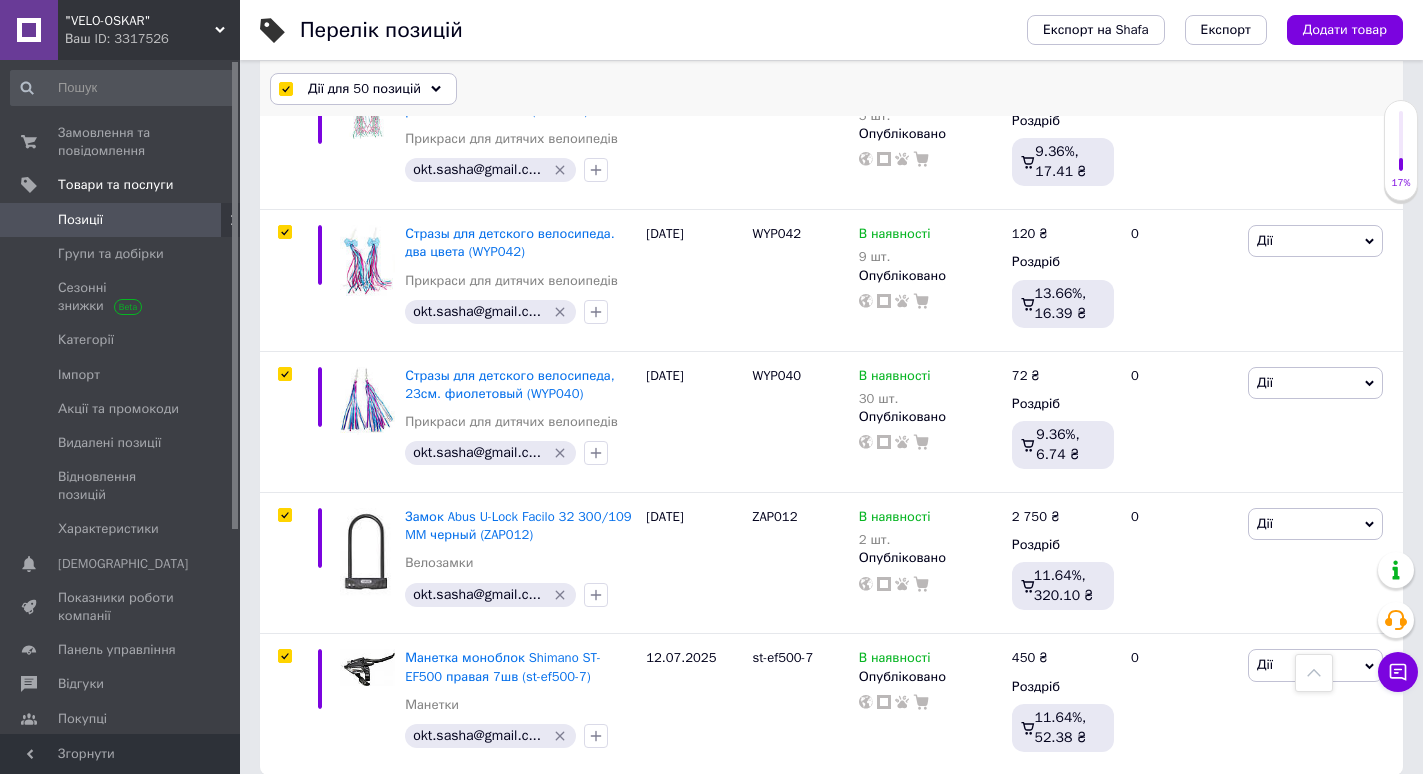 drag, startPoint x: 340, startPoint y: 82, endPoint x: 347, endPoint y: 90, distance: 10.630146 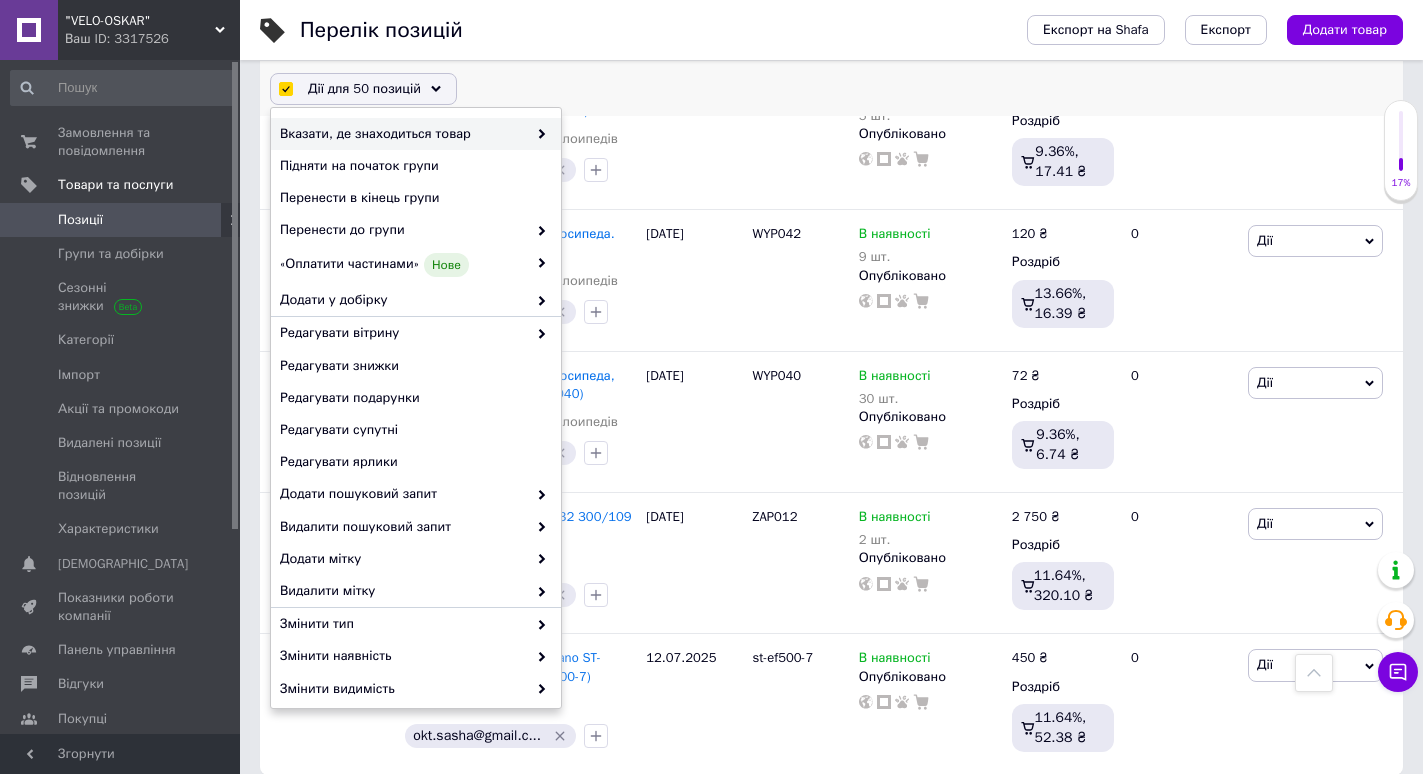 click on "Вказати, де знаходиться товар" at bounding box center [403, 134] 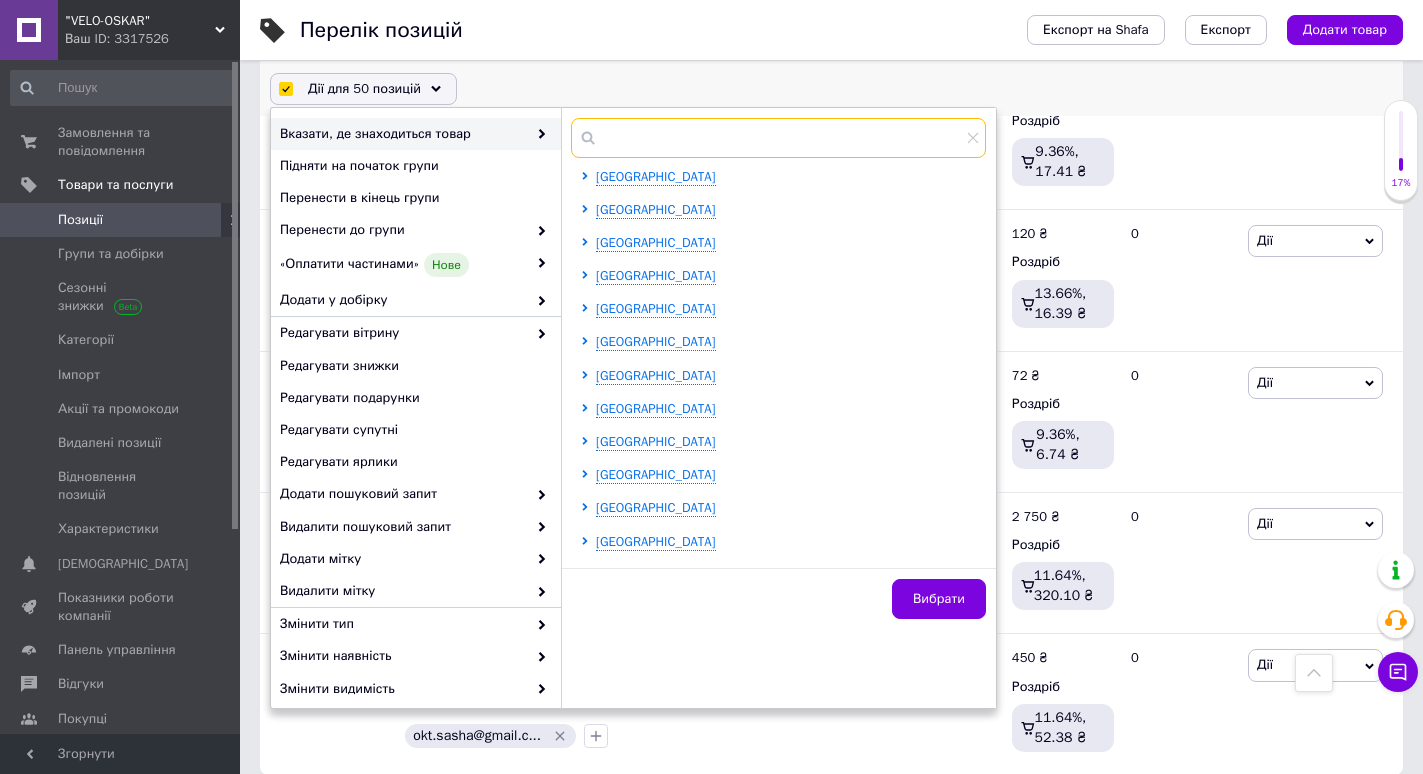 click at bounding box center [778, 138] 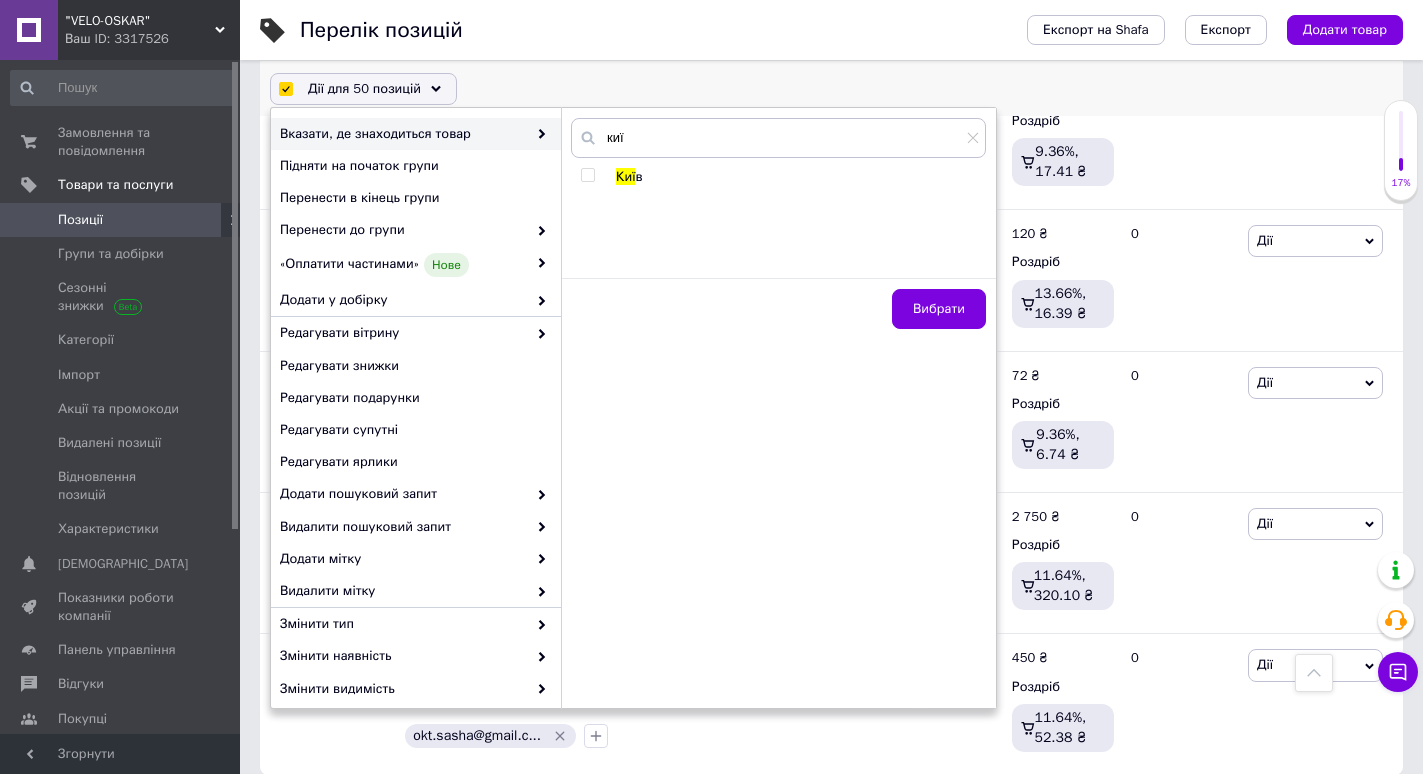 click on "киї Киї в" at bounding box center (778, 193) 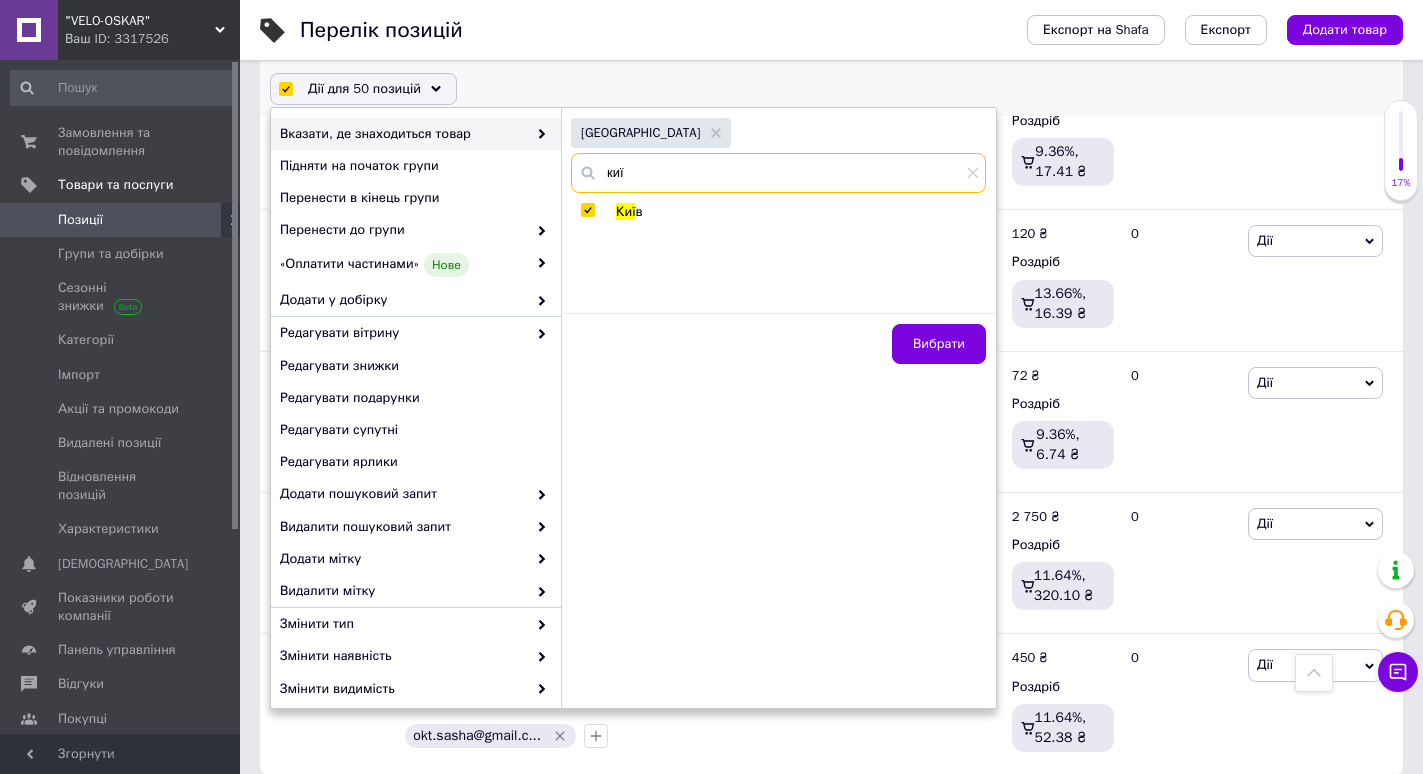 drag, startPoint x: 638, startPoint y: 178, endPoint x: 608, endPoint y: 176, distance: 30.066593 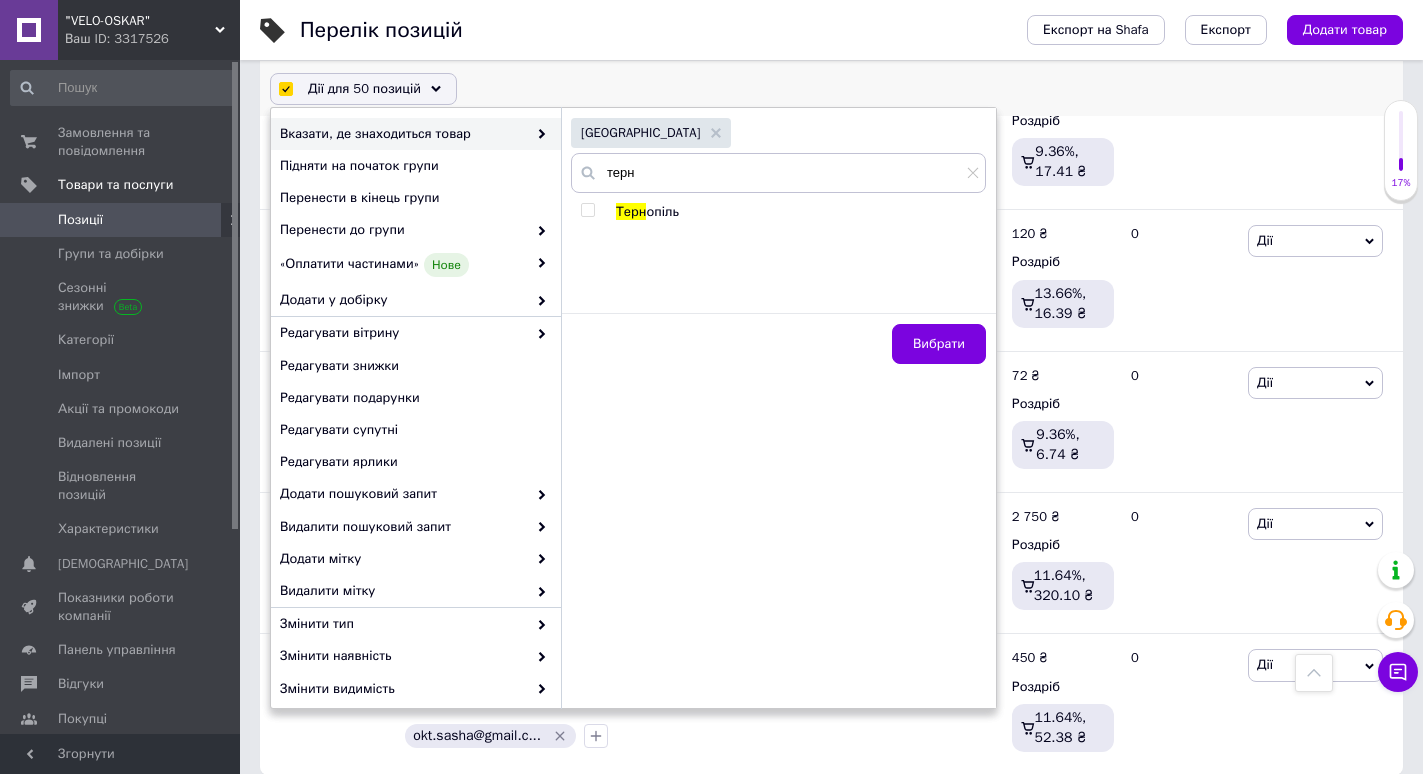 click at bounding box center [587, 210] 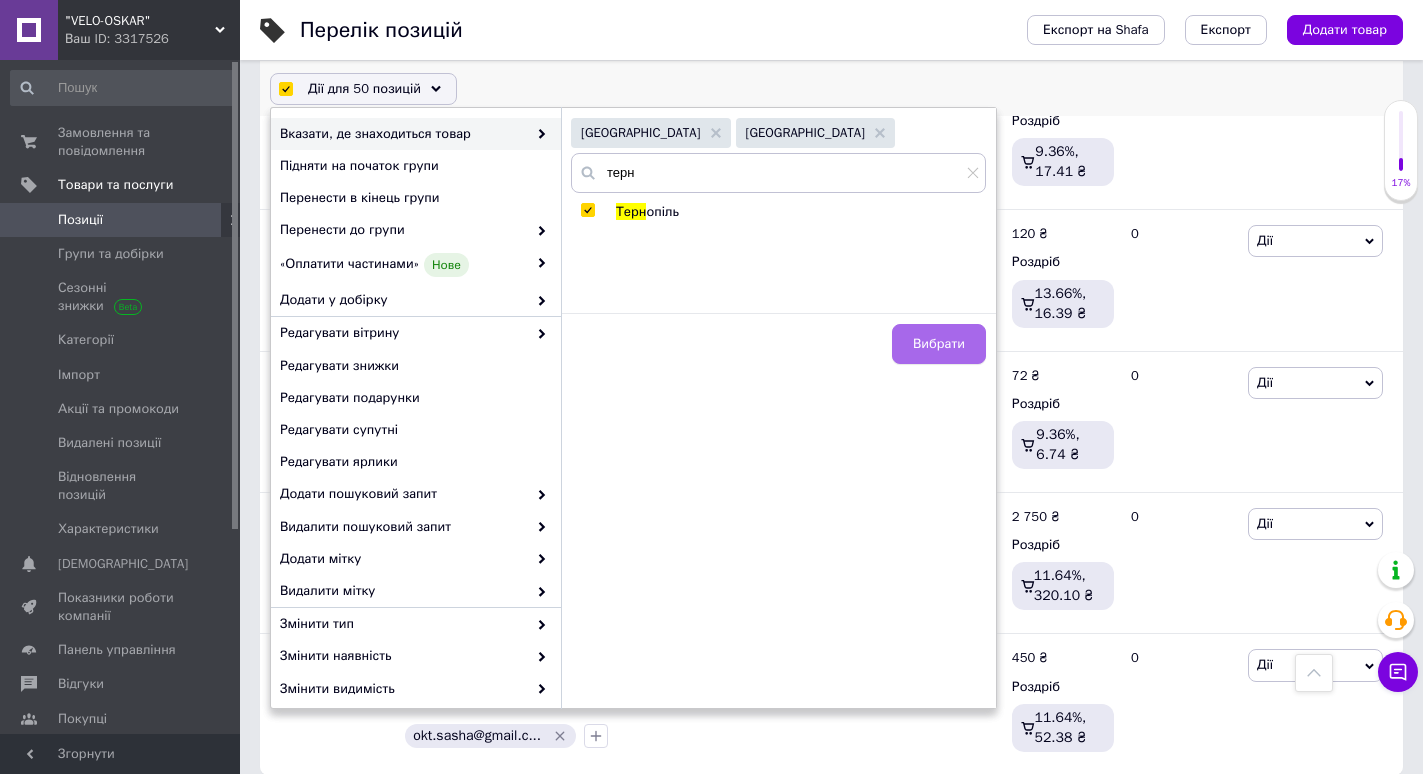click on "Вибрати" at bounding box center (939, 344) 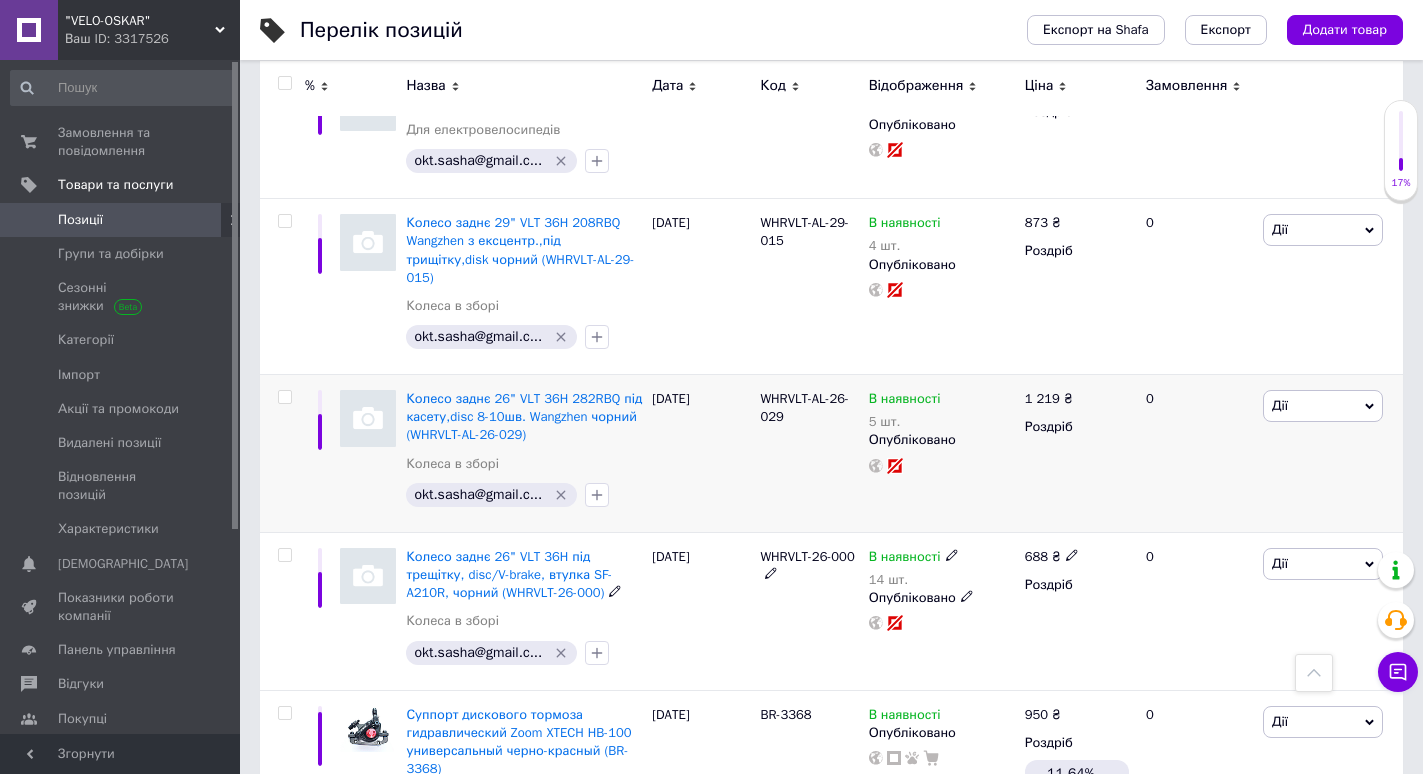 scroll, scrollTop: 5497, scrollLeft: 0, axis: vertical 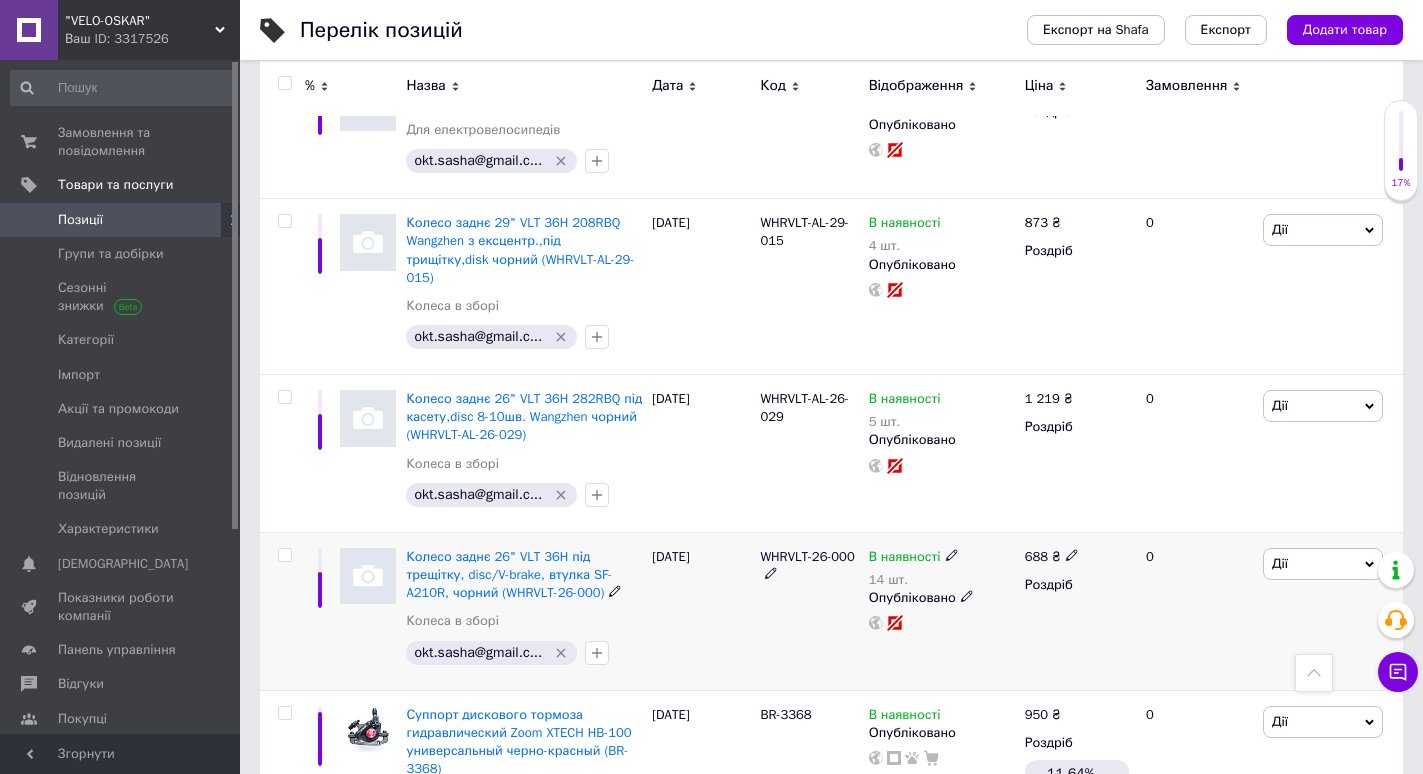 click at bounding box center [284, 555] 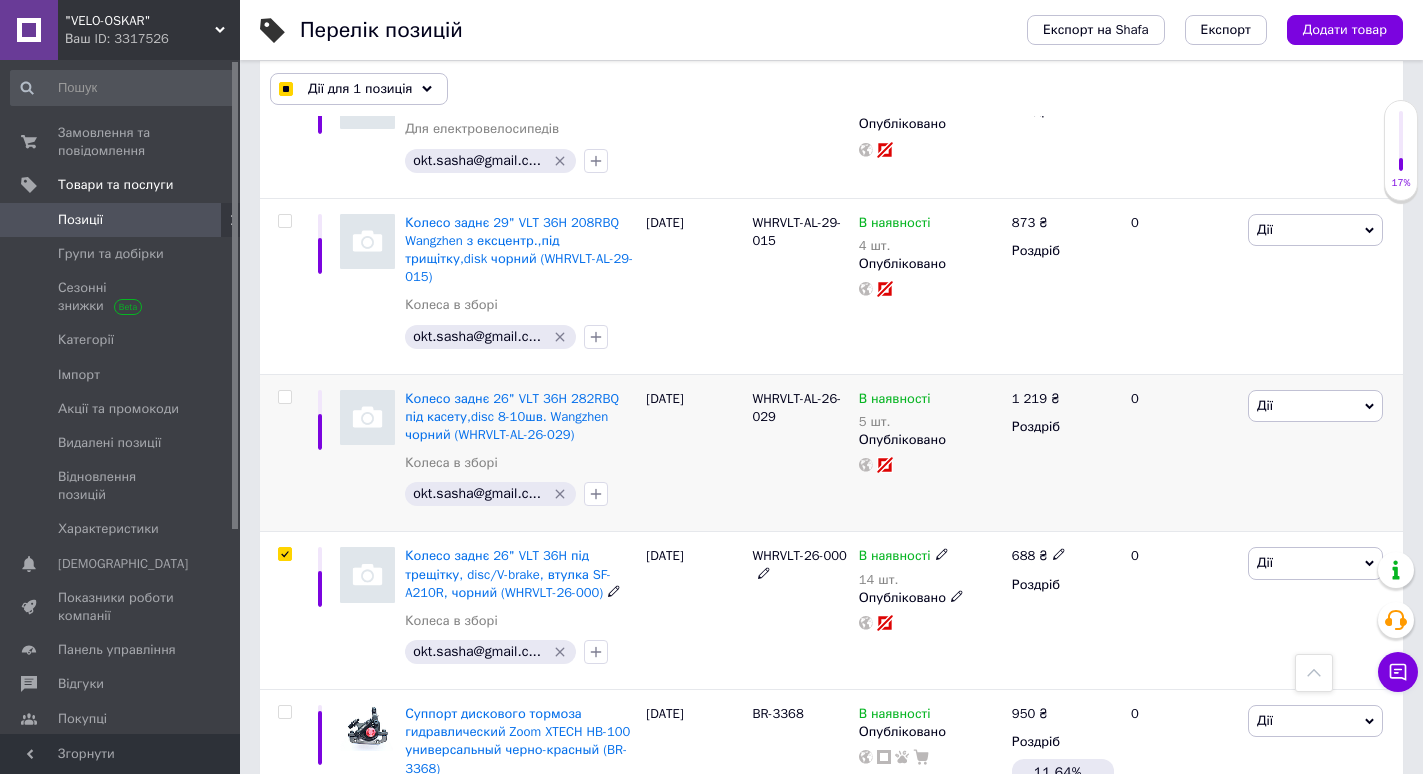 scroll, scrollTop: 5733, scrollLeft: 0, axis: vertical 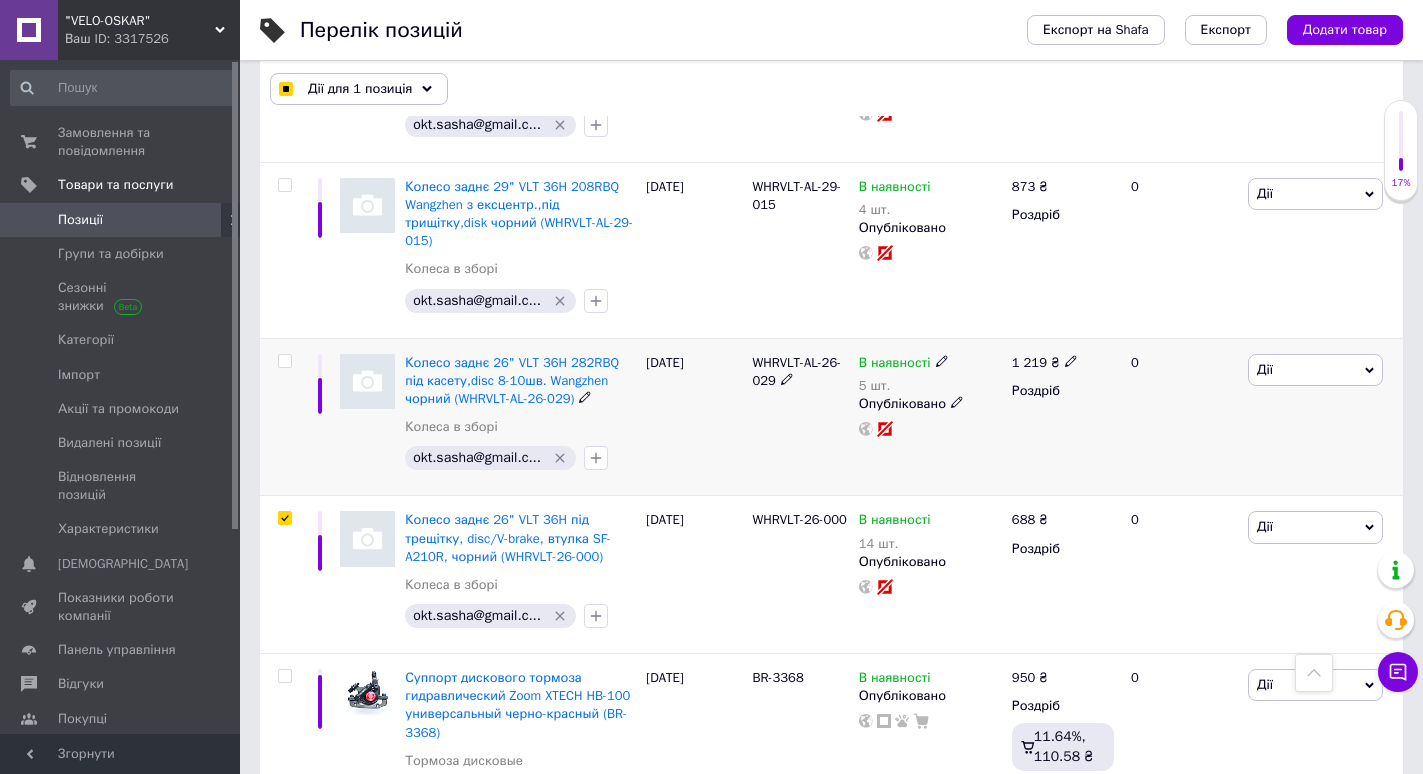 click at bounding box center (284, 361) 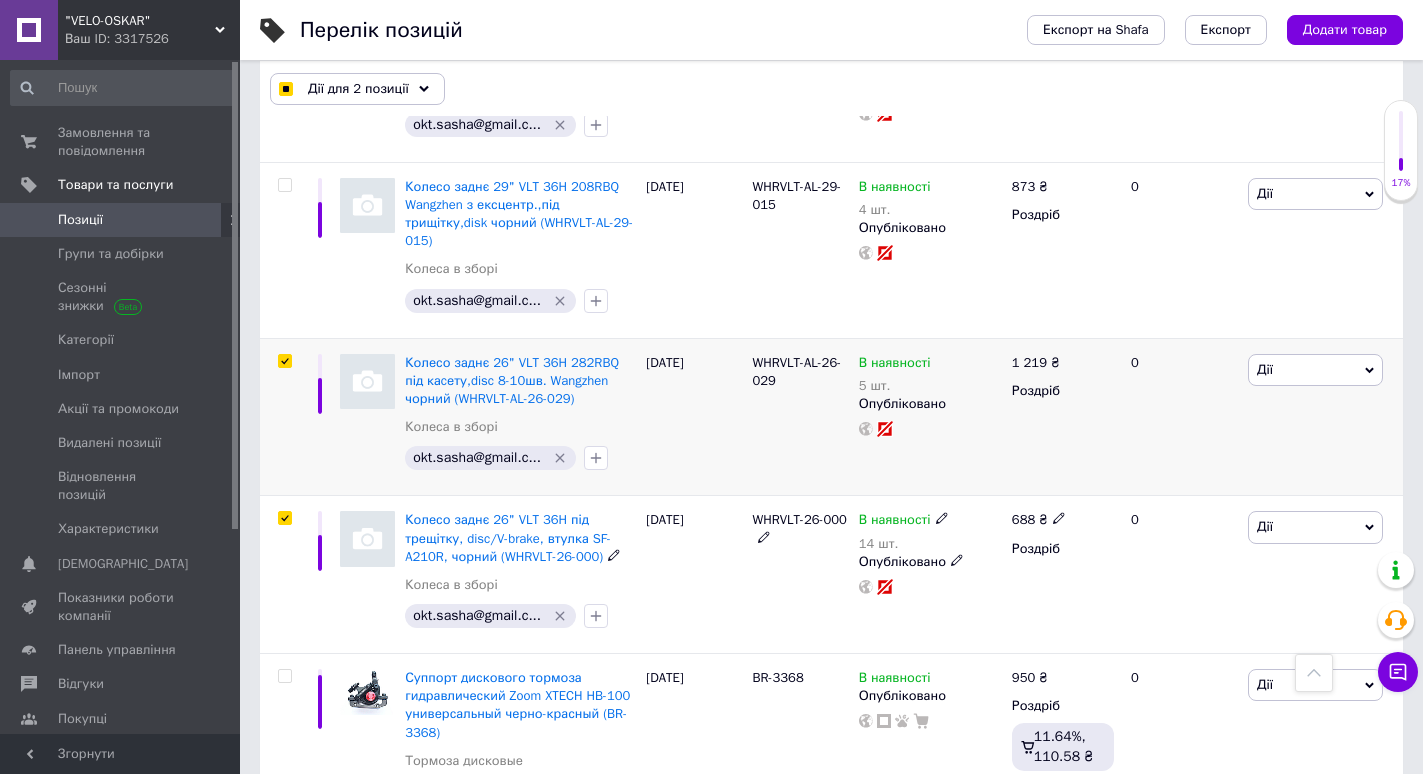 scroll, scrollTop: 5533, scrollLeft: 0, axis: vertical 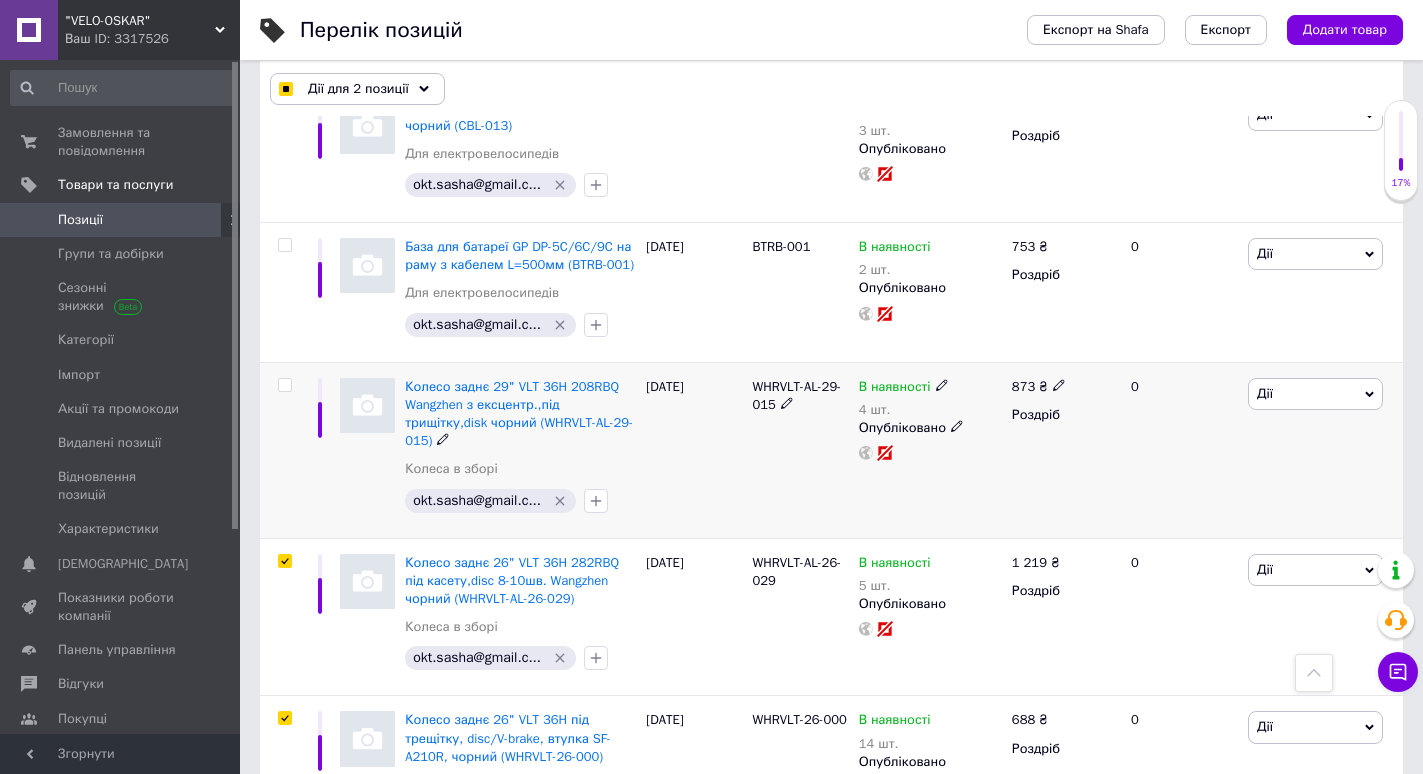 click at bounding box center (284, 385) 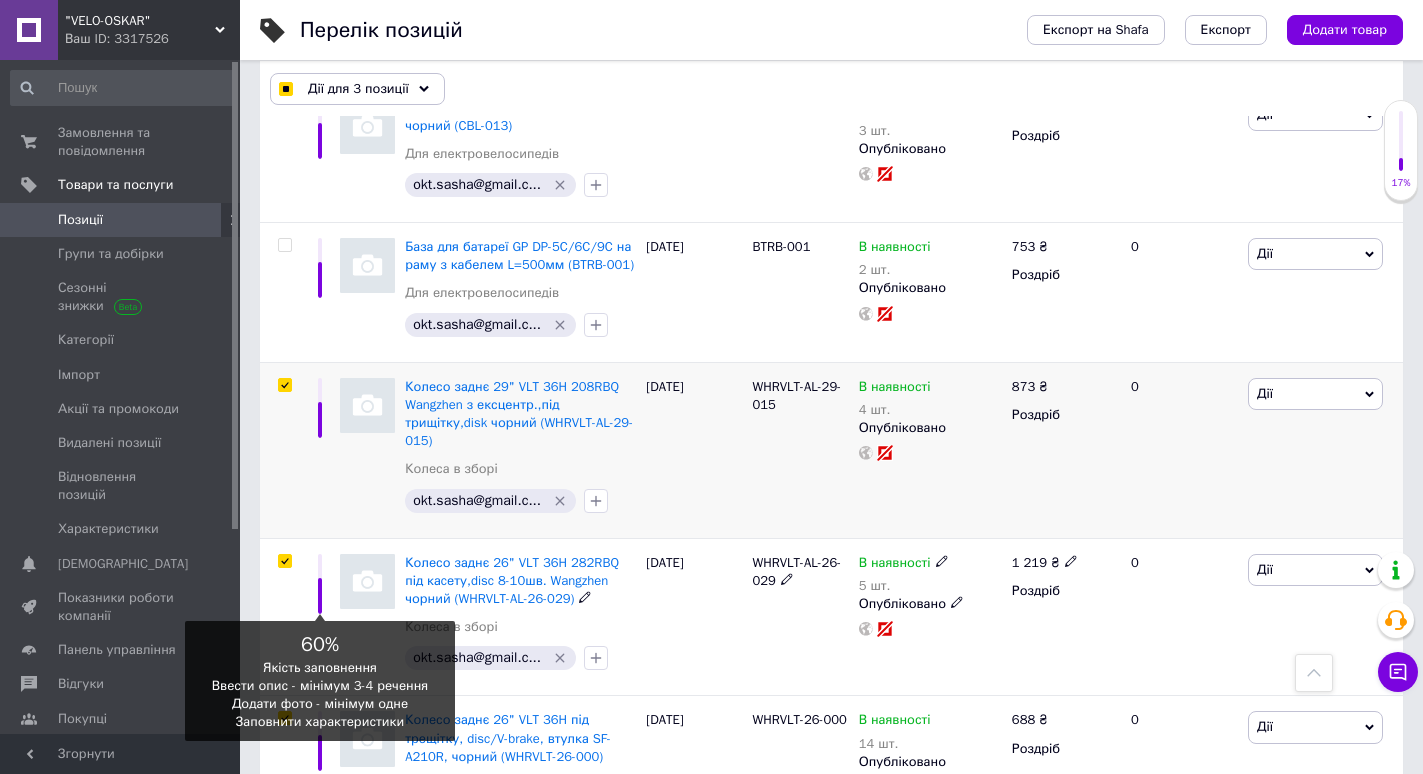scroll, scrollTop: 5333, scrollLeft: 0, axis: vertical 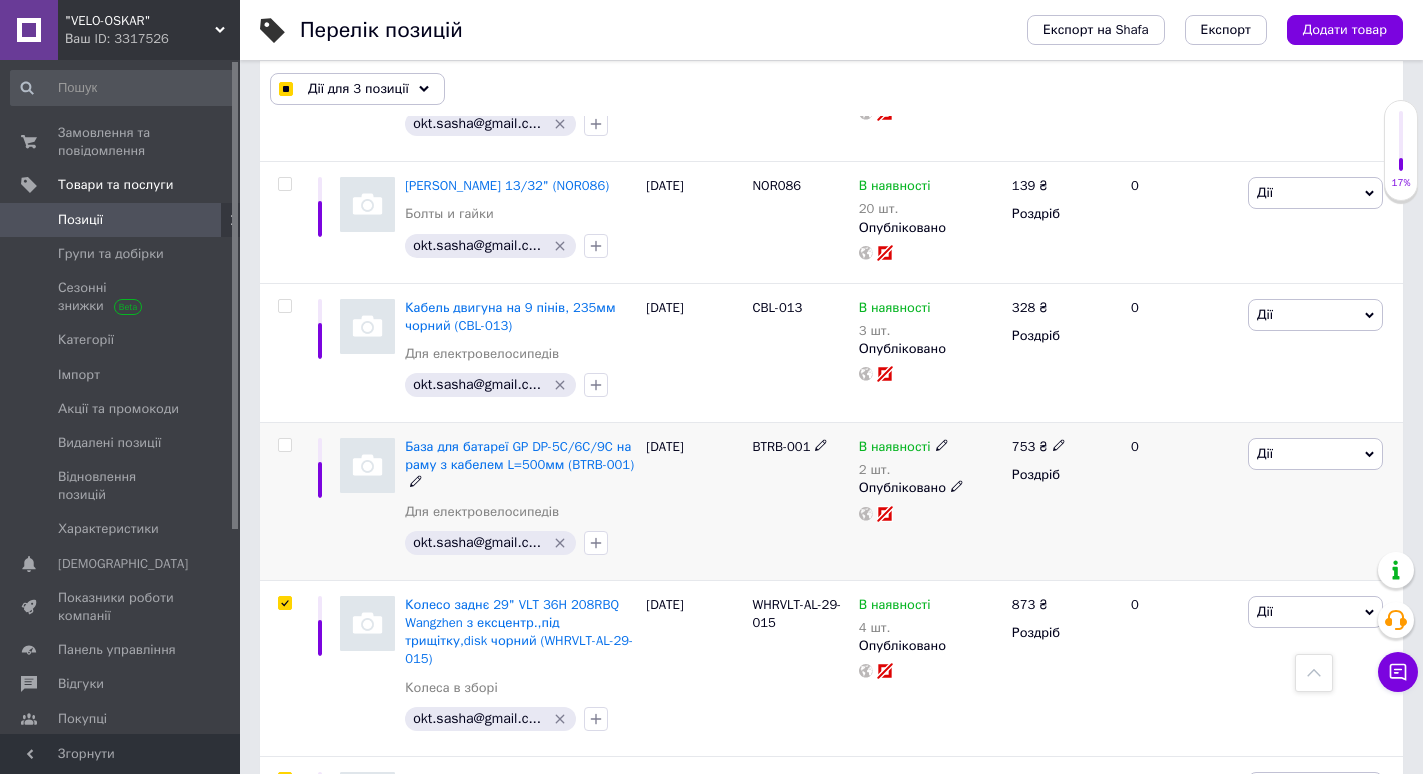click at bounding box center (284, 445) 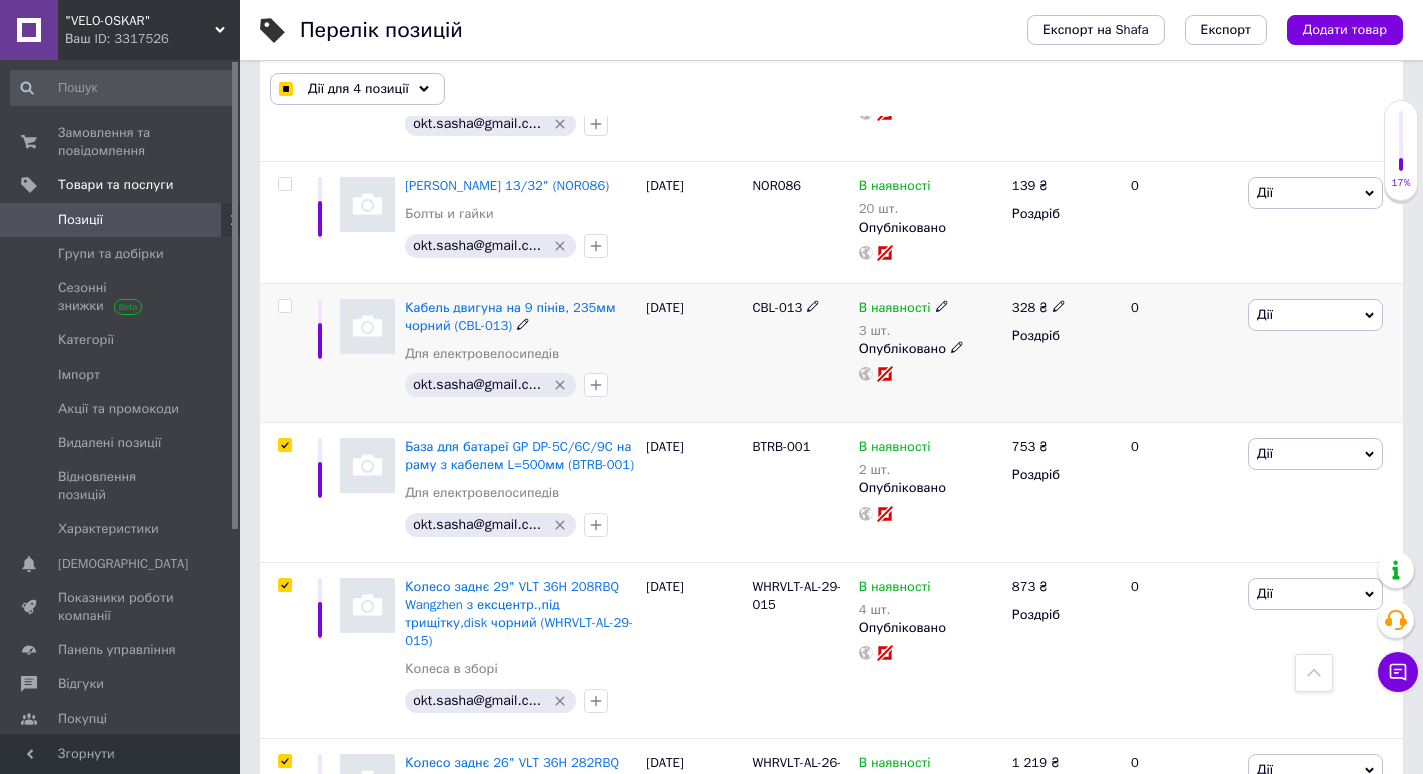 click at bounding box center (284, 306) 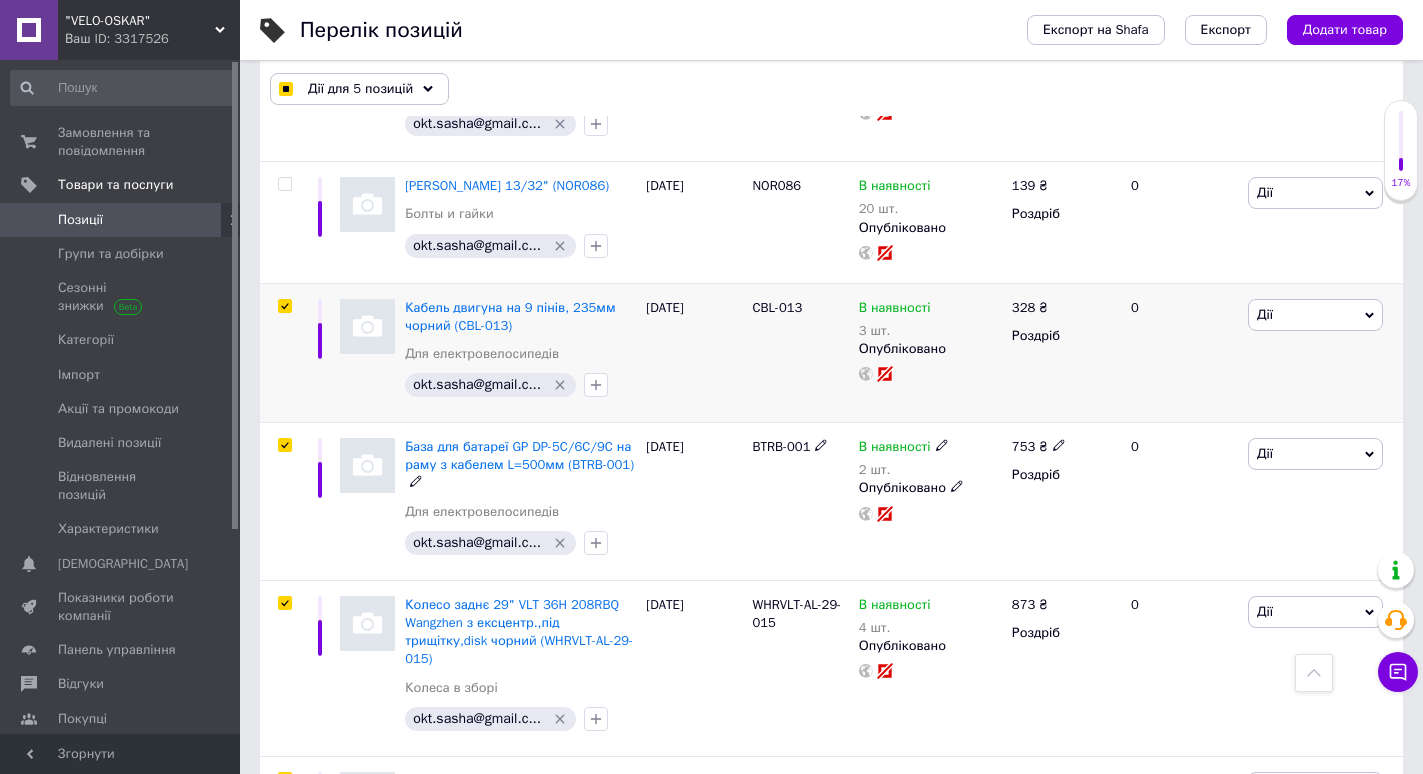scroll, scrollTop: 5133, scrollLeft: 0, axis: vertical 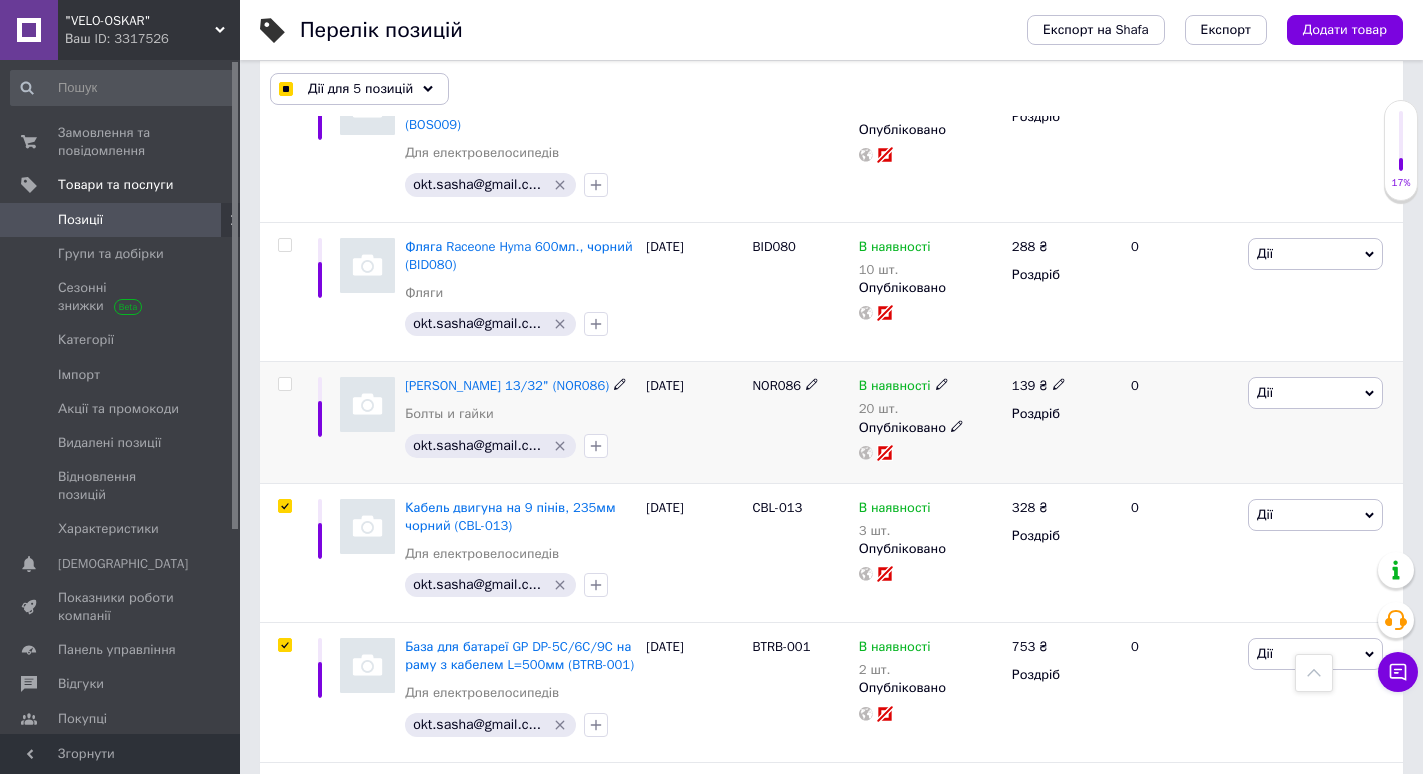 click at bounding box center [284, 384] 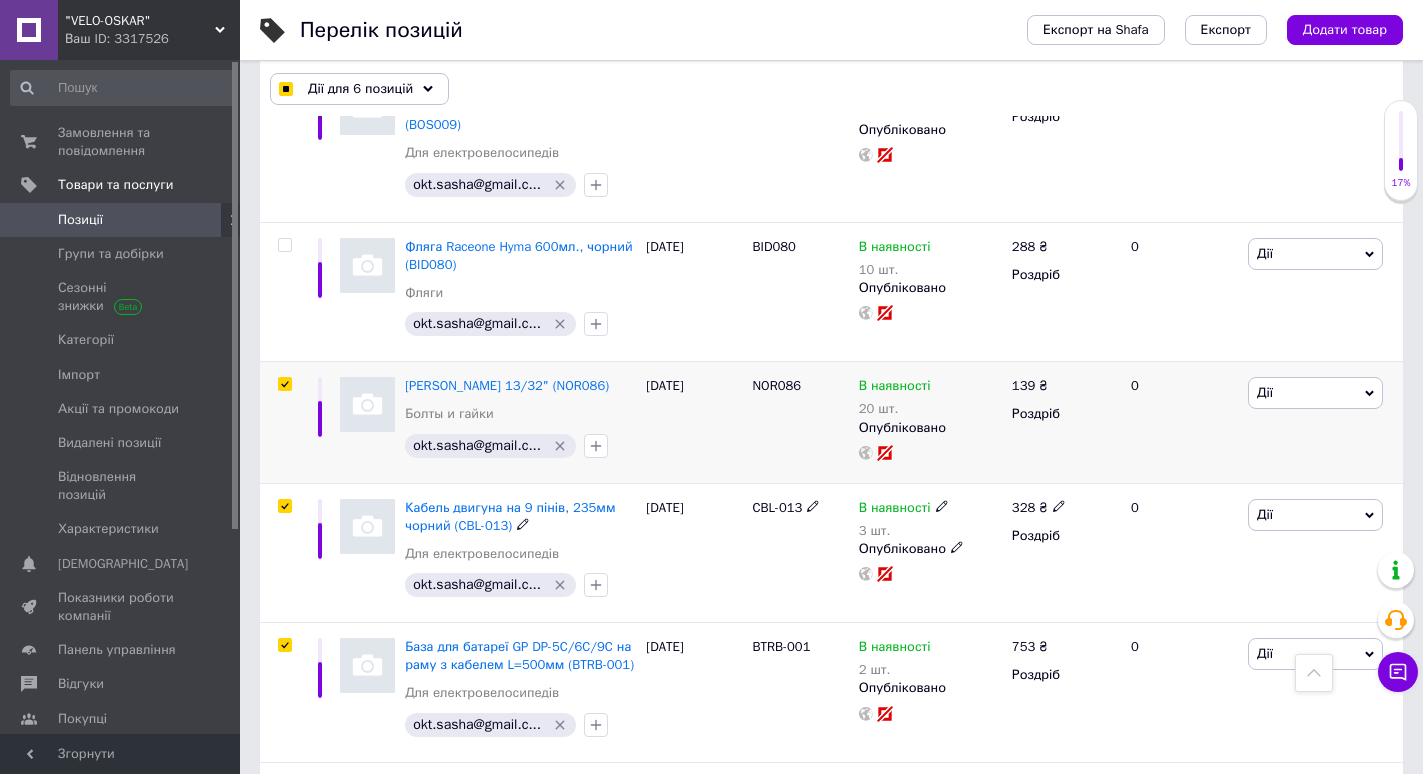scroll, scrollTop: 4933, scrollLeft: 0, axis: vertical 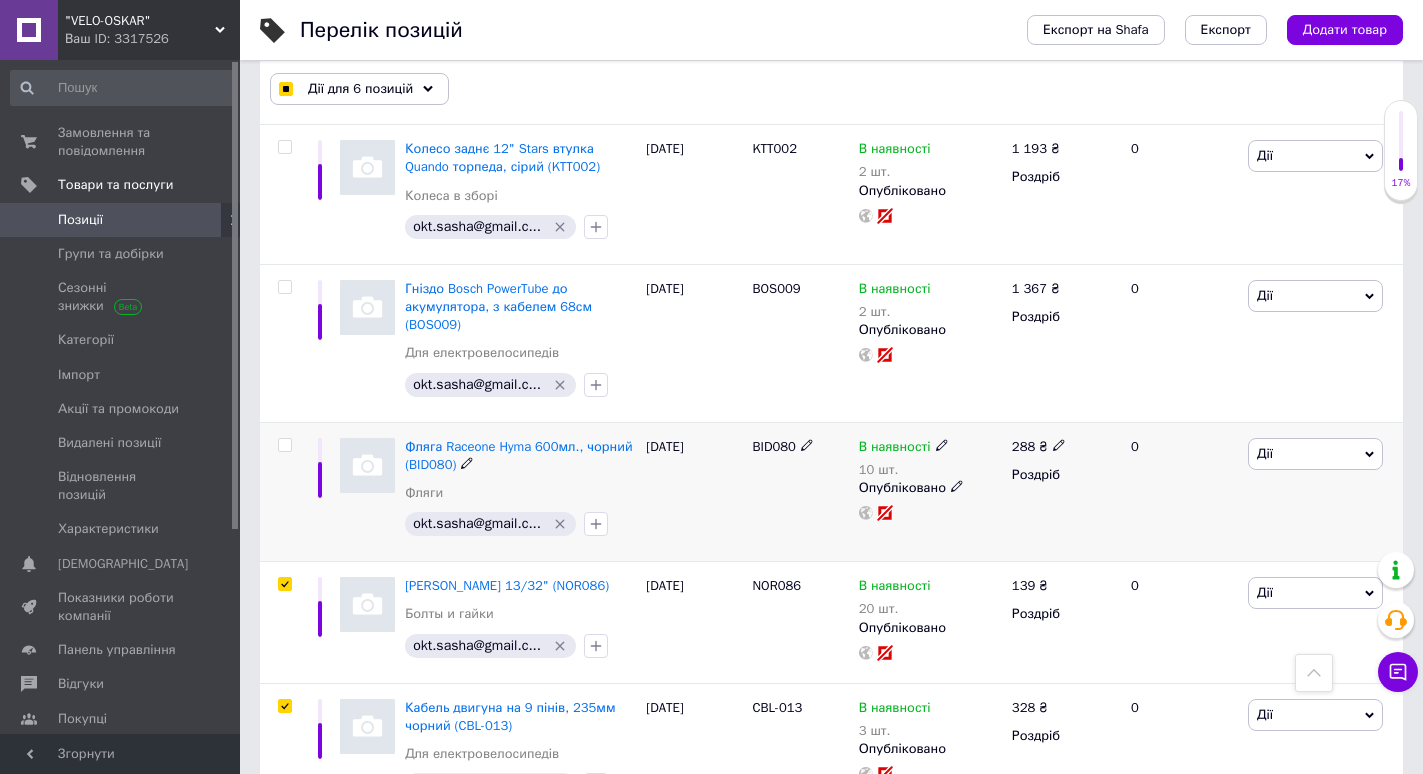 click at bounding box center [284, 445] 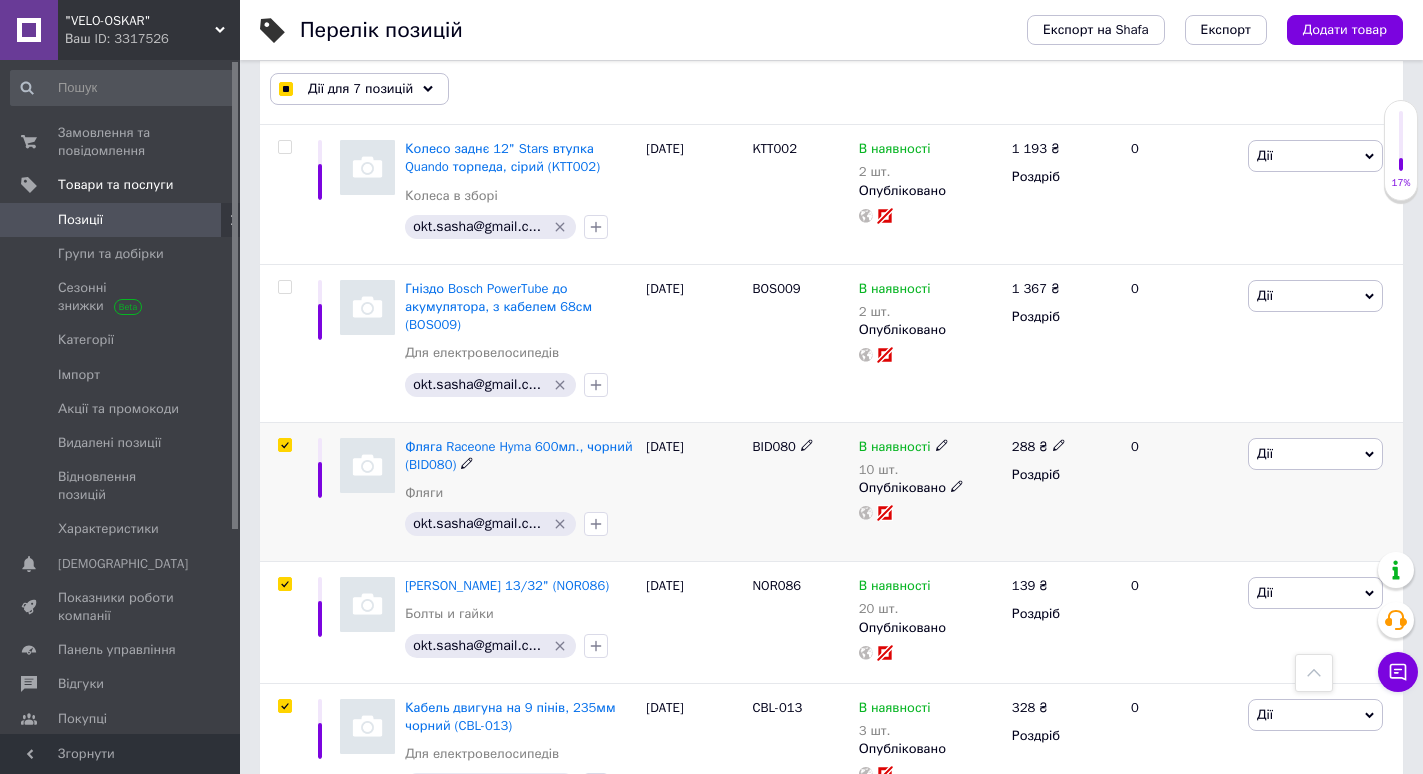 scroll, scrollTop: 4733, scrollLeft: 0, axis: vertical 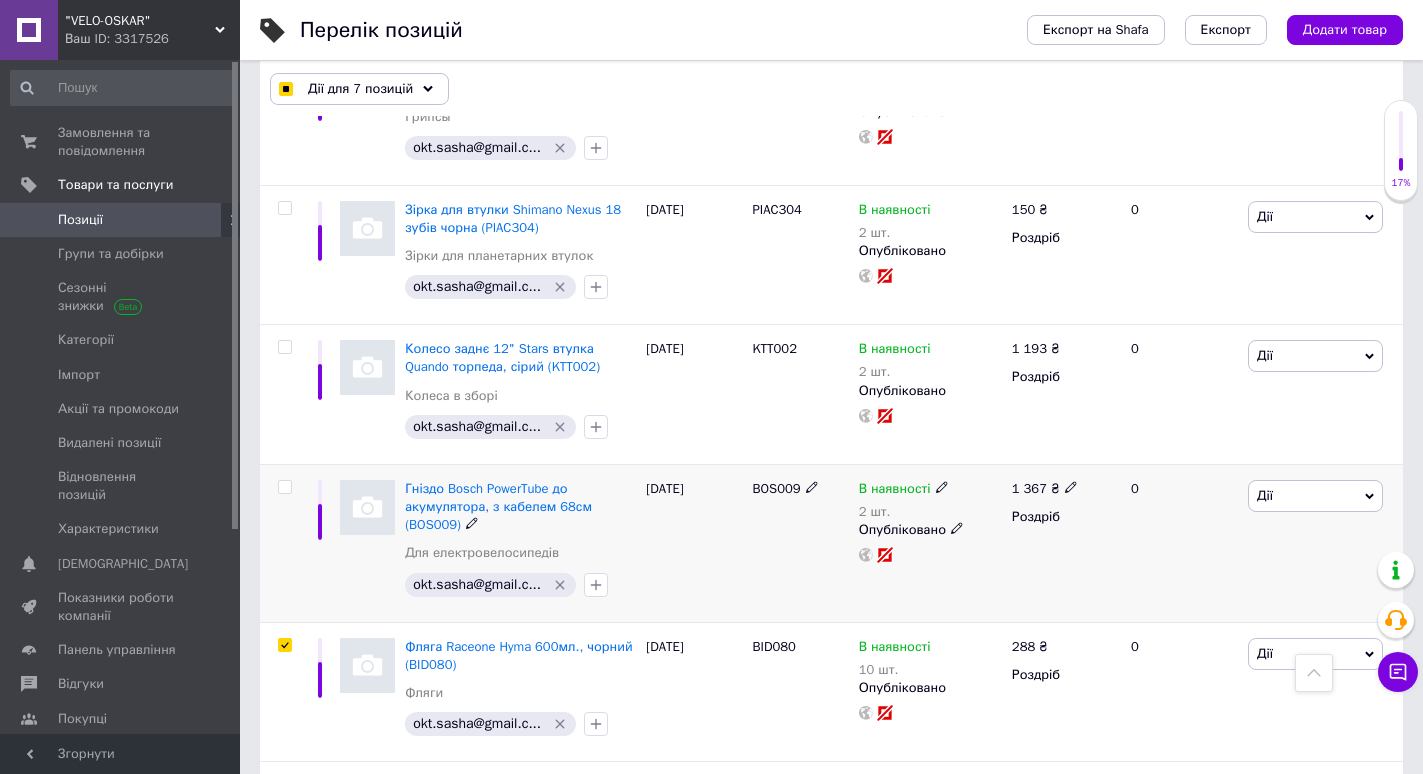 click at bounding box center (284, 487) 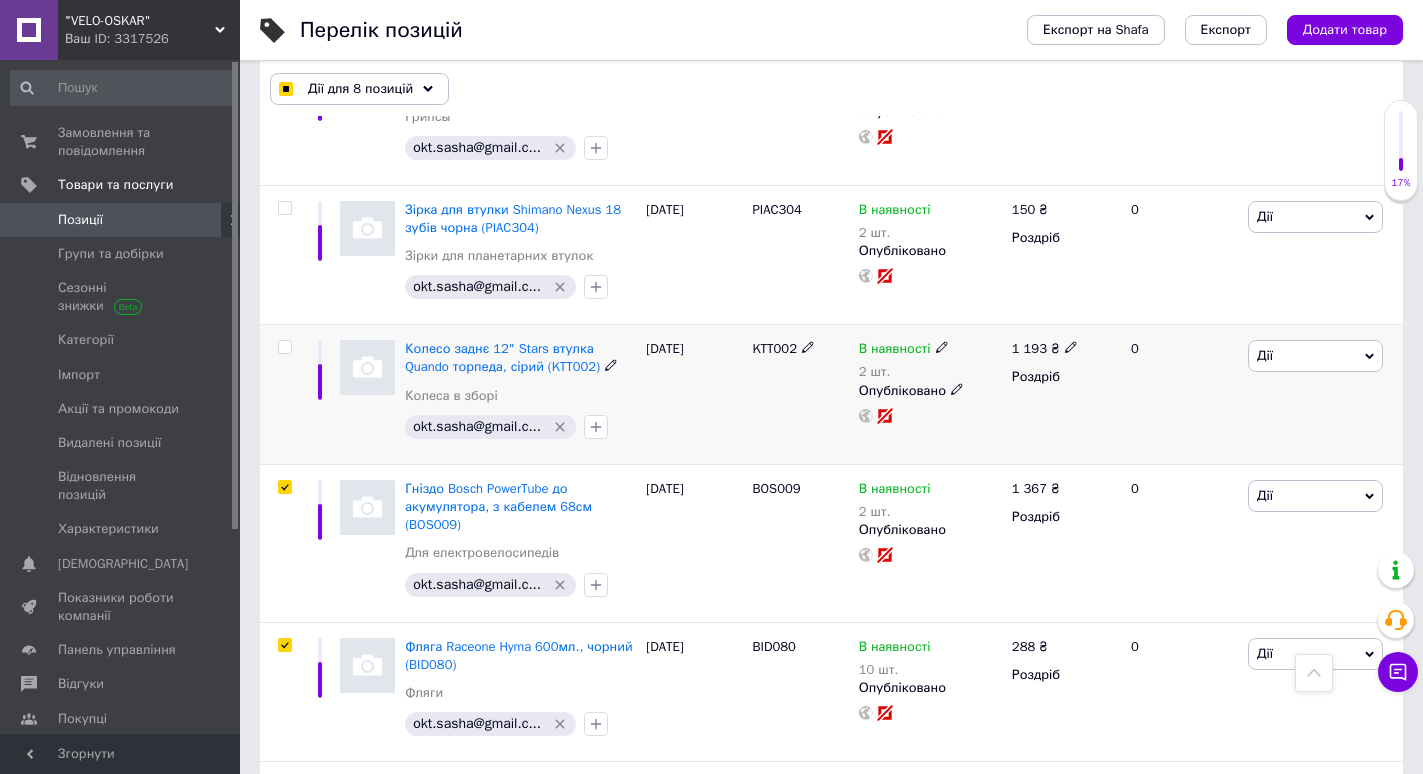 click at bounding box center (284, 347) 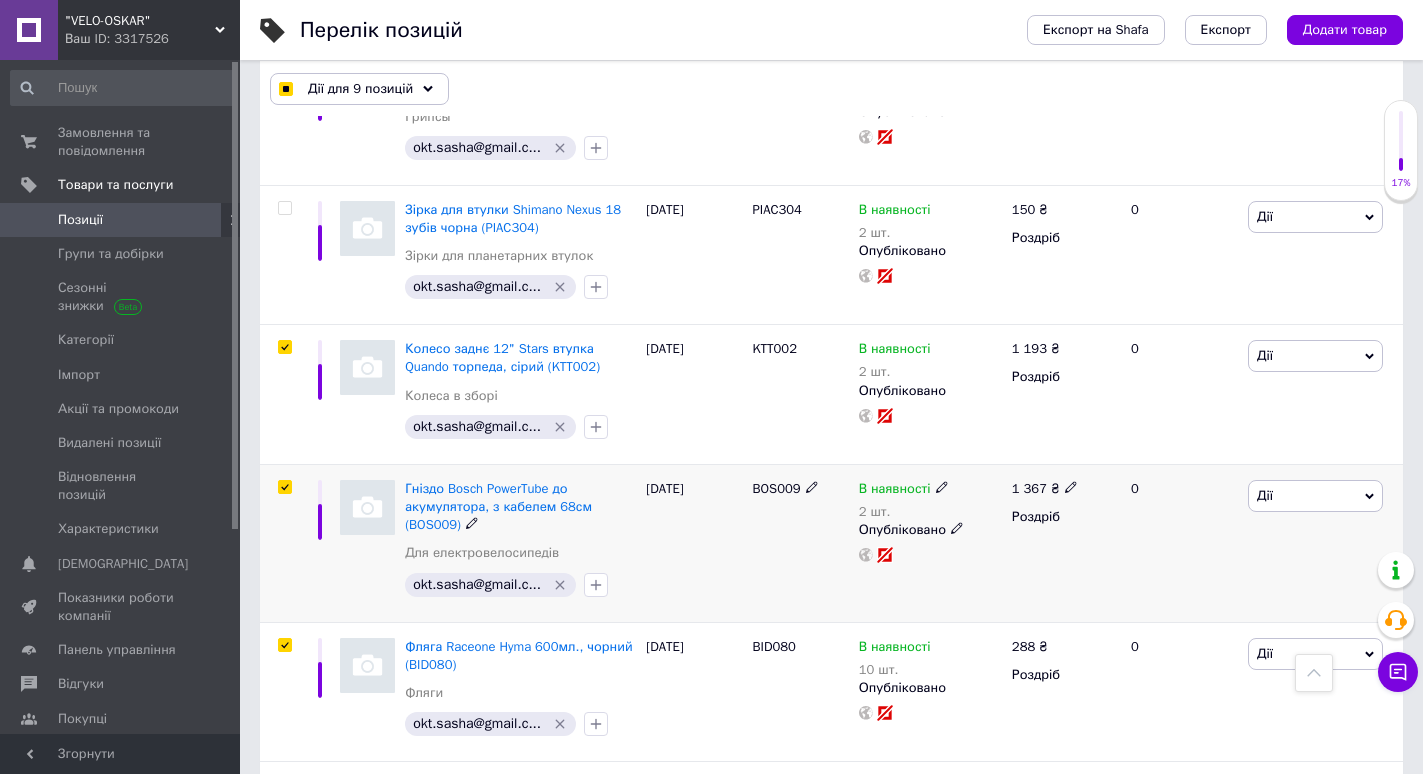 scroll, scrollTop: 4533, scrollLeft: 0, axis: vertical 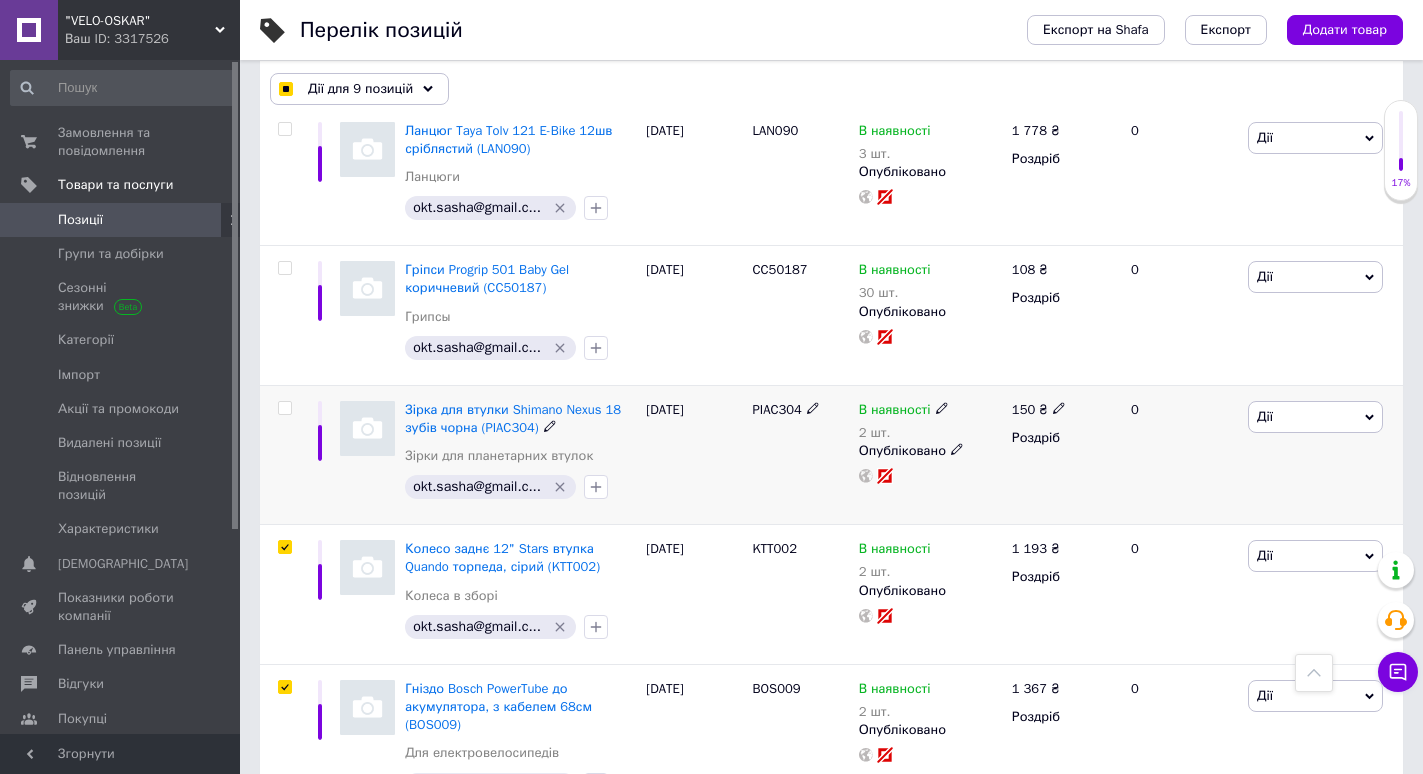 click at bounding box center (284, 408) 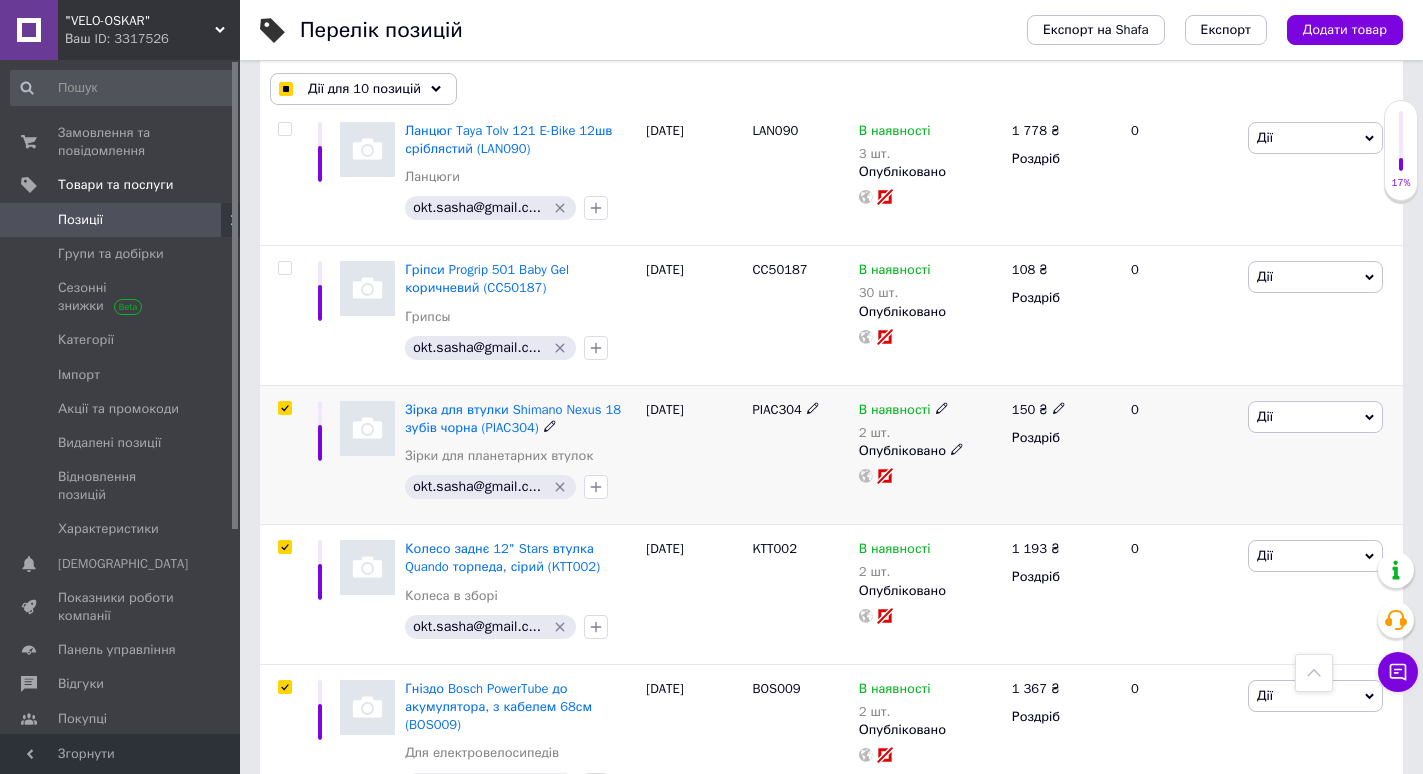 scroll, scrollTop: 4433, scrollLeft: 0, axis: vertical 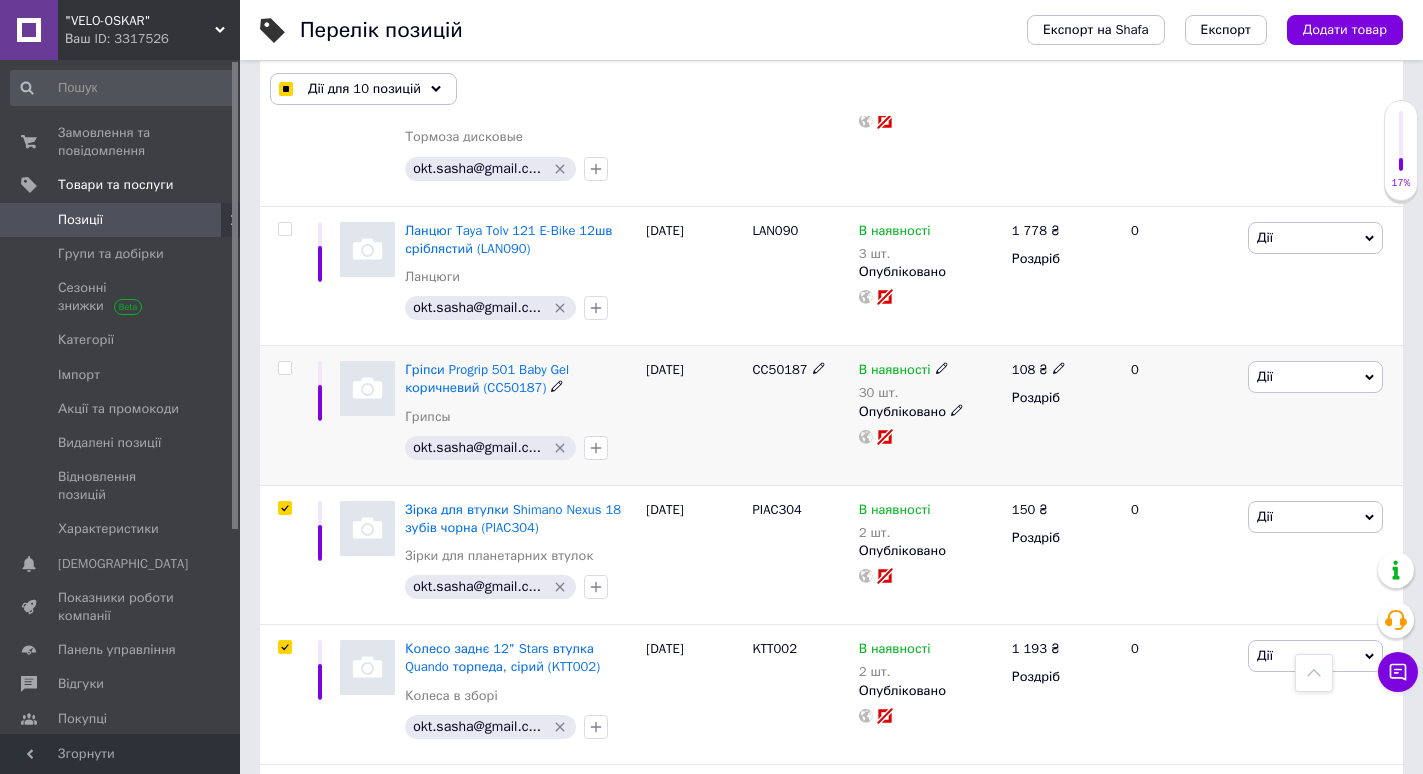 click at bounding box center (284, 368) 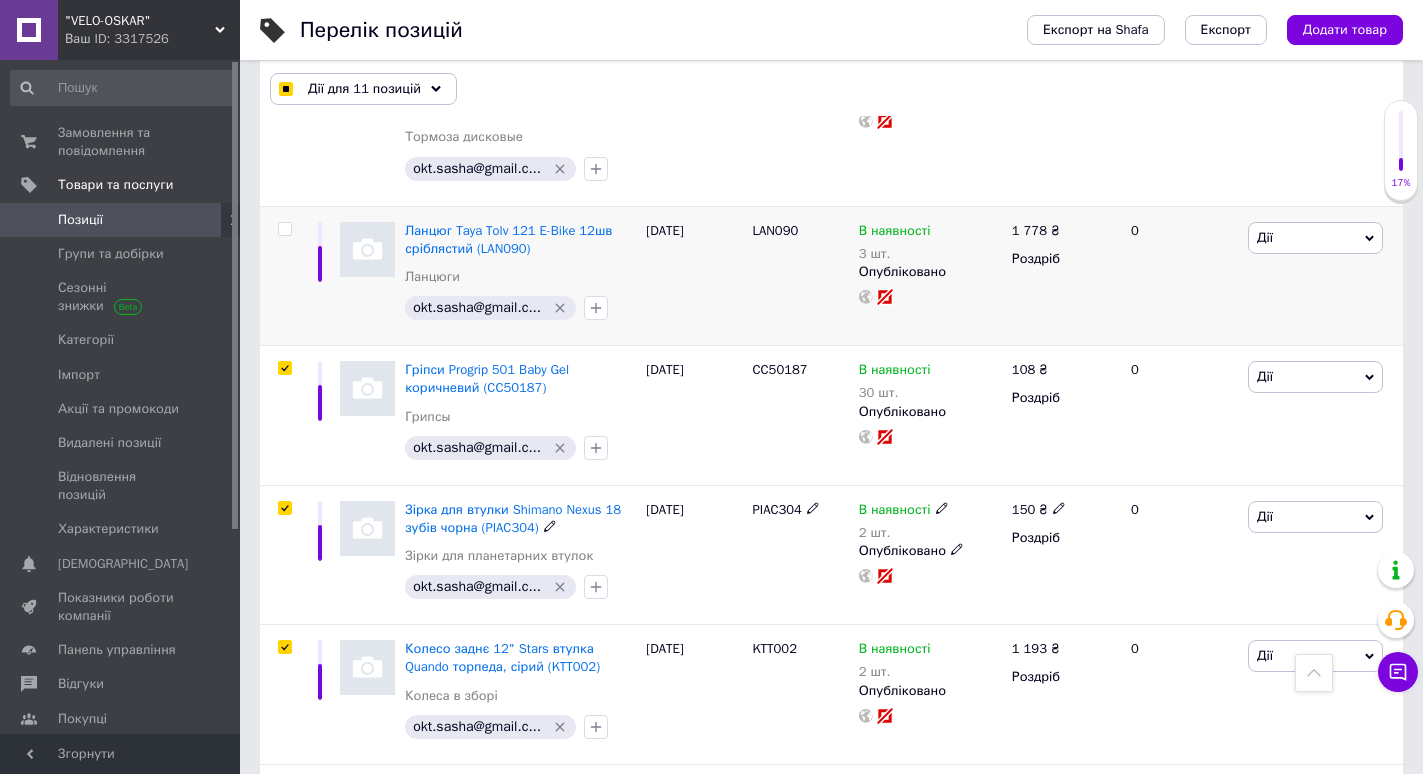 scroll, scrollTop: 4233, scrollLeft: 0, axis: vertical 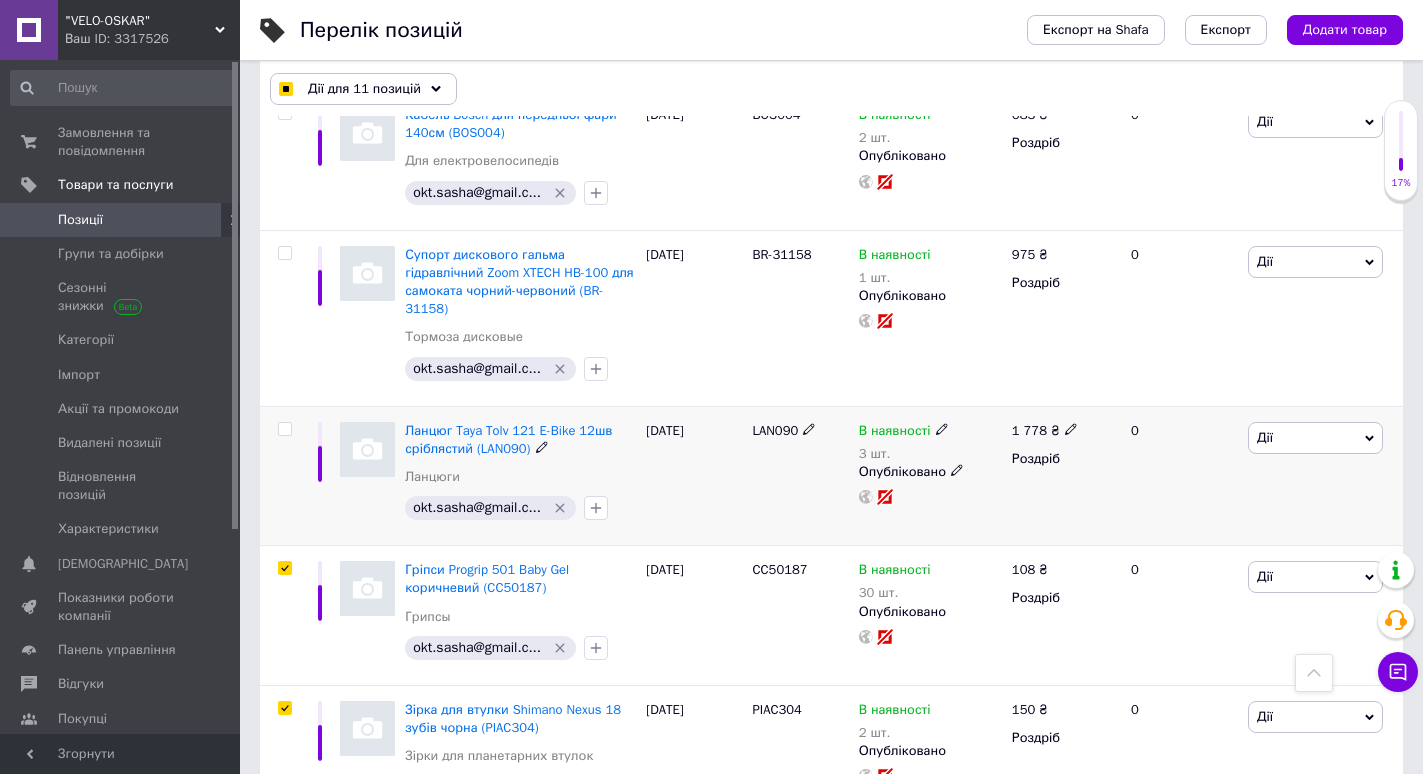 click at bounding box center [284, 429] 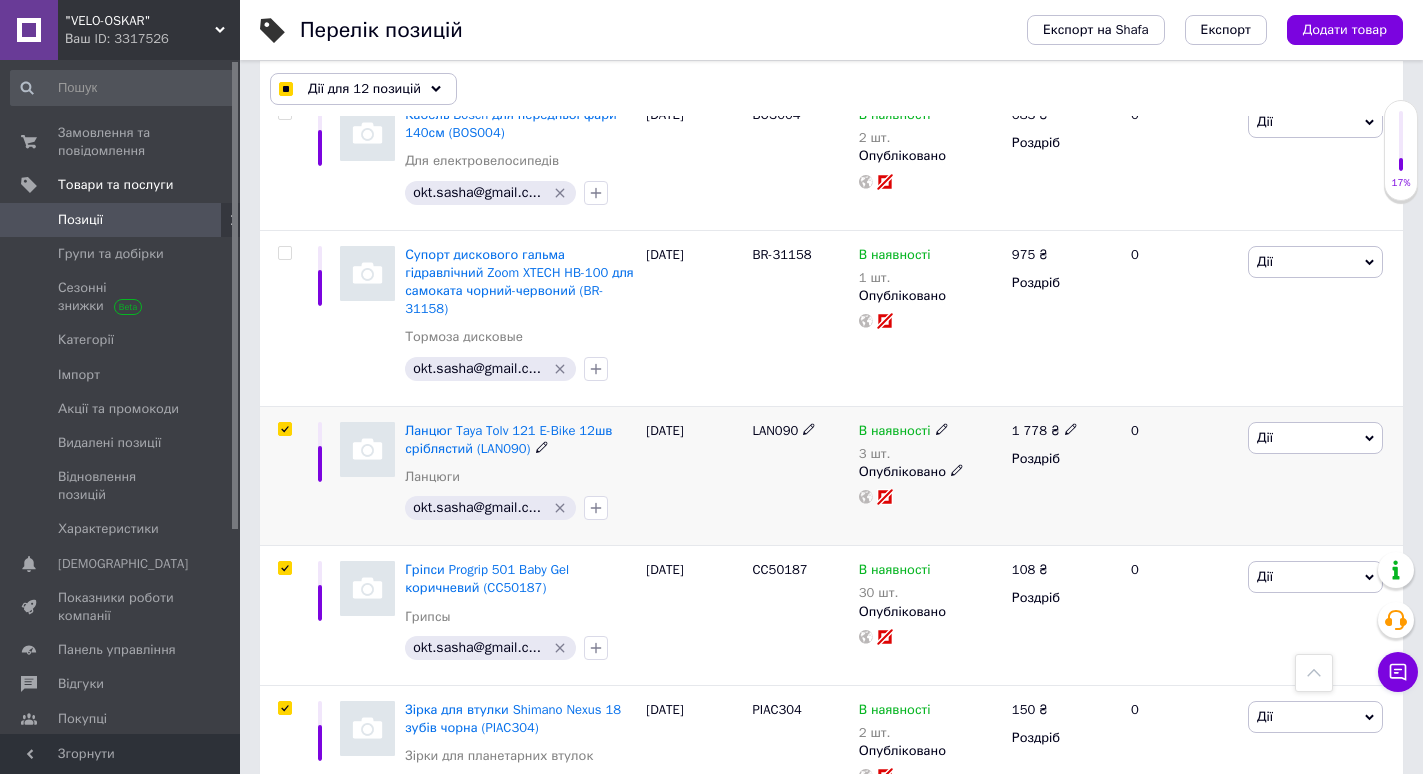 scroll, scrollTop: 4033, scrollLeft: 0, axis: vertical 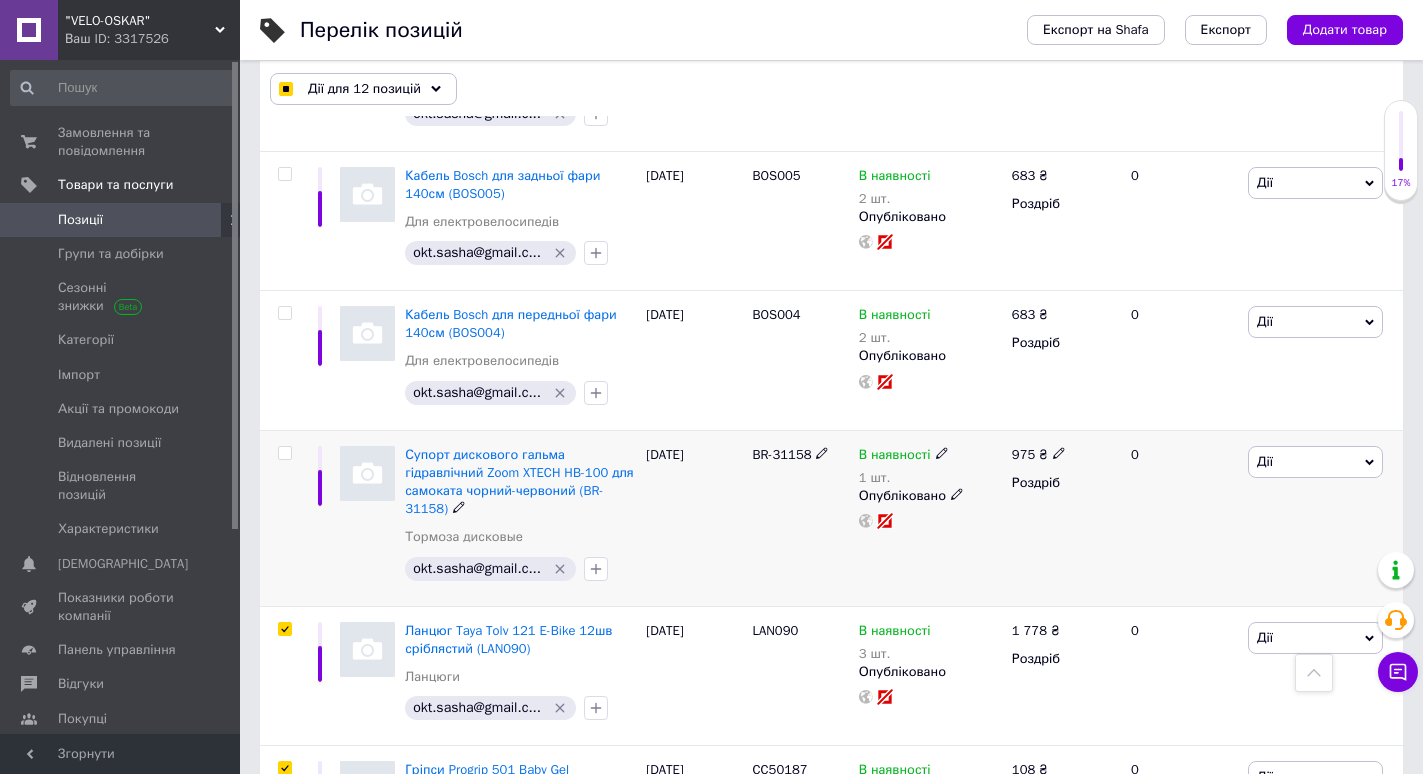 click at bounding box center (284, 453) 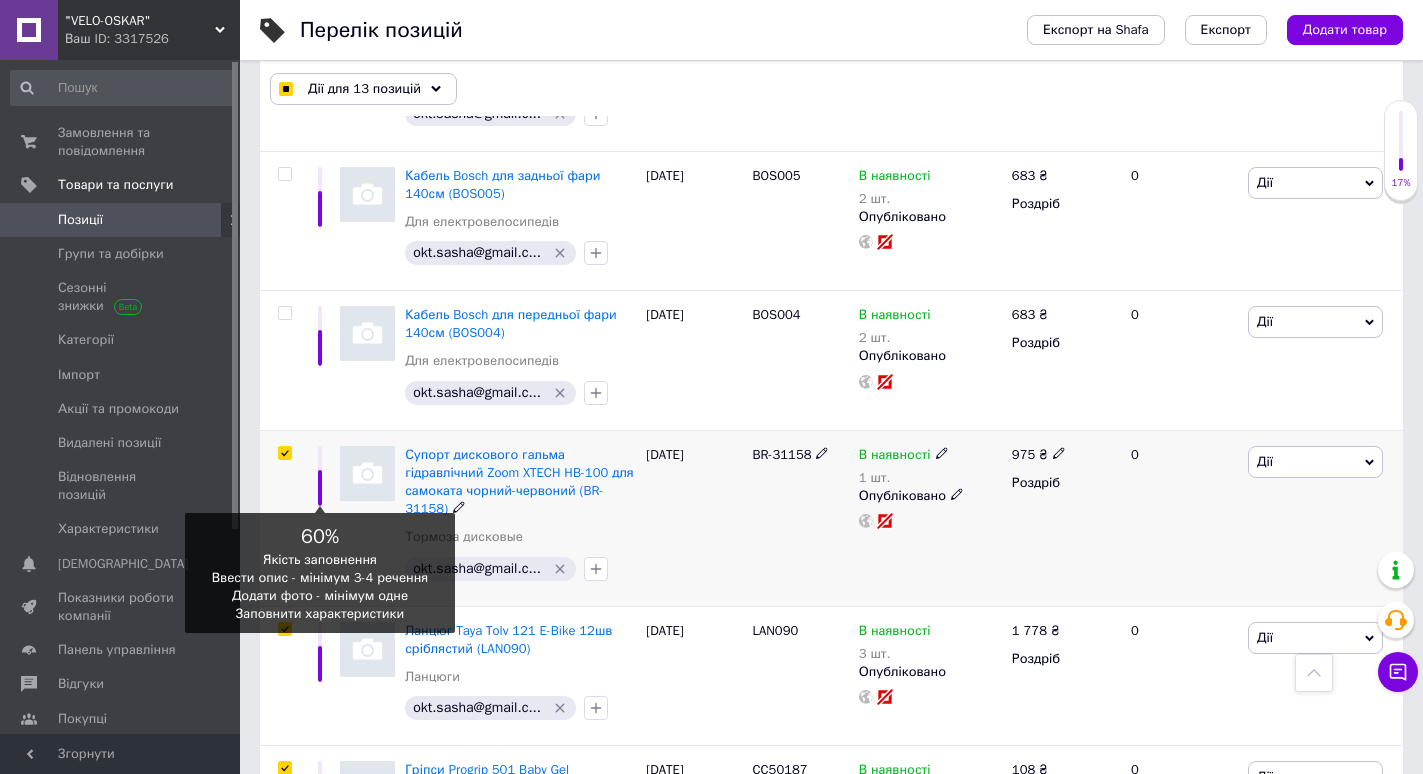 scroll, scrollTop: 3933, scrollLeft: 0, axis: vertical 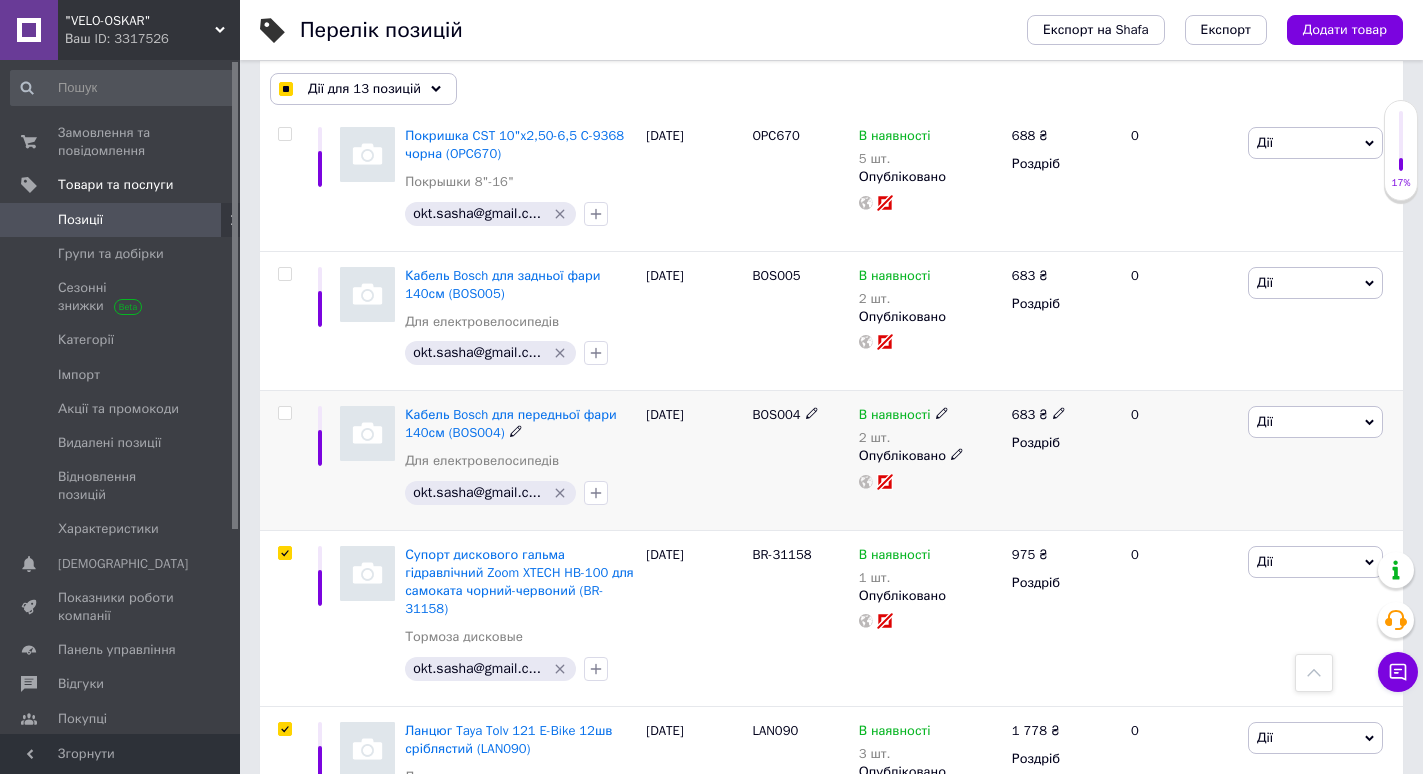 click at bounding box center [284, 413] 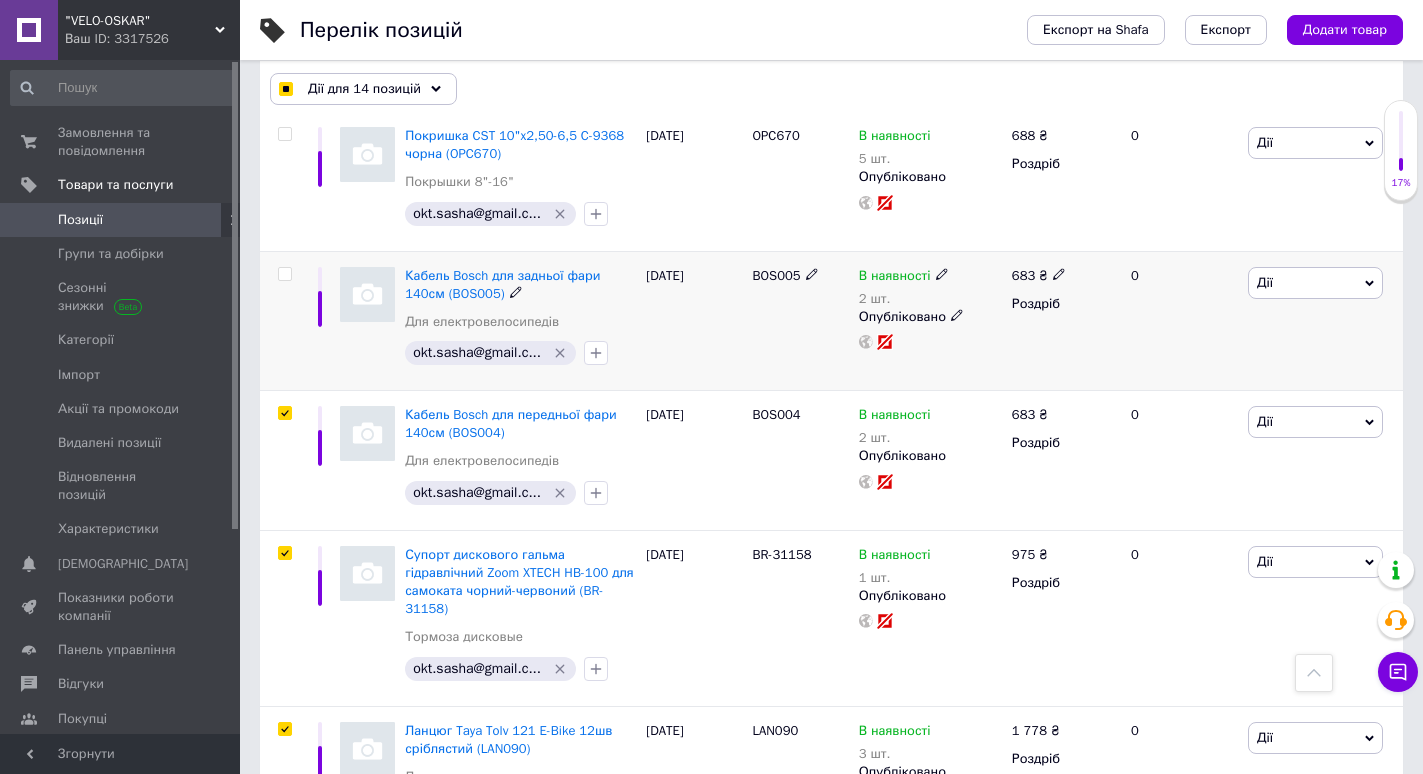 click at bounding box center (284, 274) 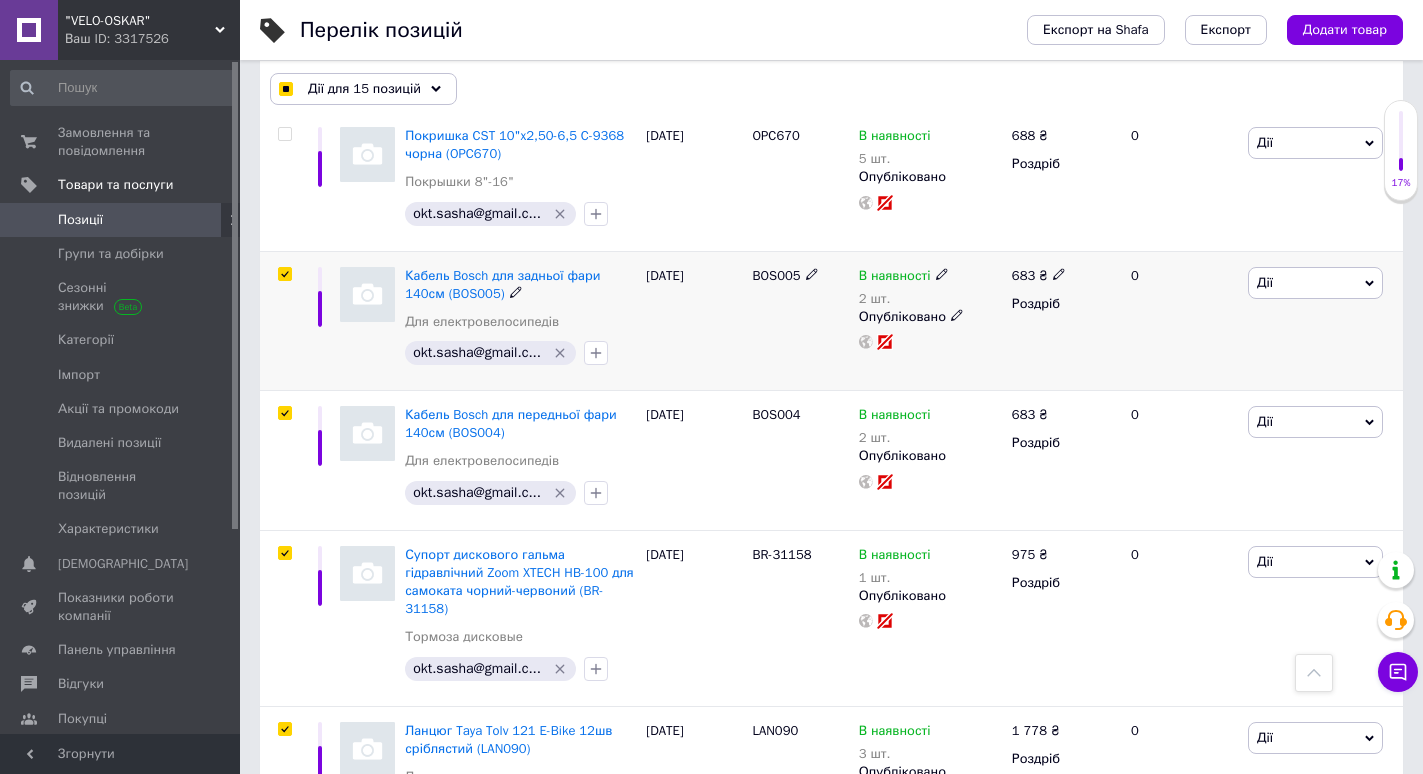 scroll, scrollTop: 3733, scrollLeft: 0, axis: vertical 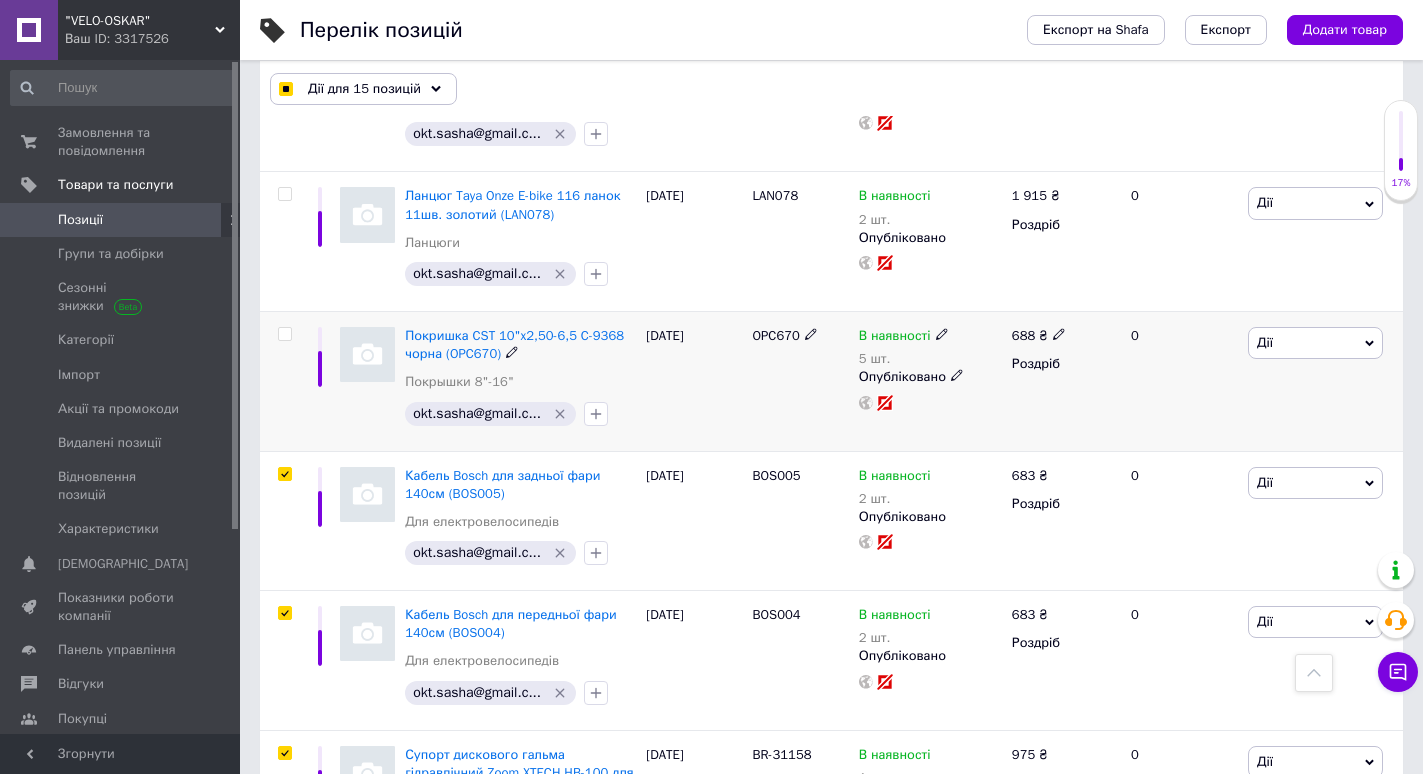 click at bounding box center (284, 334) 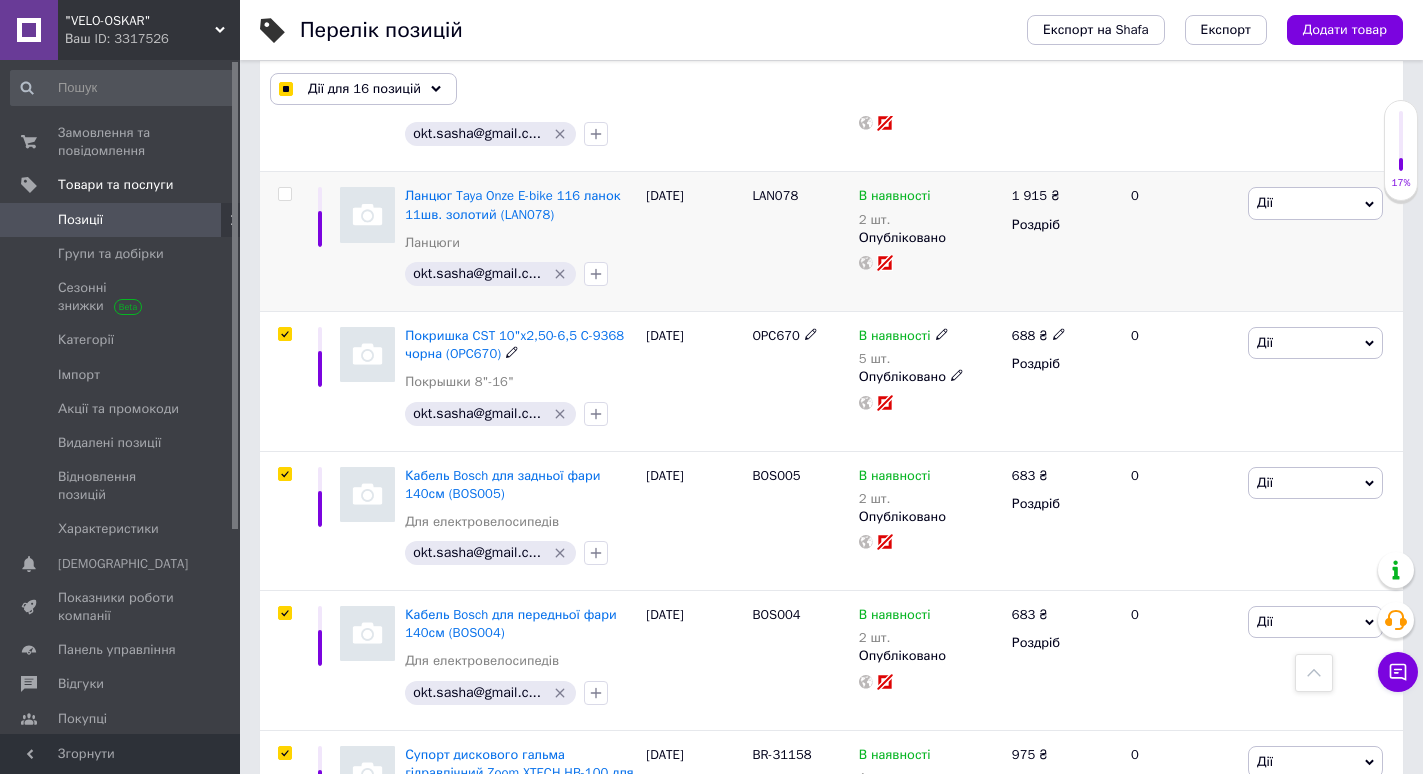 scroll, scrollTop: 3533, scrollLeft: 0, axis: vertical 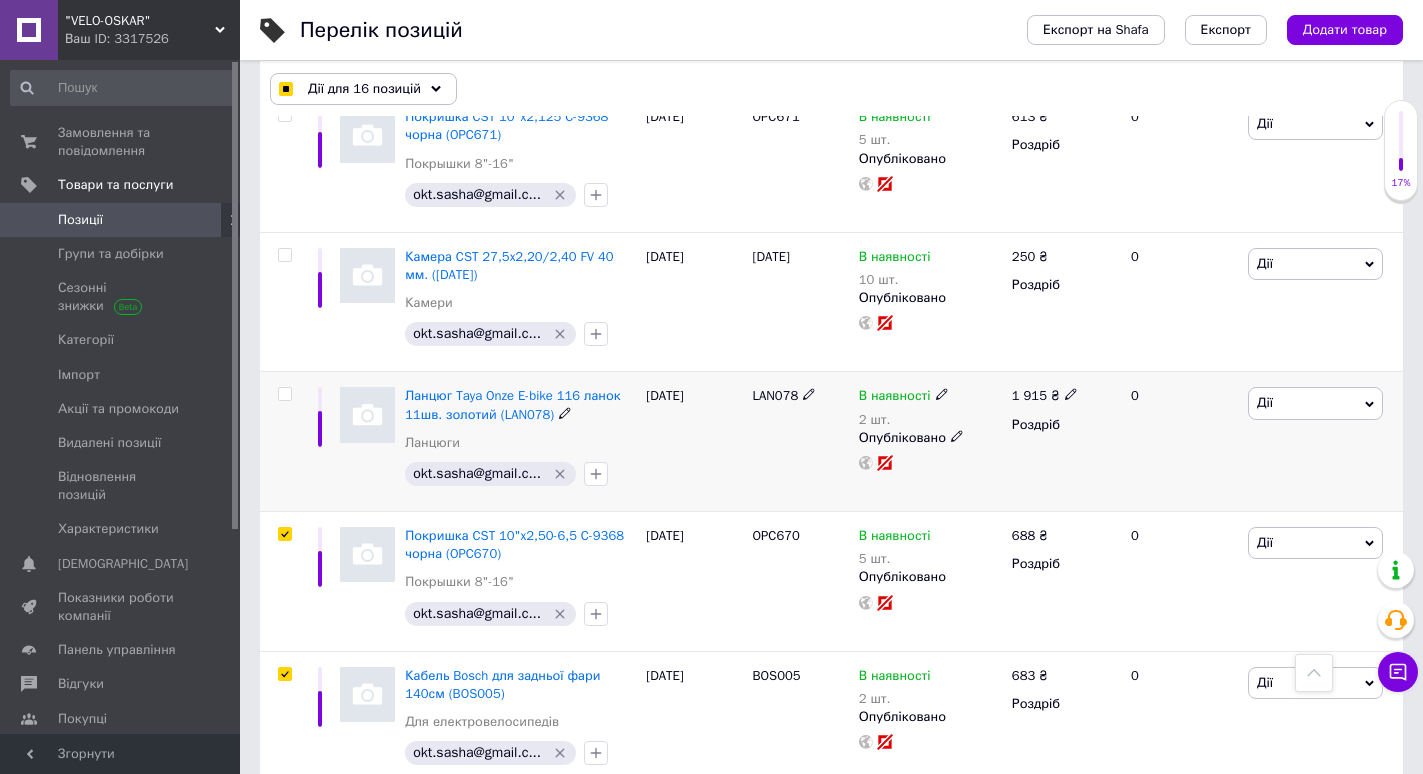 click at bounding box center (284, 394) 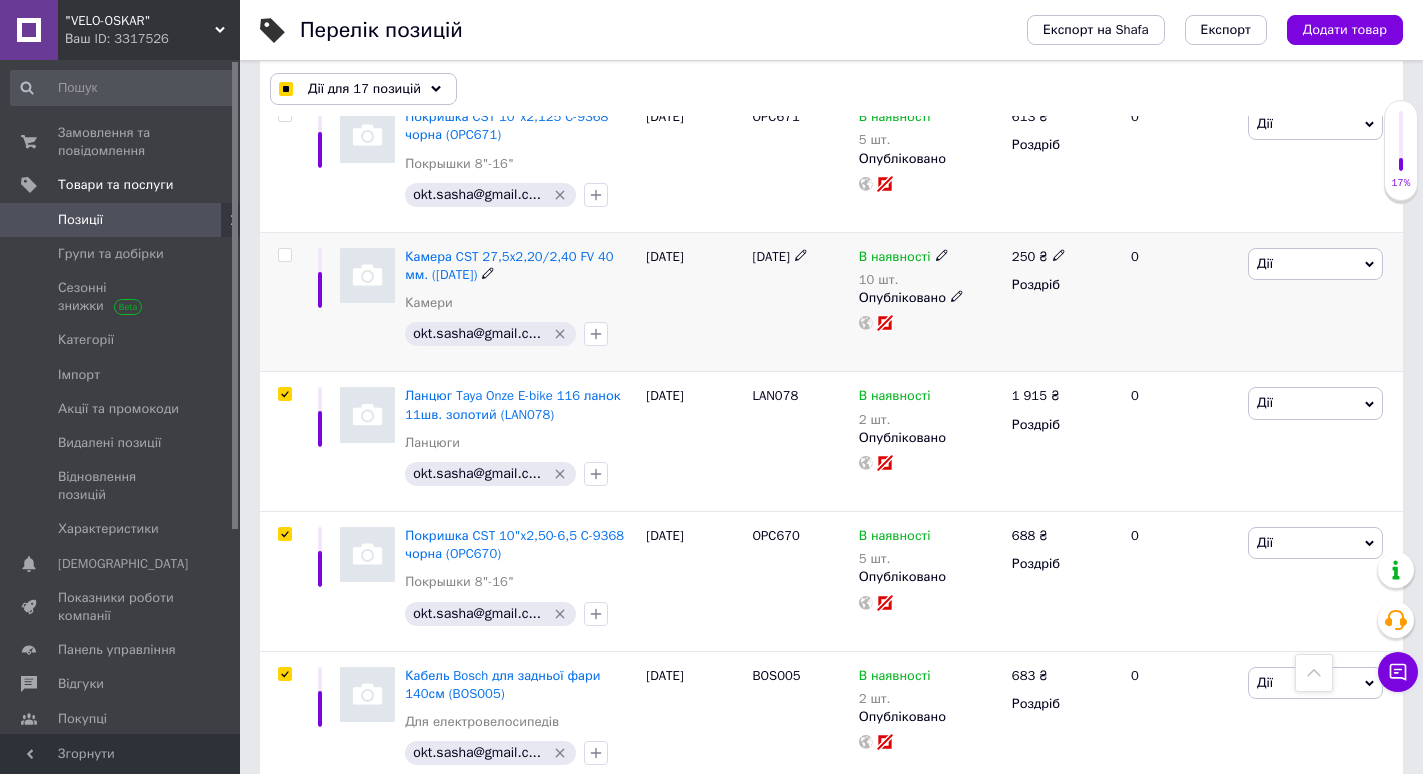 scroll, scrollTop: 3433, scrollLeft: 0, axis: vertical 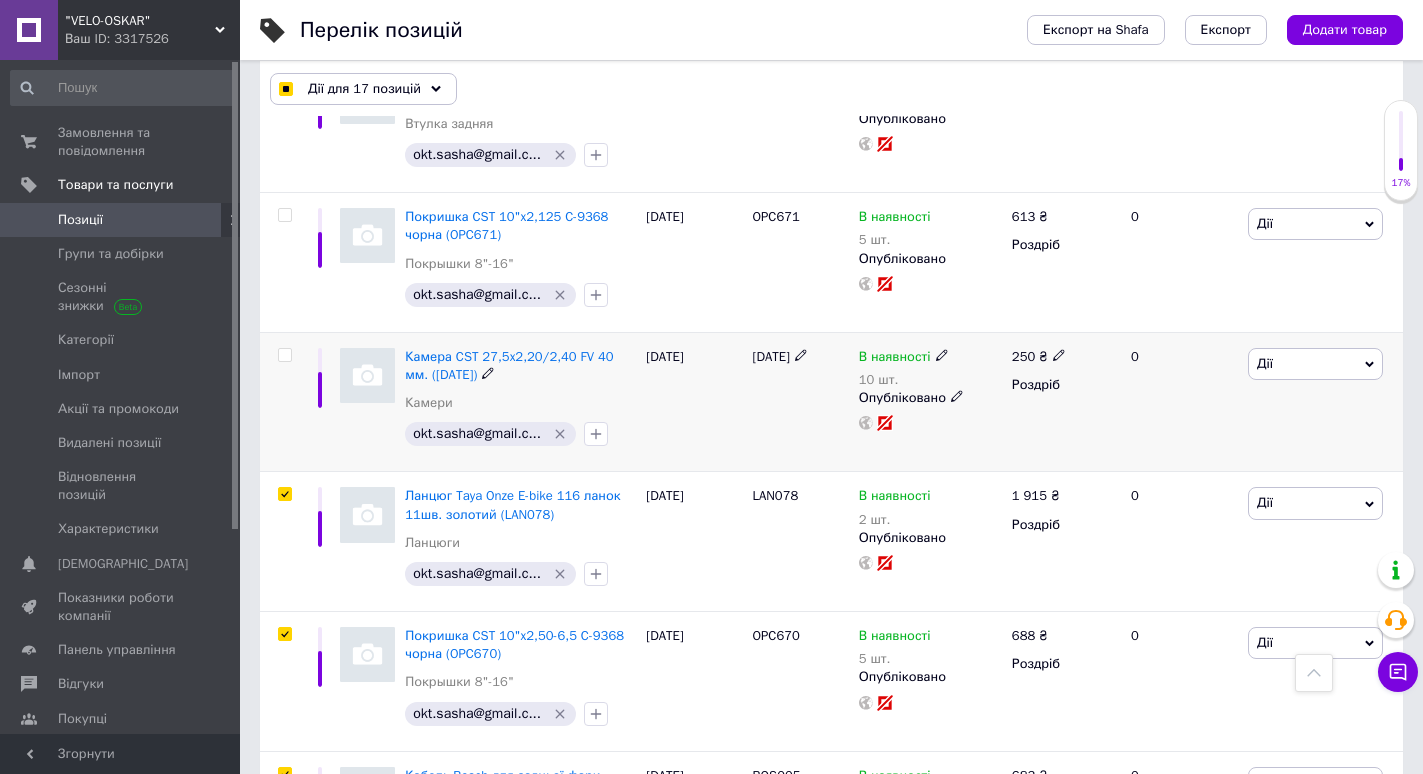 click at bounding box center [284, 355] 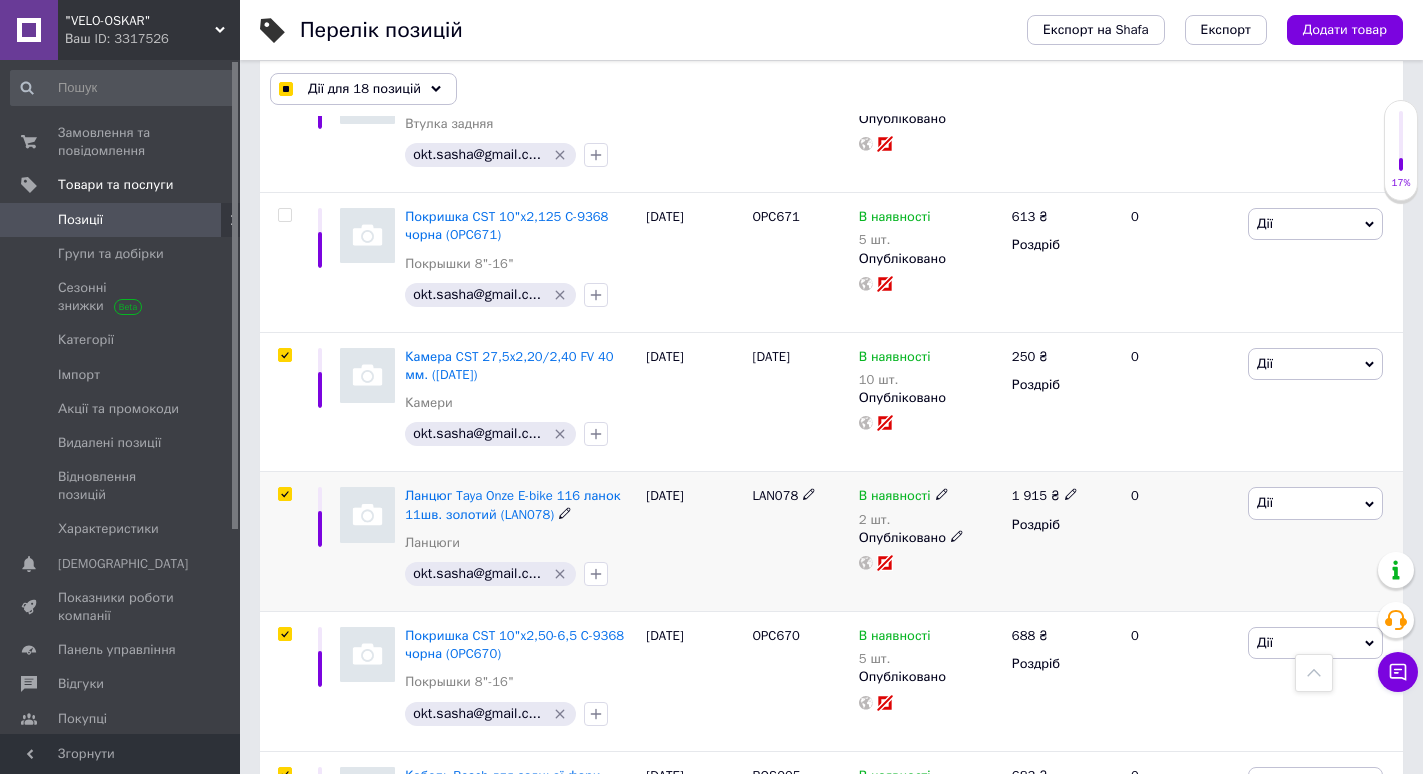 scroll, scrollTop: 3233, scrollLeft: 0, axis: vertical 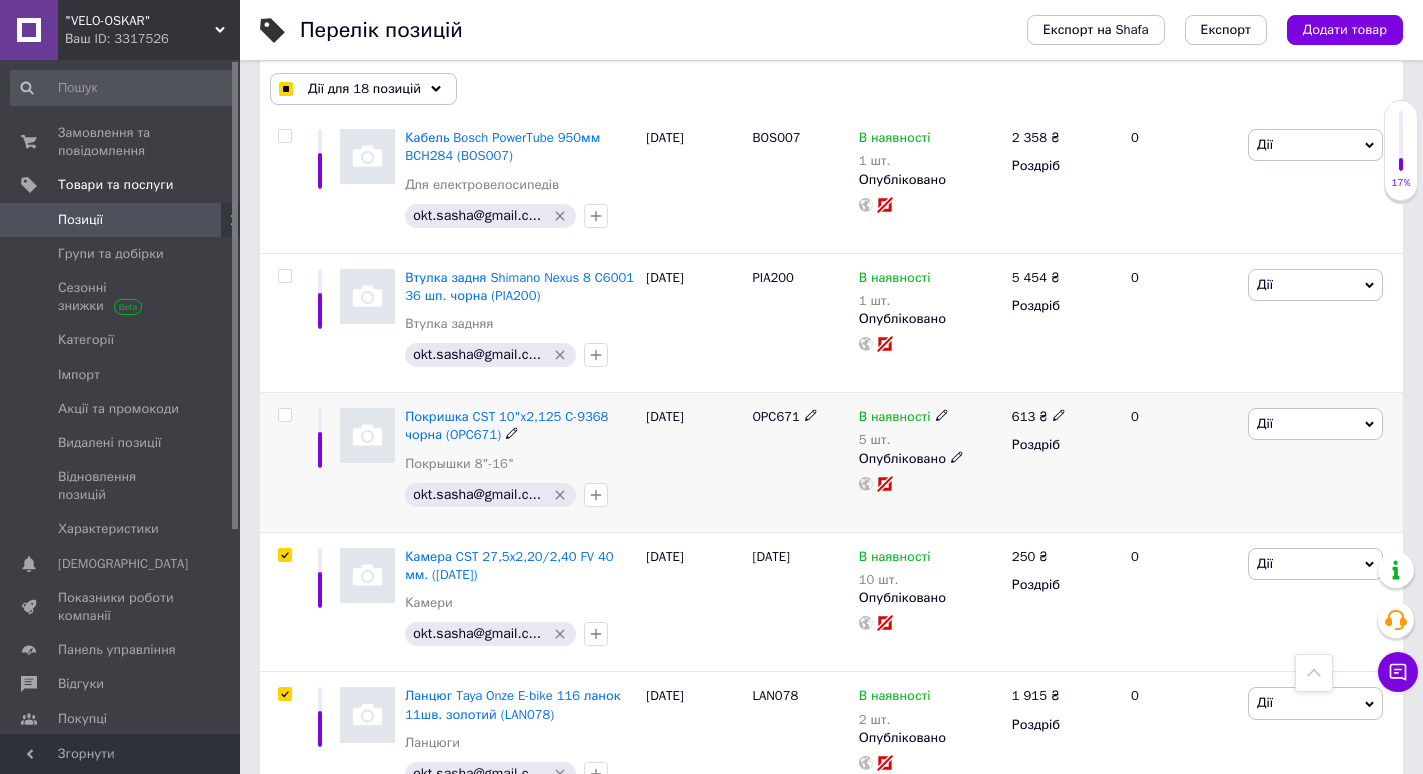 click on "OPC671" at bounding box center [776, 416] 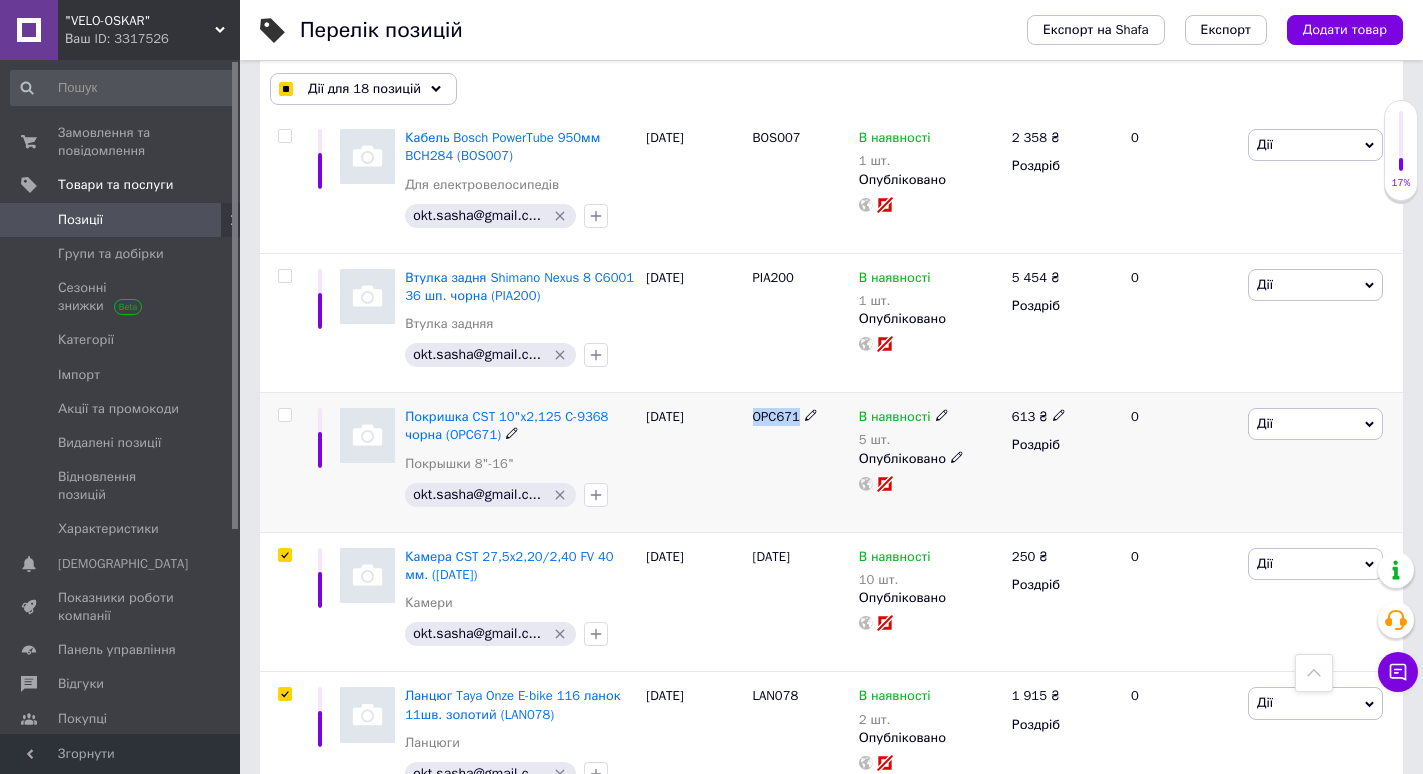 click on "OPC671" at bounding box center [776, 416] 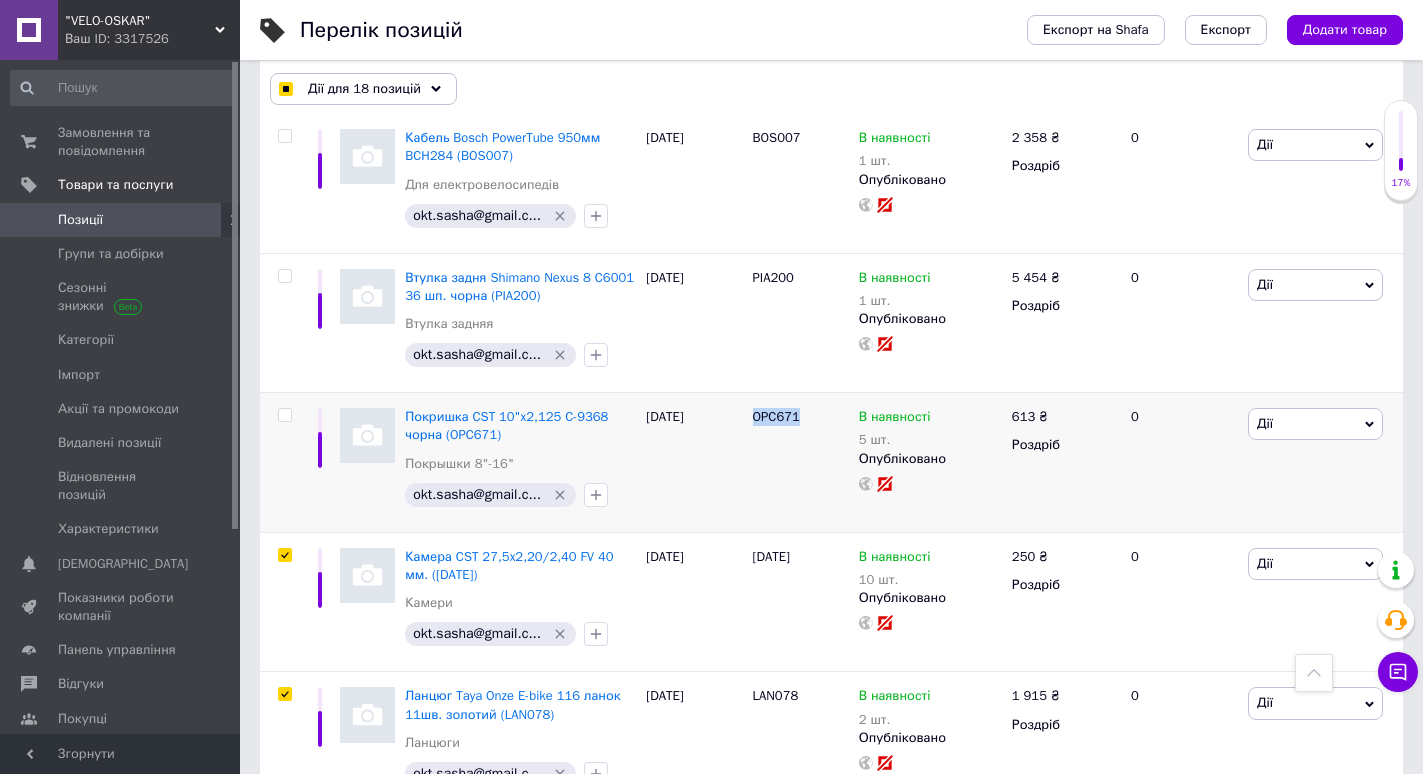 copy on "OPC671" 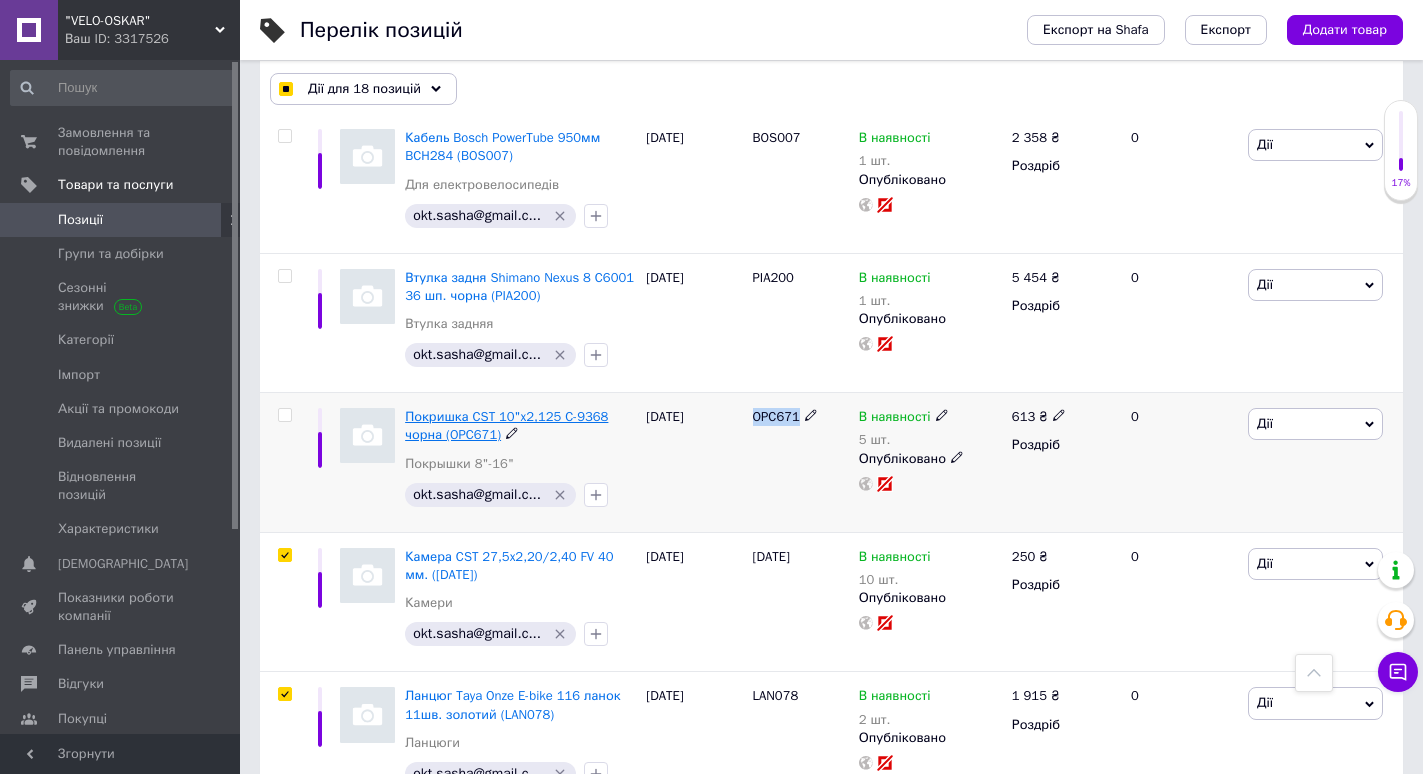 scroll, scrollTop: 3033, scrollLeft: 0, axis: vertical 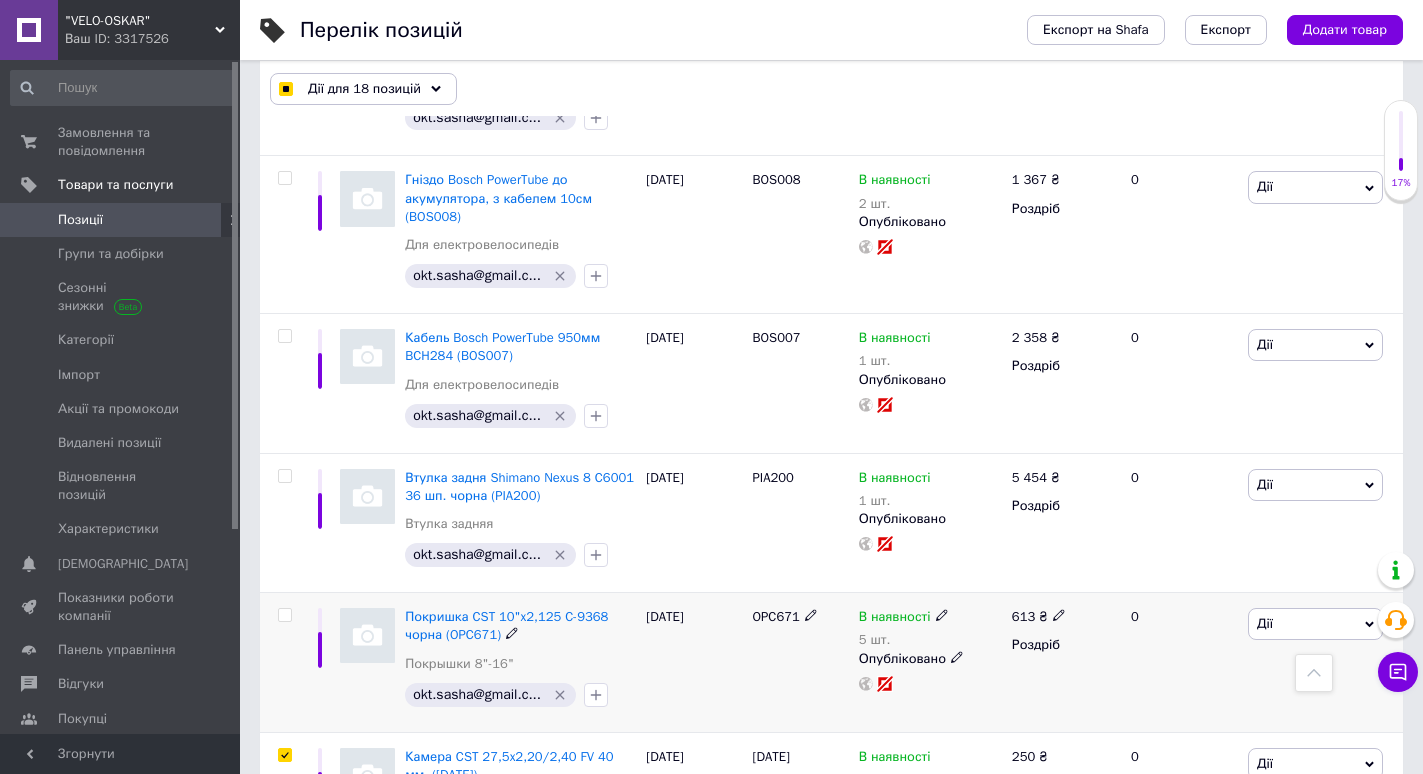 click at bounding box center (282, 663) 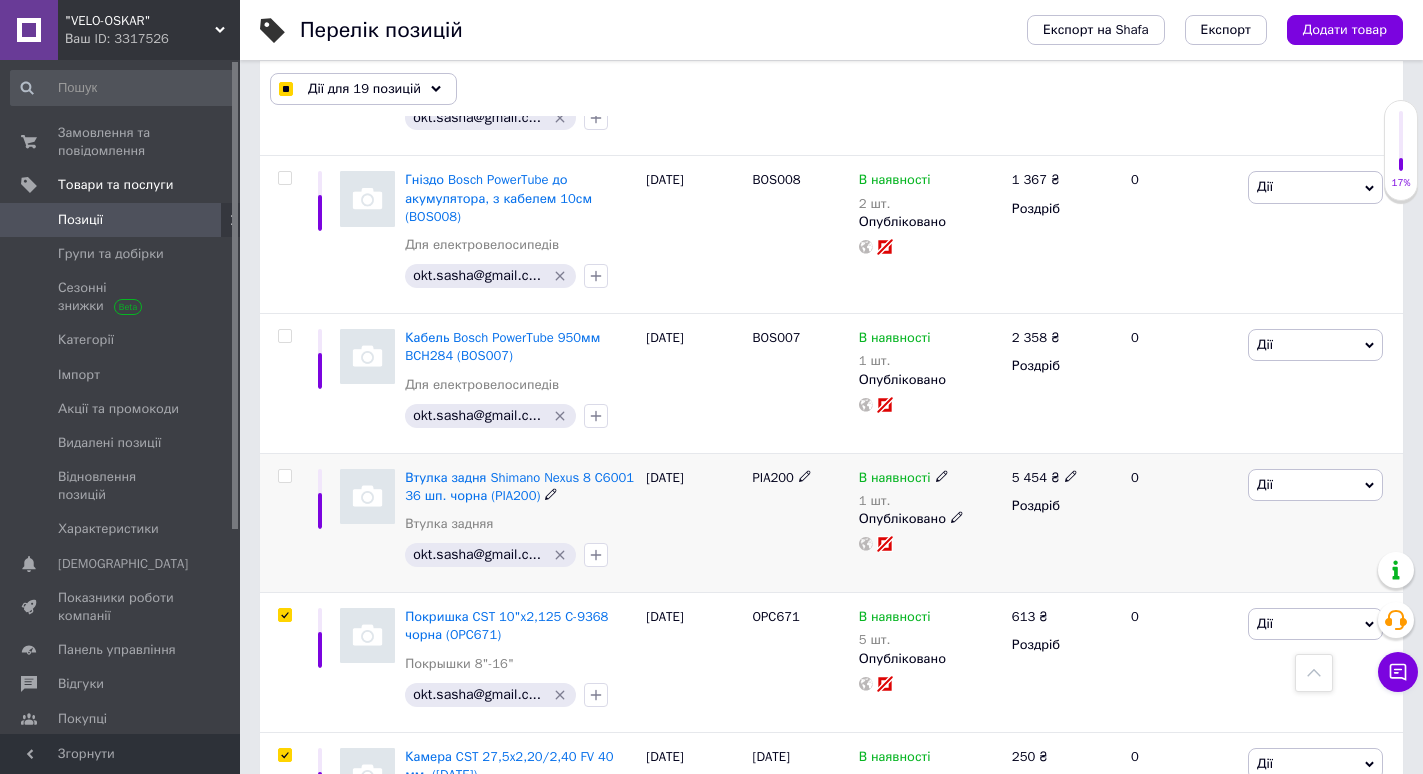 click at bounding box center [284, 476] 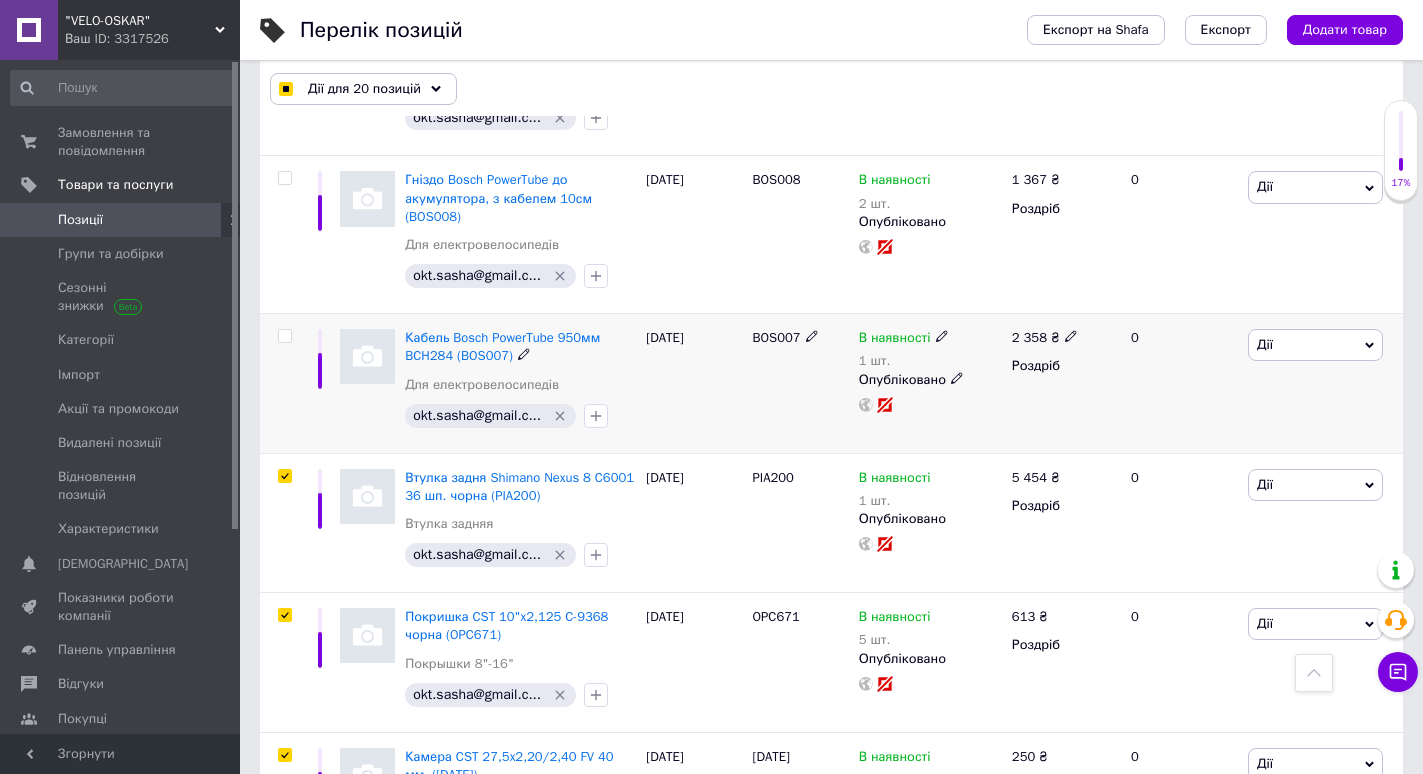 click at bounding box center [284, 336] 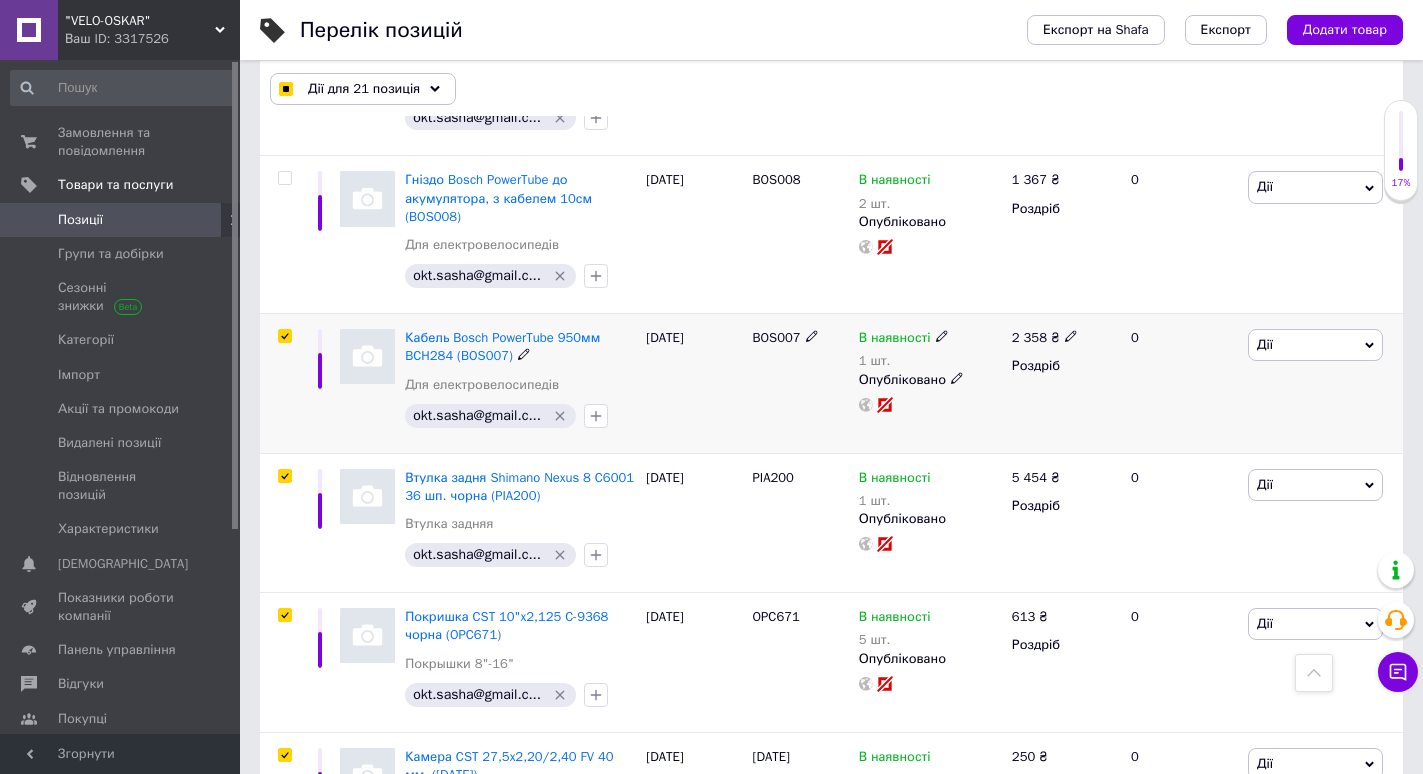 scroll, scrollTop: 2933, scrollLeft: 0, axis: vertical 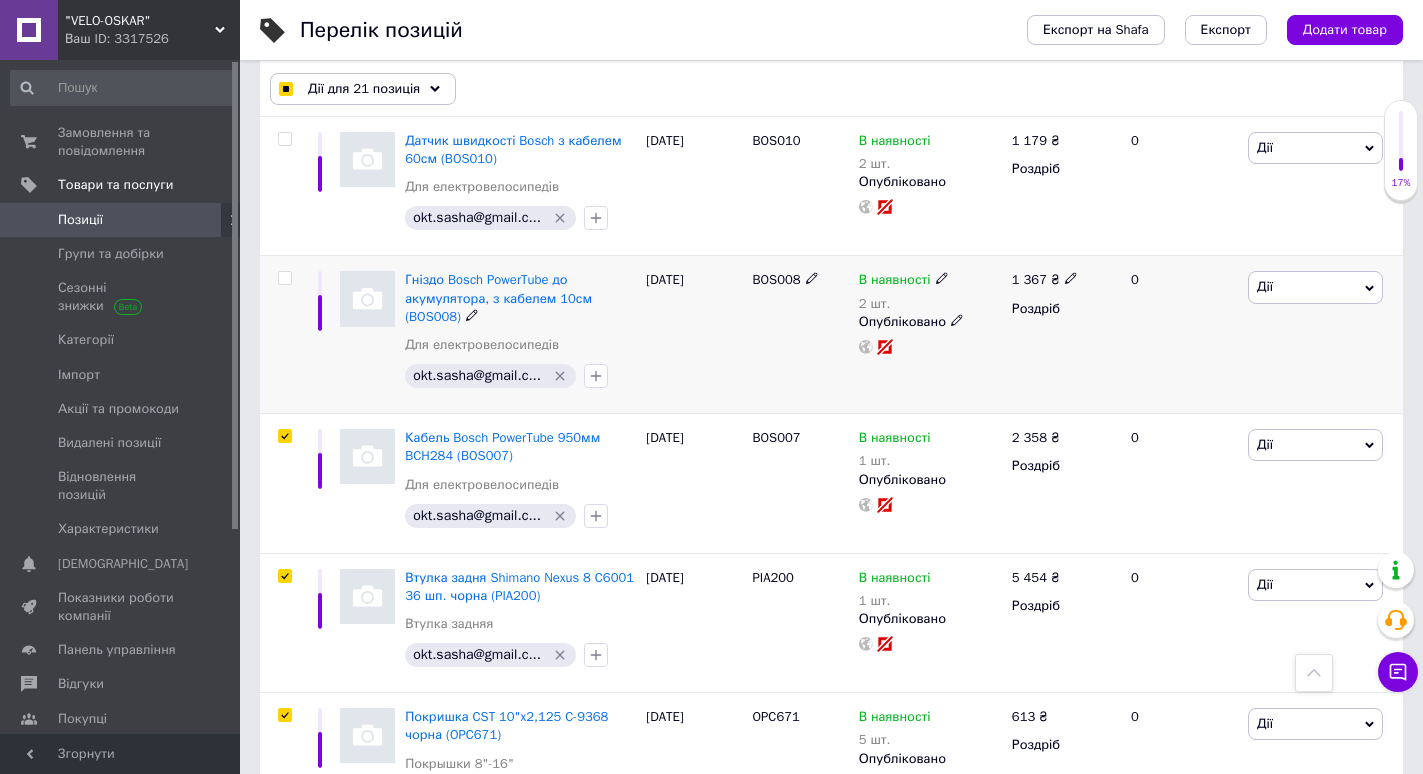click at bounding box center (284, 278) 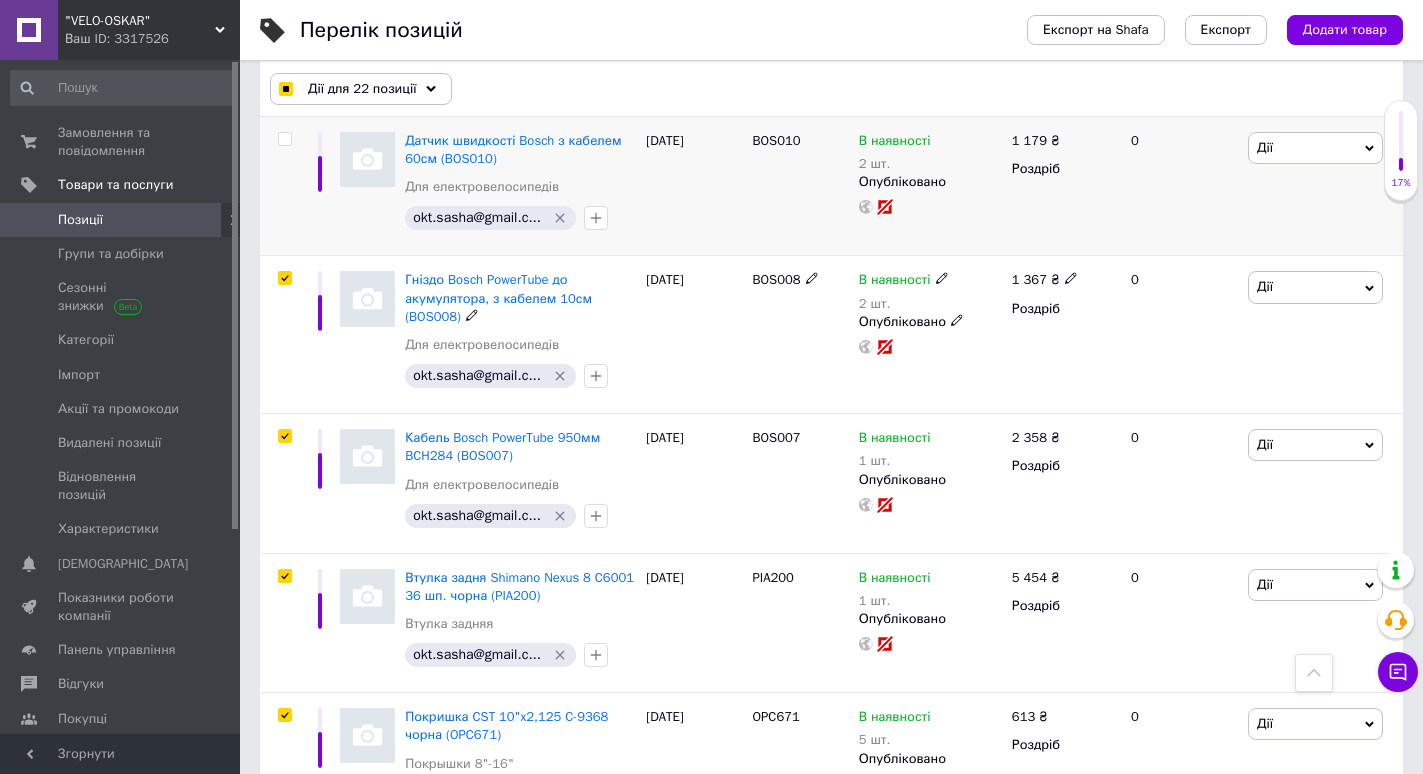 scroll, scrollTop: 2733, scrollLeft: 0, axis: vertical 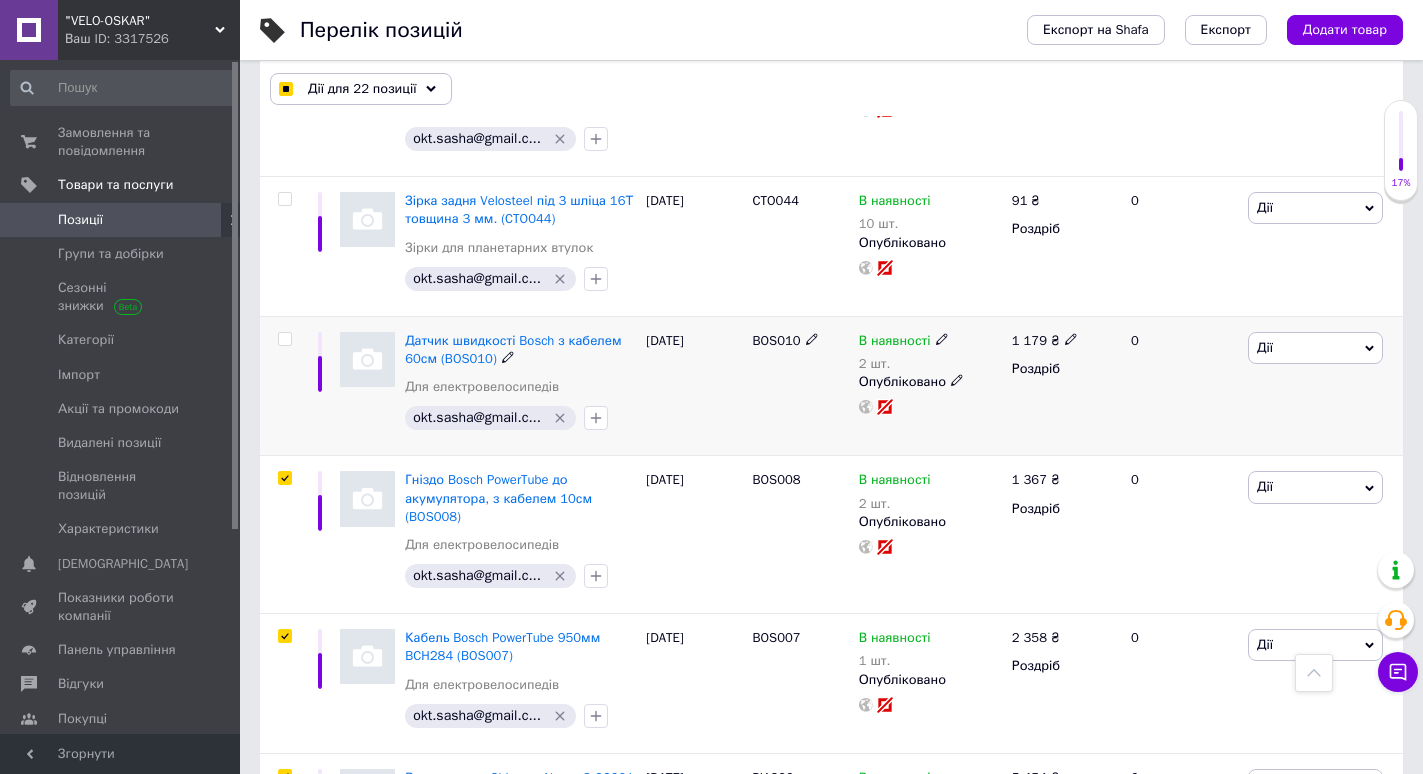 click at bounding box center [284, 339] 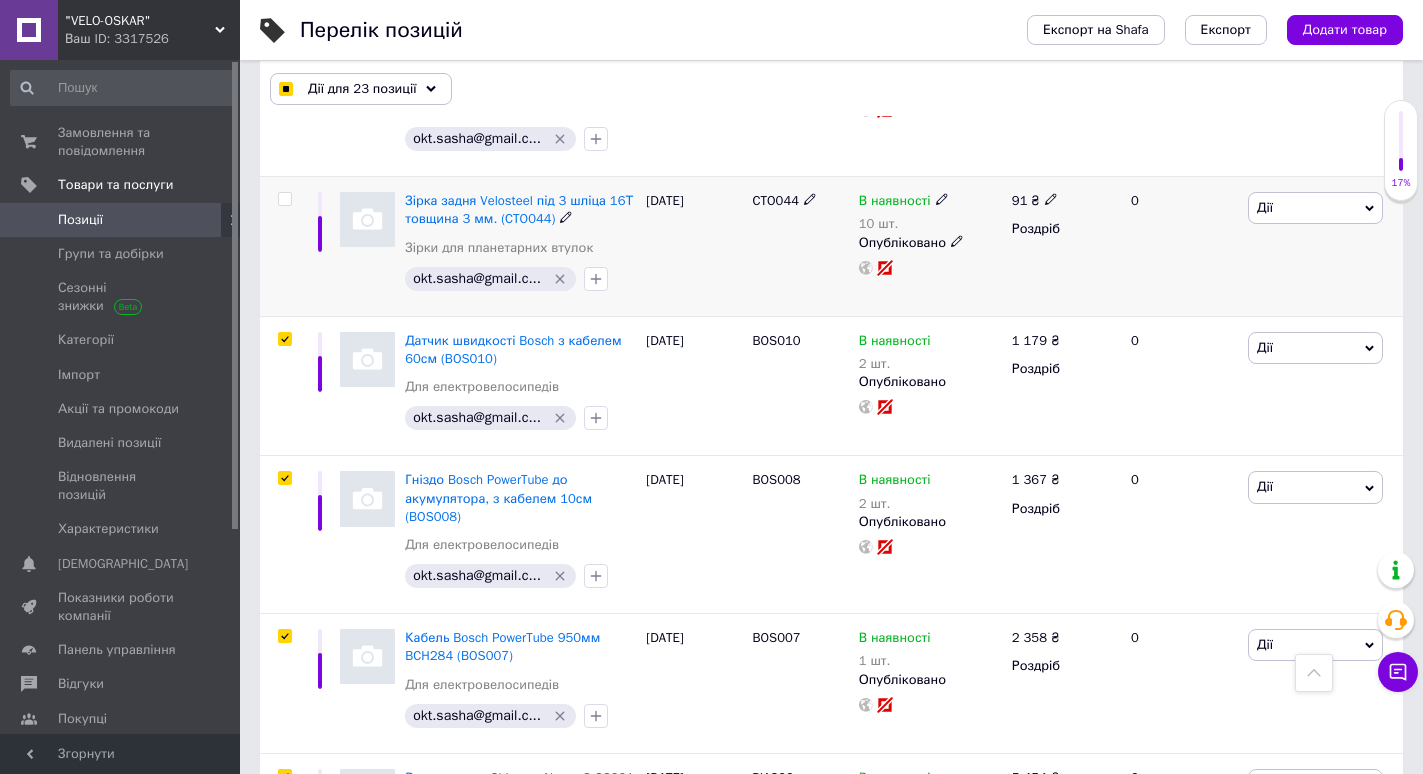 click at bounding box center [284, 199] 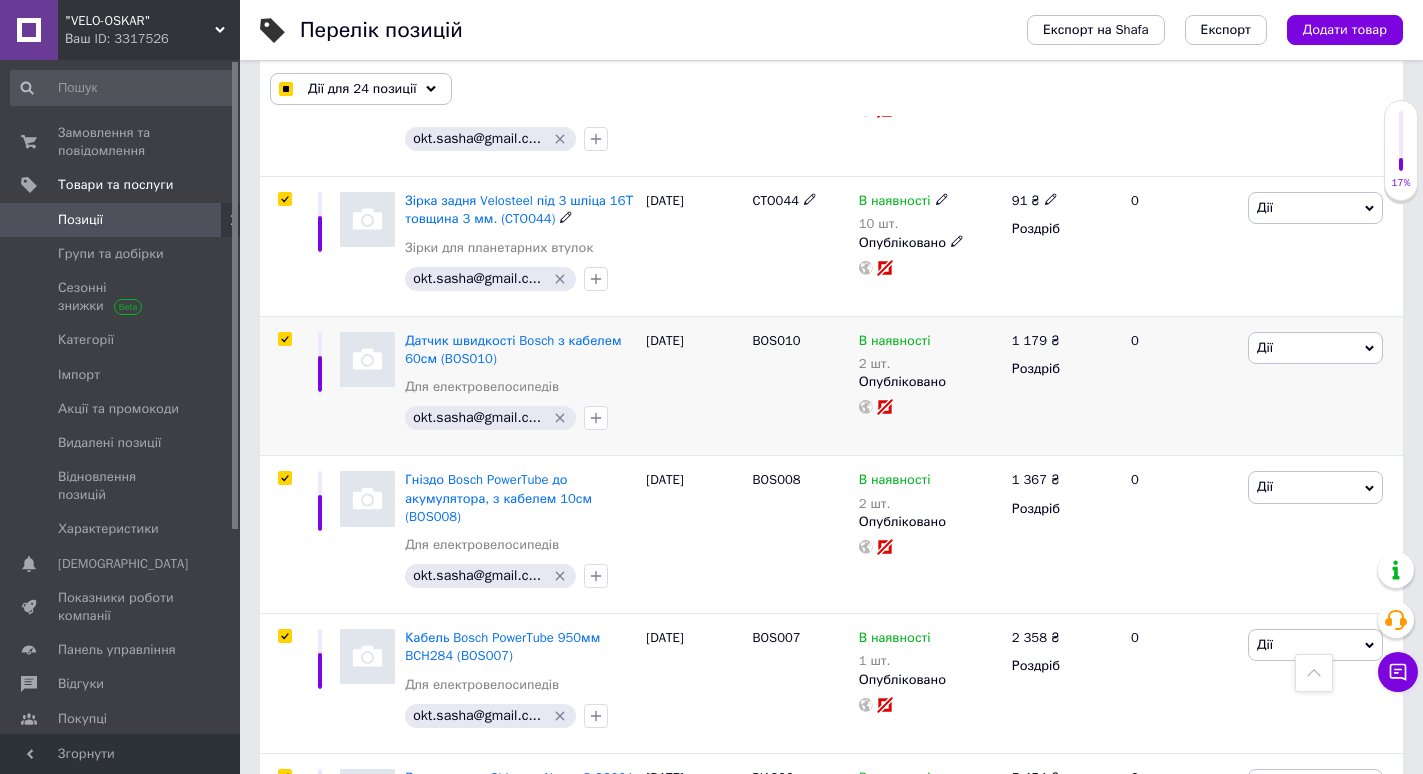 scroll, scrollTop: 2533, scrollLeft: 0, axis: vertical 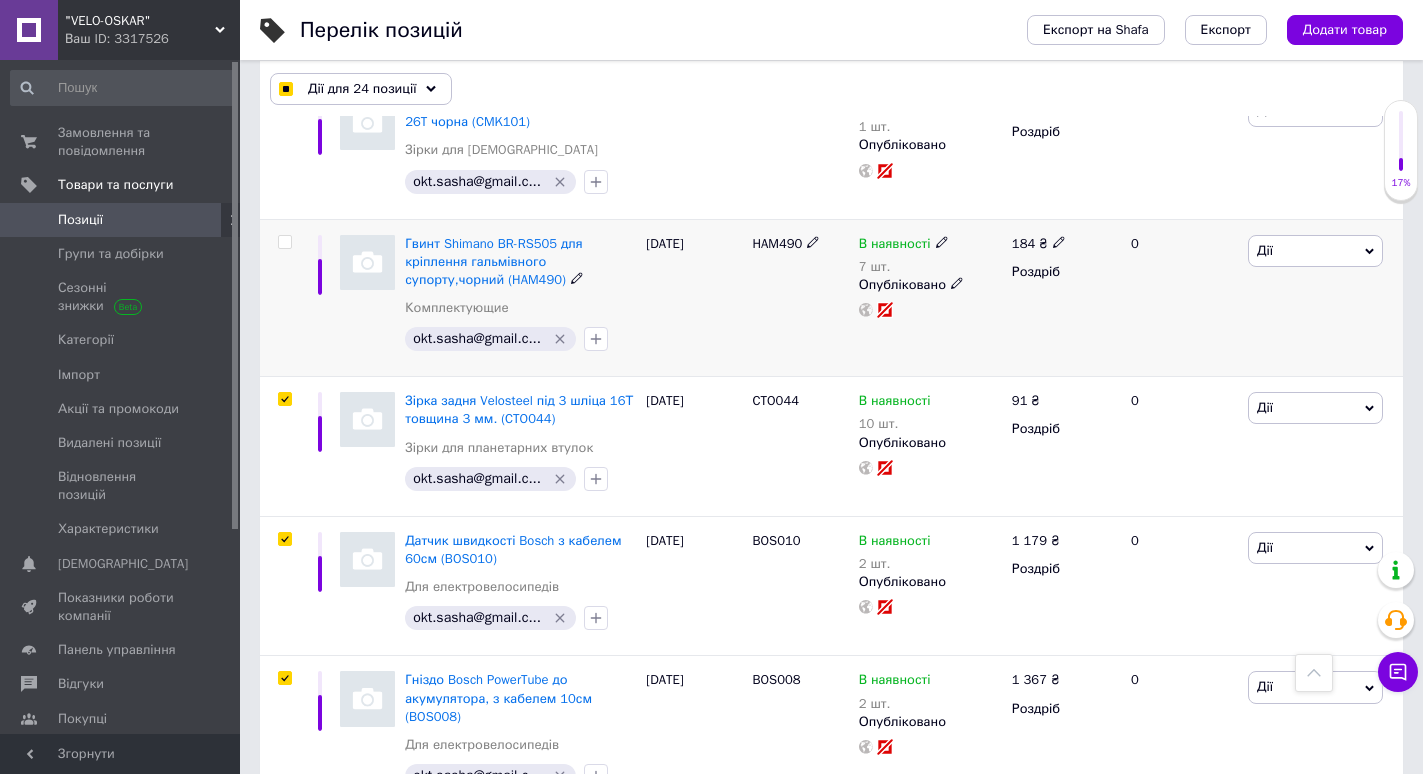 click at bounding box center (284, 242) 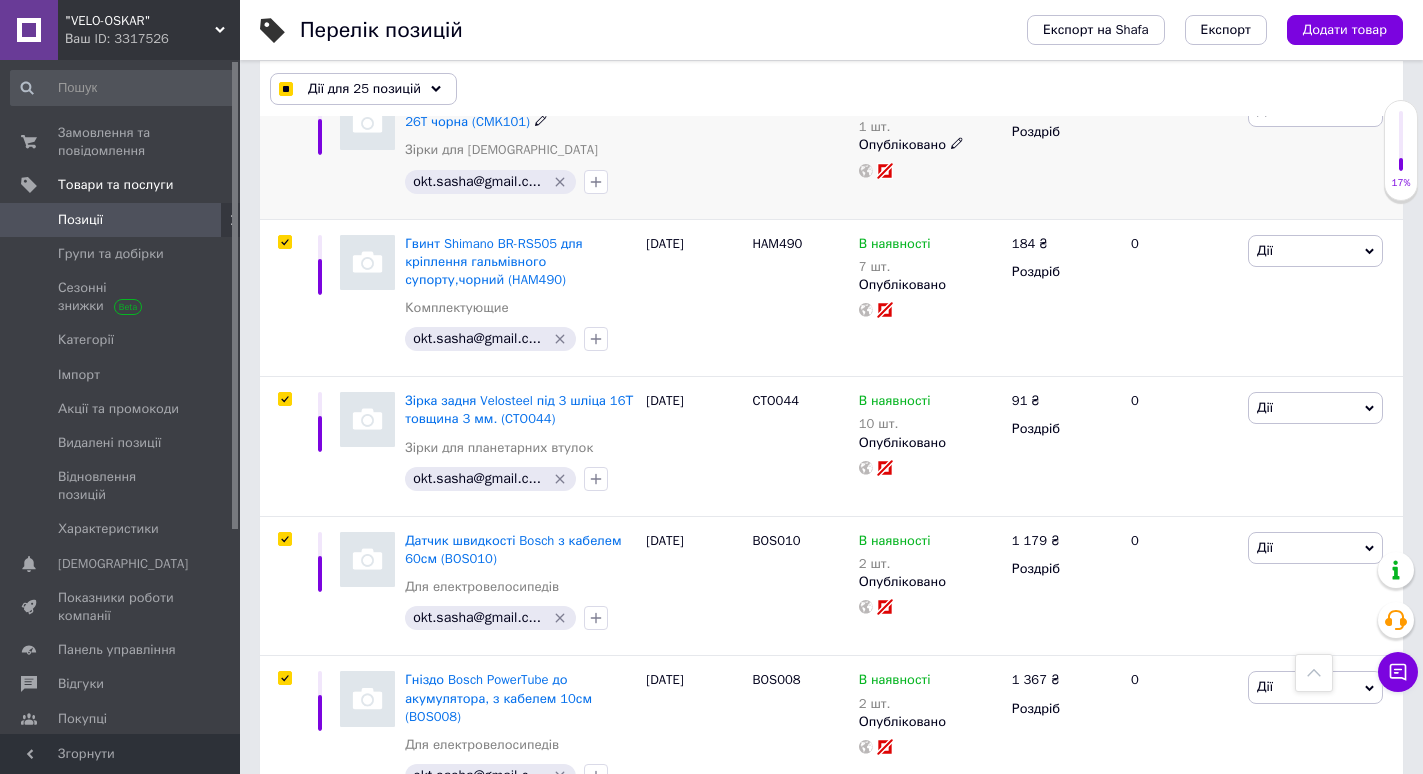 scroll, scrollTop: 2333, scrollLeft: 0, axis: vertical 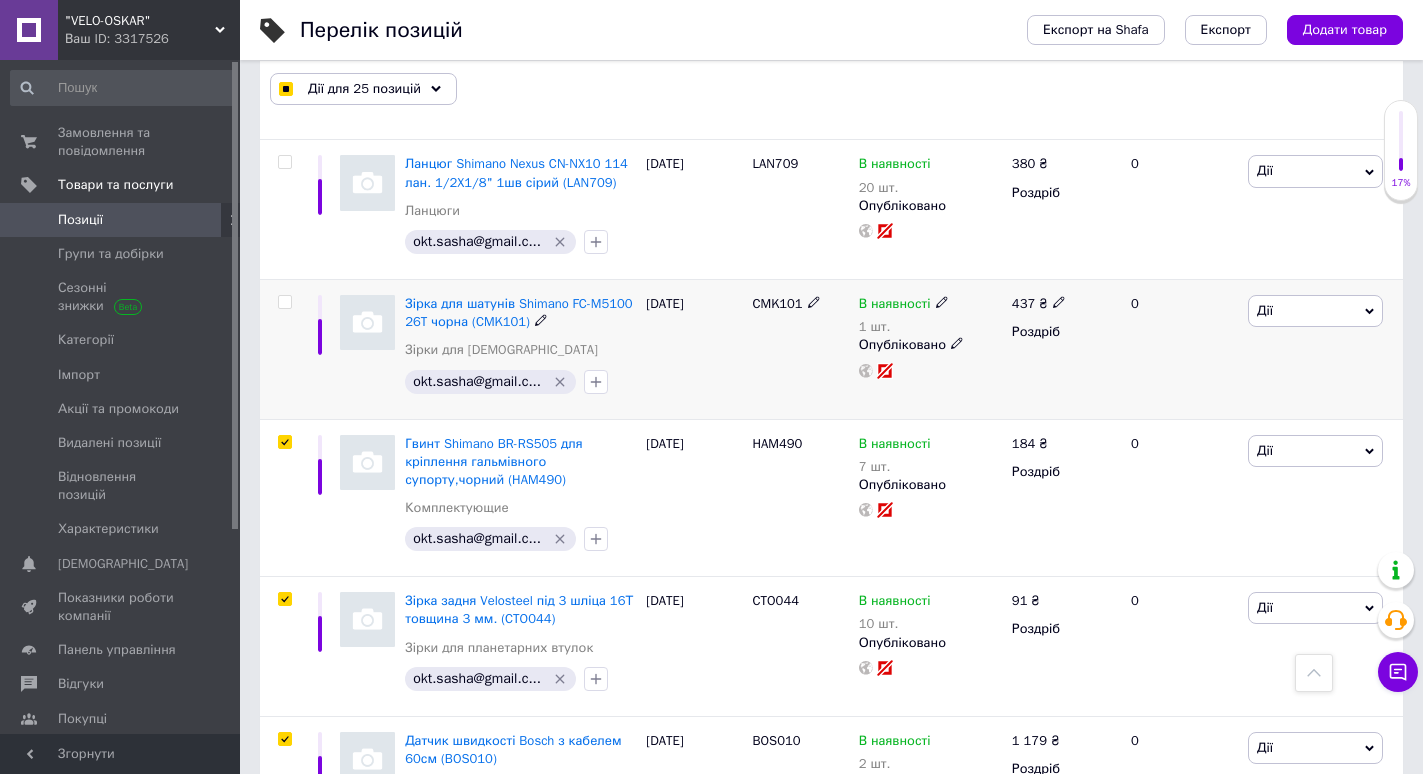 click at bounding box center [284, 302] 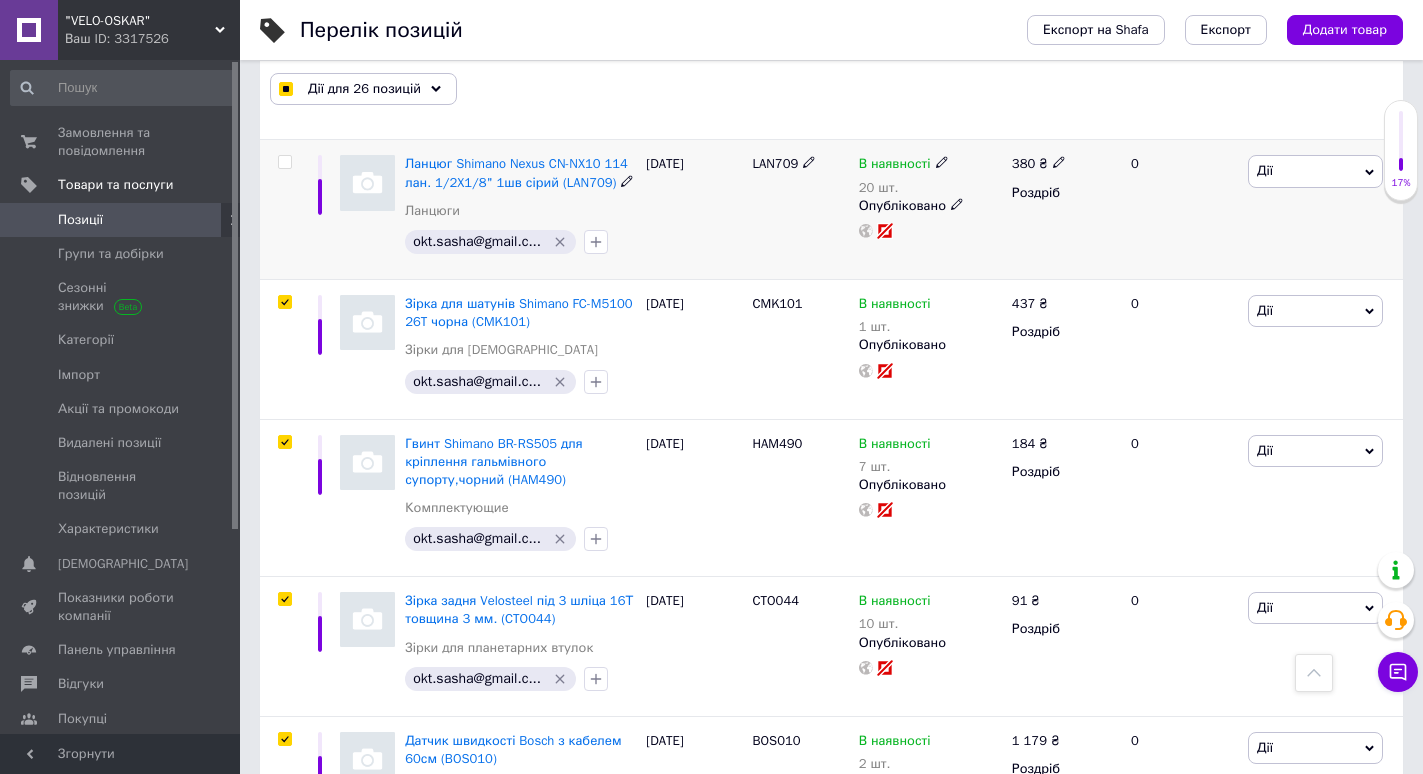 scroll, scrollTop: 2033, scrollLeft: 0, axis: vertical 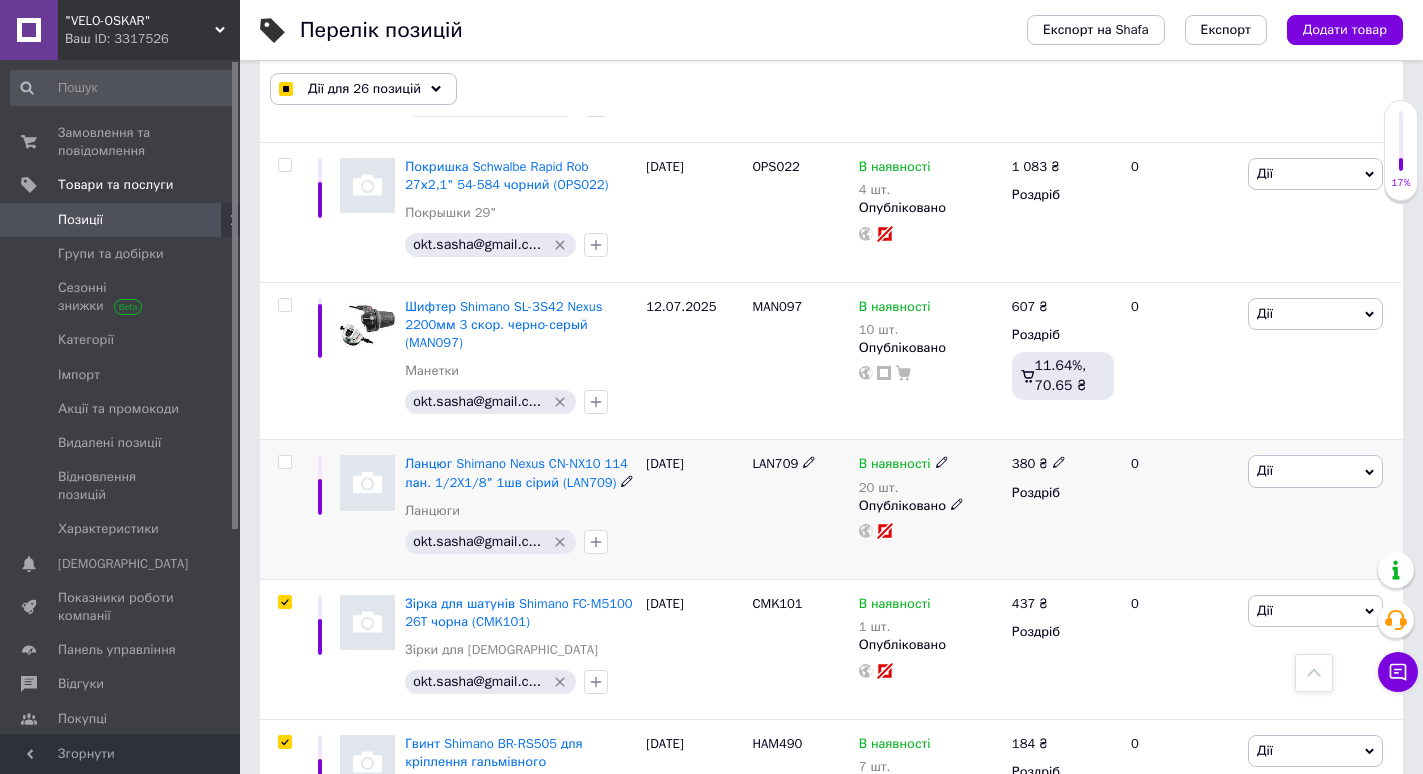 click at bounding box center [284, 462] 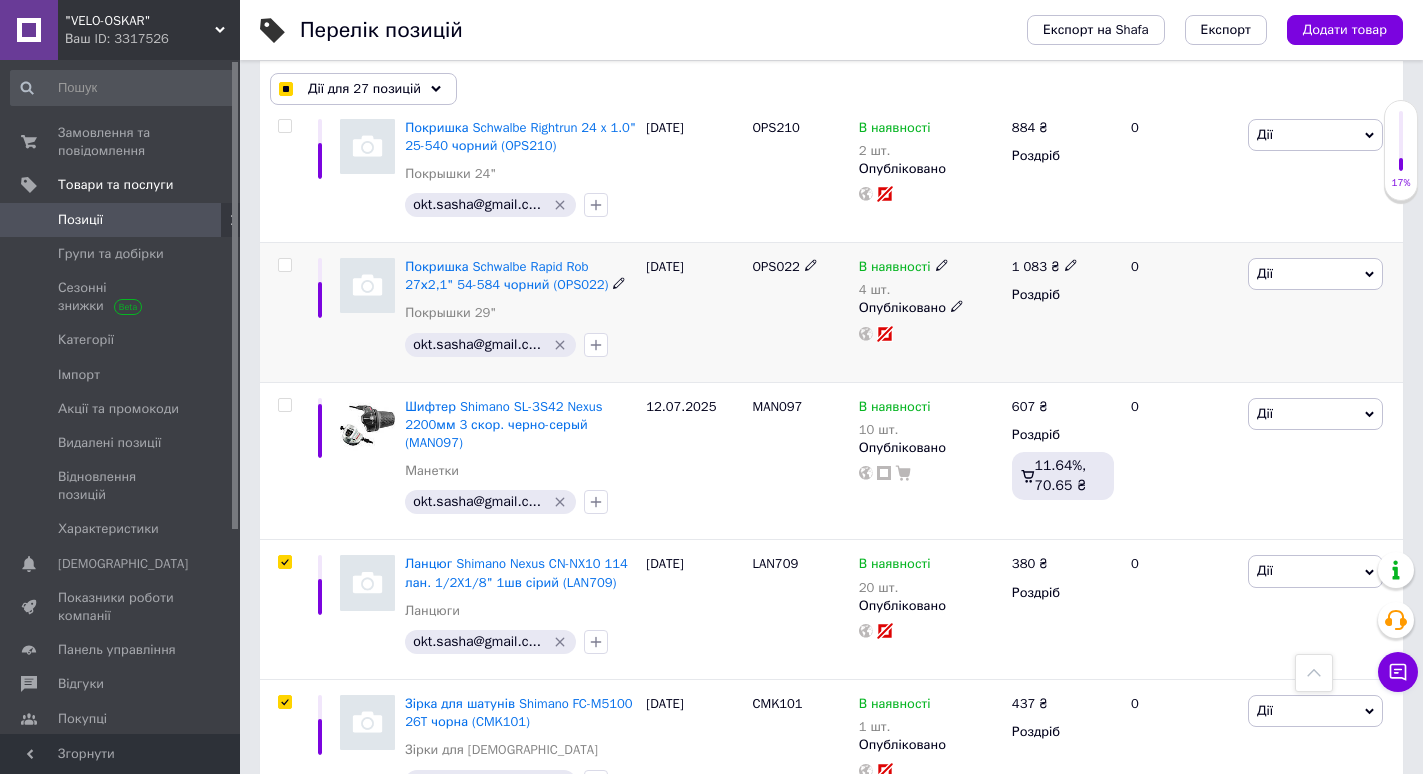 scroll, scrollTop: 1833, scrollLeft: 0, axis: vertical 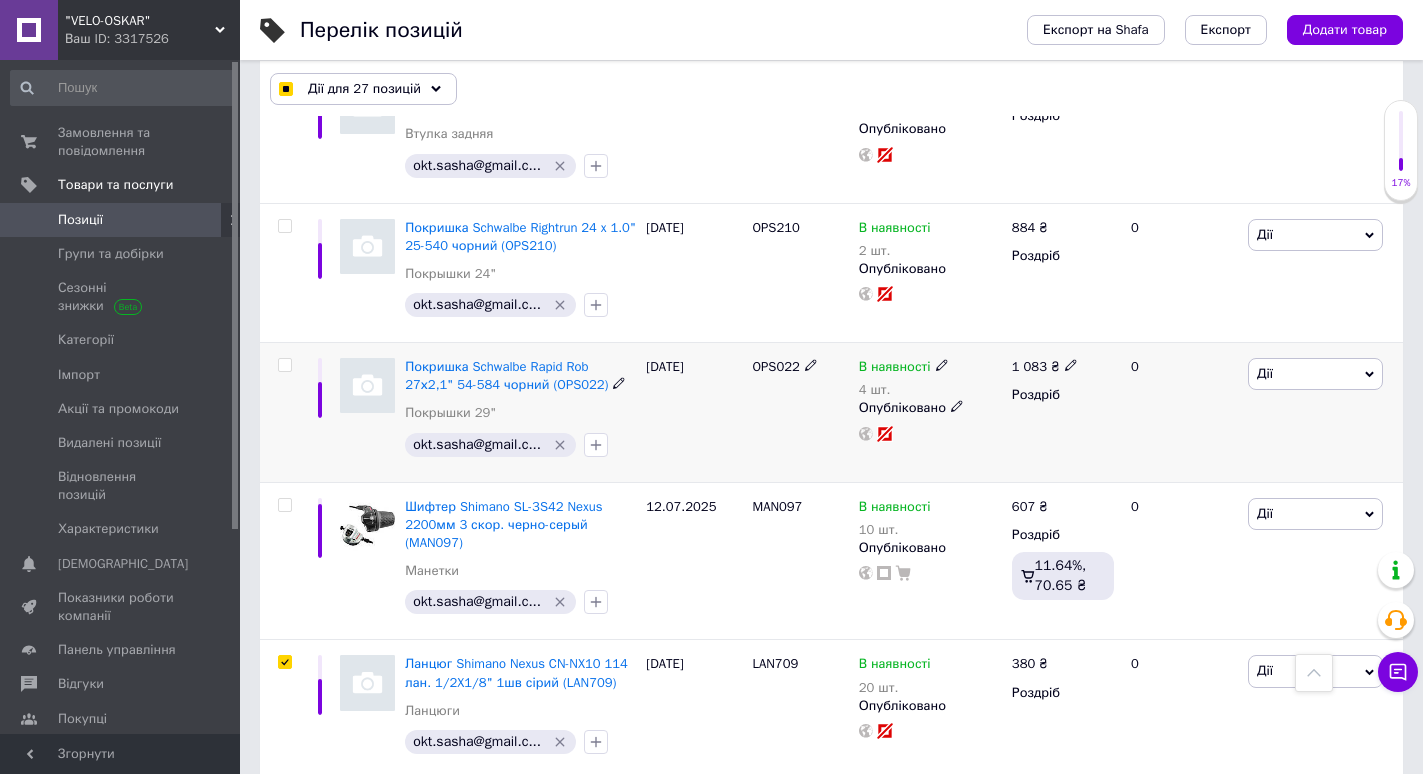 click at bounding box center [284, 365] 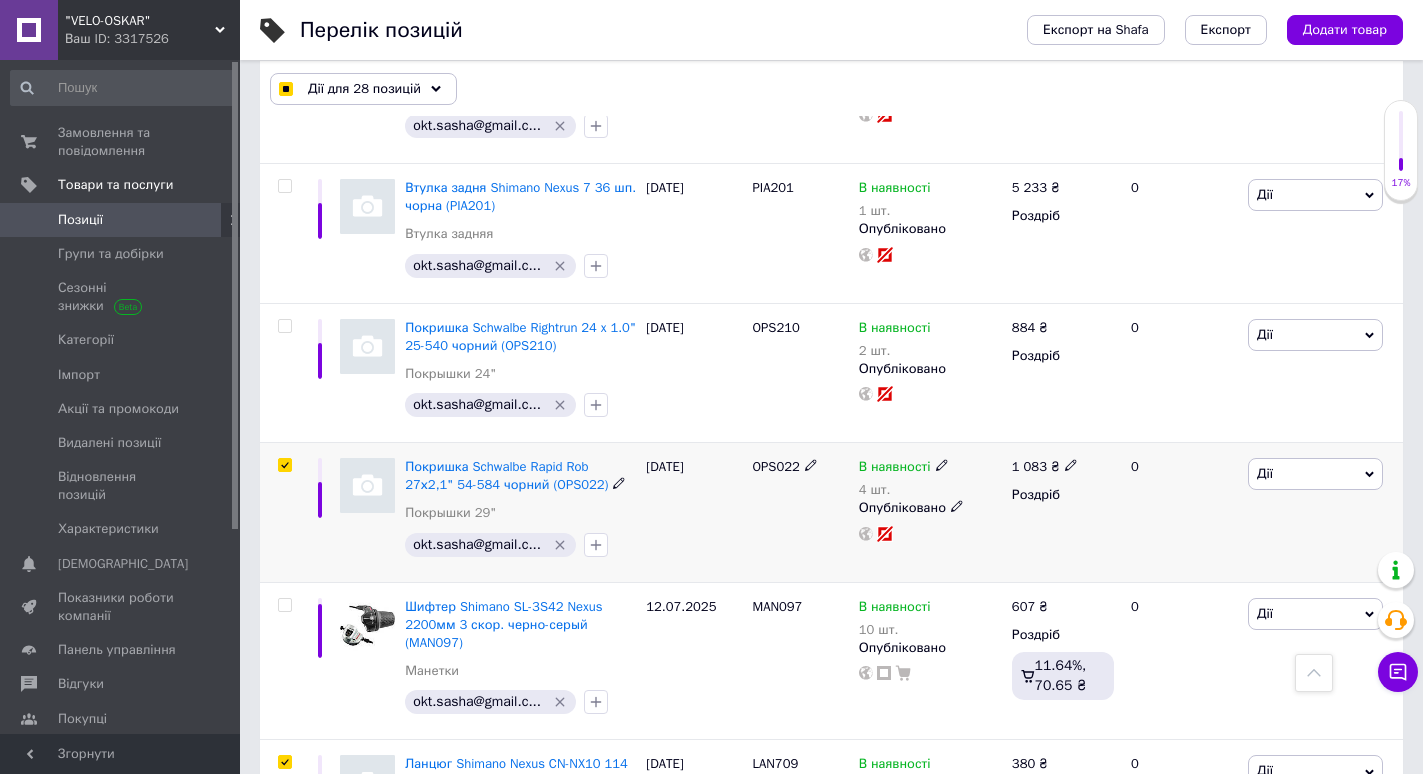 scroll, scrollTop: 1633, scrollLeft: 0, axis: vertical 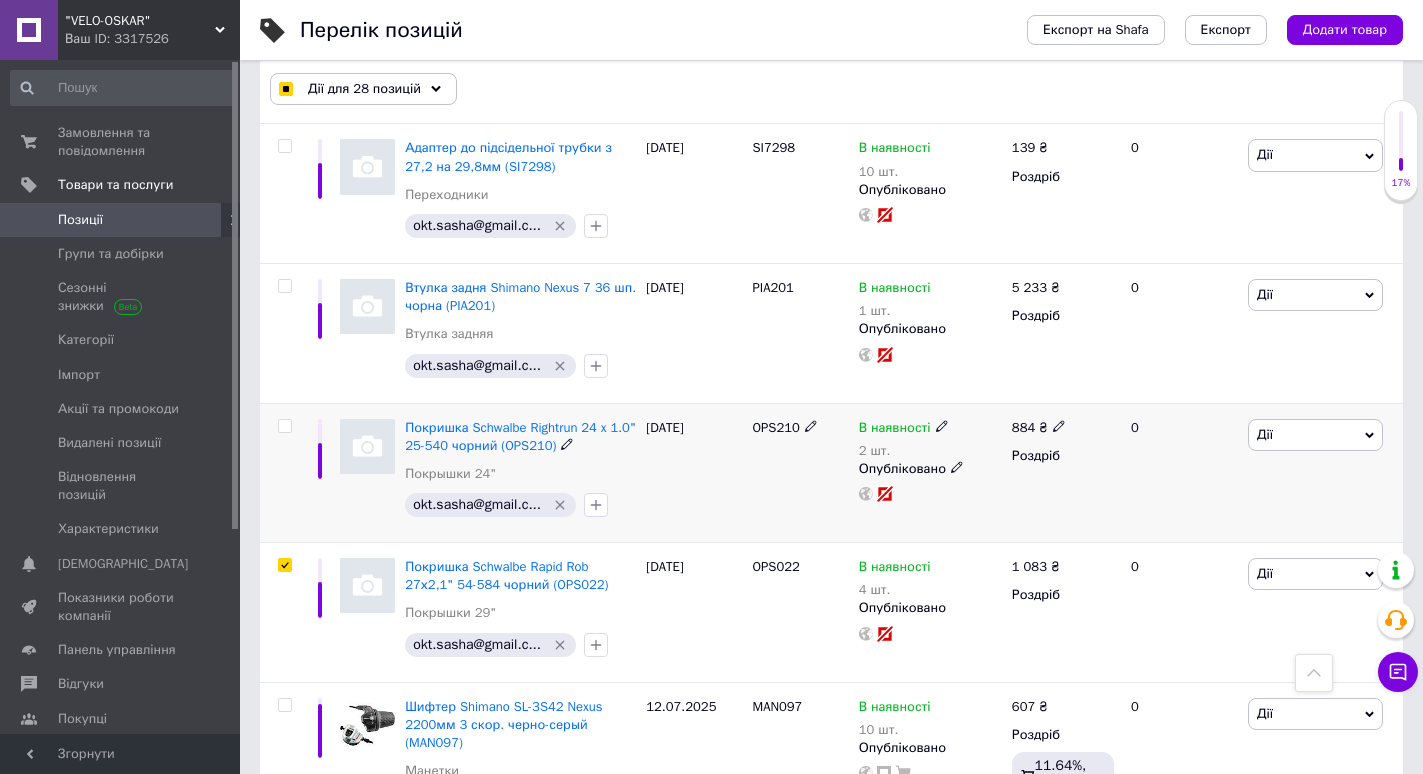 click at bounding box center [284, 426] 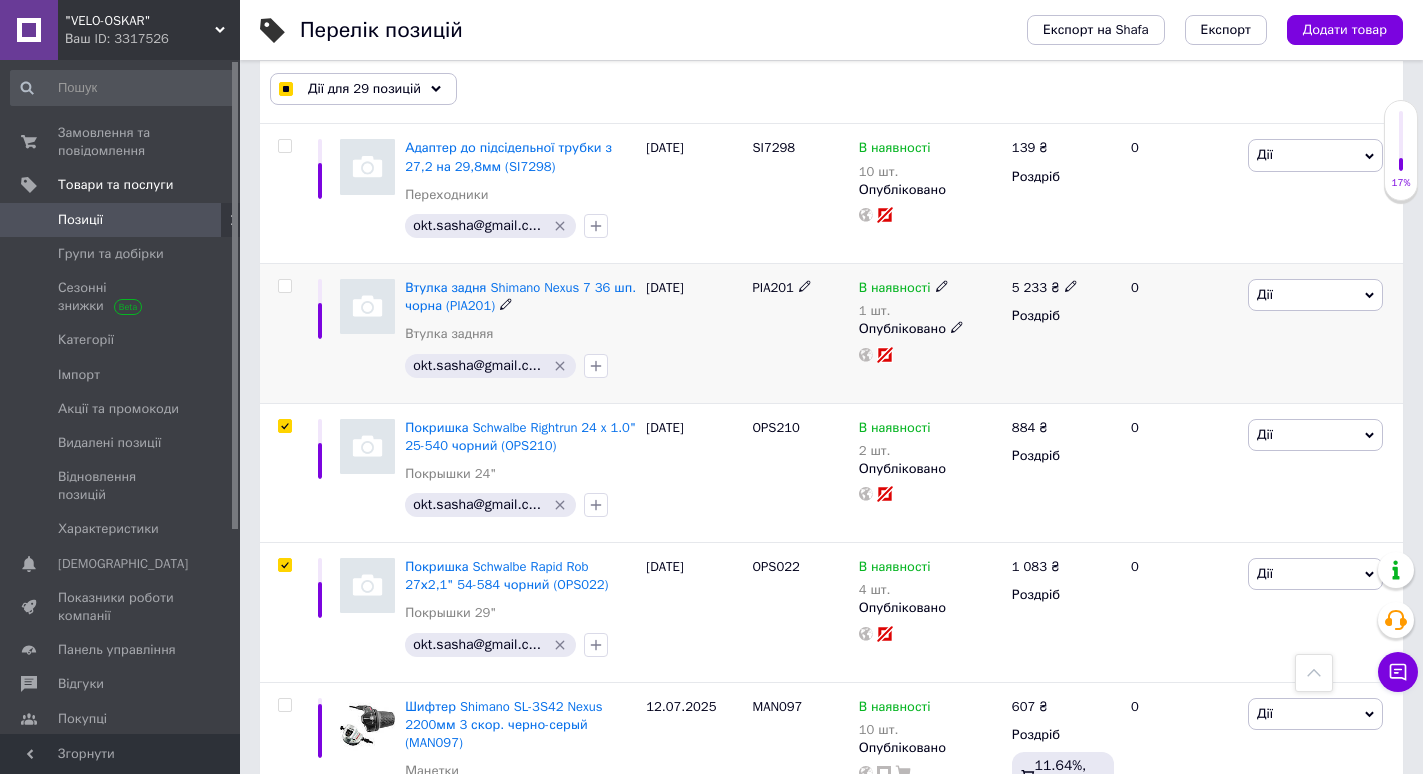 drag, startPoint x: 280, startPoint y: 254, endPoint x: 288, endPoint y: 319, distance: 65.490456 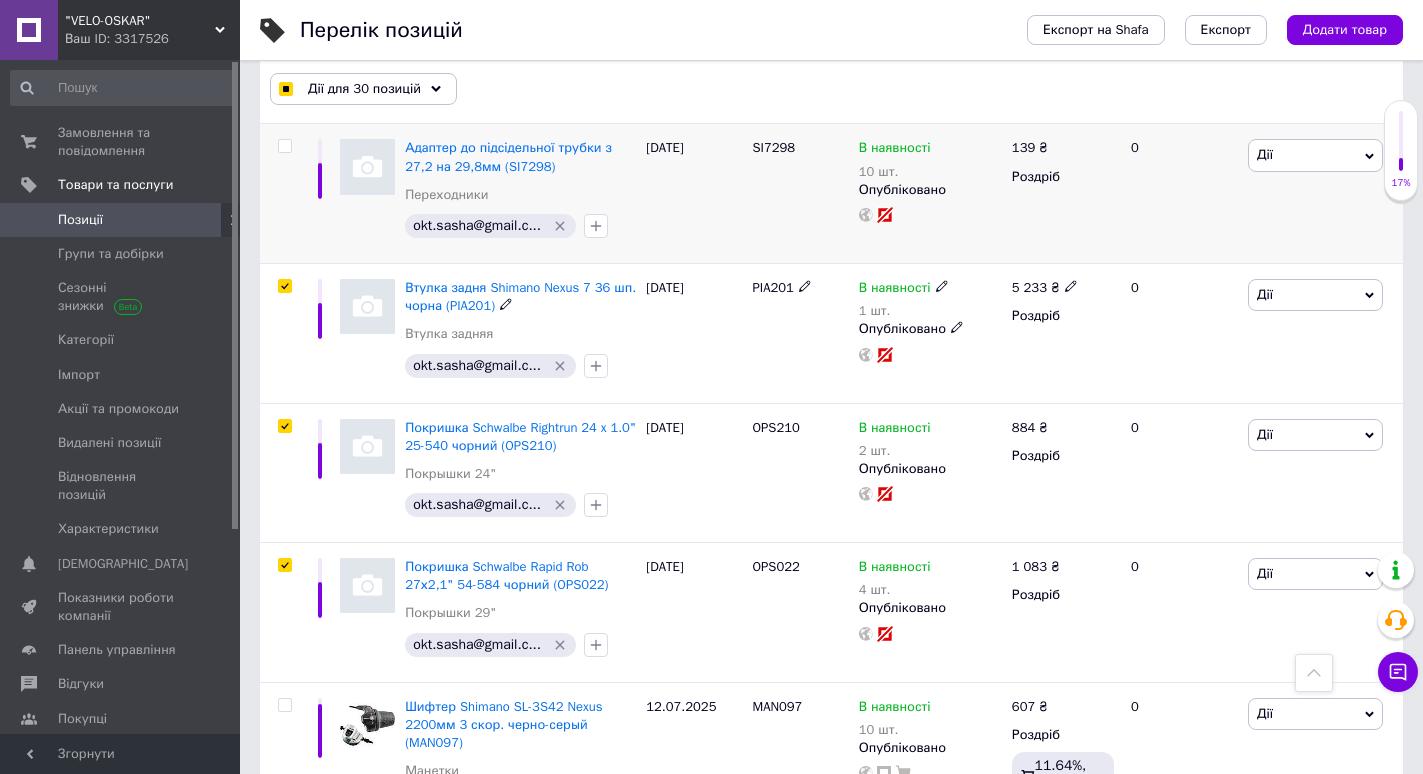scroll, scrollTop: 1433, scrollLeft: 0, axis: vertical 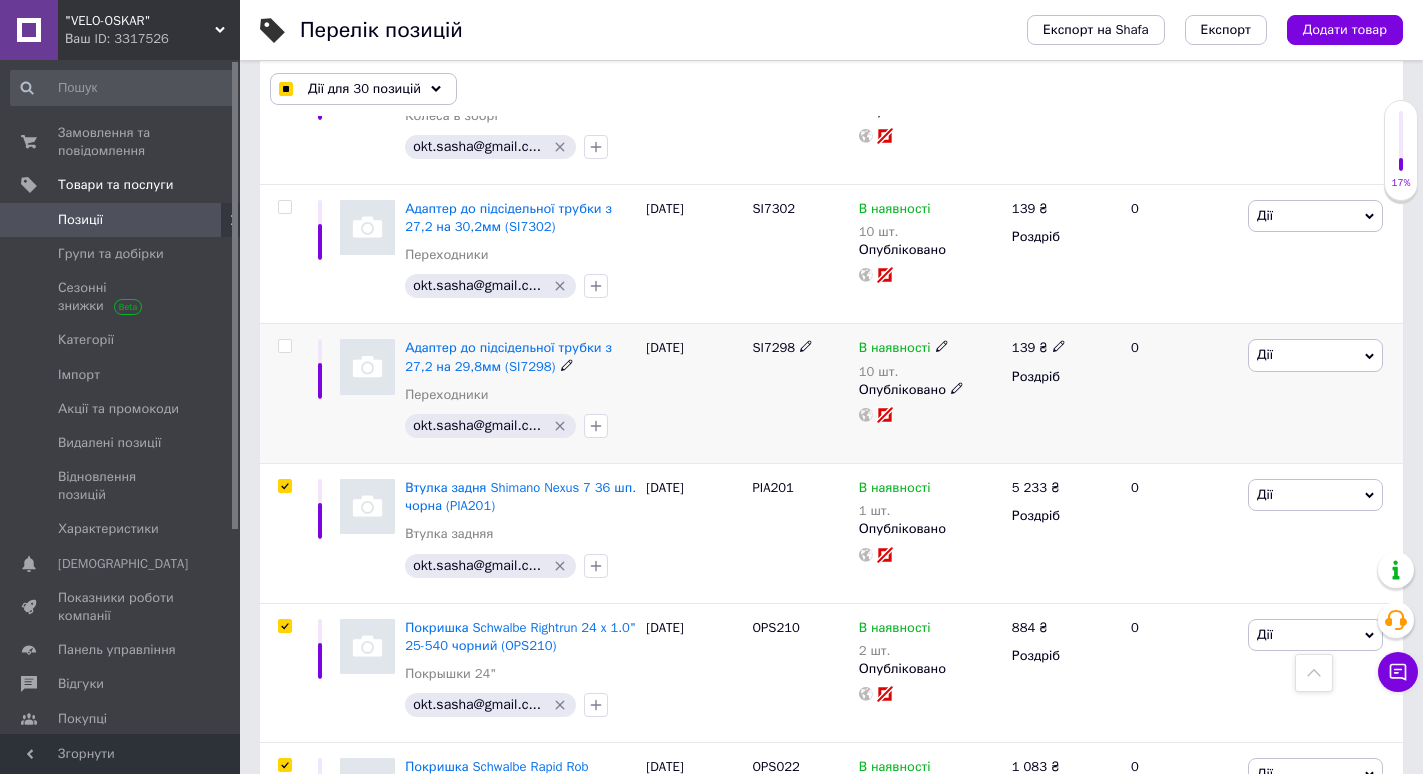 click at bounding box center (284, 346) 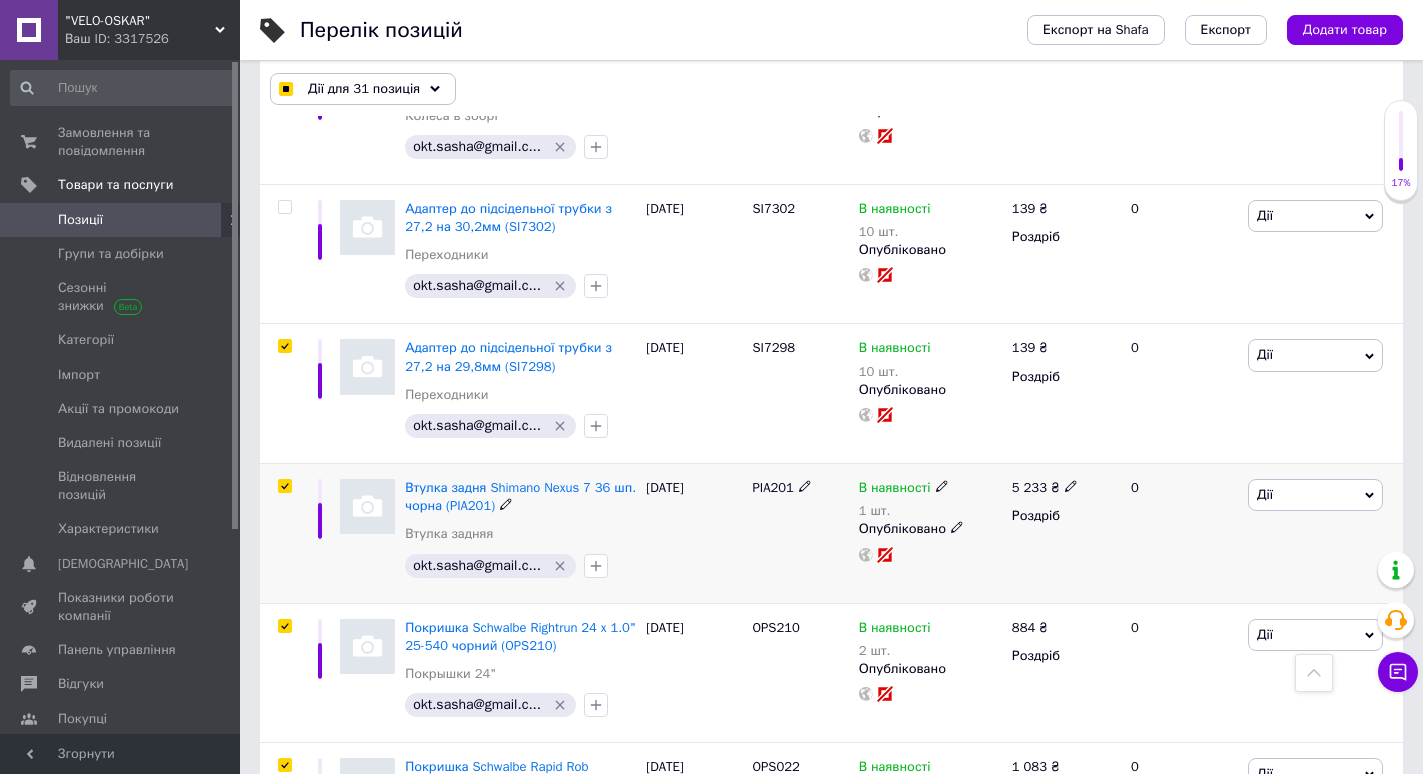 scroll, scrollTop: 1233, scrollLeft: 0, axis: vertical 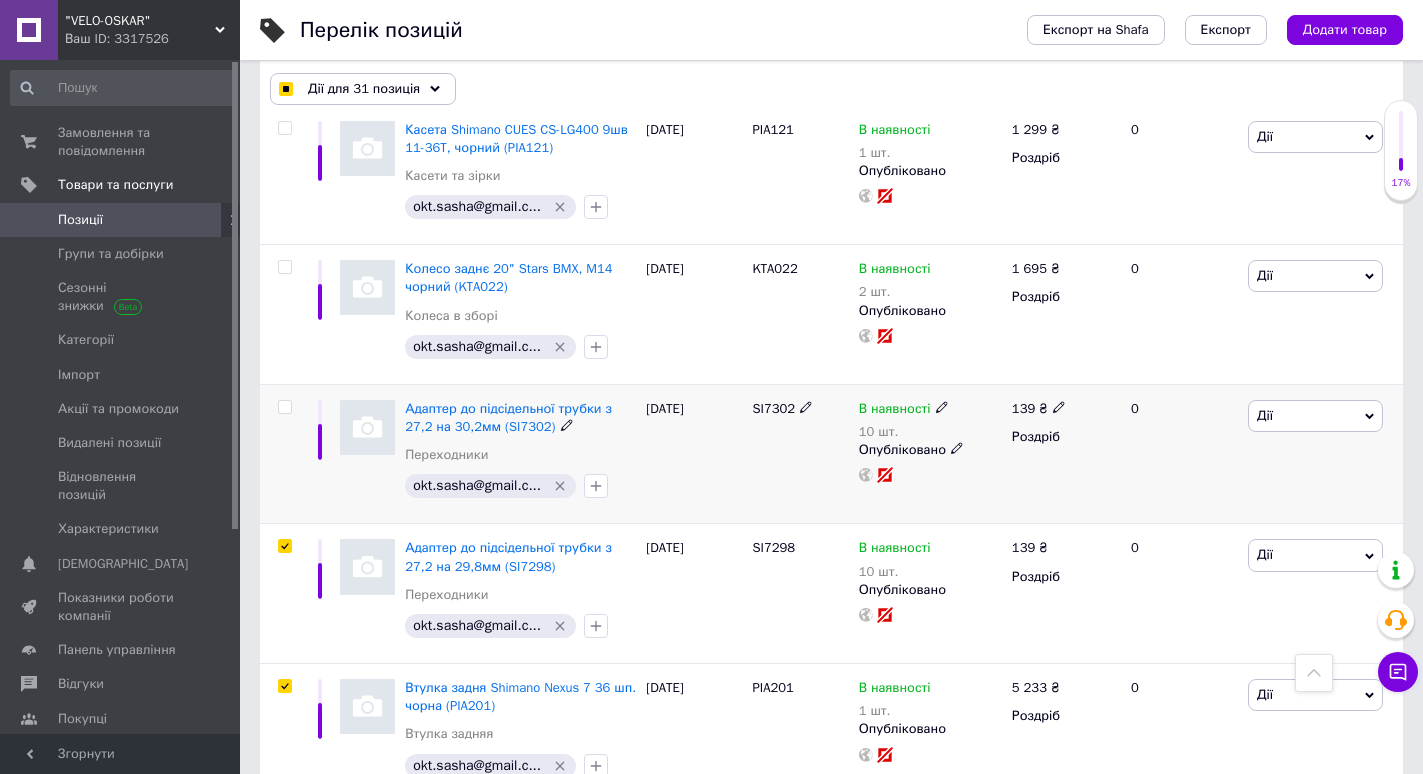 click at bounding box center [284, 407] 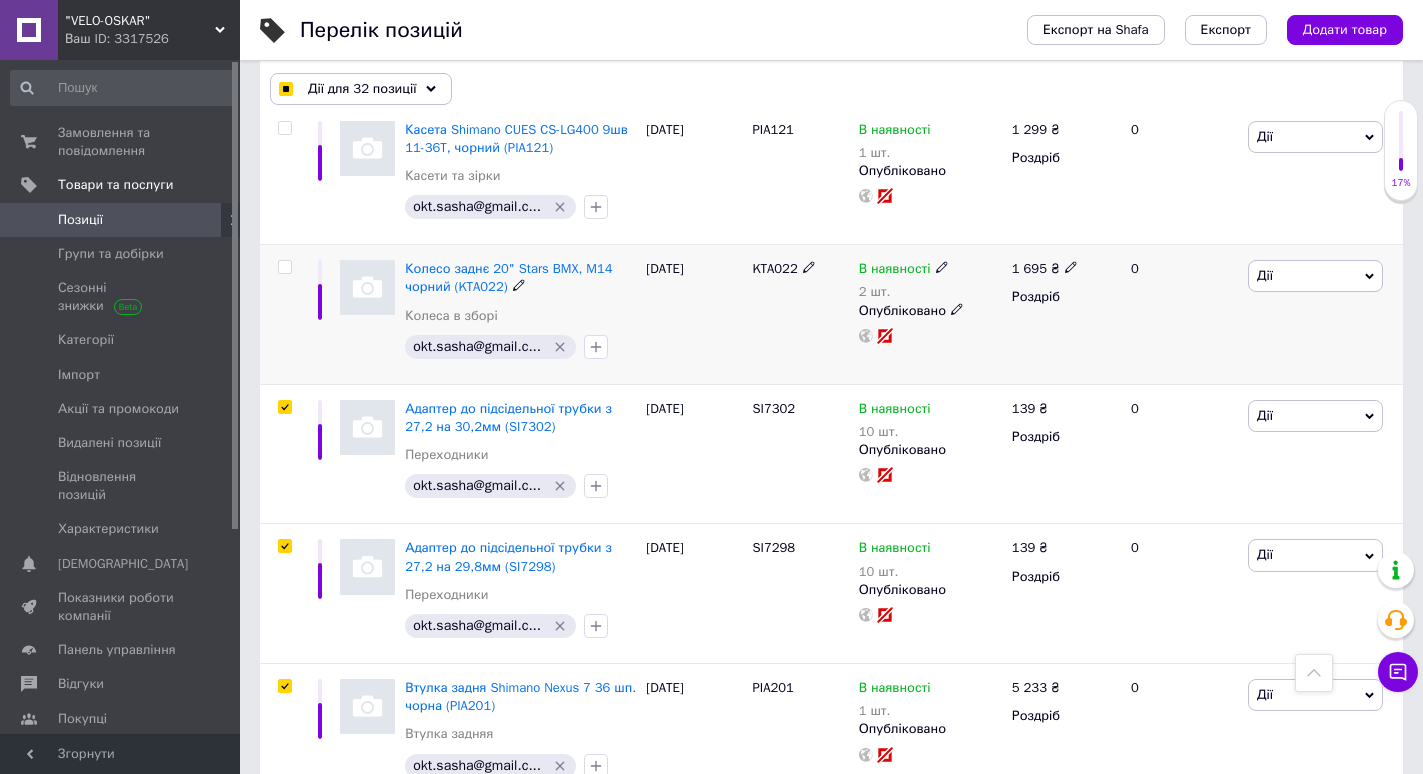 click at bounding box center [284, 267] 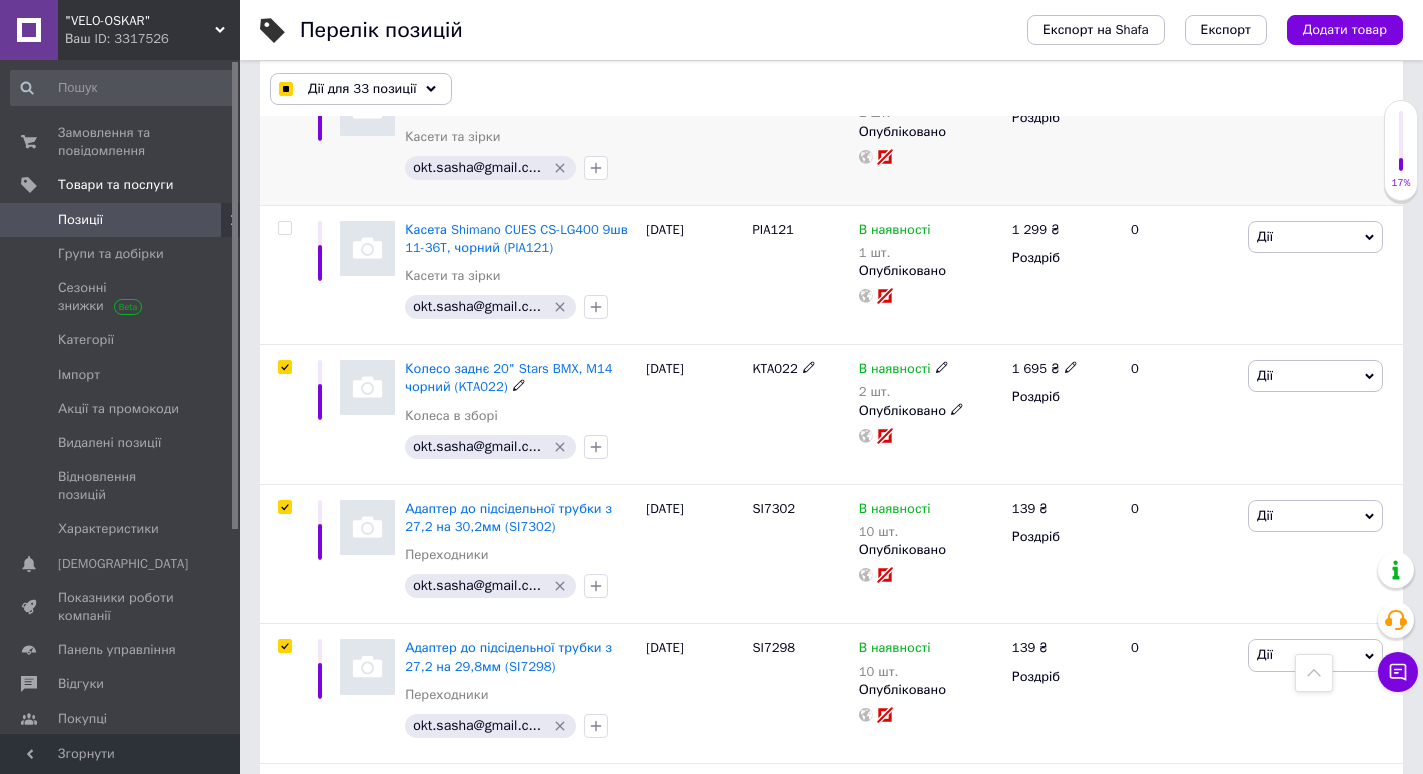 scroll, scrollTop: 833, scrollLeft: 0, axis: vertical 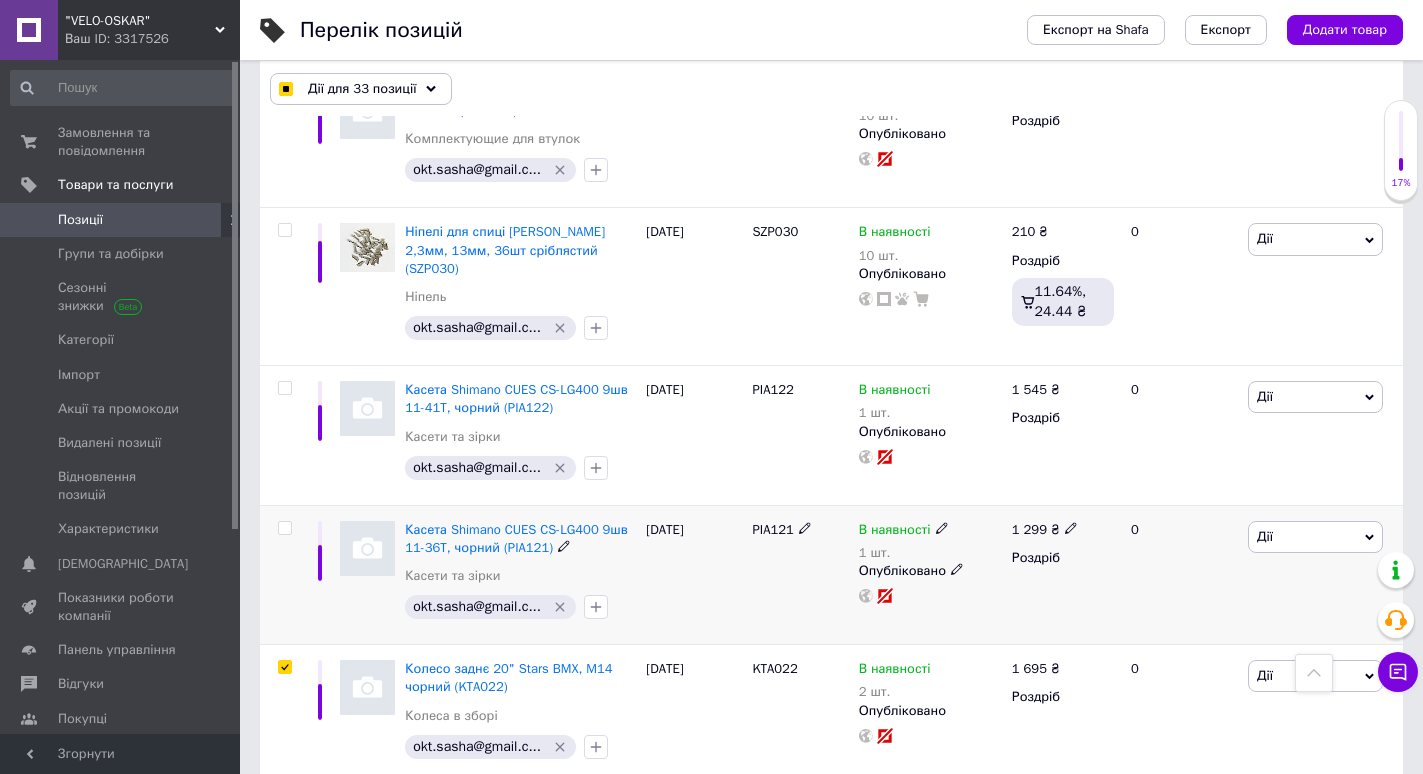 click at bounding box center [284, 528] 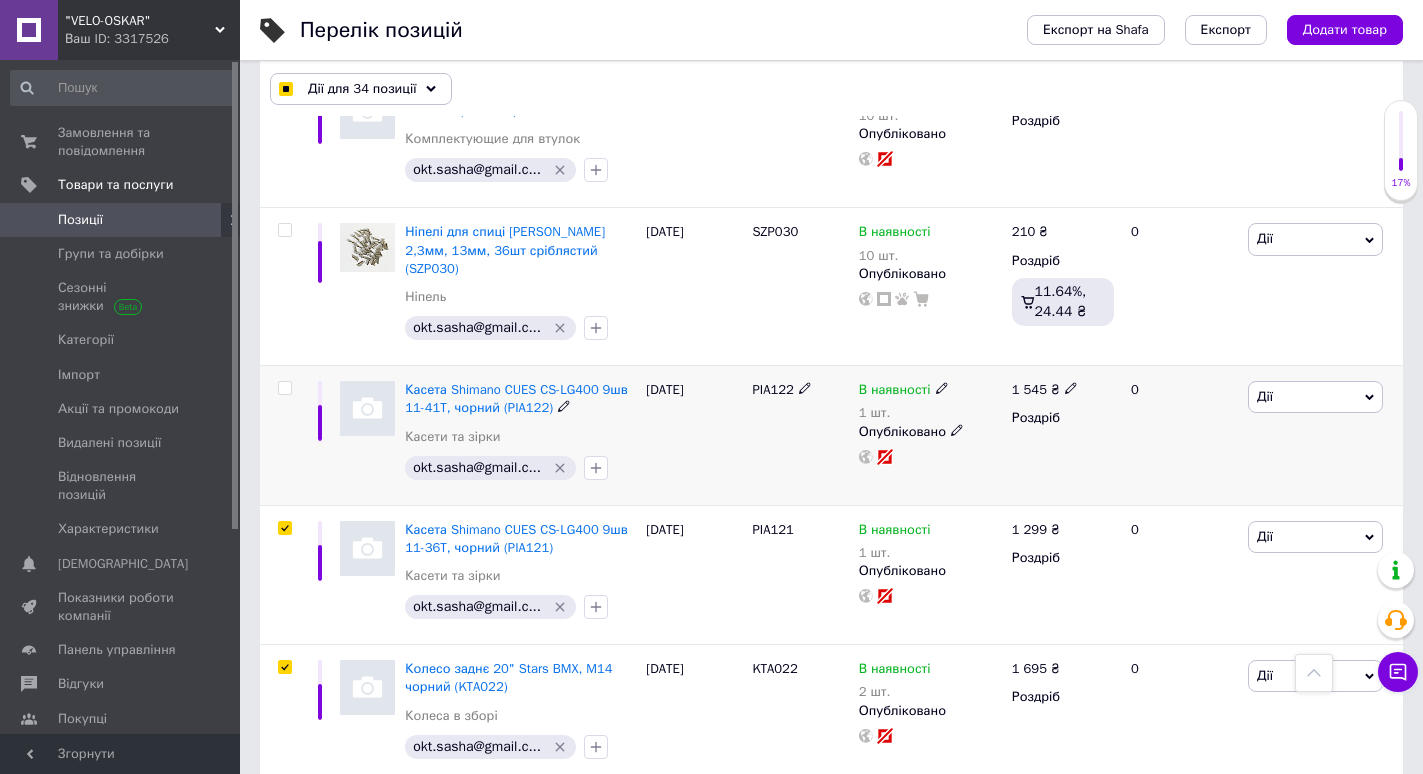 drag, startPoint x: 287, startPoint y: 350, endPoint x: 289, endPoint y: 398, distance: 48.04165 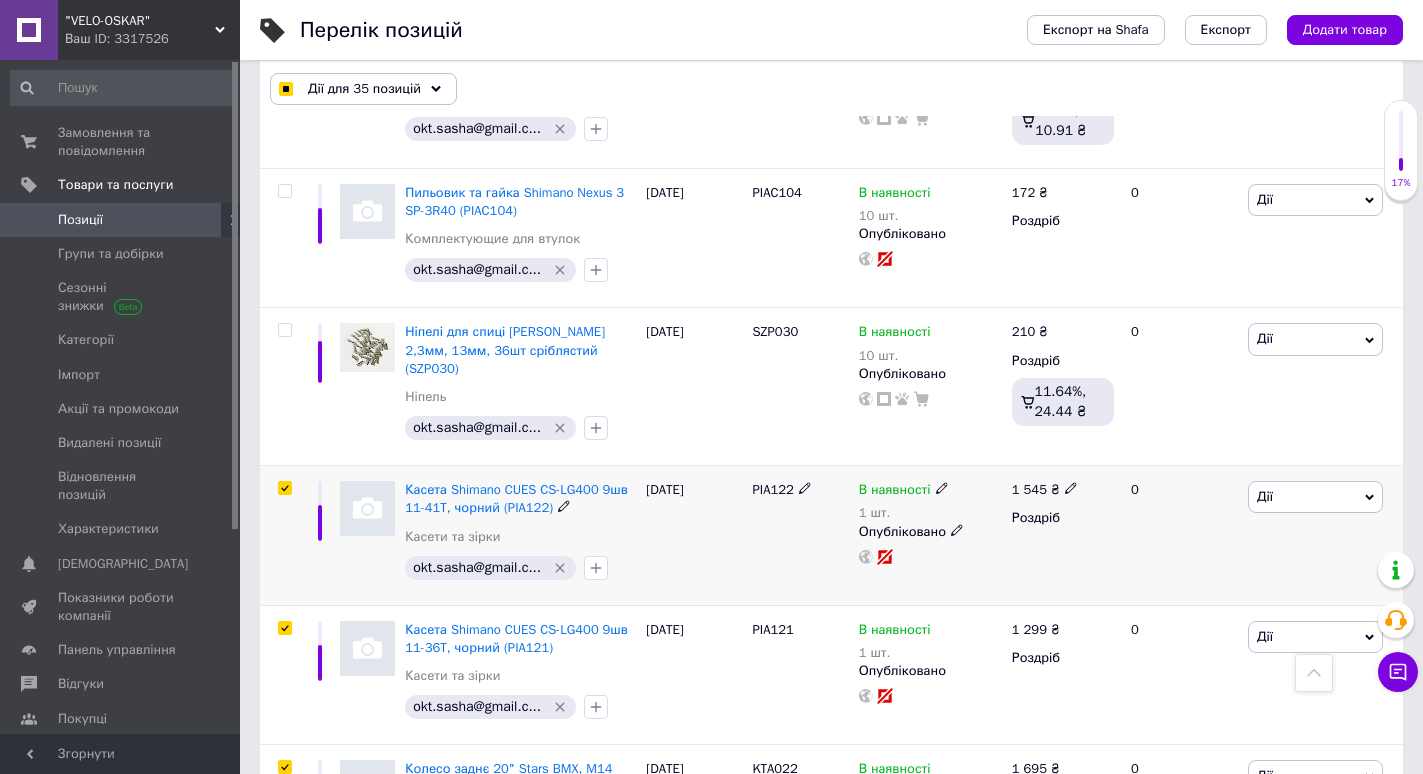 scroll, scrollTop: 633, scrollLeft: 0, axis: vertical 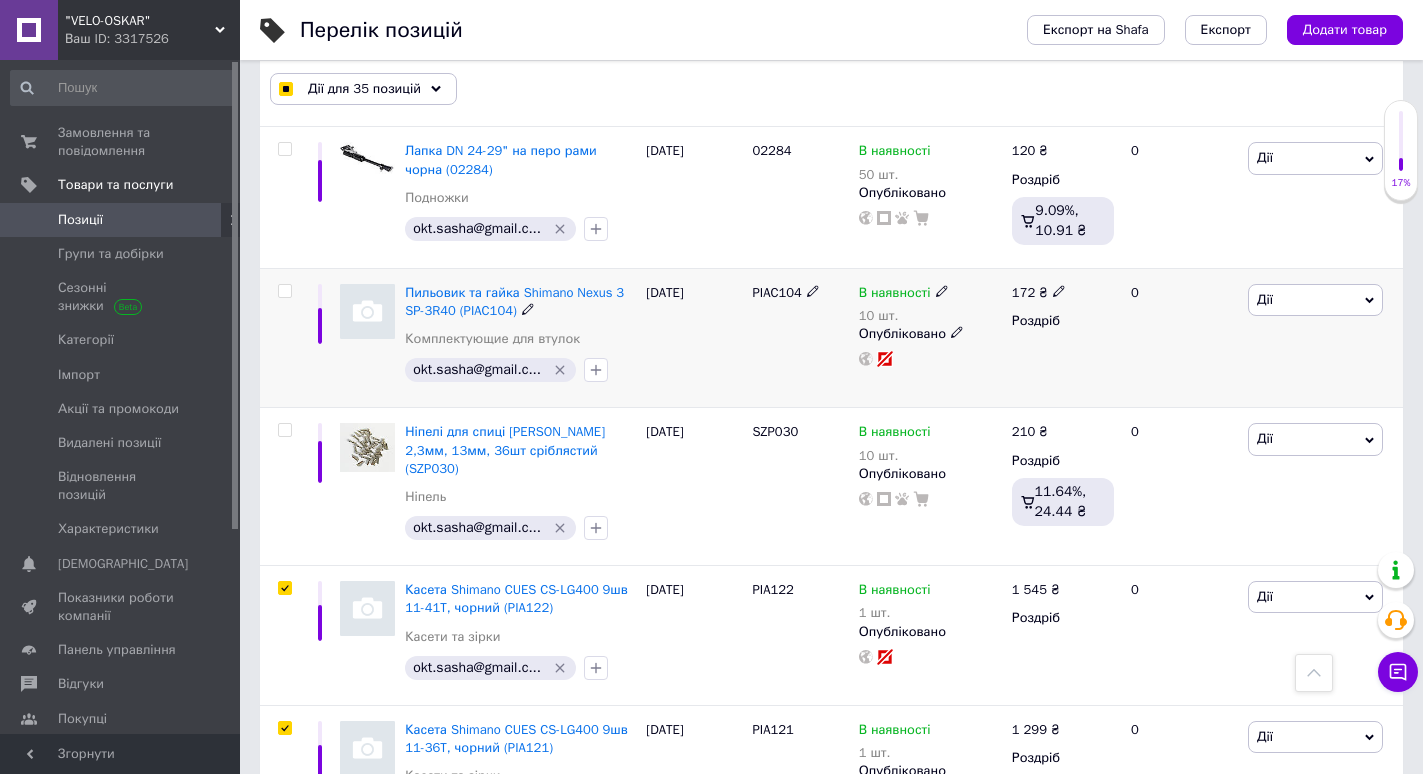 click at bounding box center [284, 291] 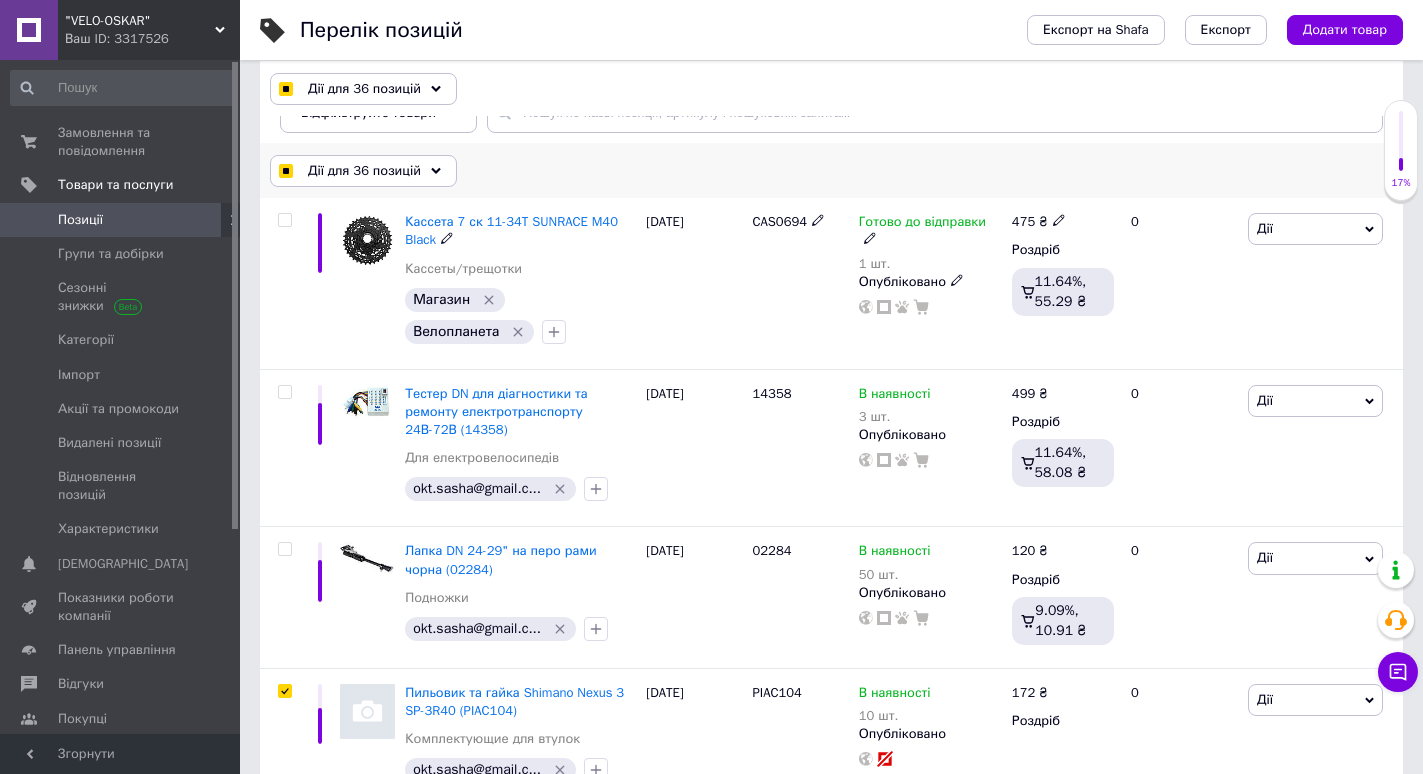 scroll, scrollTop: 0, scrollLeft: 0, axis: both 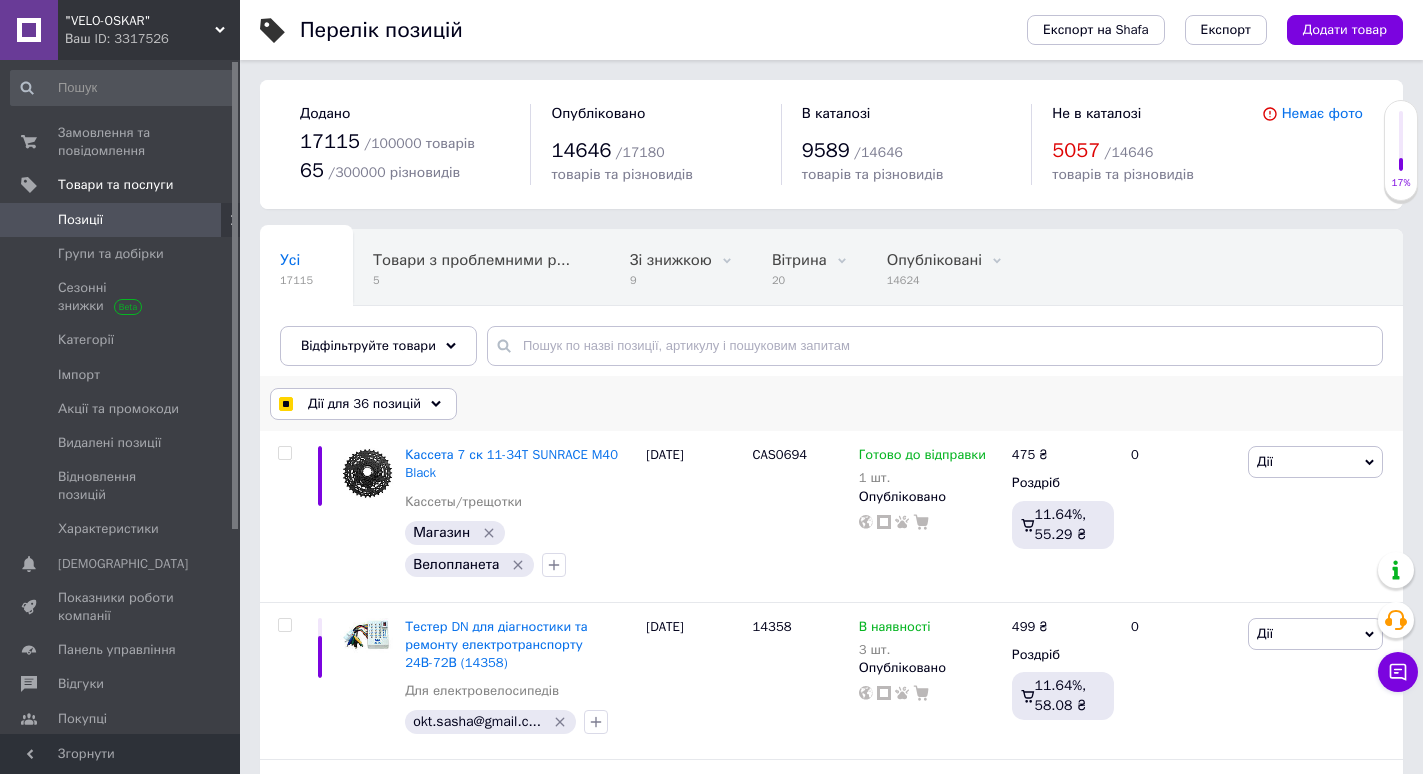 click on "Дії для 36 позицій" at bounding box center (364, 404) 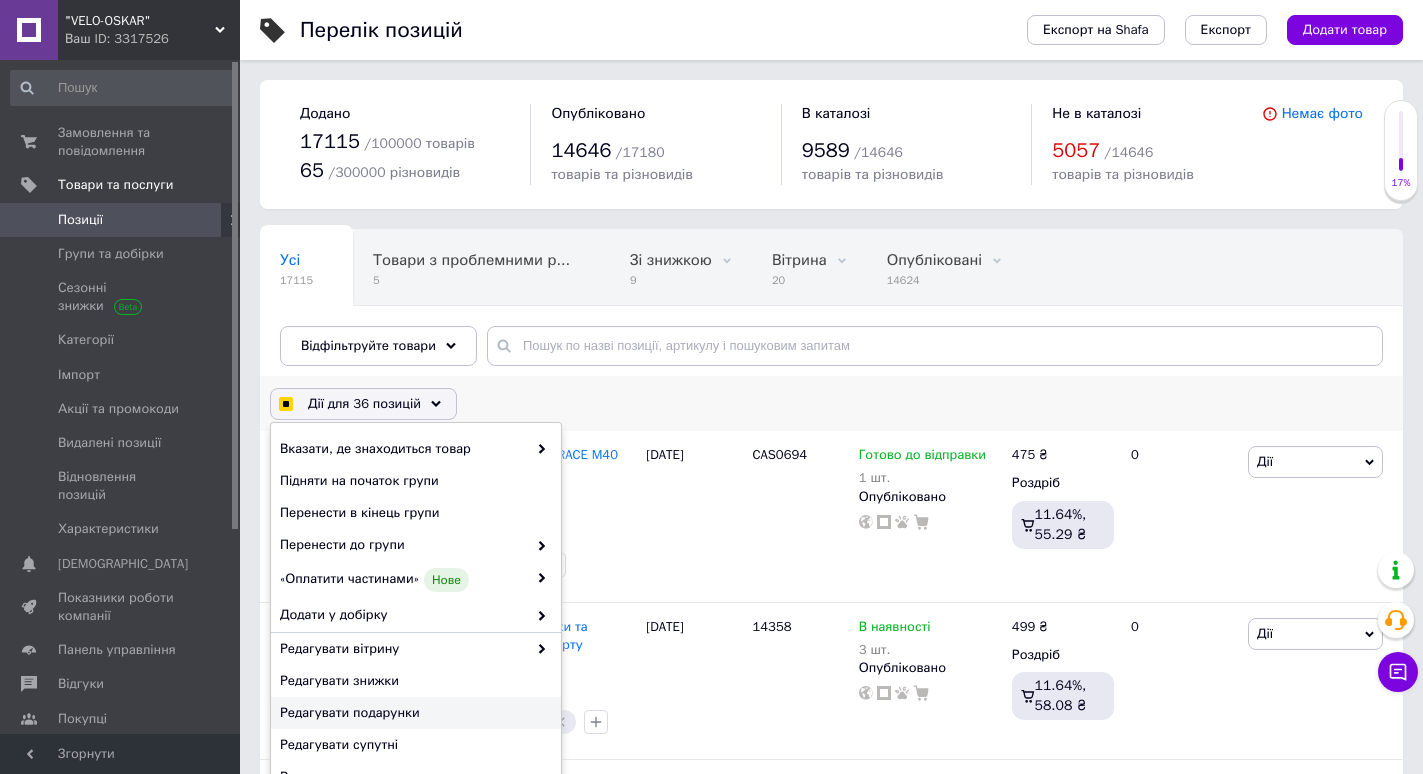 scroll, scrollTop: 137, scrollLeft: 0, axis: vertical 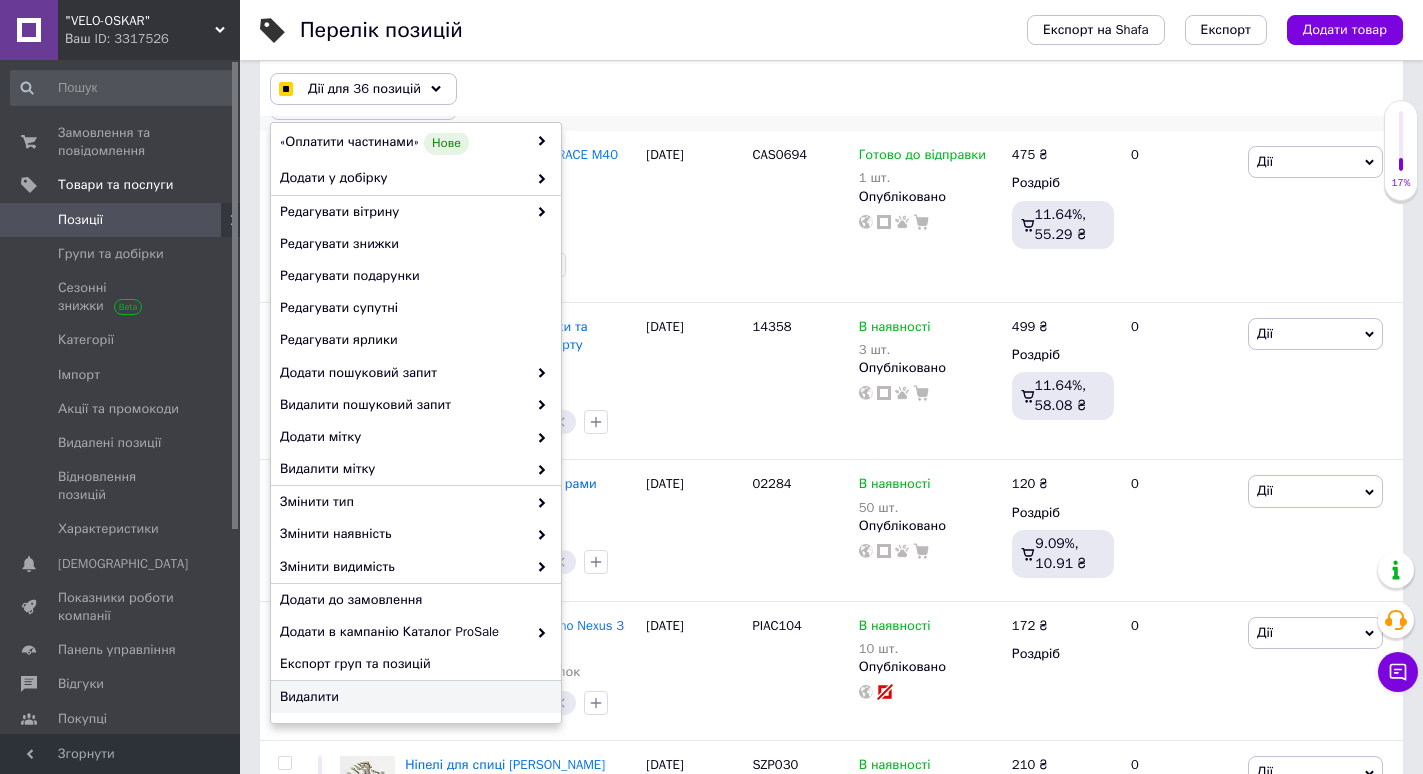 click on "Видалити" at bounding box center (413, 697) 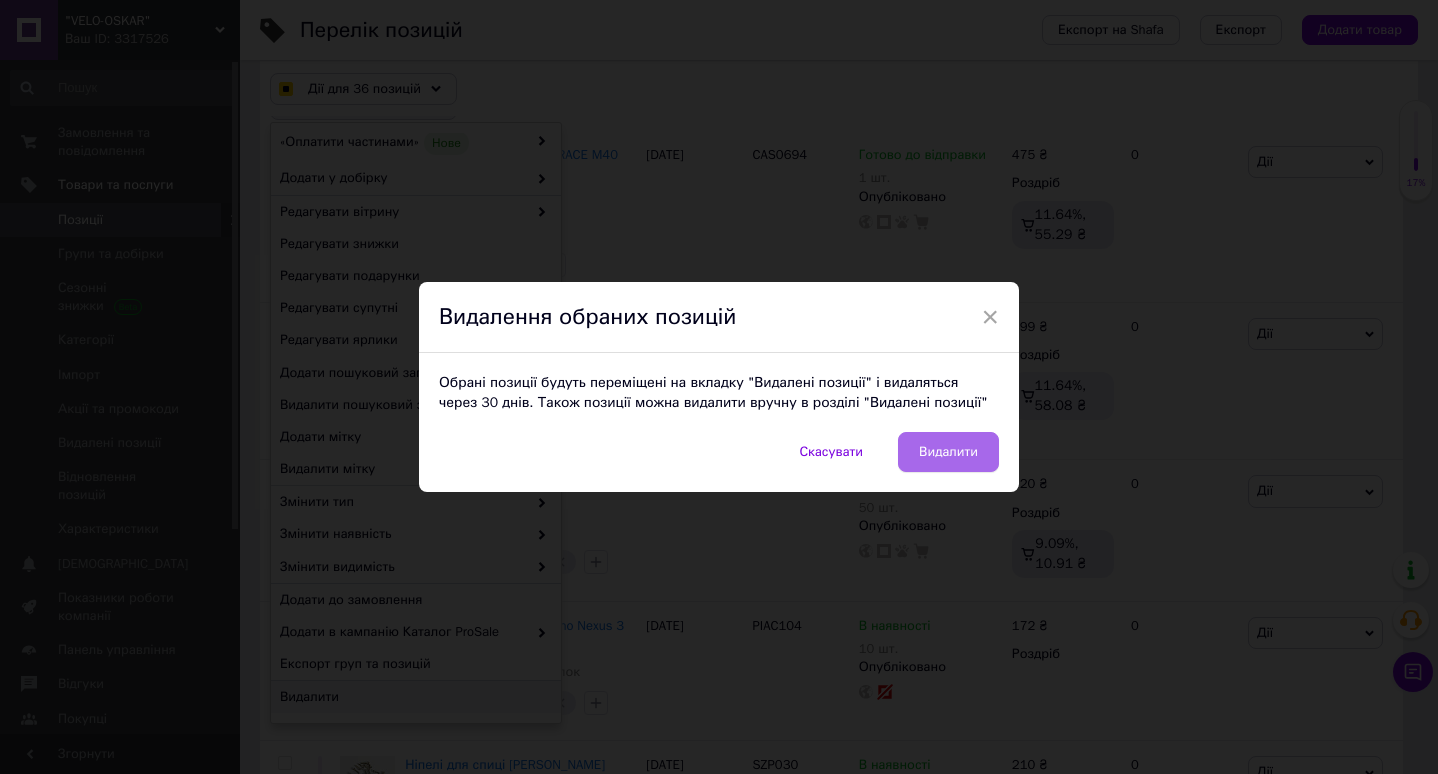 click on "Видалити" at bounding box center [948, 452] 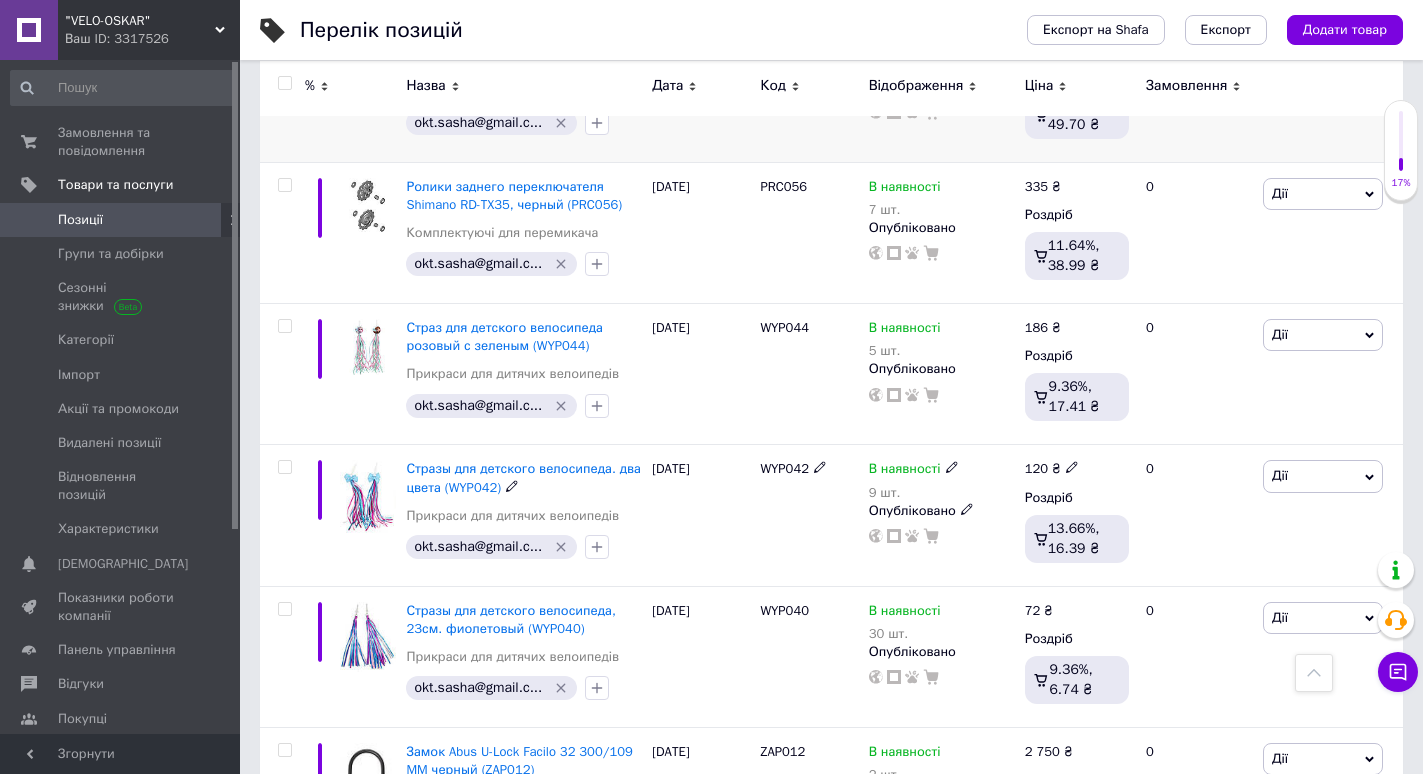scroll, scrollTop: 6897, scrollLeft: 0, axis: vertical 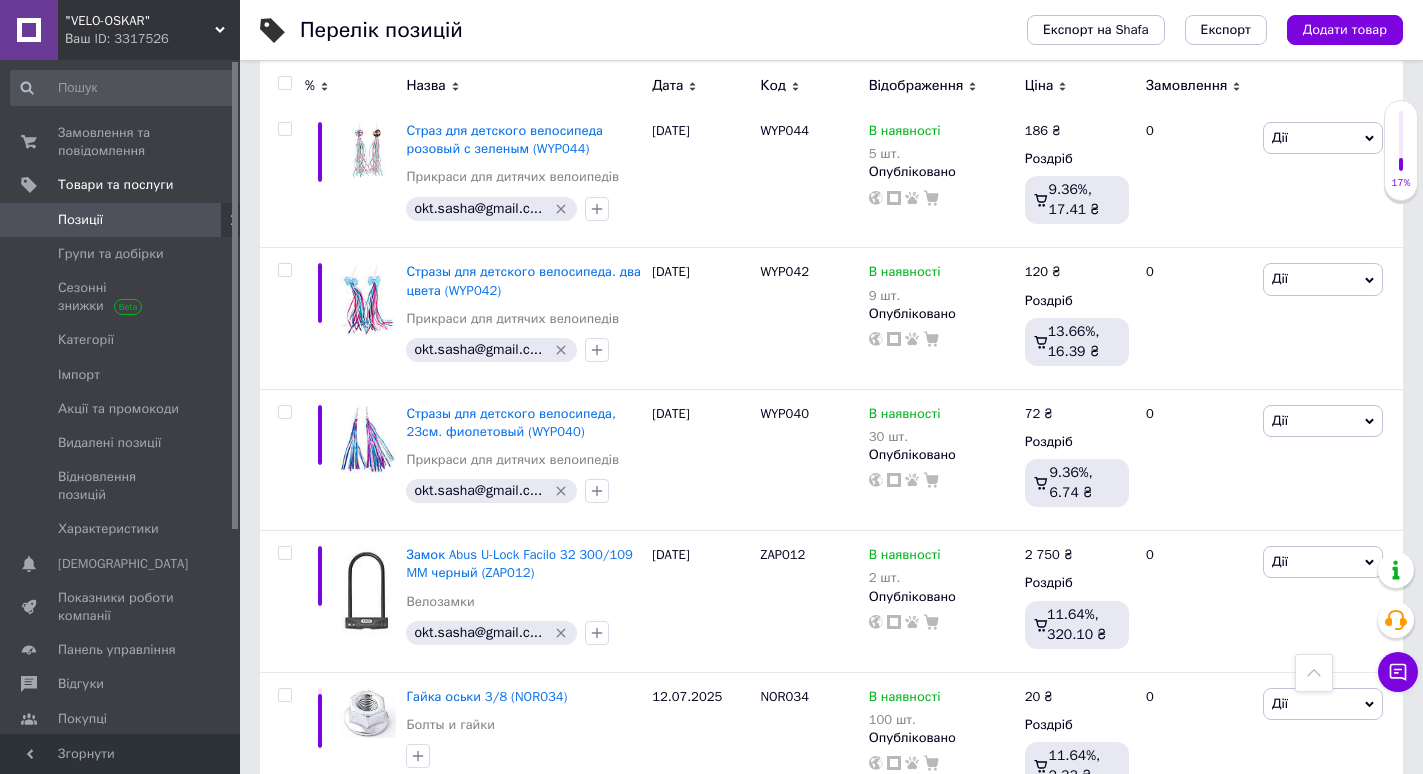 click on "2" at bounding box center (327, 854) 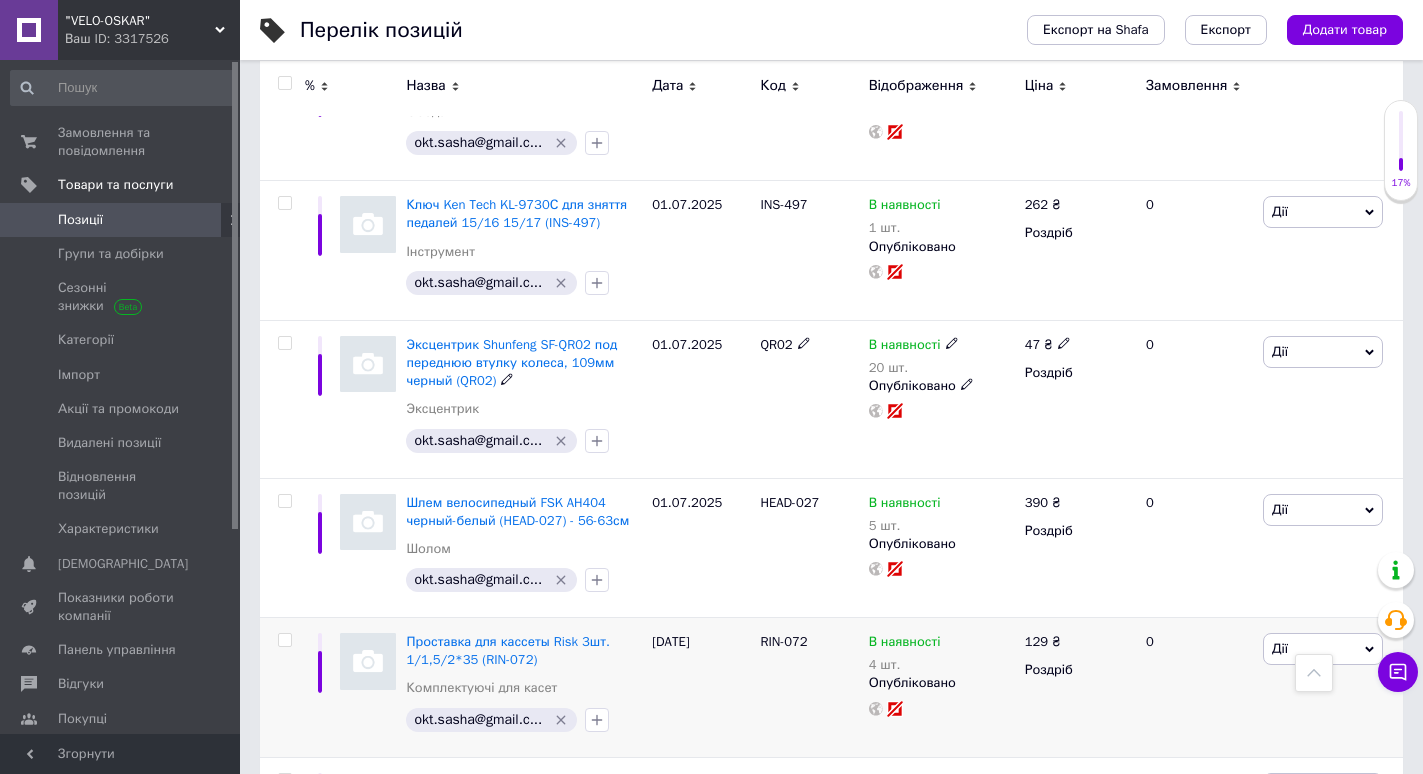 scroll, scrollTop: 2397, scrollLeft: 0, axis: vertical 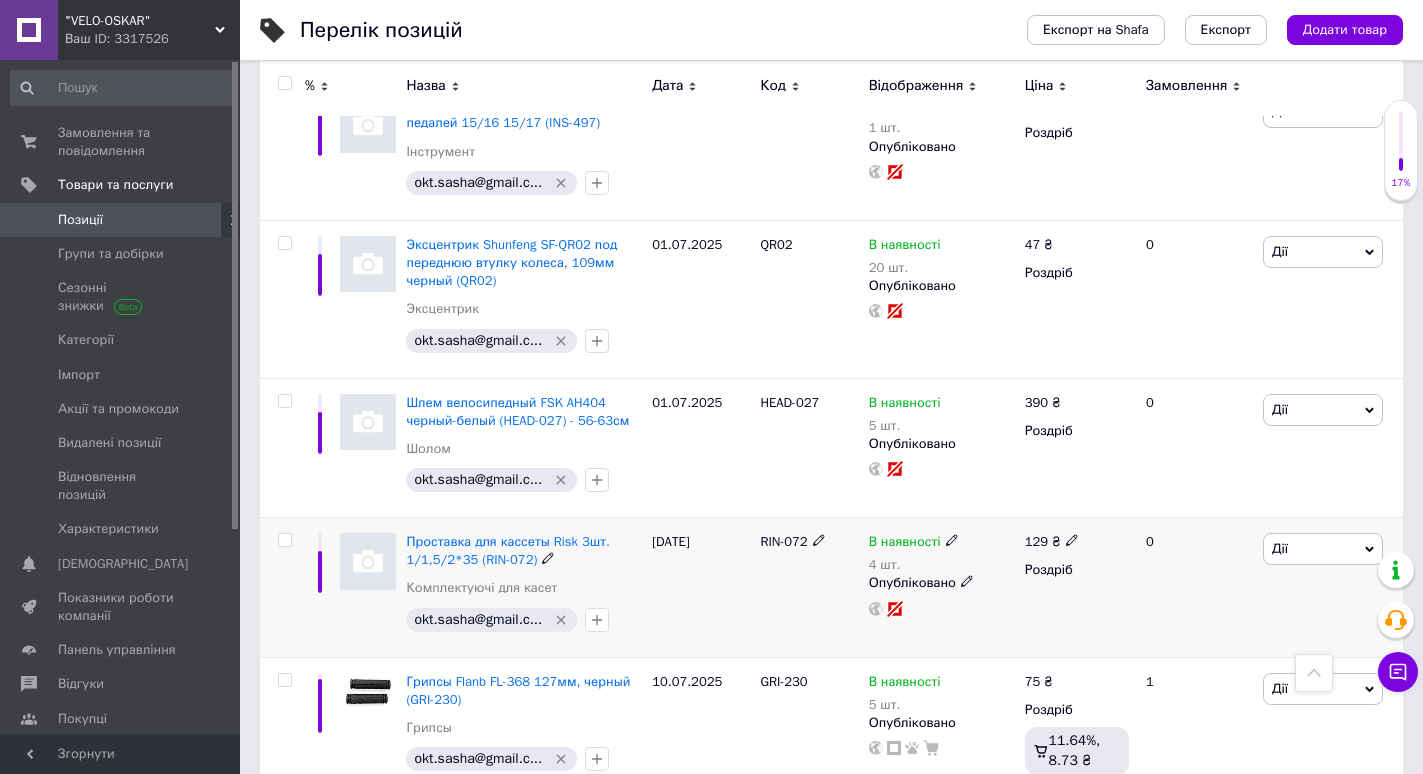 click at bounding box center [284, 540] 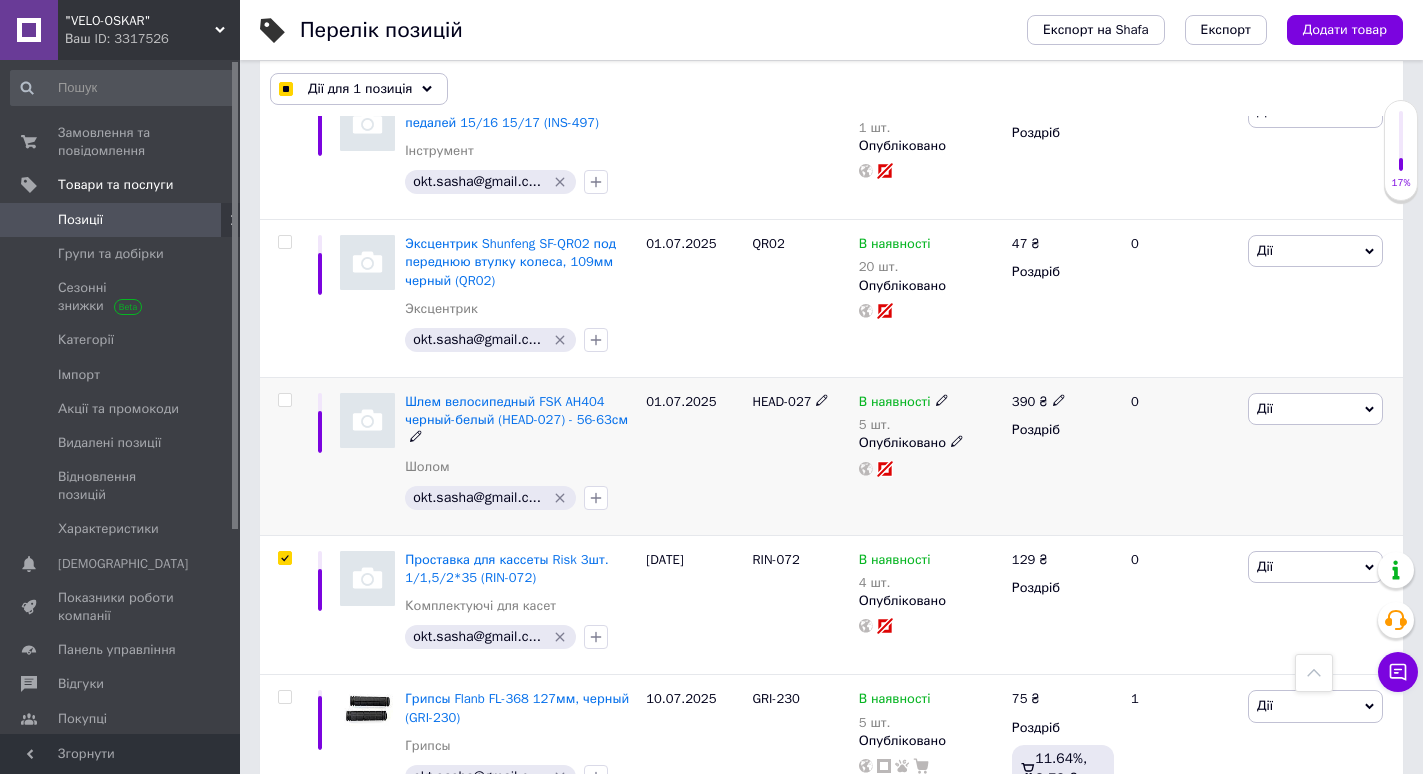 click at bounding box center [284, 400] 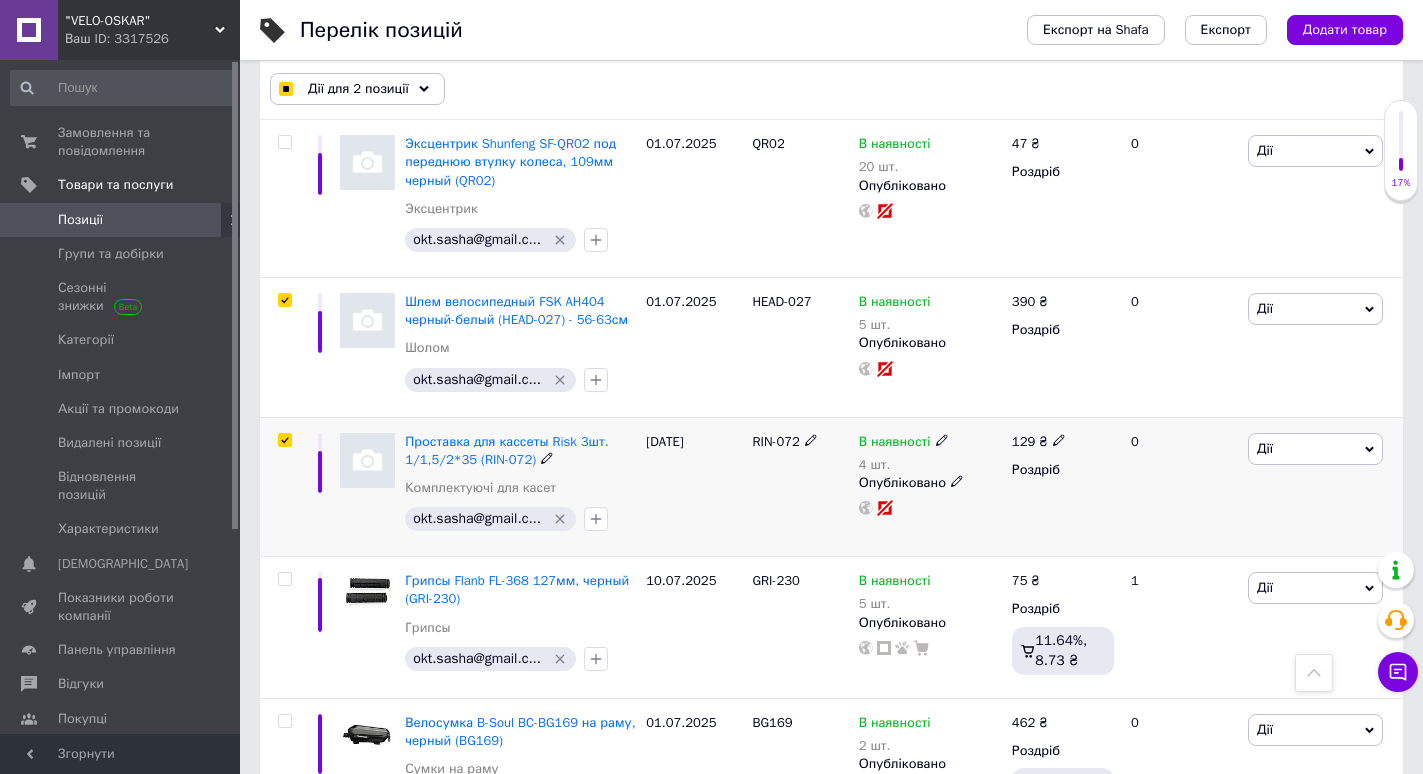 scroll, scrollTop: 2297, scrollLeft: 0, axis: vertical 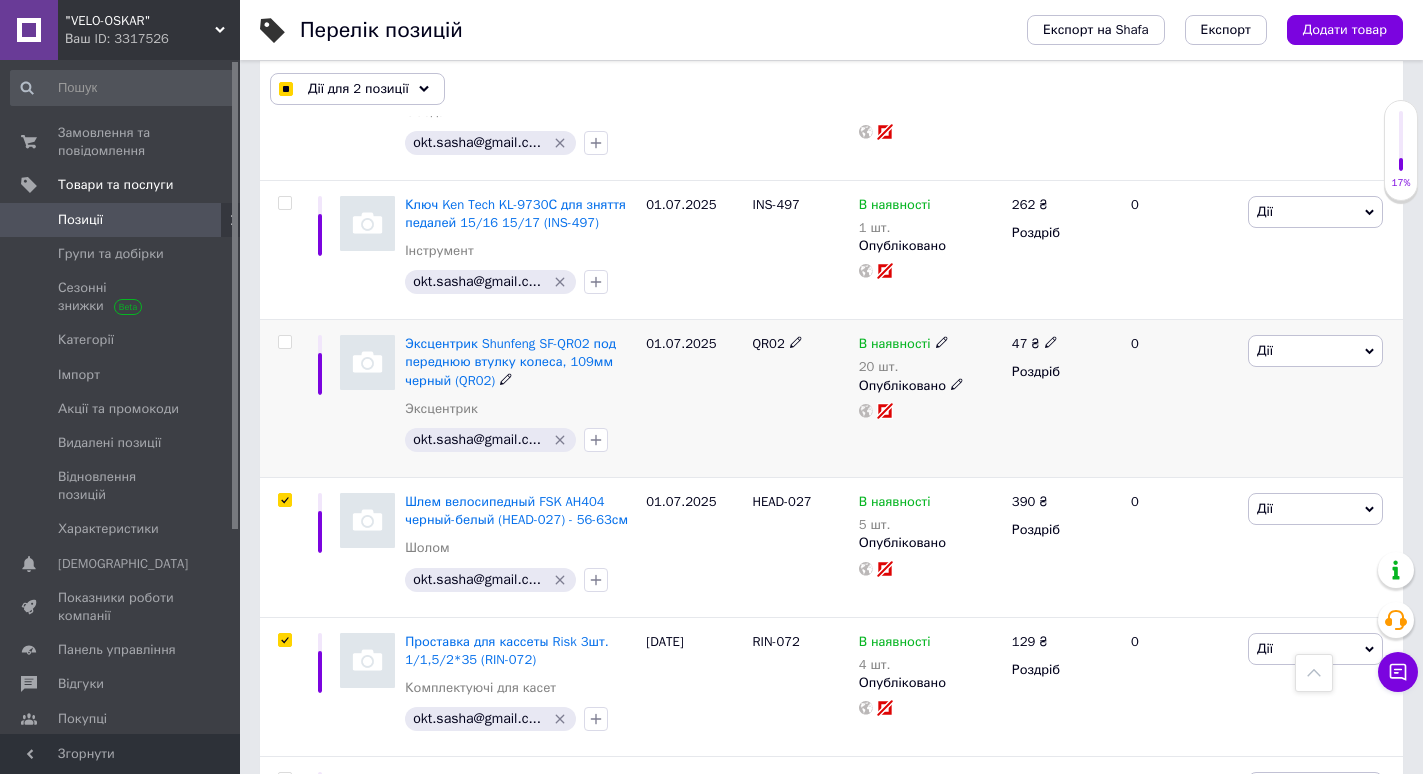 click at bounding box center (285, 342) 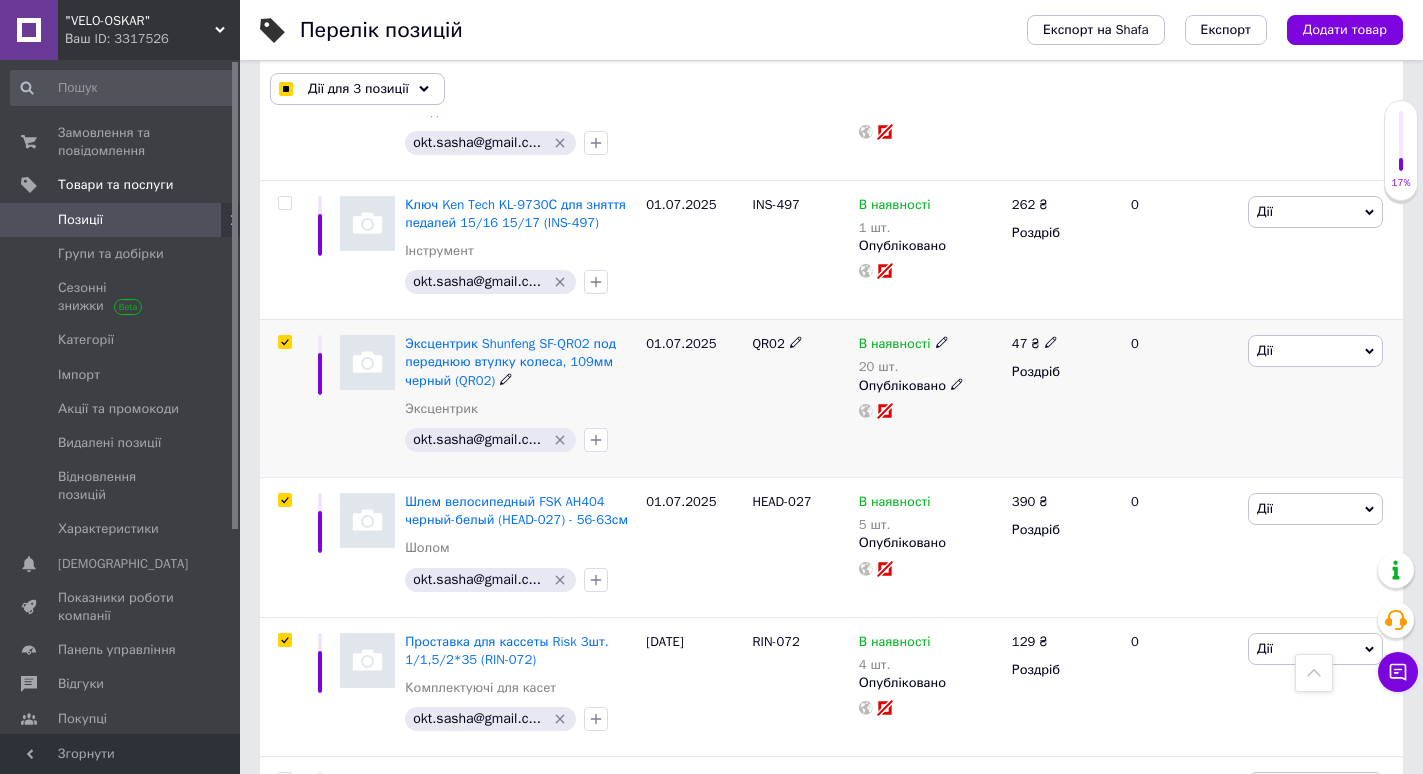 scroll, scrollTop: 2197, scrollLeft: 0, axis: vertical 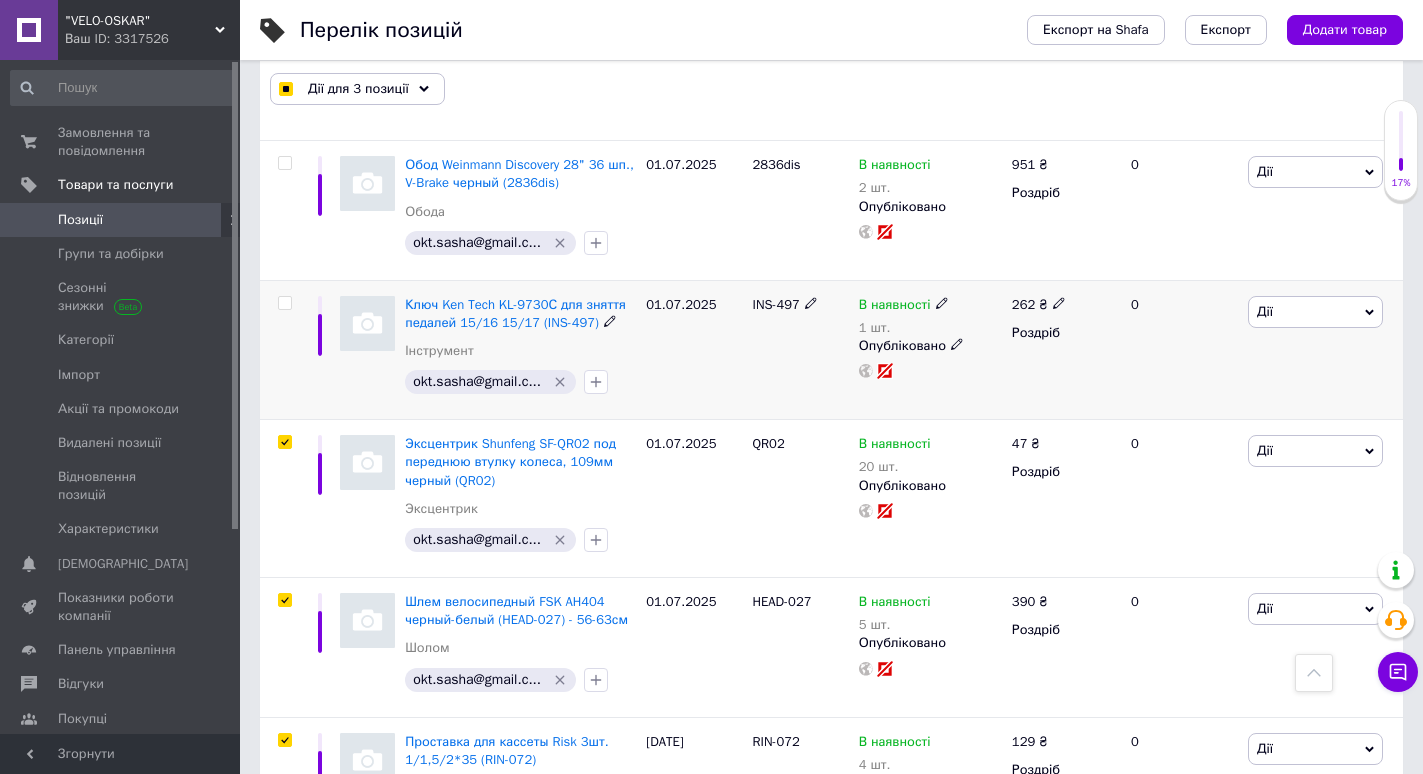 click at bounding box center (284, 303) 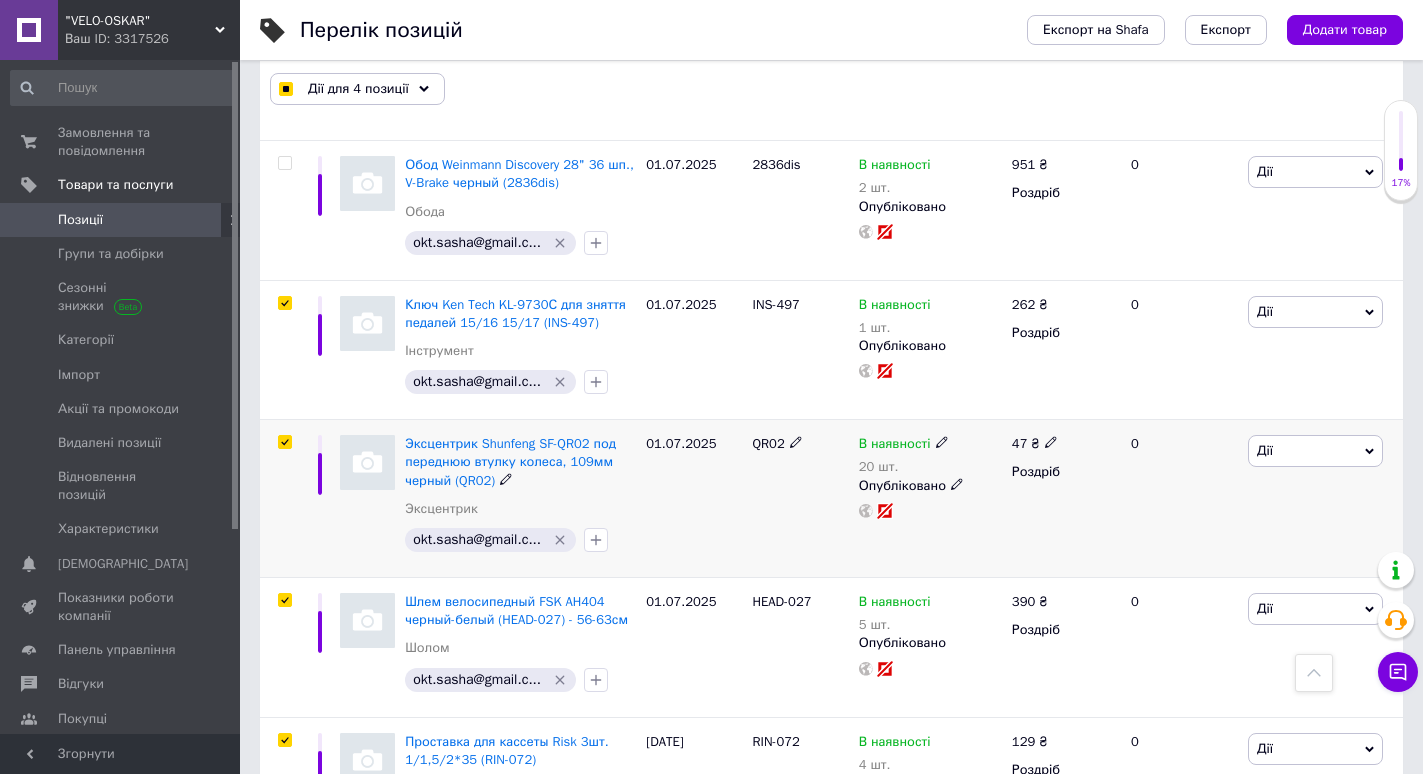 scroll, scrollTop: 1997, scrollLeft: 0, axis: vertical 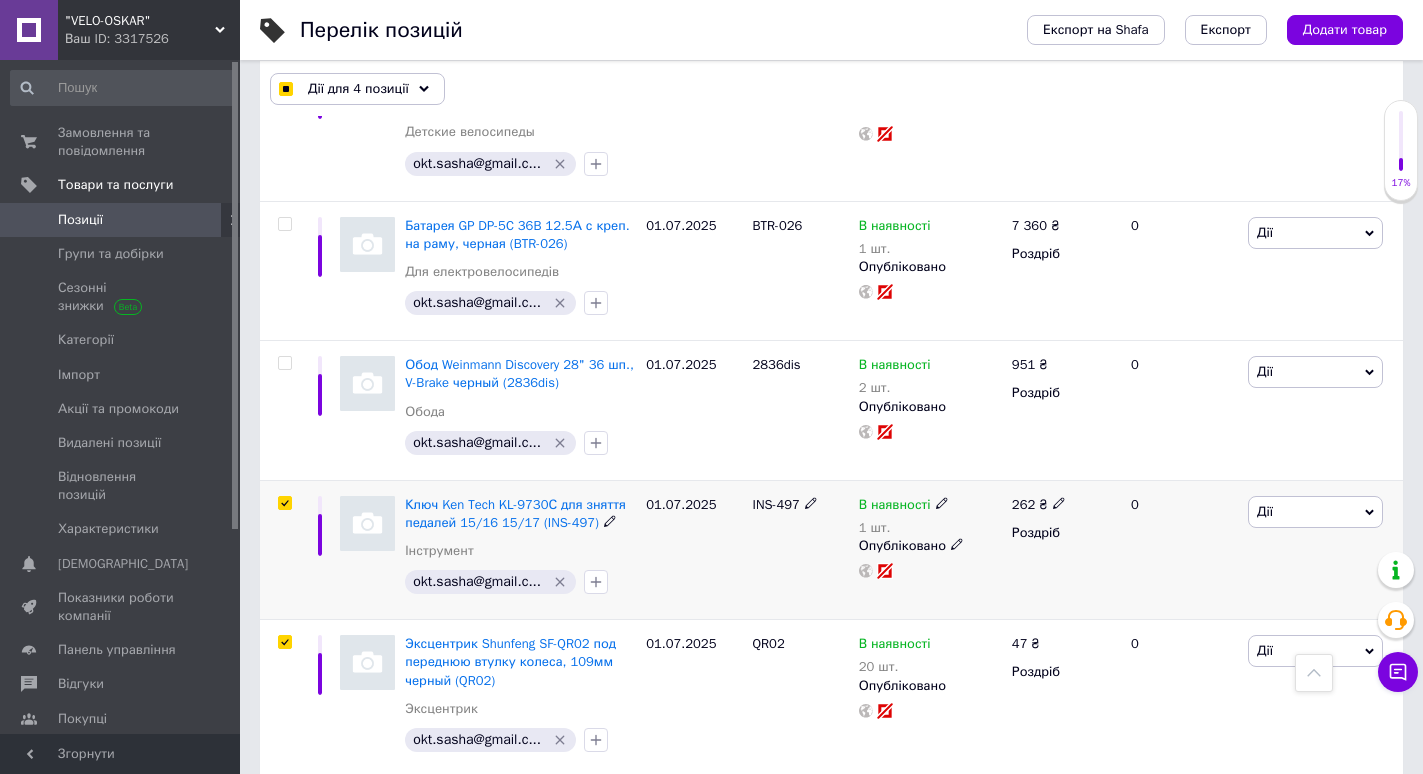 click on "INS-497" at bounding box center [801, 550] 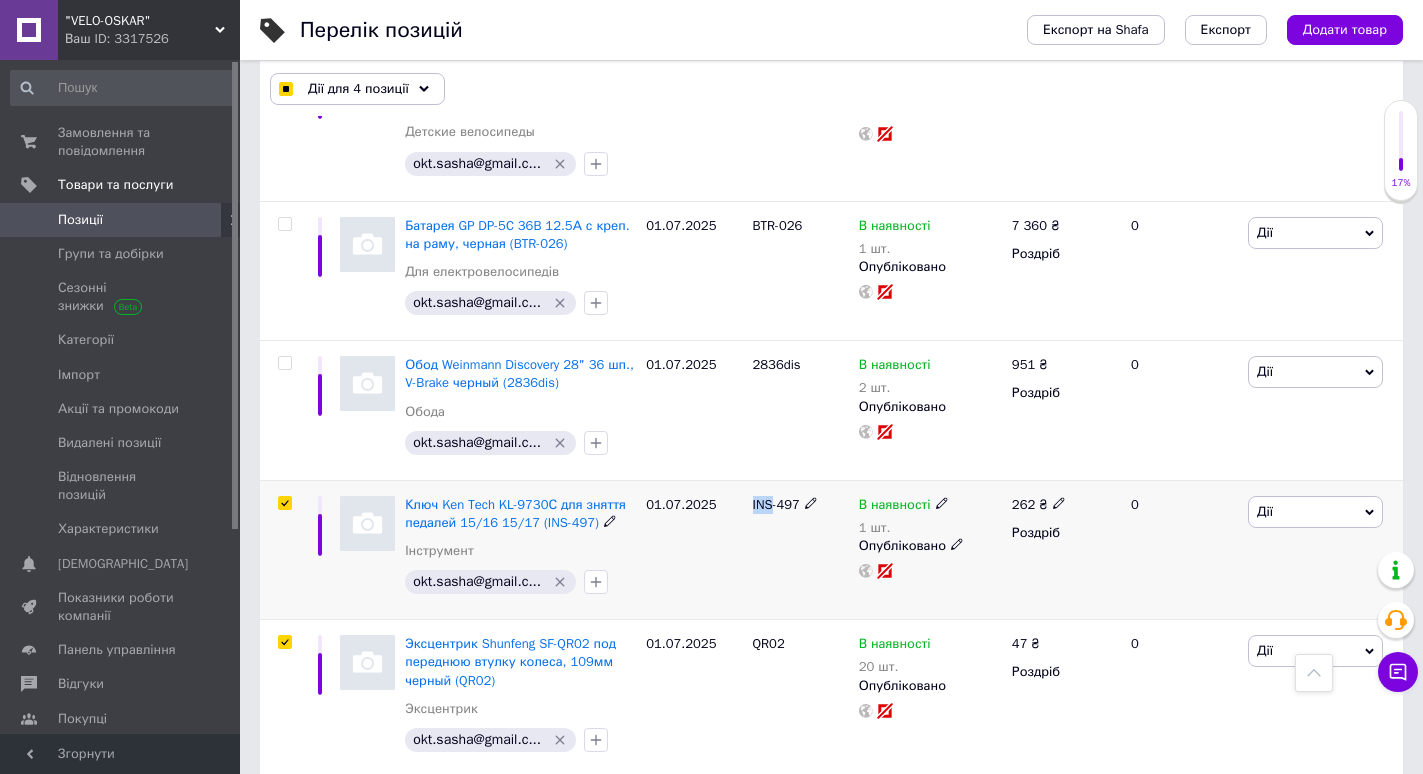 click on "INS-497" at bounding box center [801, 550] 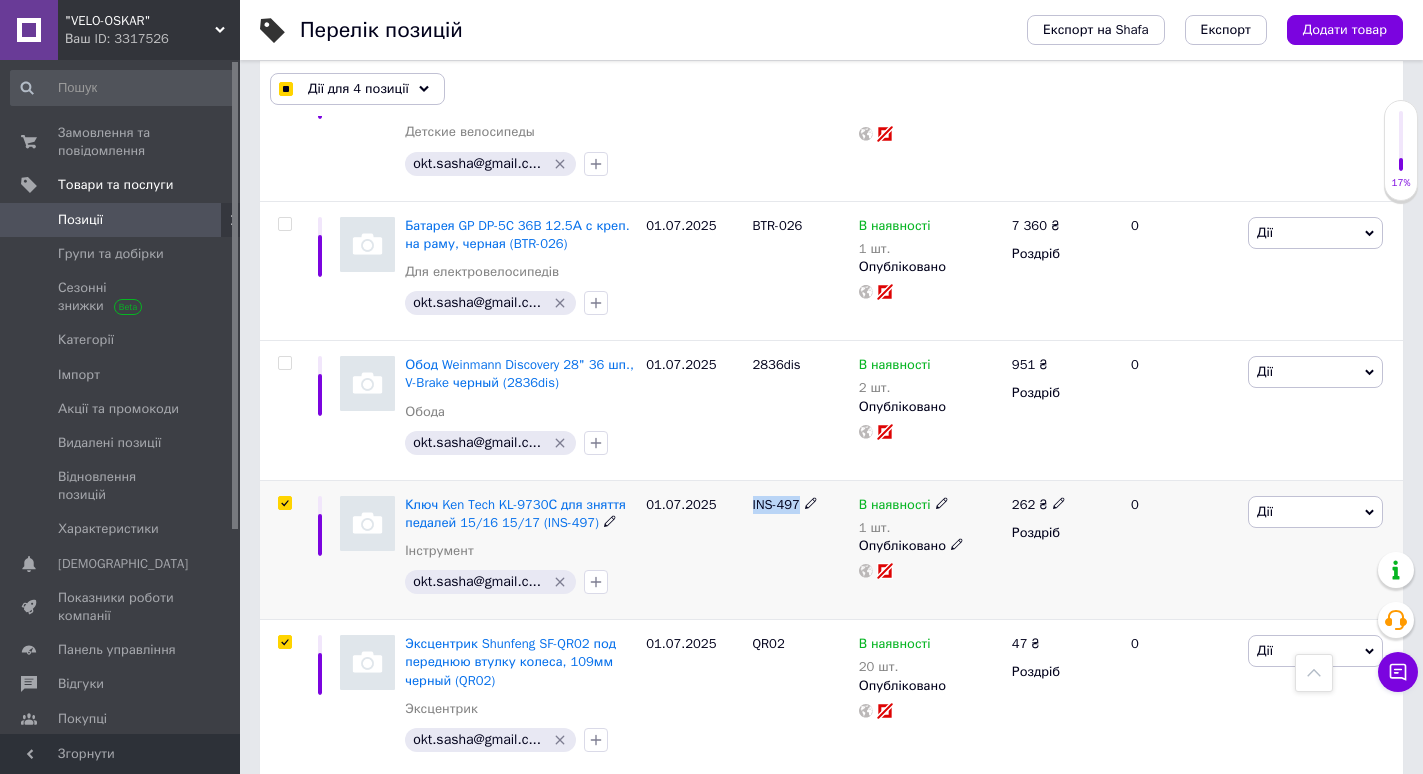 click on "INS-497" at bounding box center (801, 550) 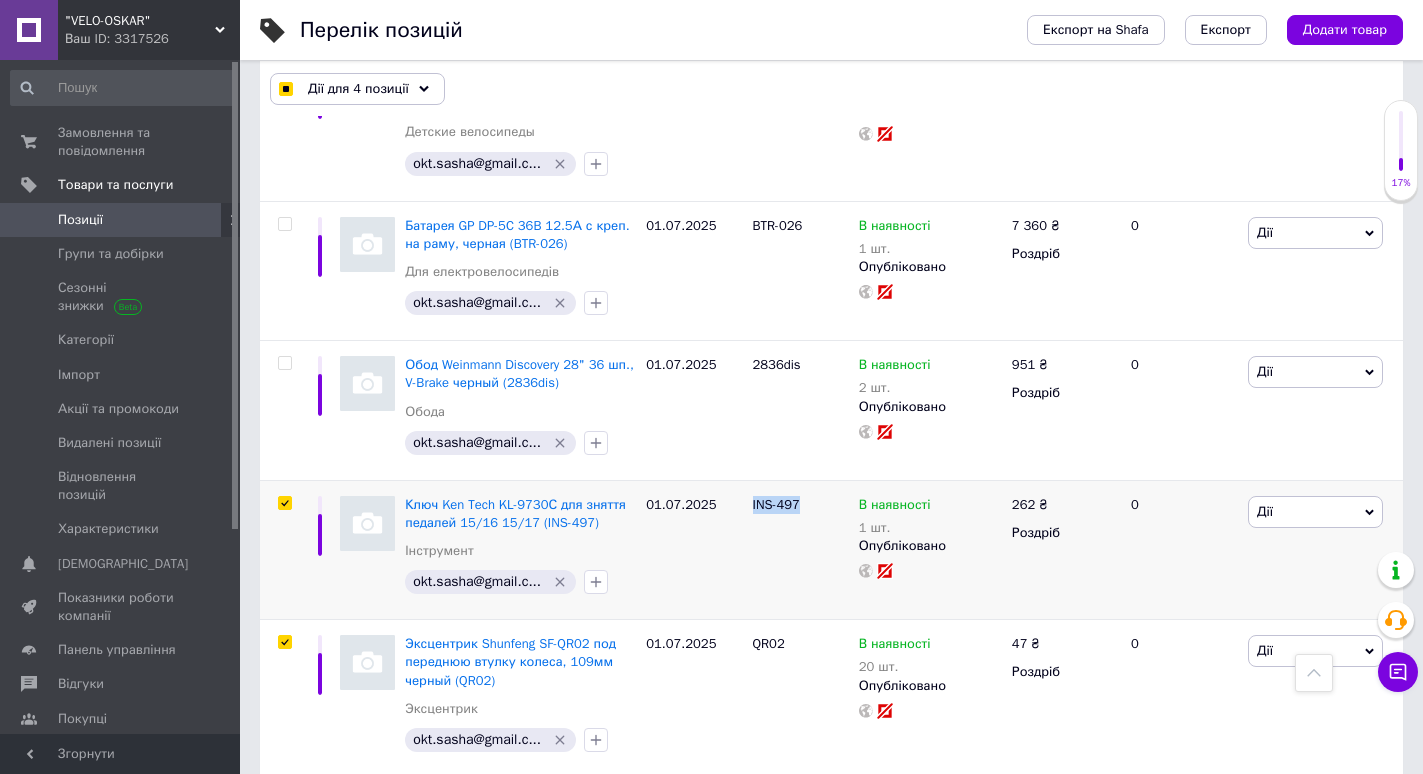 copy on "INS-497" 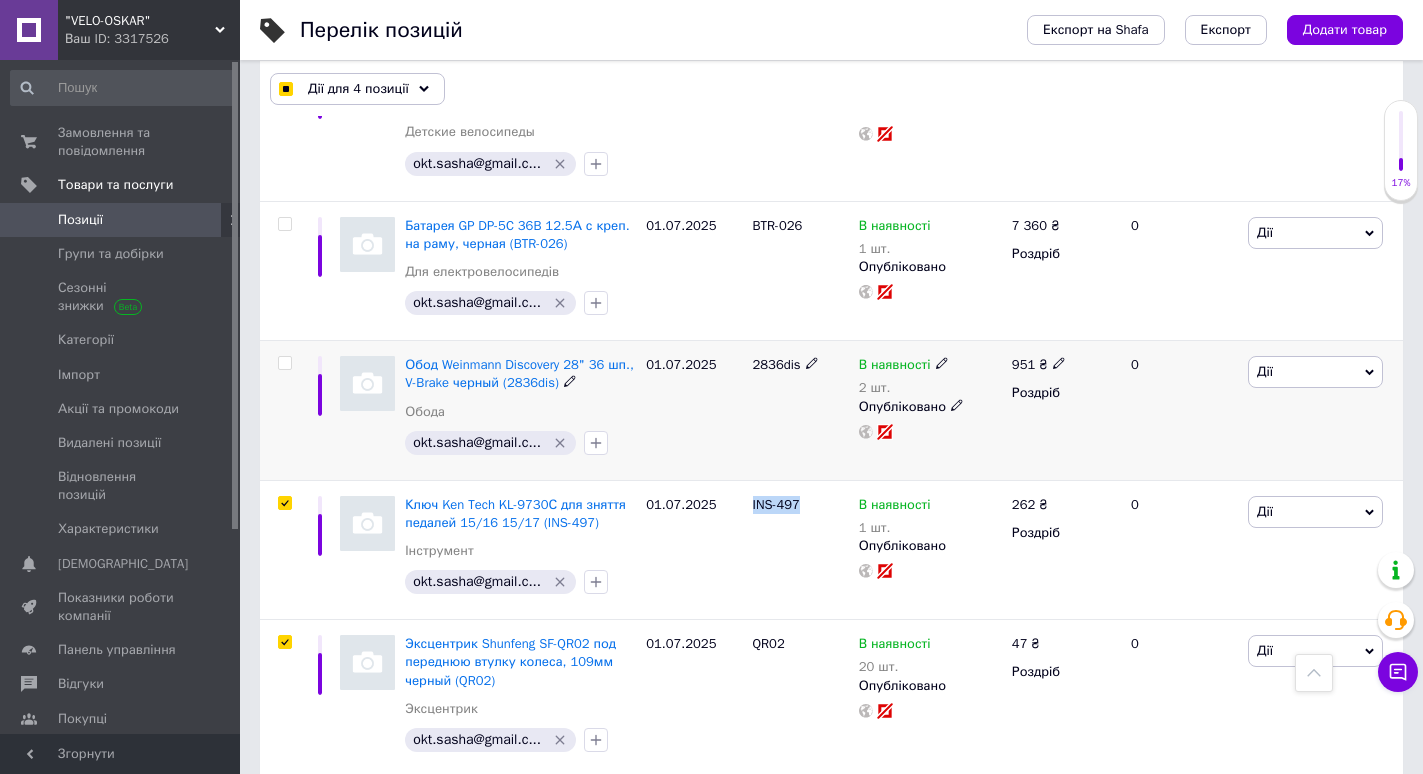 click at bounding box center [284, 363] 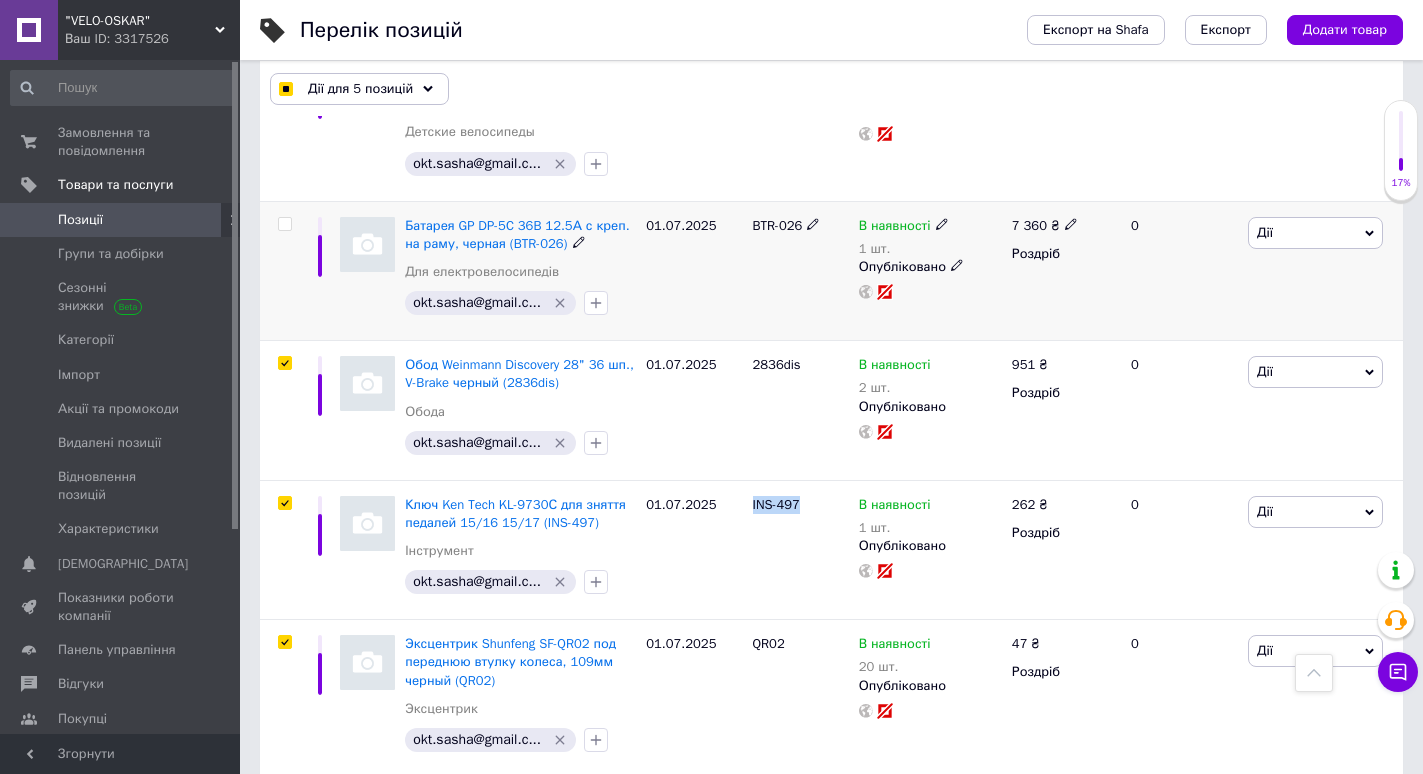 click at bounding box center (284, 224) 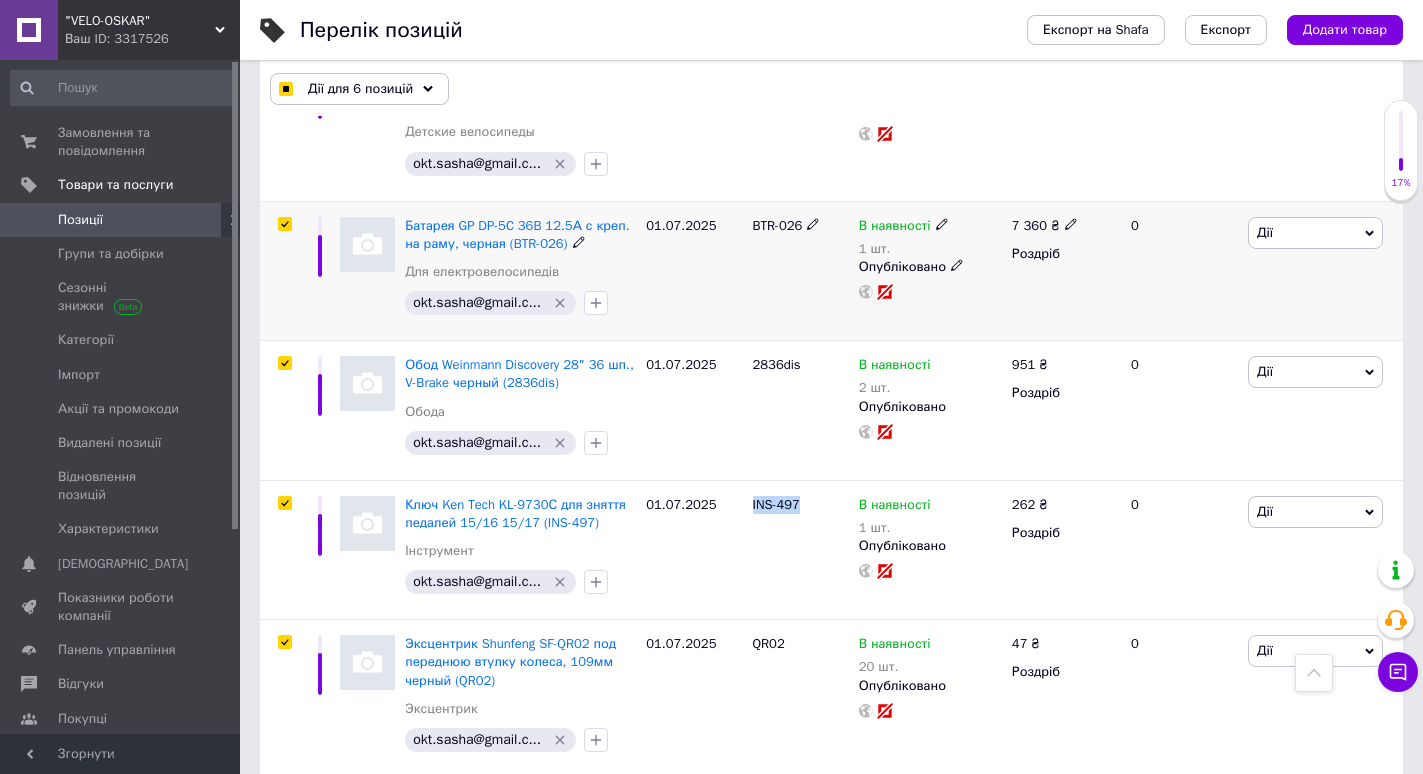 scroll, scrollTop: 1797, scrollLeft: 0, axis: vertical 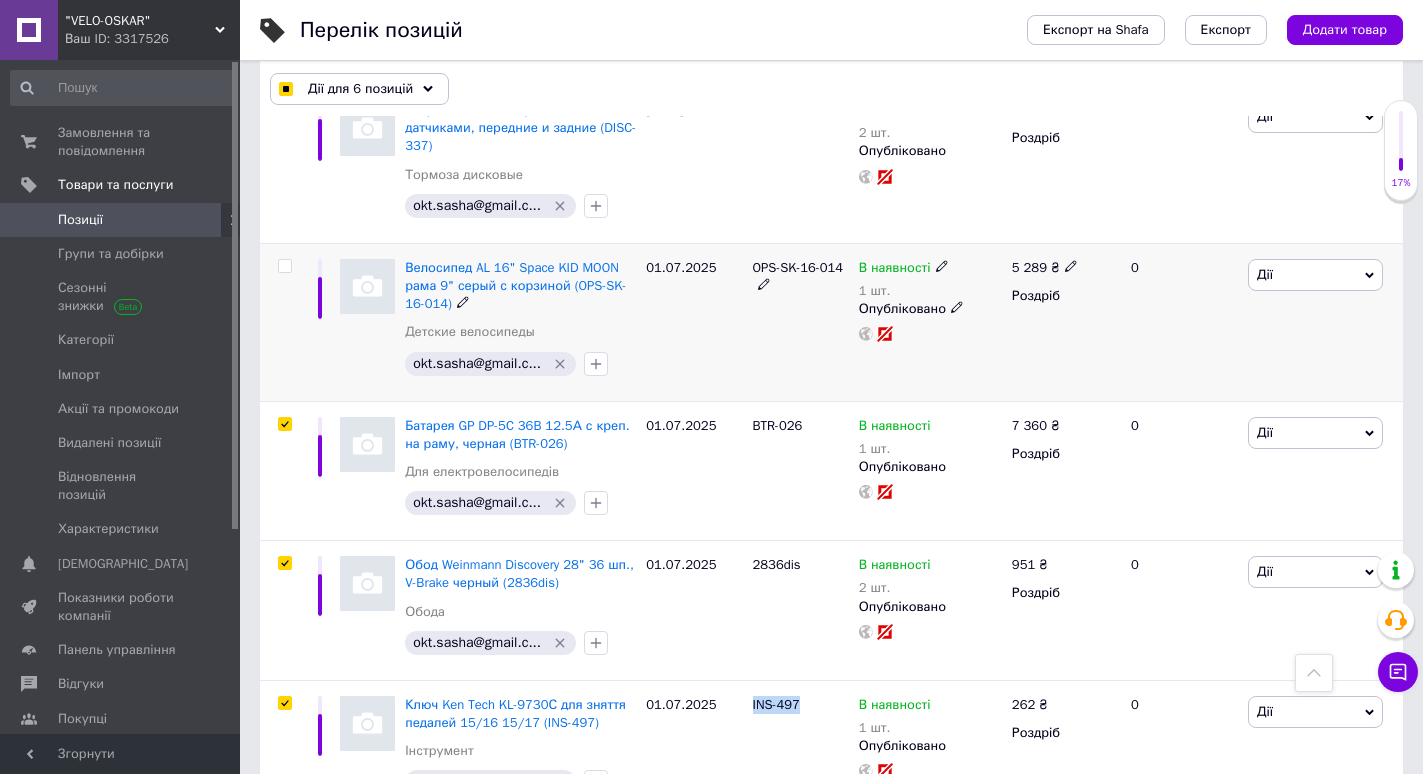 click at bounding box center (284, 266) 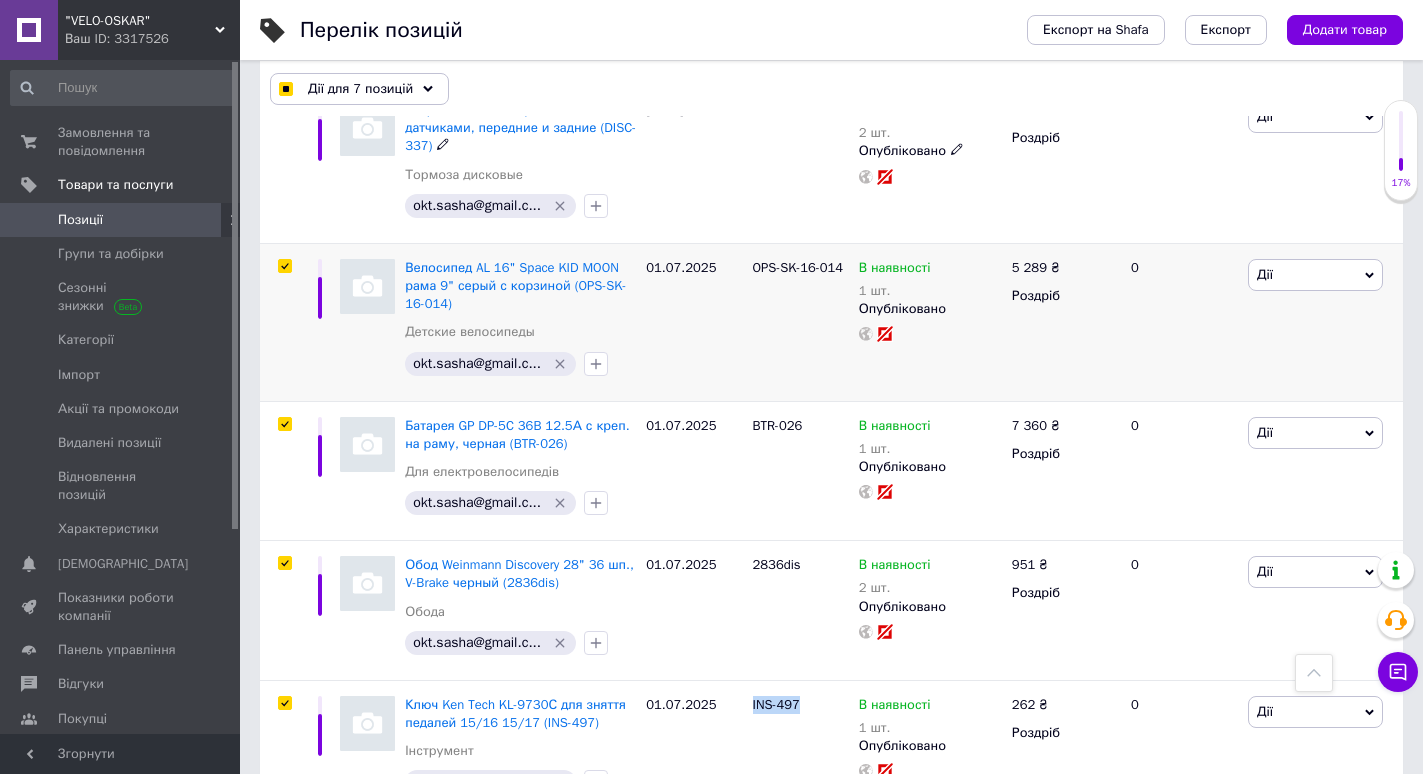 scroll, scrollTop: 1597, scrollLeft: 0, axis: vertical 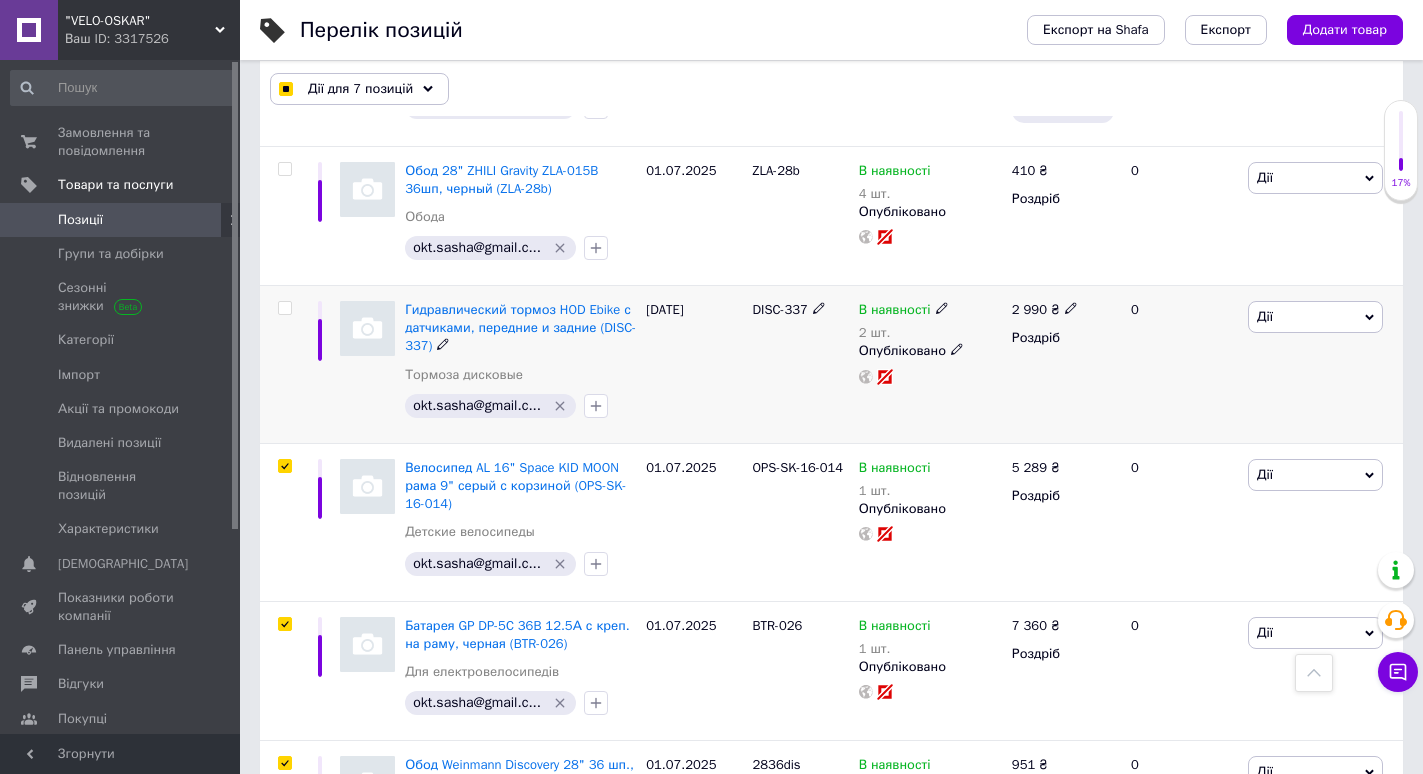 click at bounding box center [284, 308] 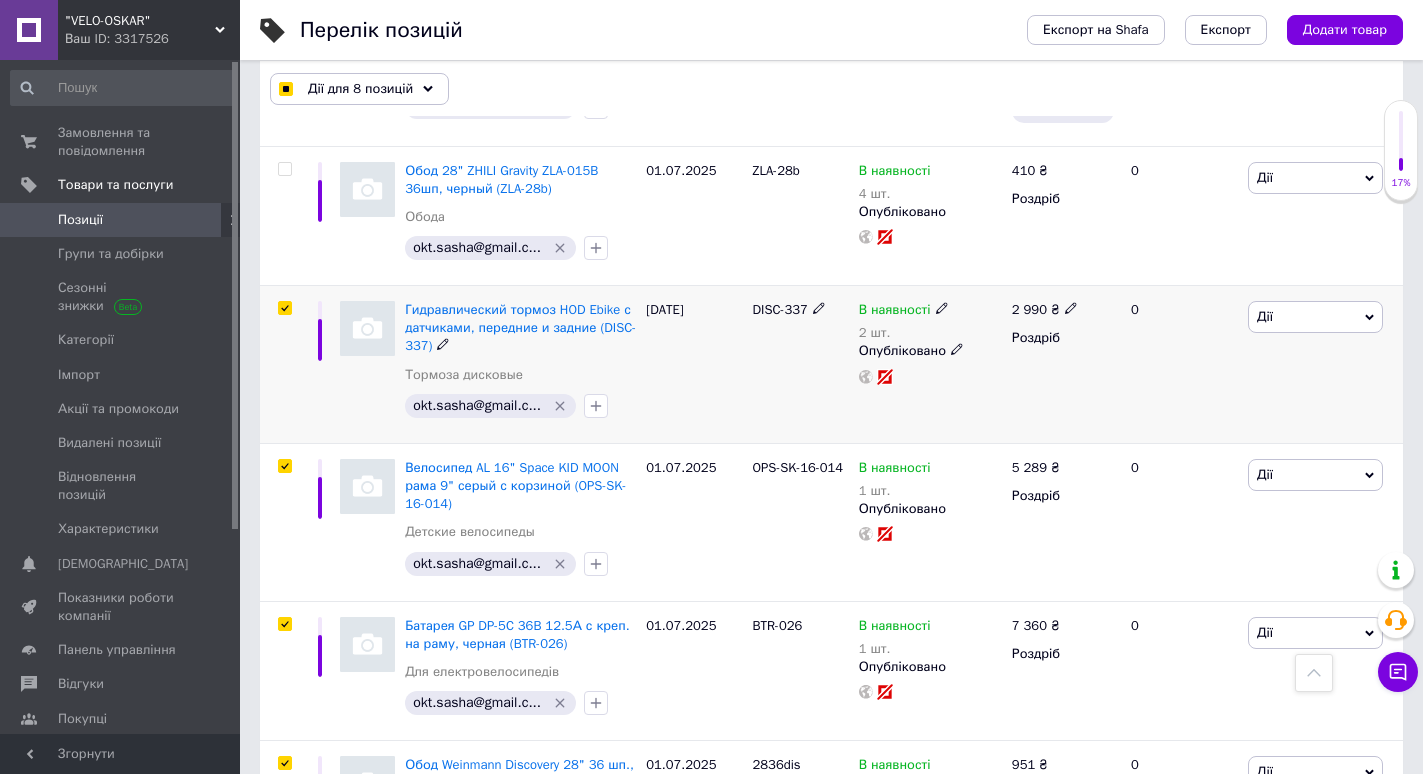scroll, scrollTop: 1397, scrollLeft: 0, axis: vertical 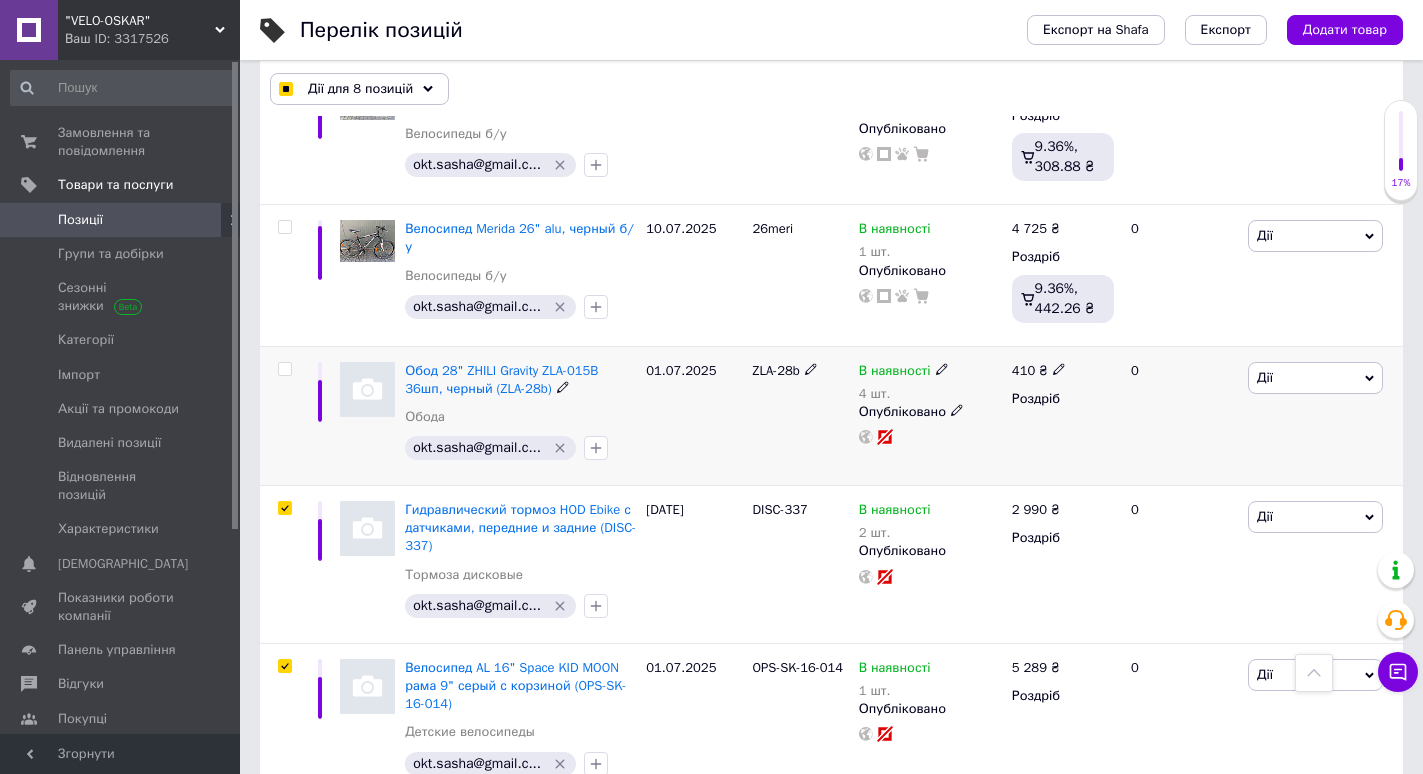 click at bounding box center [284, 369] 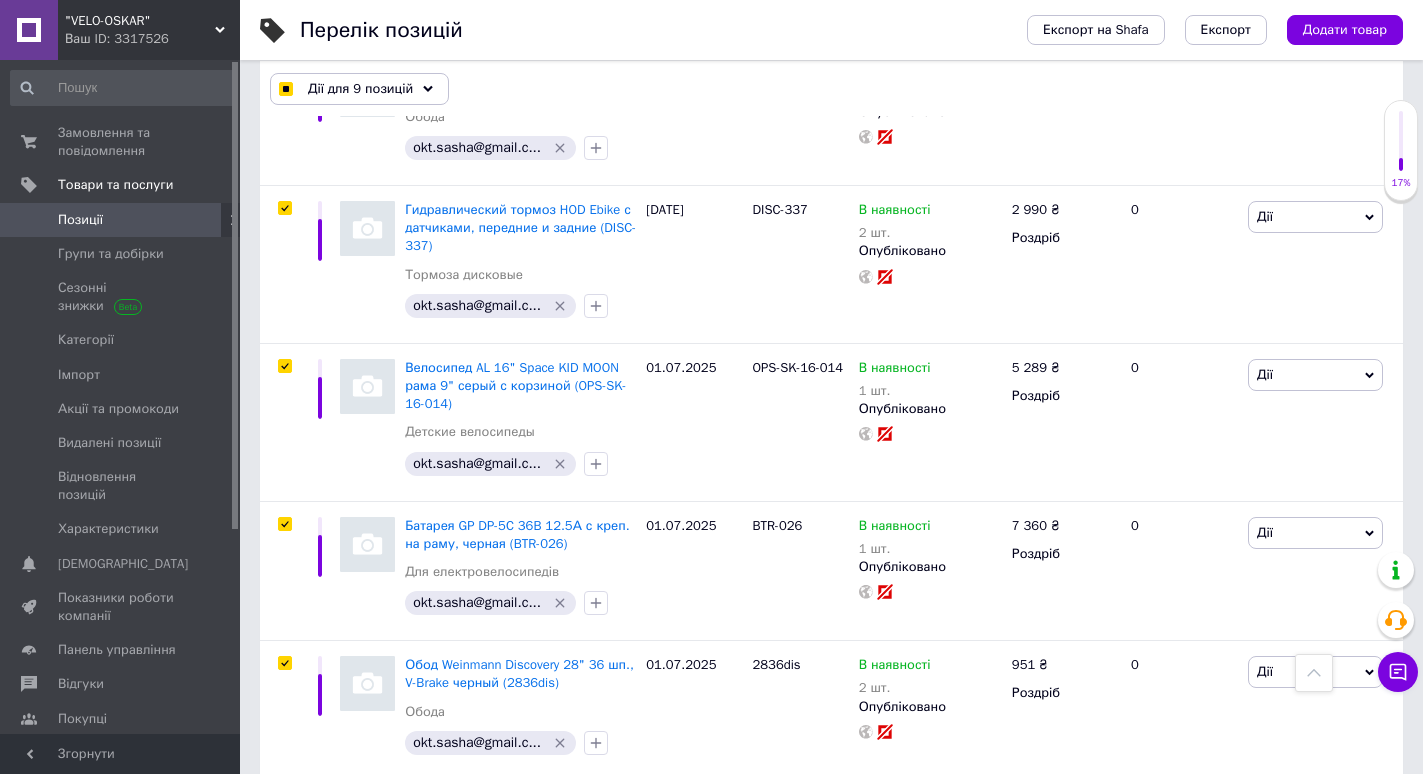 scroll, scrollTop: 1297, scrollLeft: 0, axis: vertical 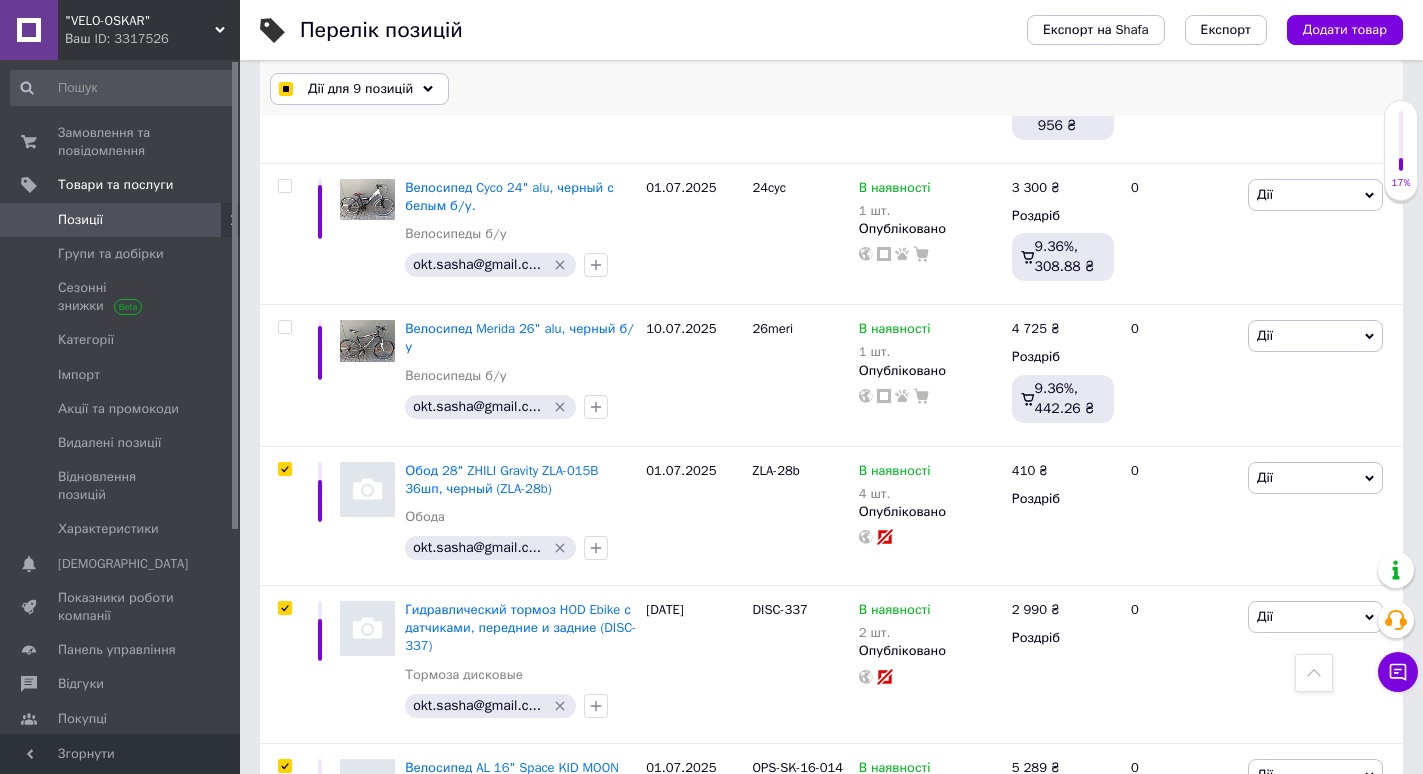 click on "Дії для 9 позицій" at bounding box center [360, 89] 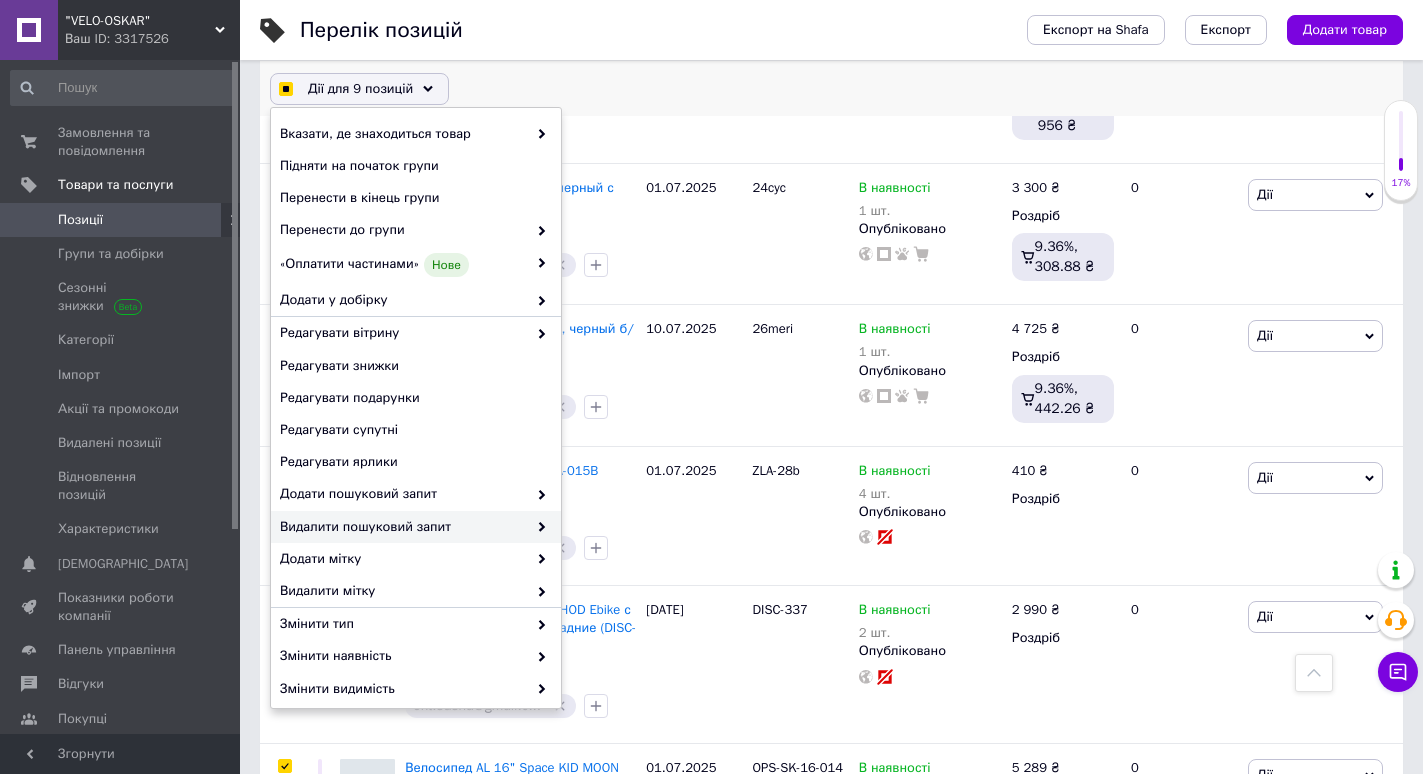 scroll, scrollTop: 137, scrollLeft: 0, axis: vertical 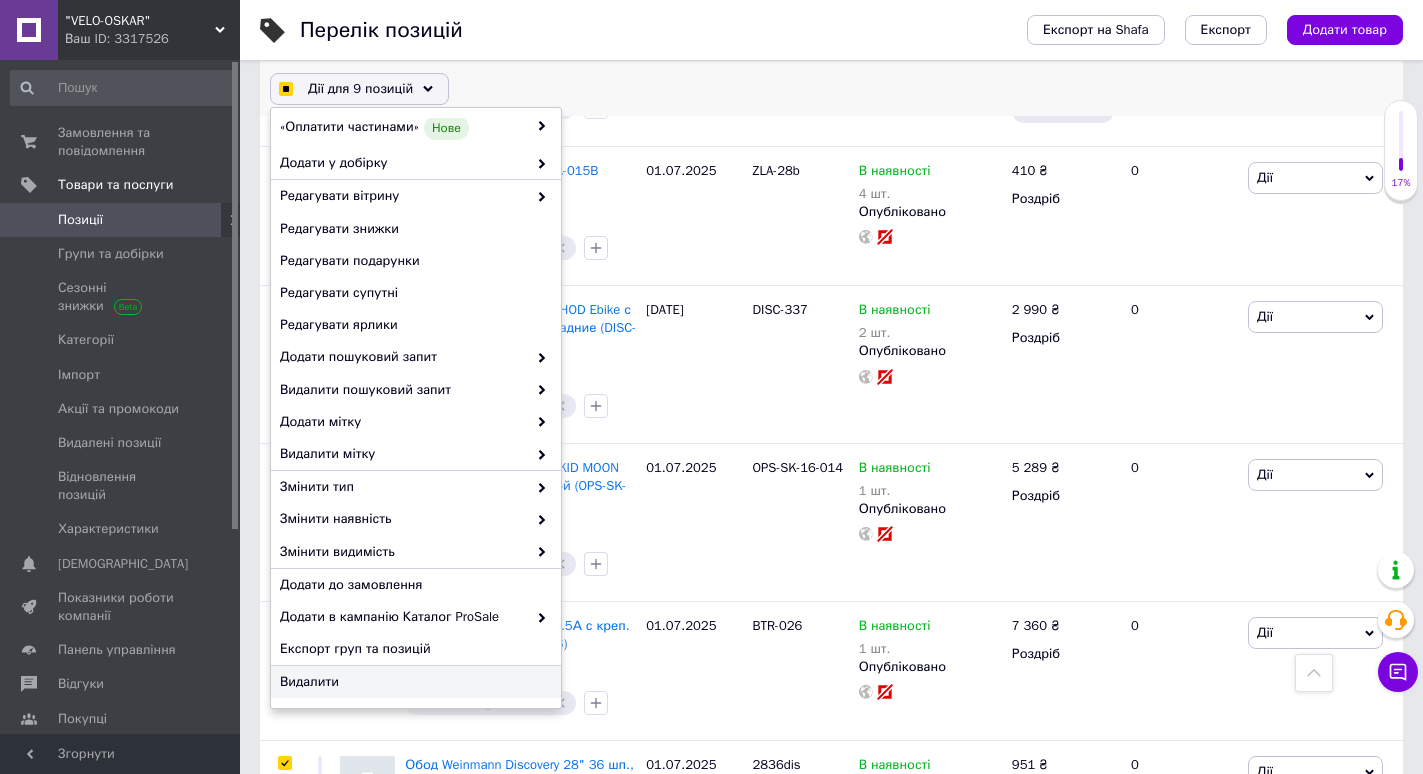 click on "Видалити" at bounding box center [413, 682] 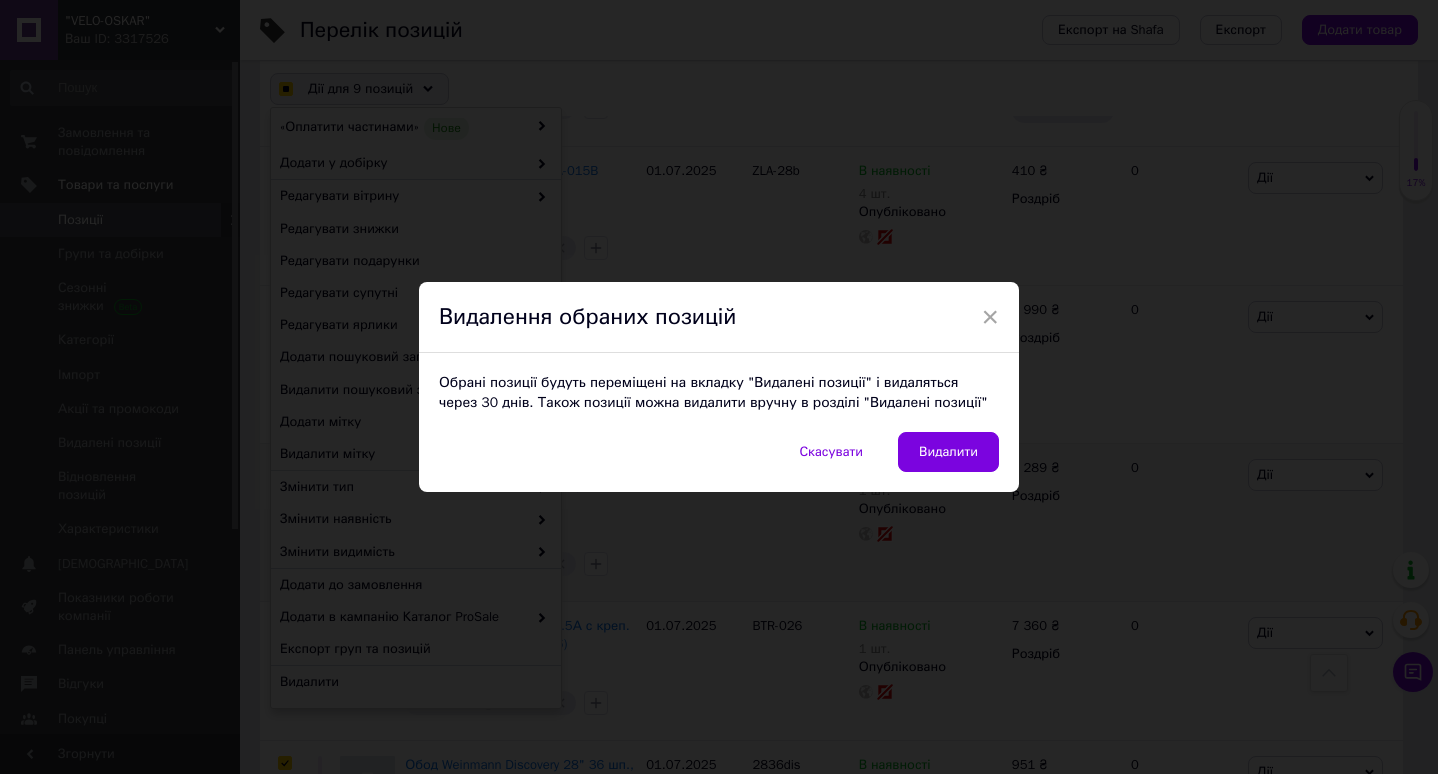 click on "Видалити" at bounding box center (948, 452) 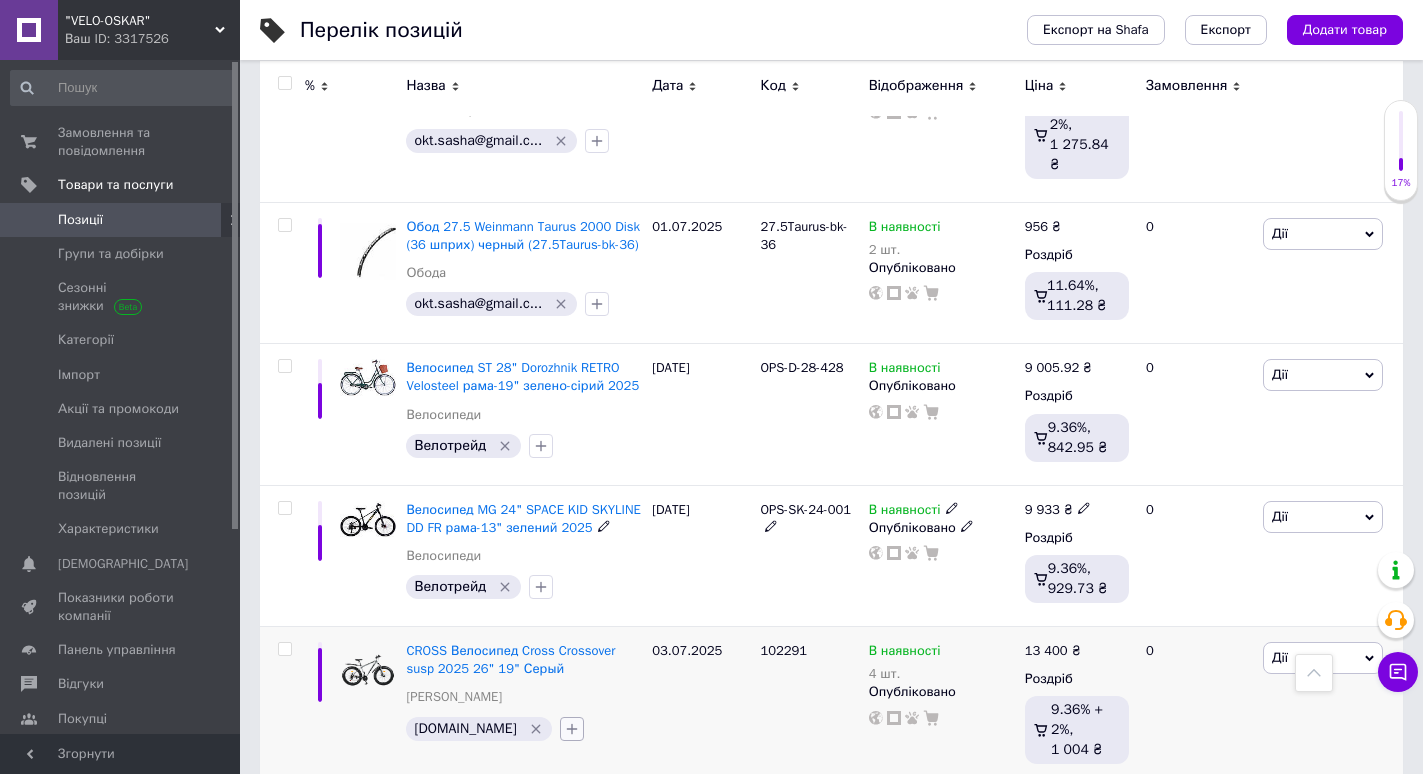scroll, scrollTop: 6999, scrollLeft: 0, axis: vertical 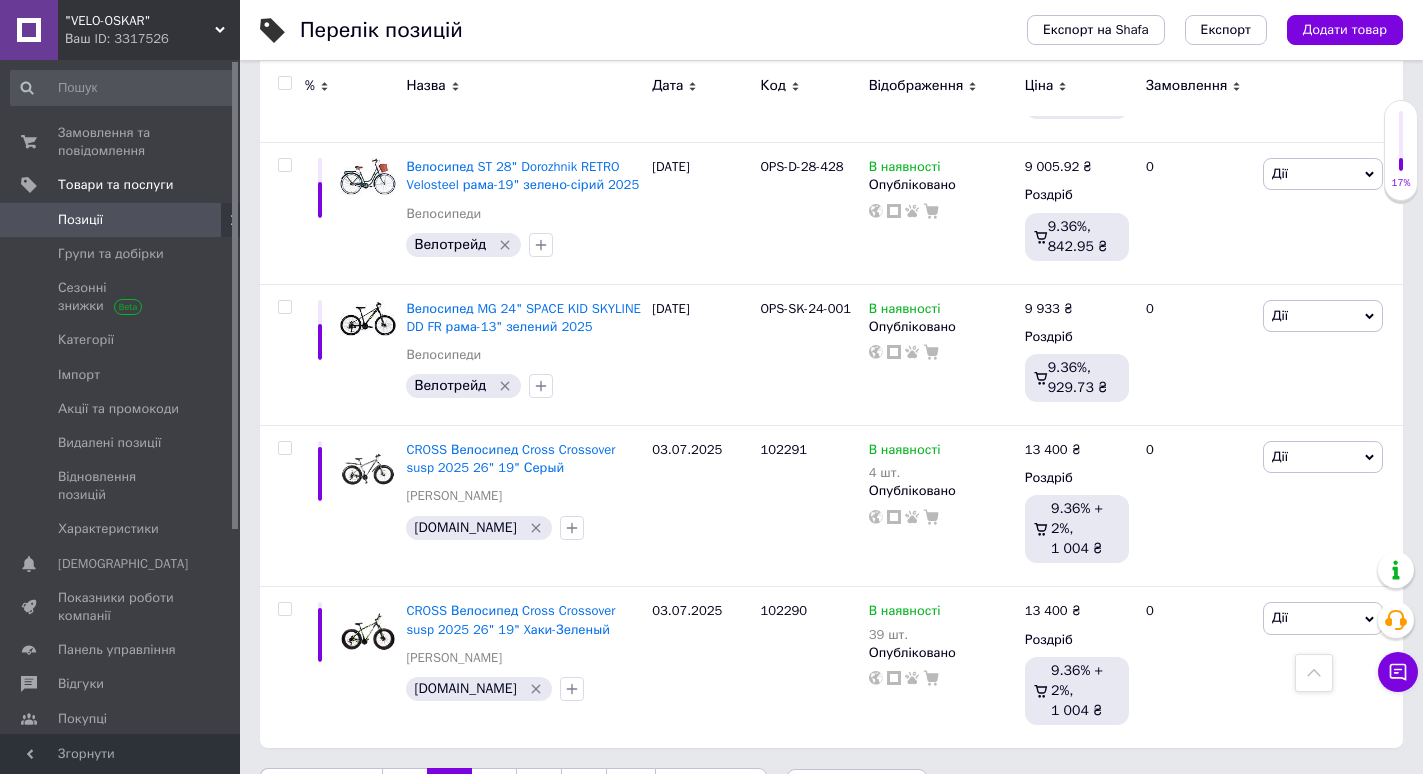 click on "3" at bounding box center (494, 789) 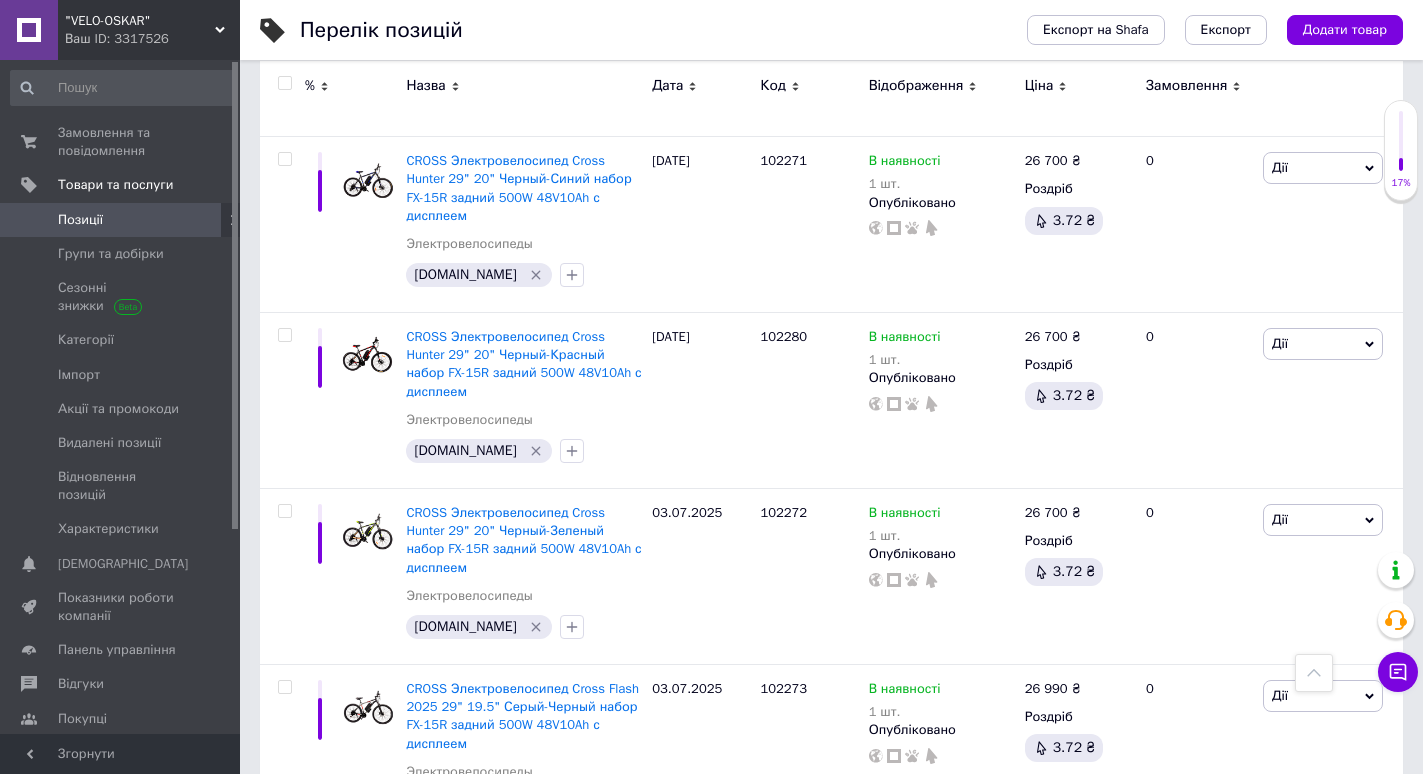 scroll, scrollTop: 0, scrollLeft: 0, axis: both 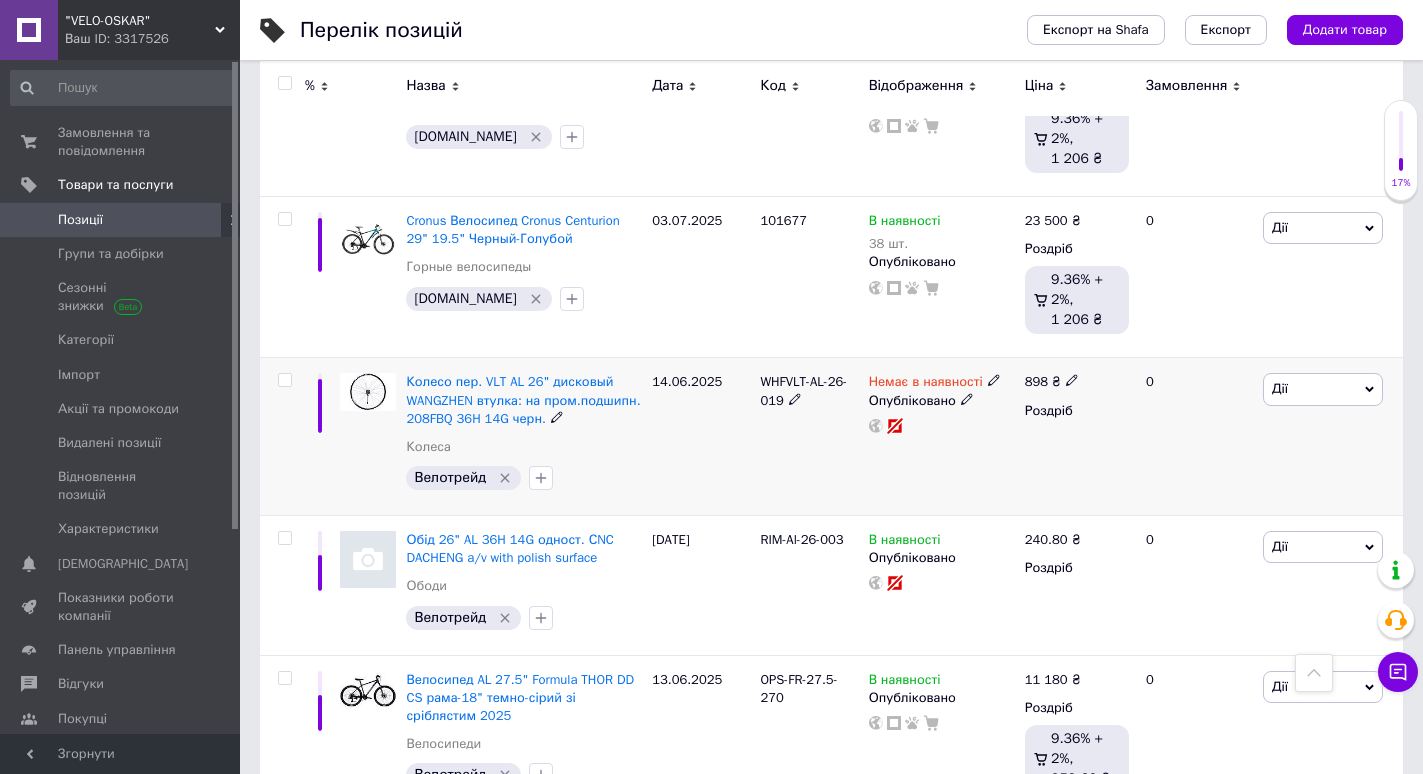 click on "WHFVLT-AL-26-019" at bounding box center [803, 390] 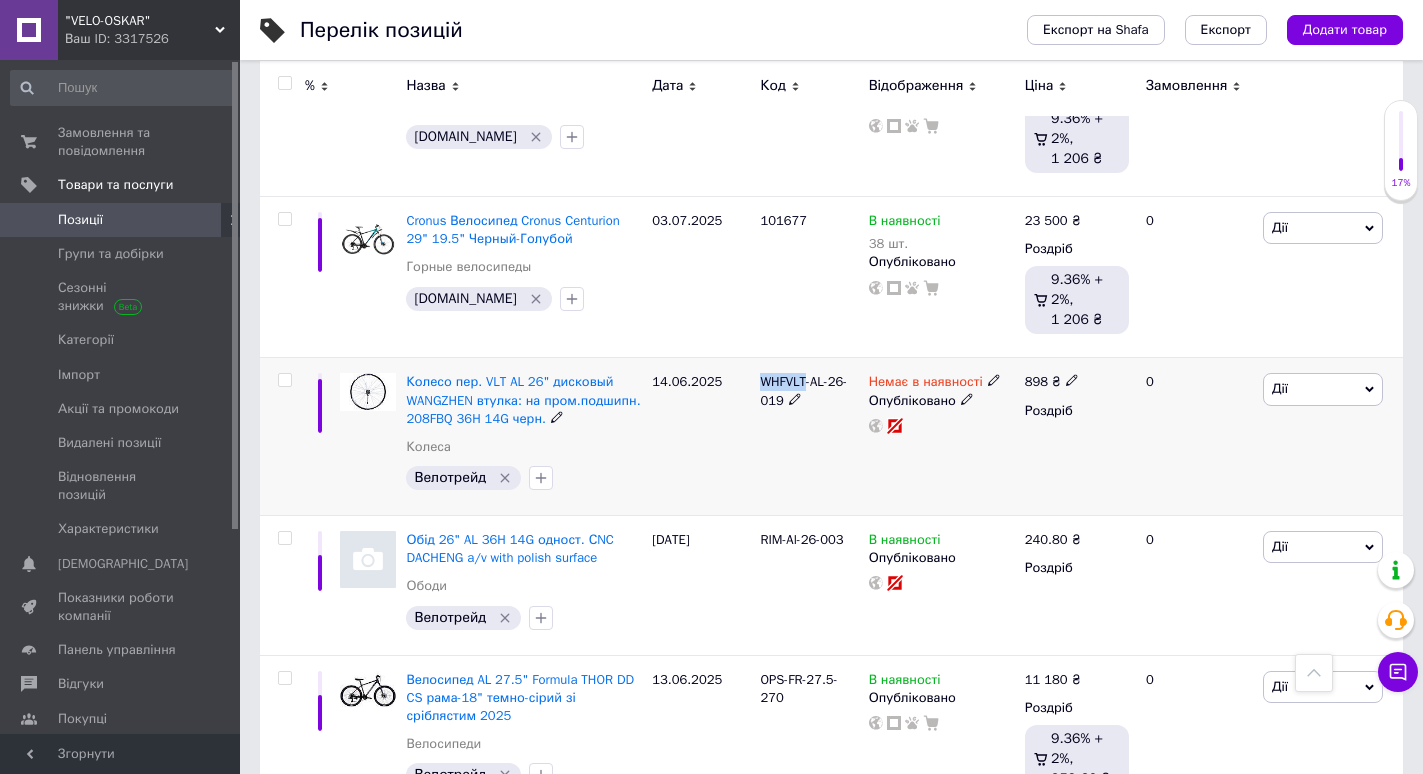 click on "WHFVLT-AL-26-019" at bounding box center [803, 390] 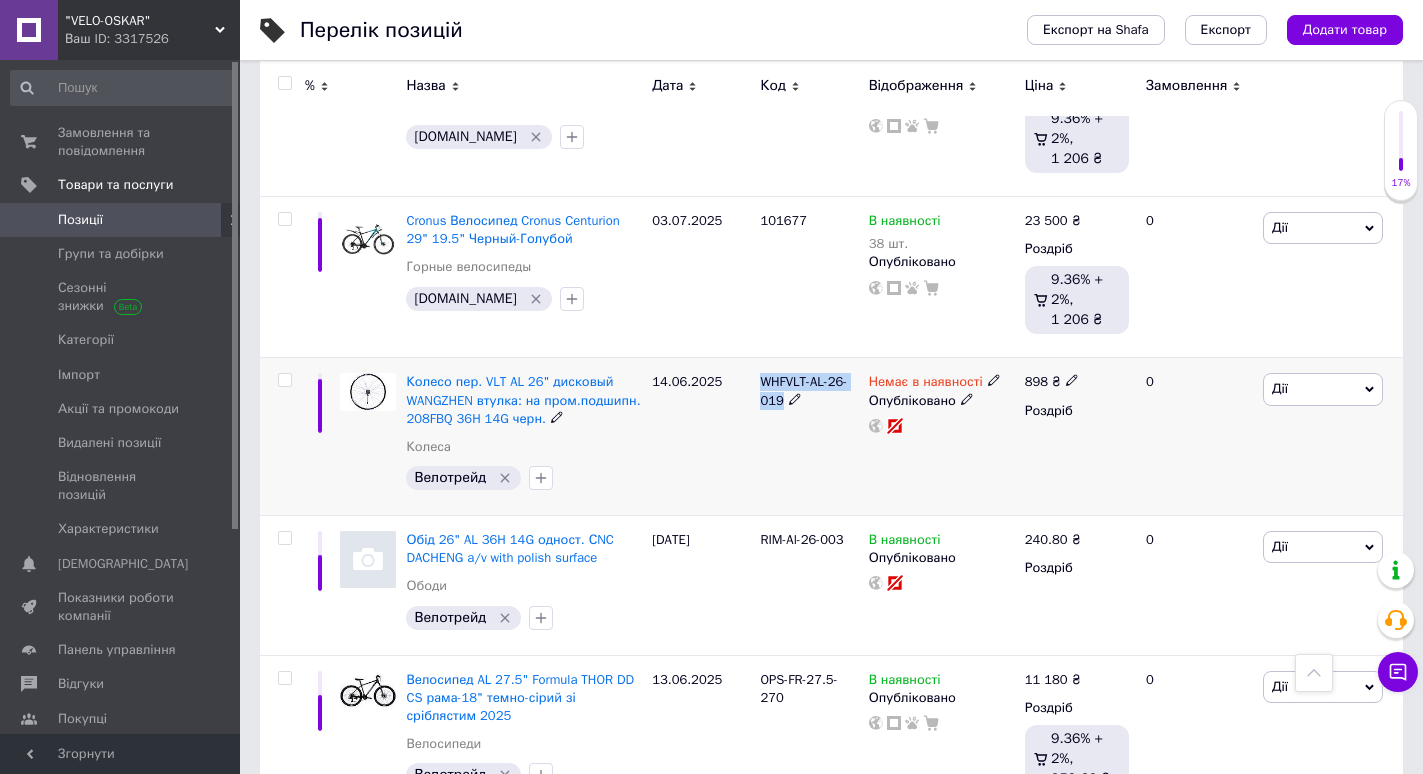 click on "WHFVLT-AL-26-019" at bounding box center (803, 390) 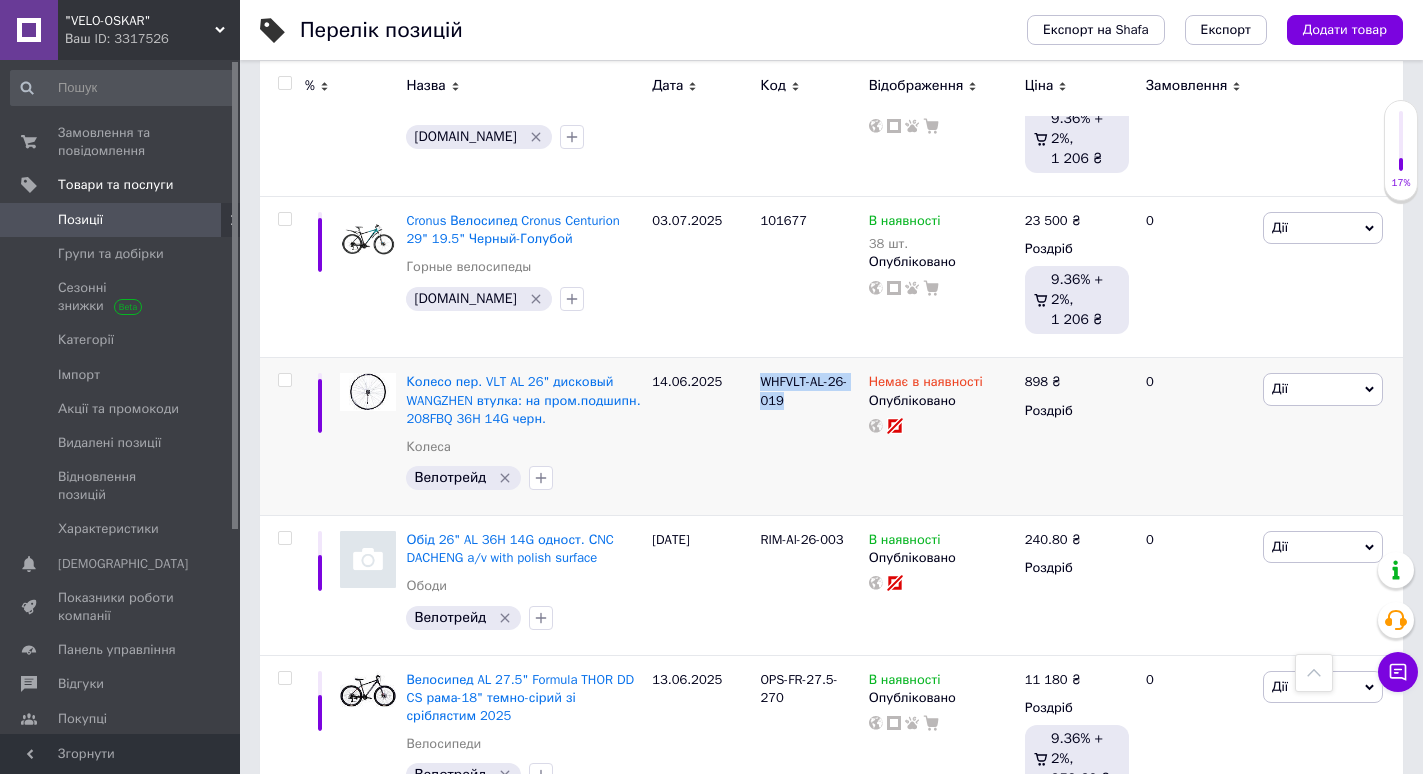 copy on "WHFVLT-AL-26-019" 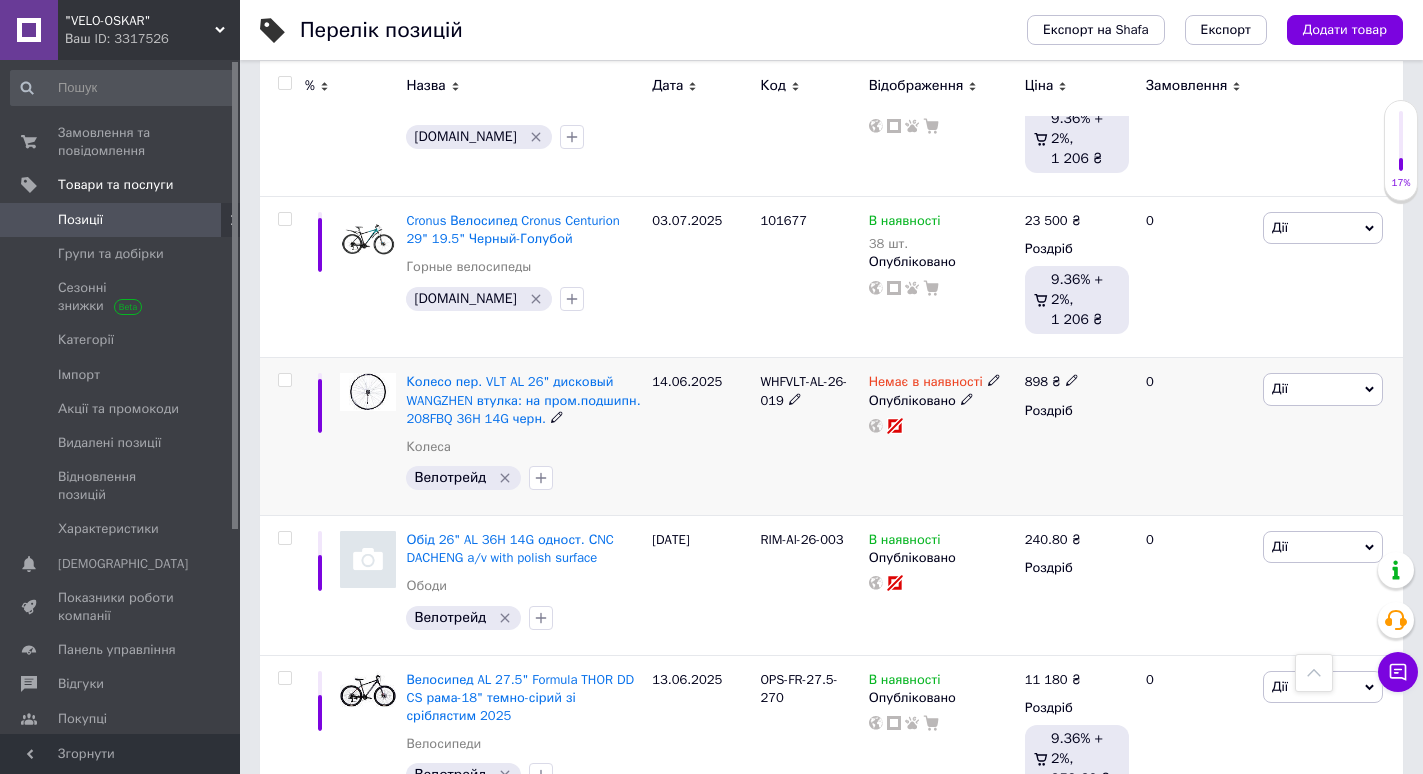 click 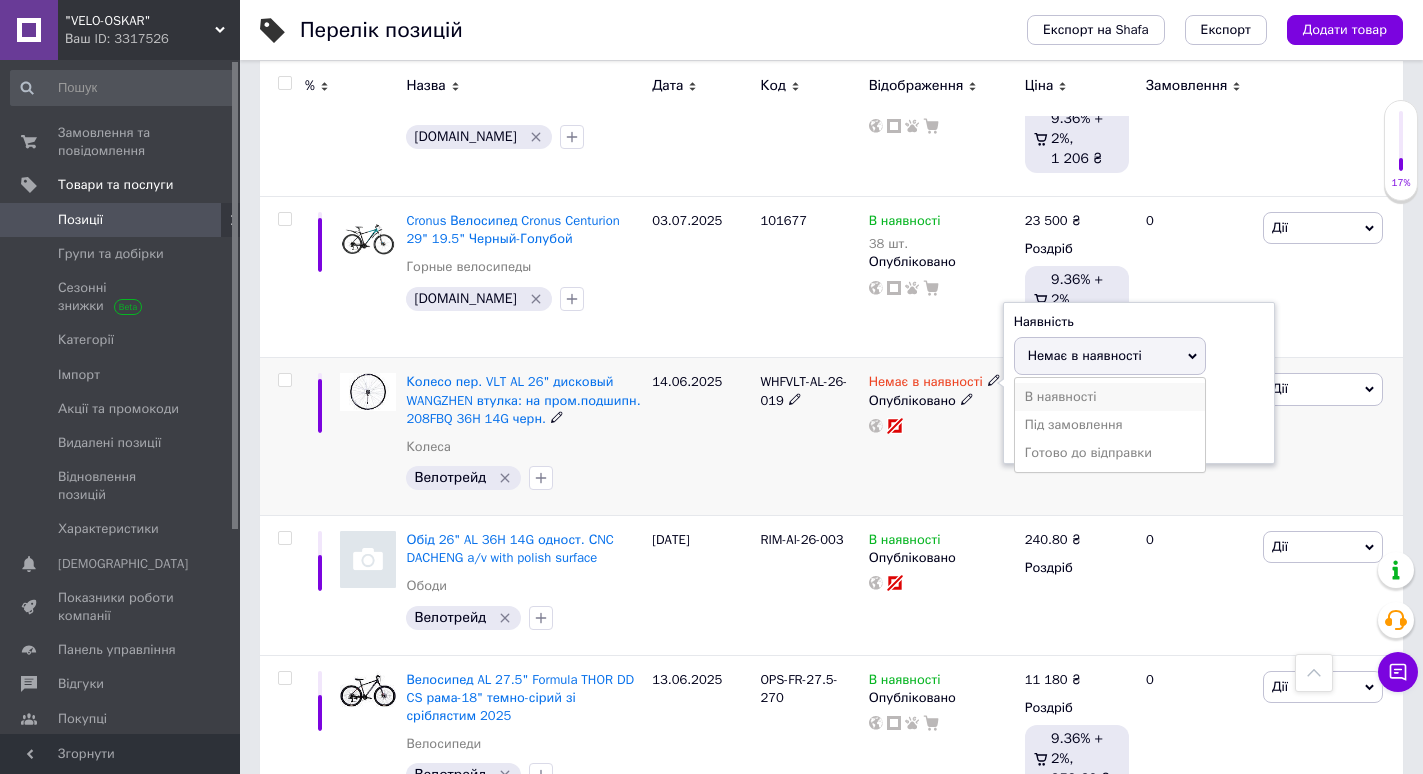 click on "В наявності" at bounding box center [1110, 397] 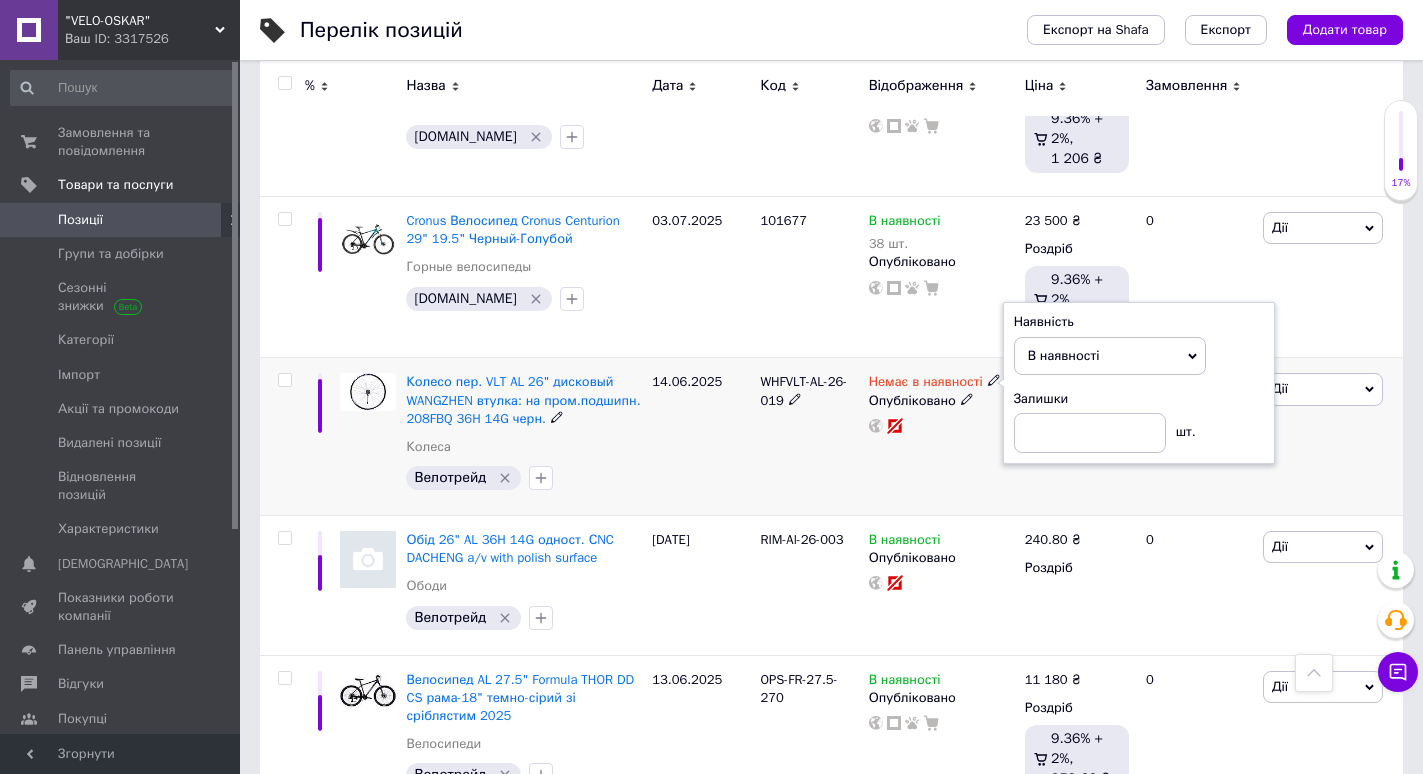 click on "Немає в наявності Наявність В наявності Немає в наявності Під замовлення Готово до відправки Залишки шт. Опубліковано" at bounding box center (942, 437) 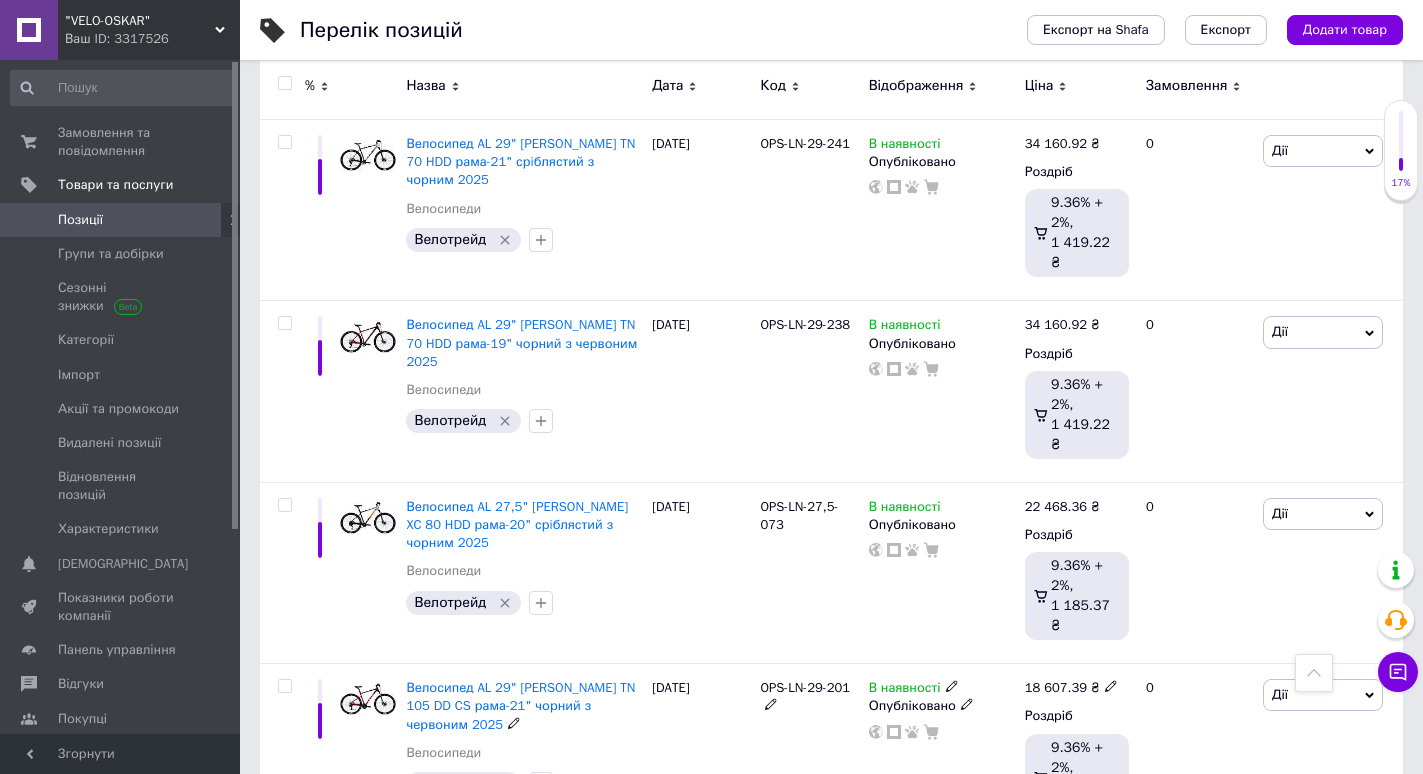scroll, scrollTop: 7645, scrollLeft: 0, axis: vertical 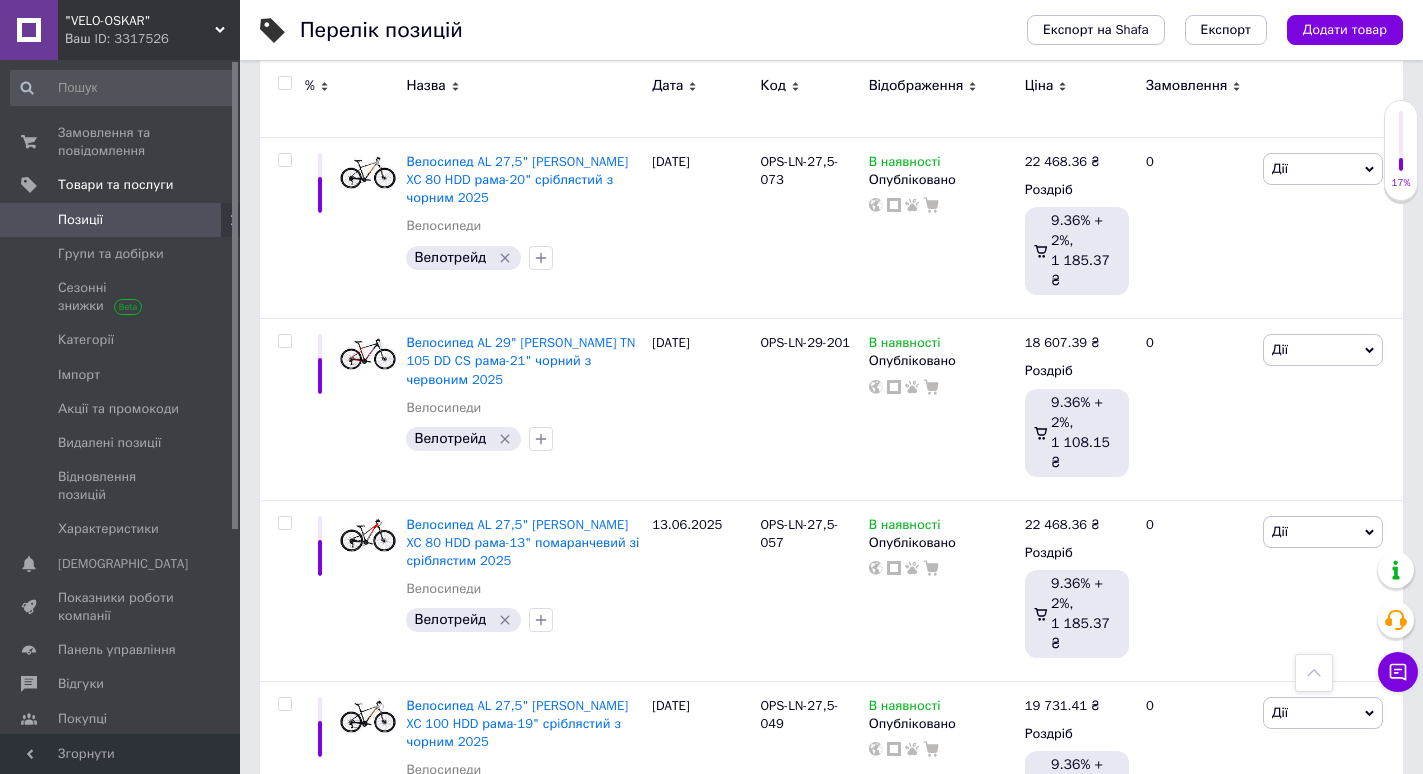click on "4" at bounding box center (539, 1085) 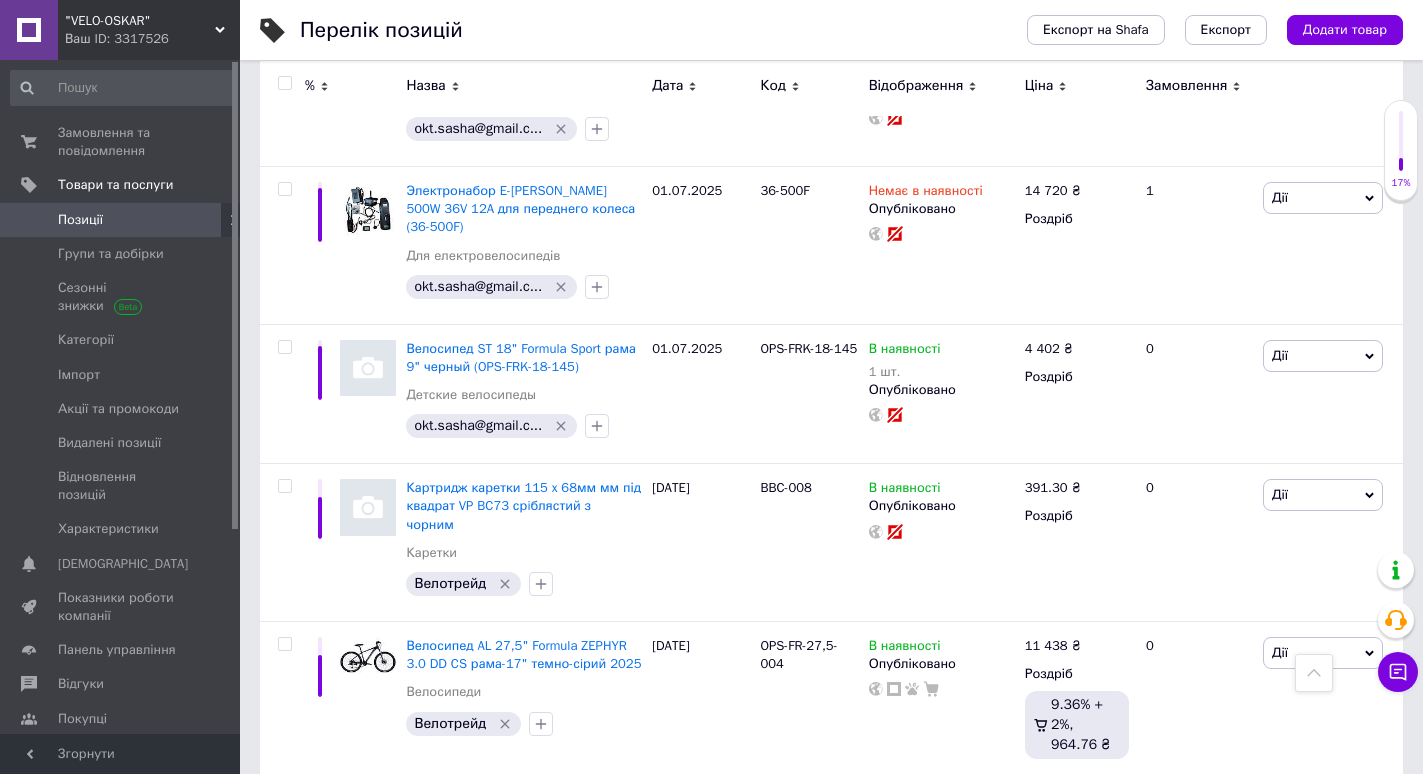 scroll, scrollTop: 6000, scrollLeft: 0, axis: vertical 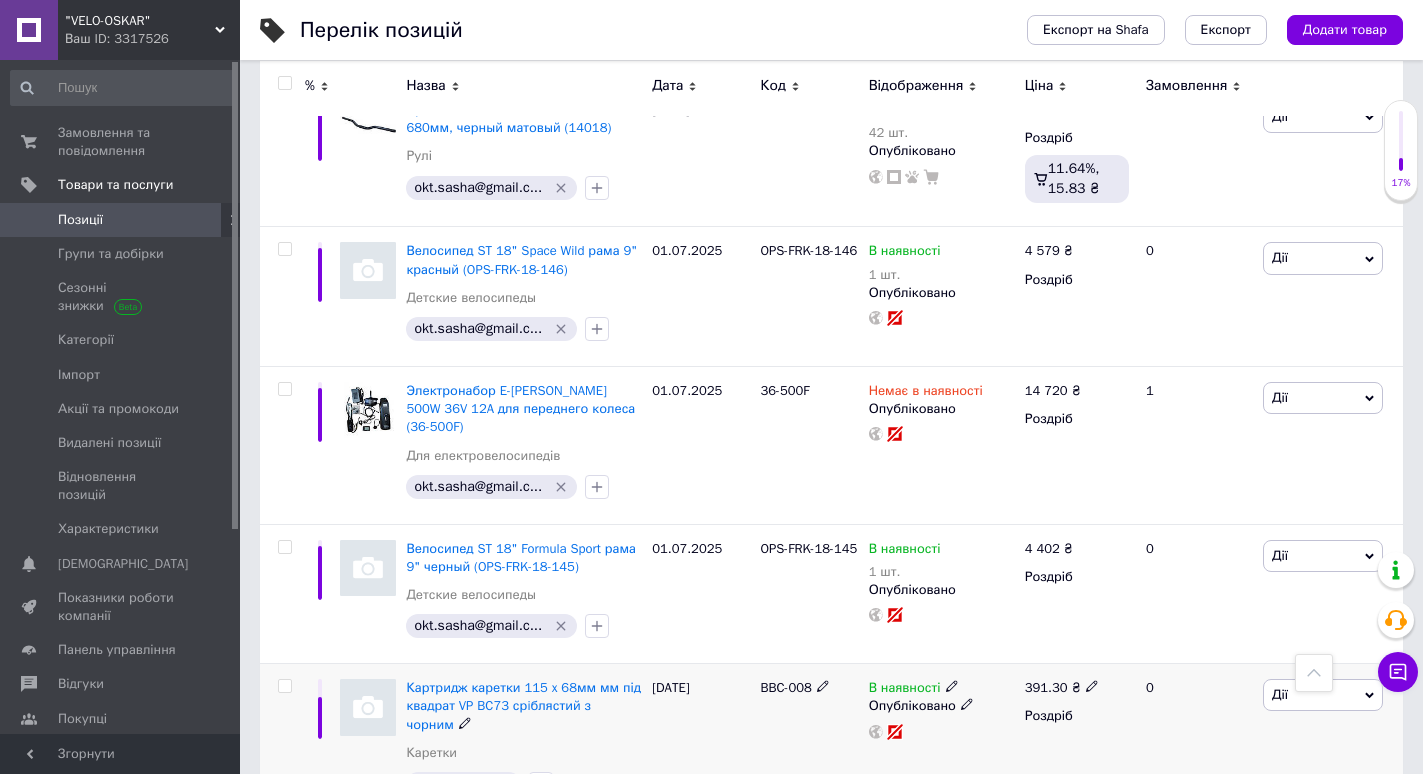 click on "BBC-008" at bounding box center (785, 687) 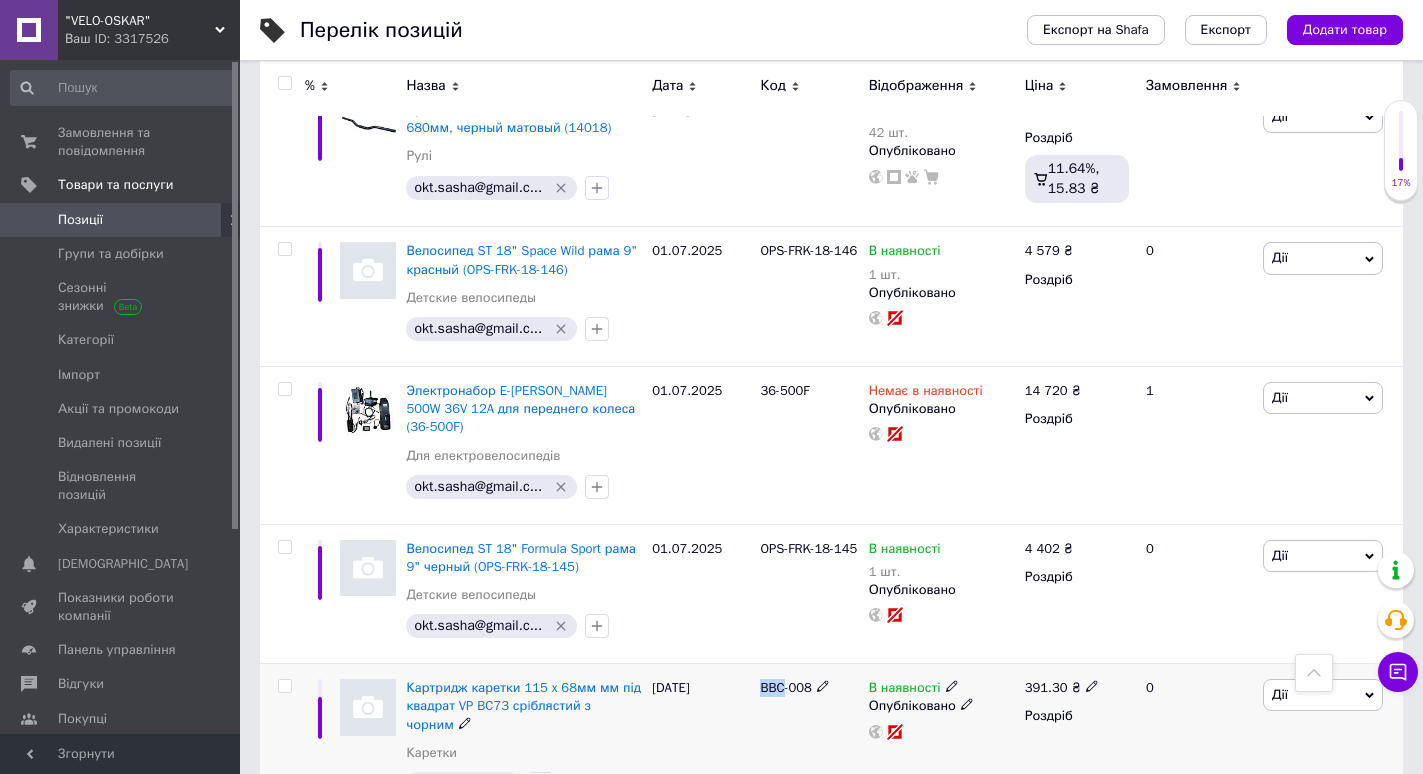 click on "BBC-008" at bounding box center (785, 687) 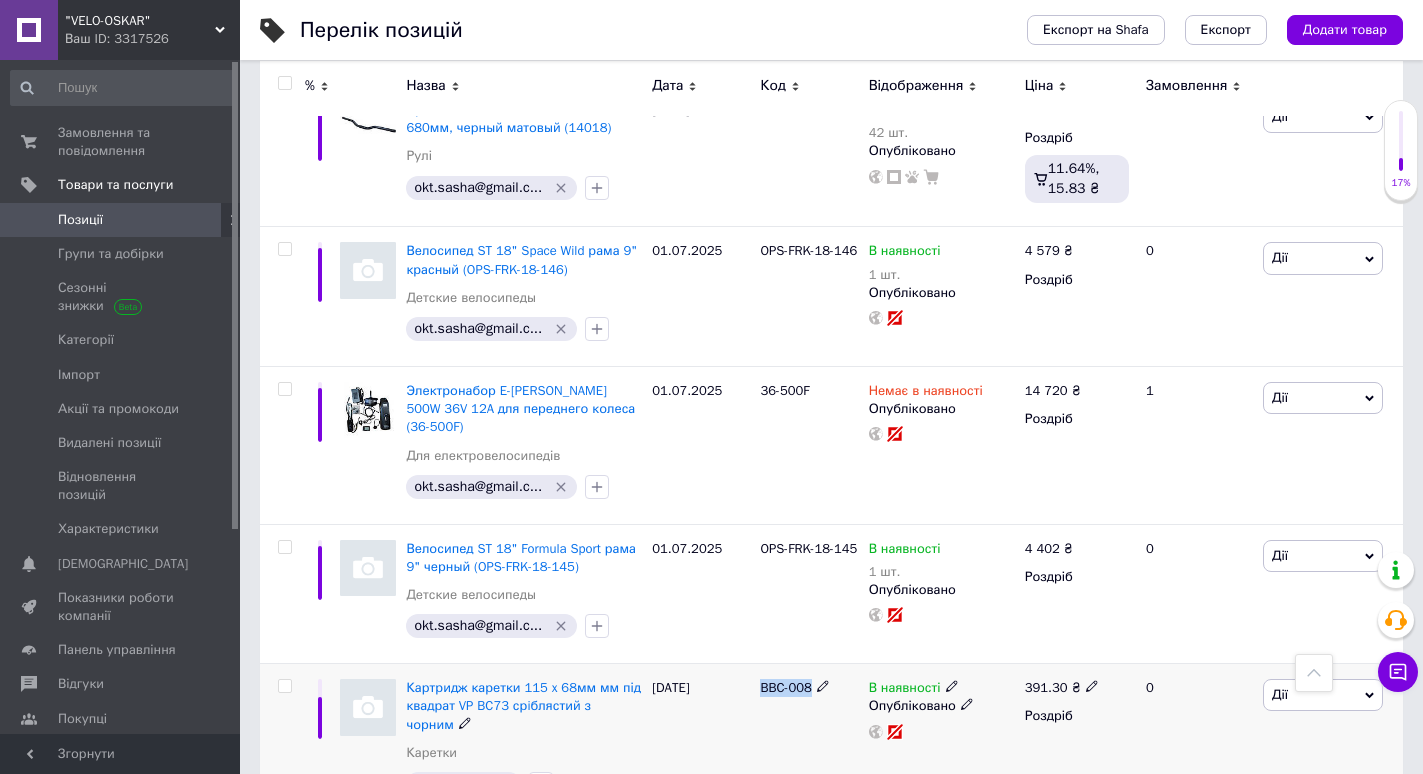 drag, startPoint x: 768, startPoint y: 529, endPoint x: 772, endPoint y: 514, distance: 15.524175 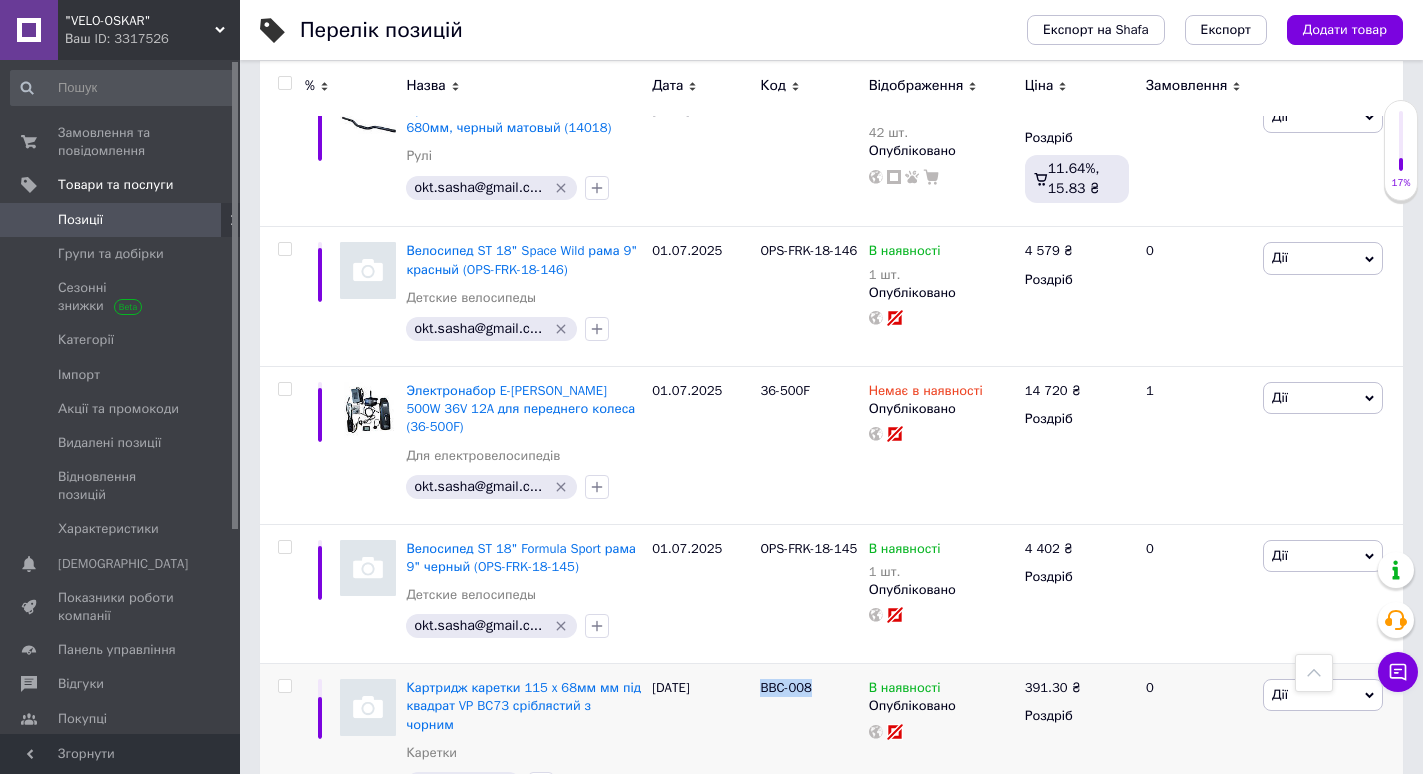 copy on "BBC-008" 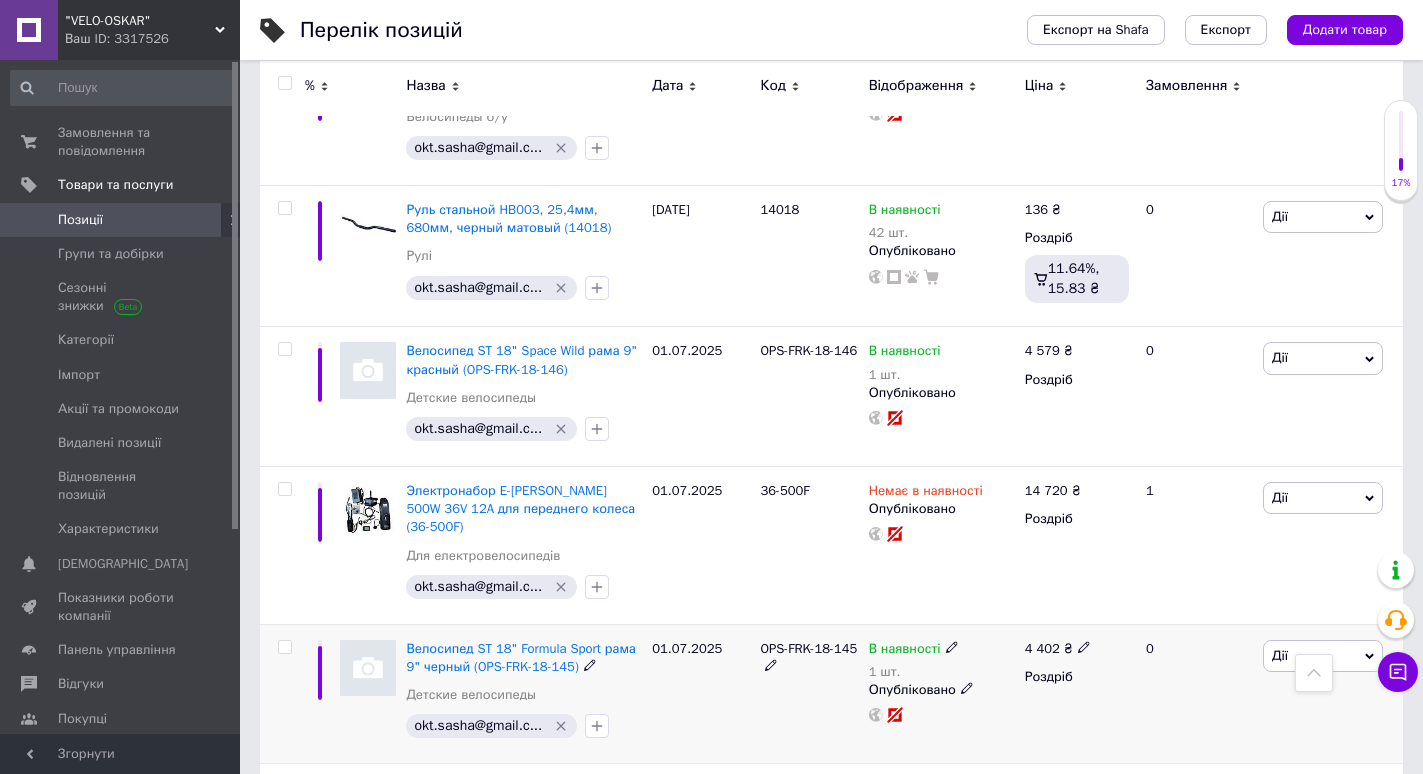 scroll, scrollTop: 5700, scrollLeft: 0, axis: vertical 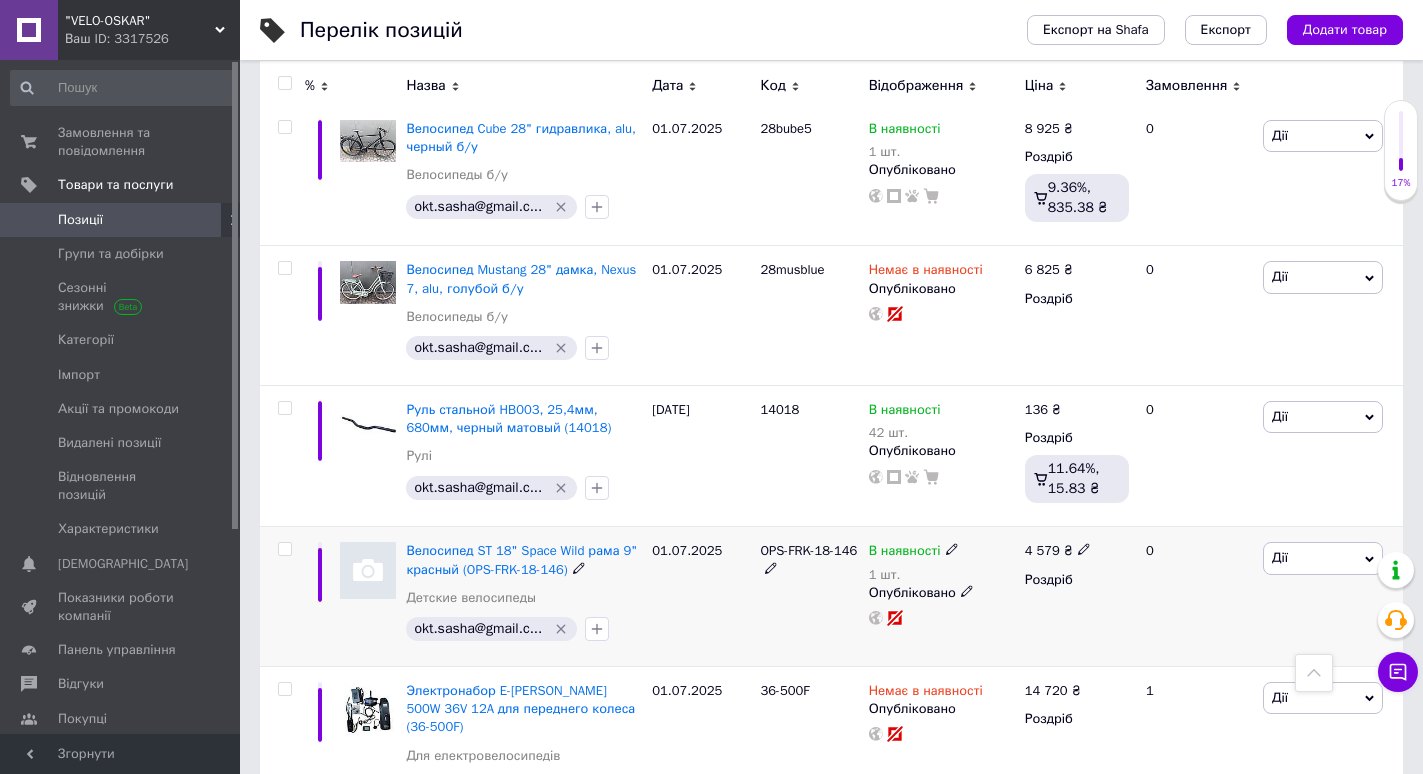 click at bounding box center (284, 549) 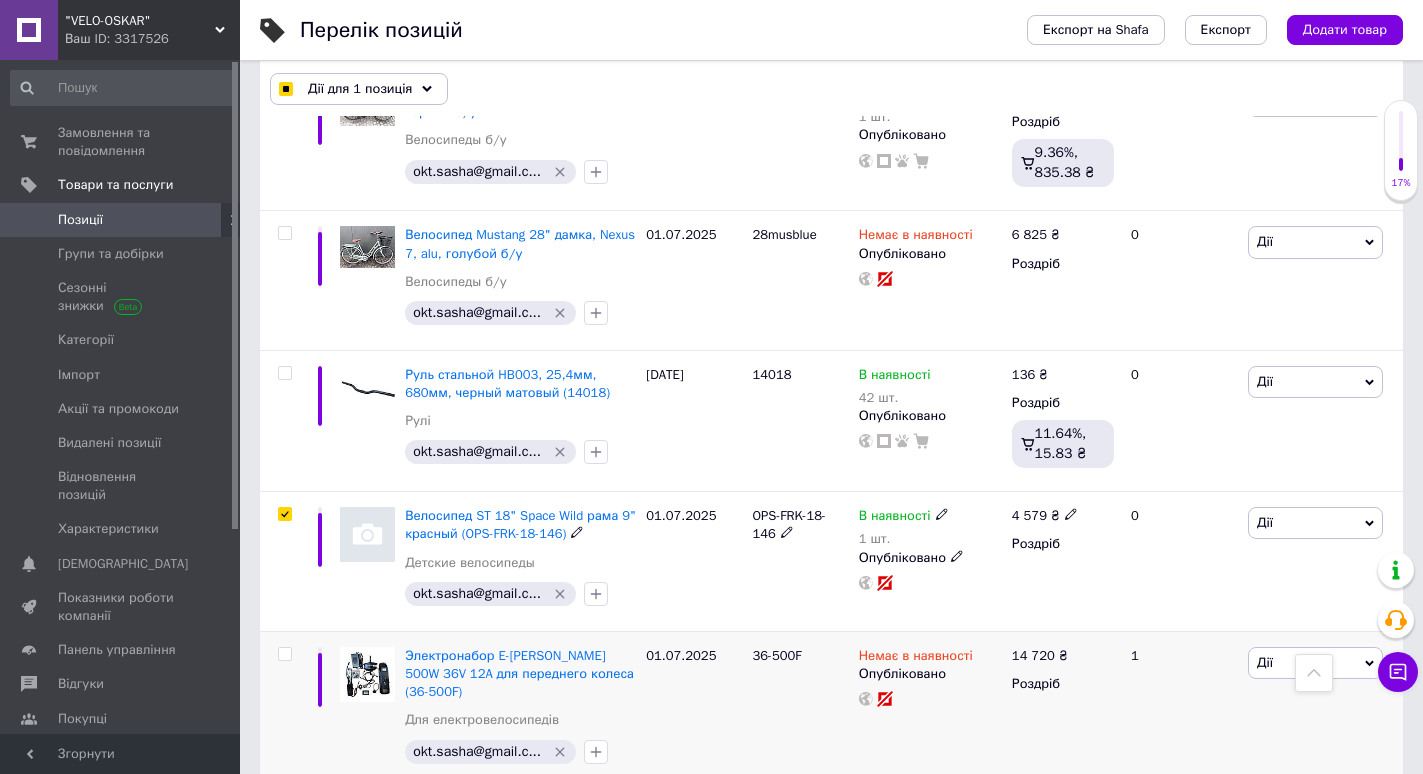 scroll, scrollTop: 5951, scrollLeft: 0, axis: vertical 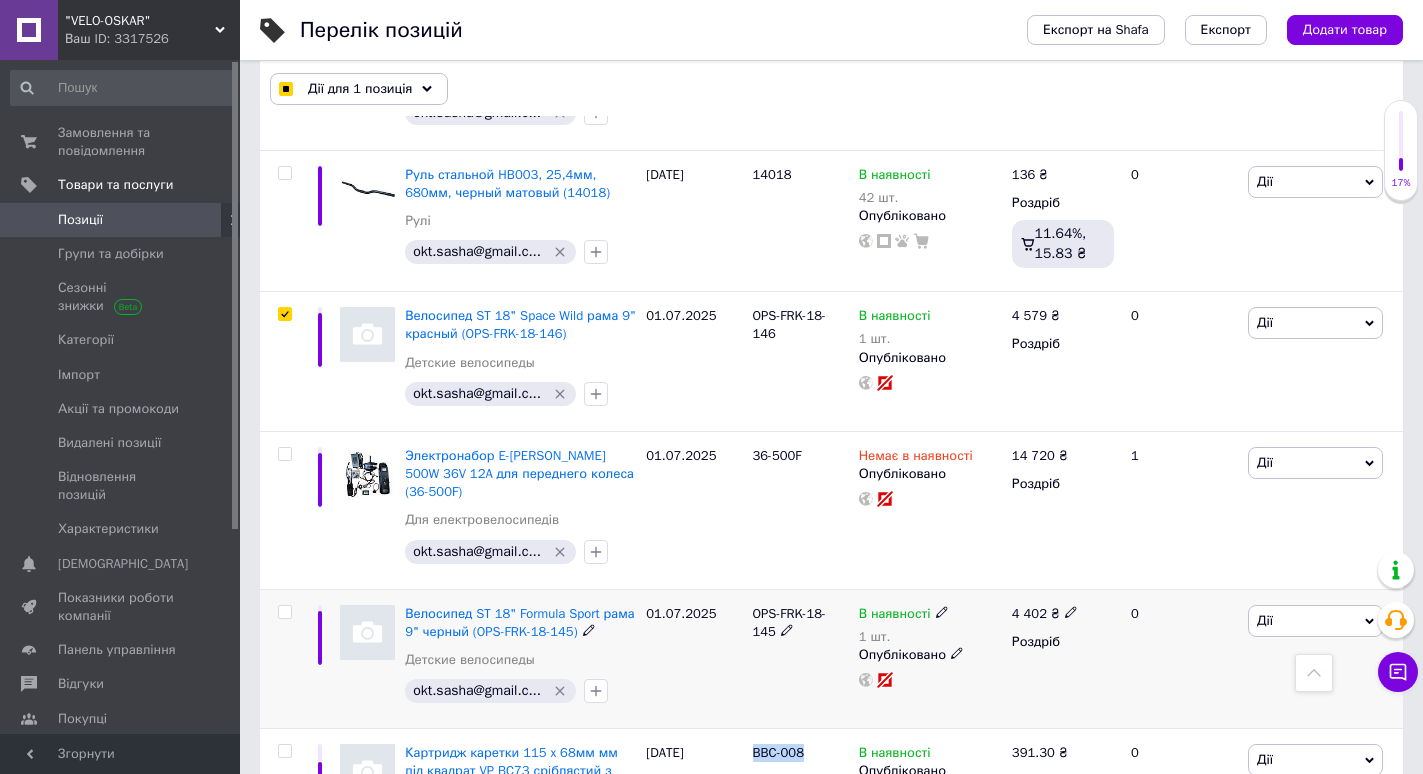 click at bounding box center [284, 612] 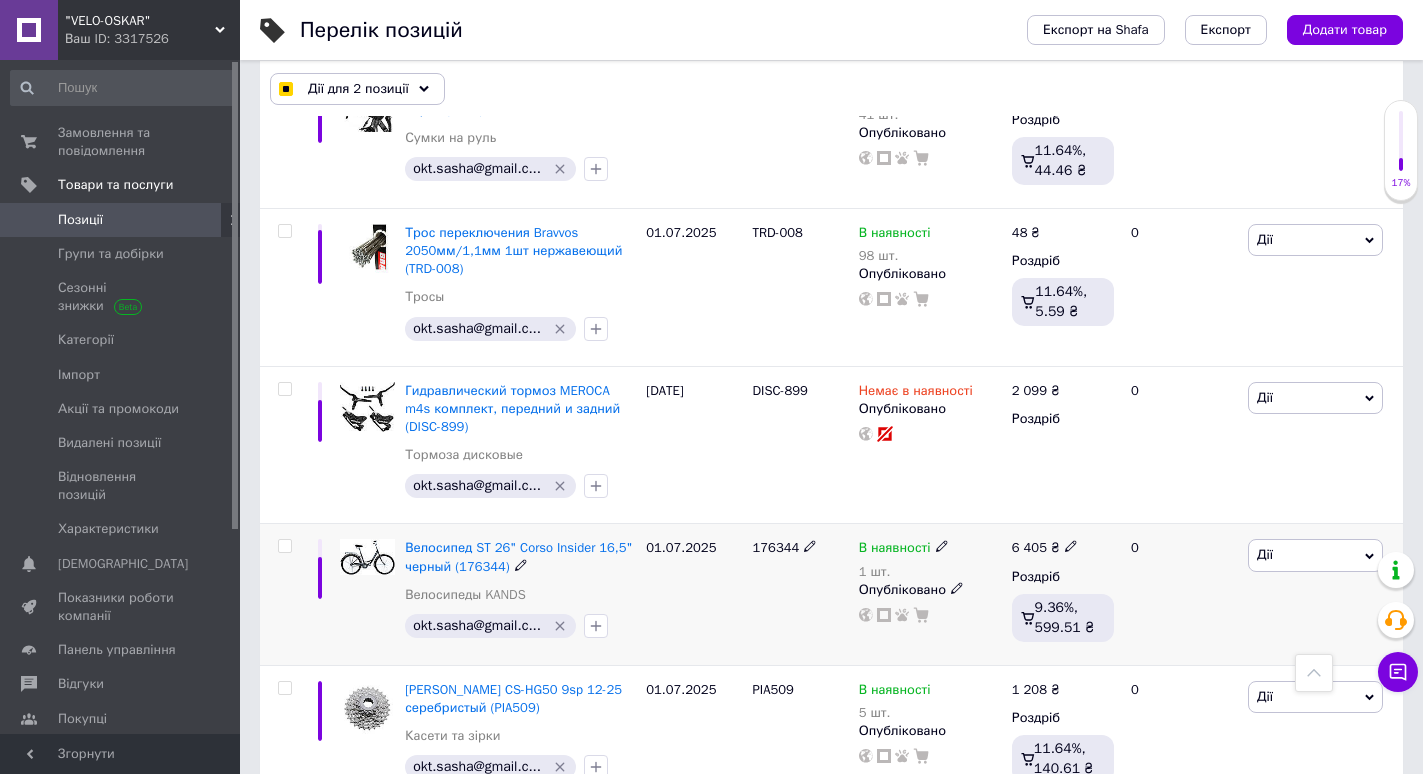 scroll, scrollTop: 3951, scrollLeft: 0, axis: vertical 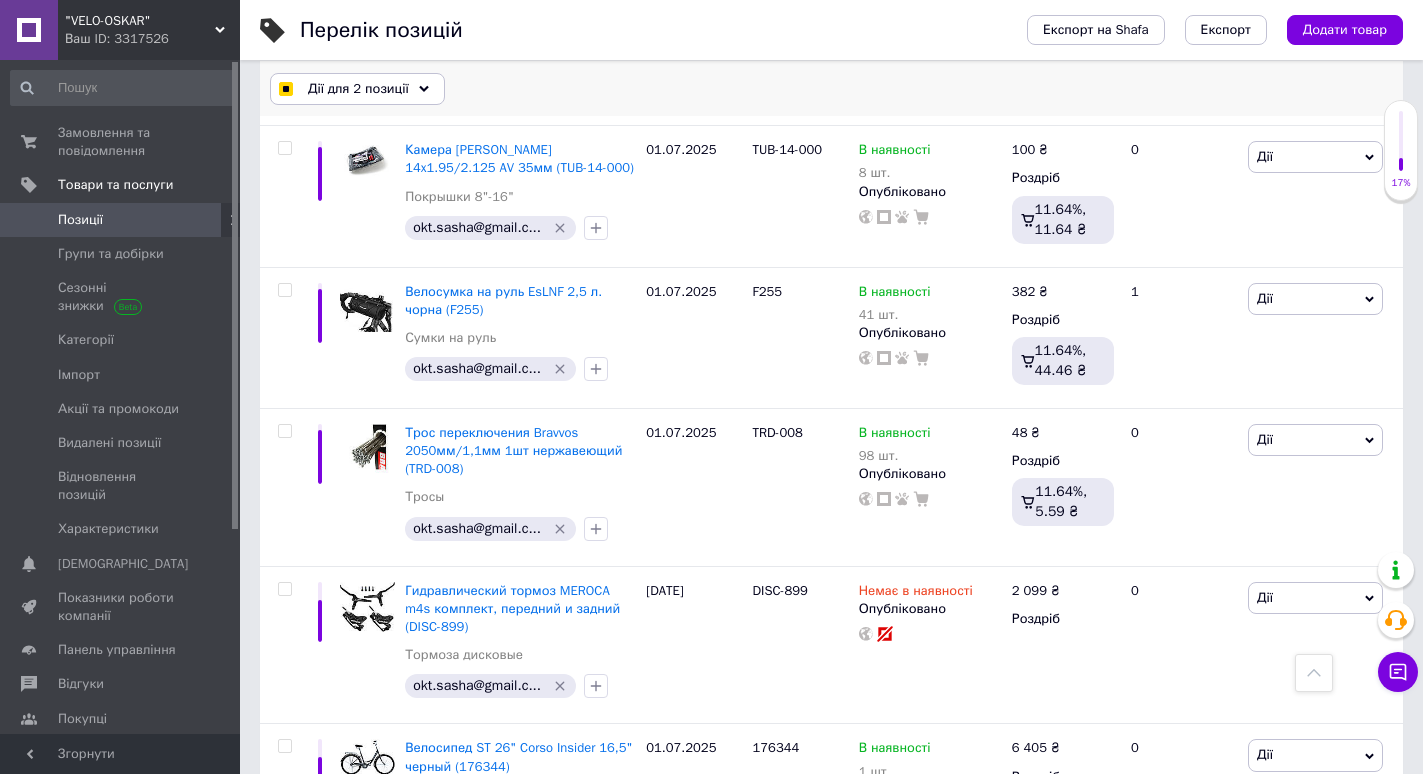 click on "Дії для 2 позиції" at bounding box center (358, 89) 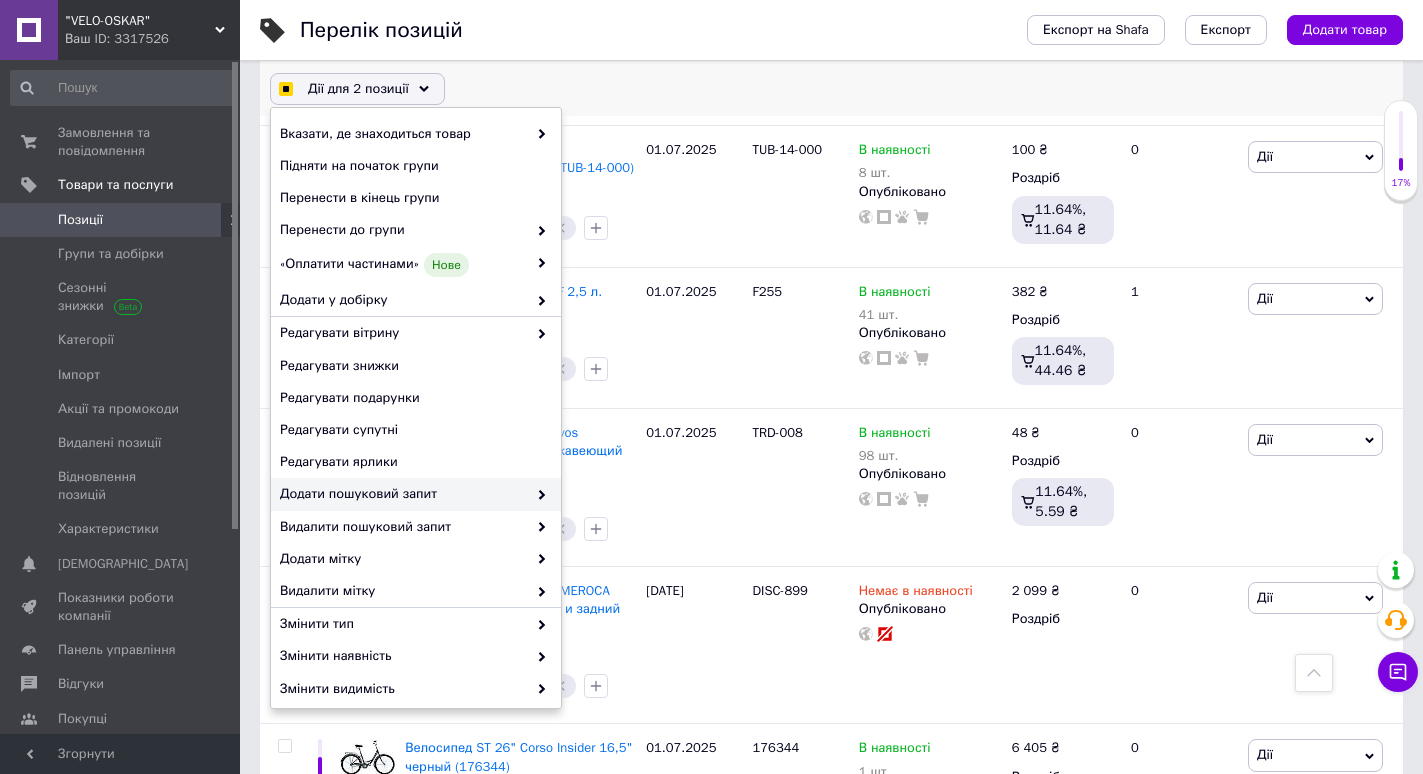 scroll, scrollTop: 137, scrollLeft: 0, axis: vertical 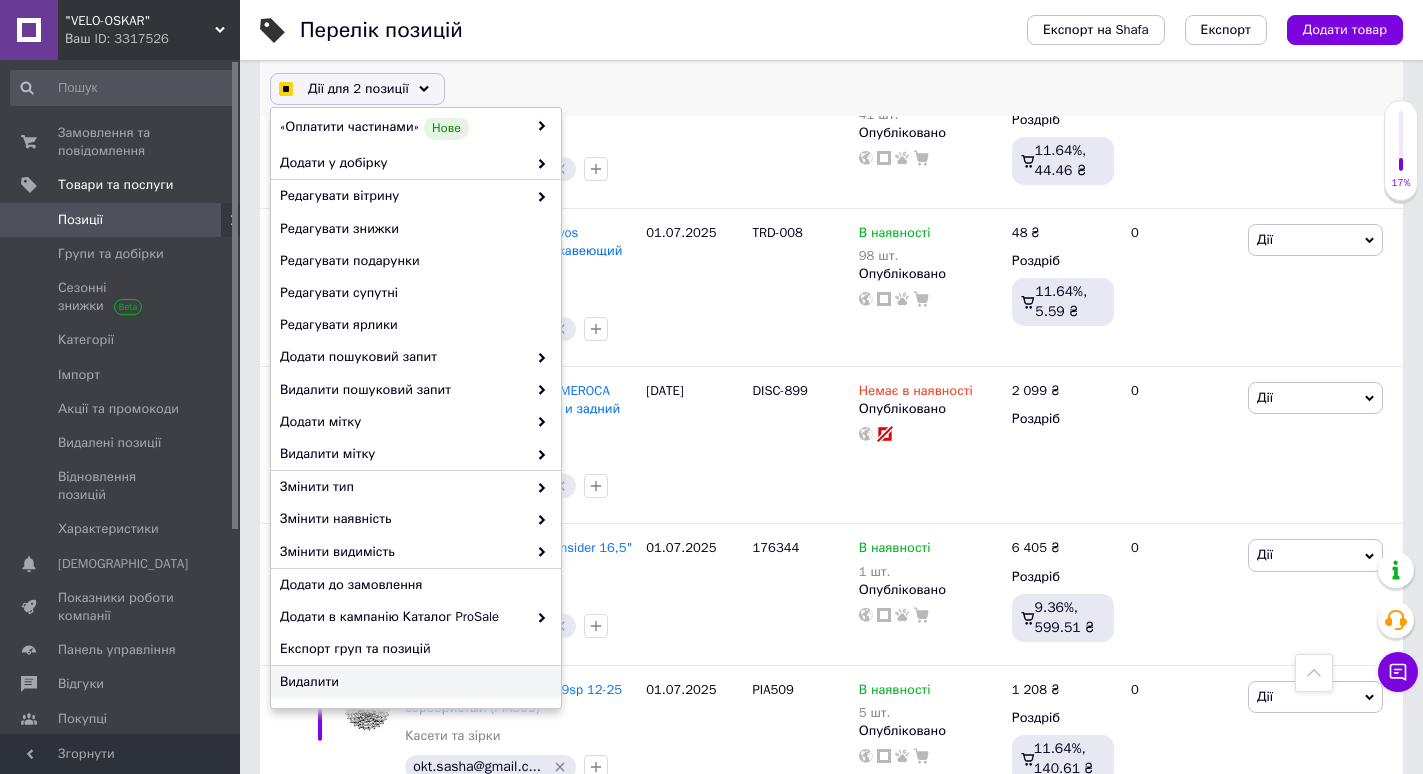click on "Видалити" at bounding box center [413, 682] 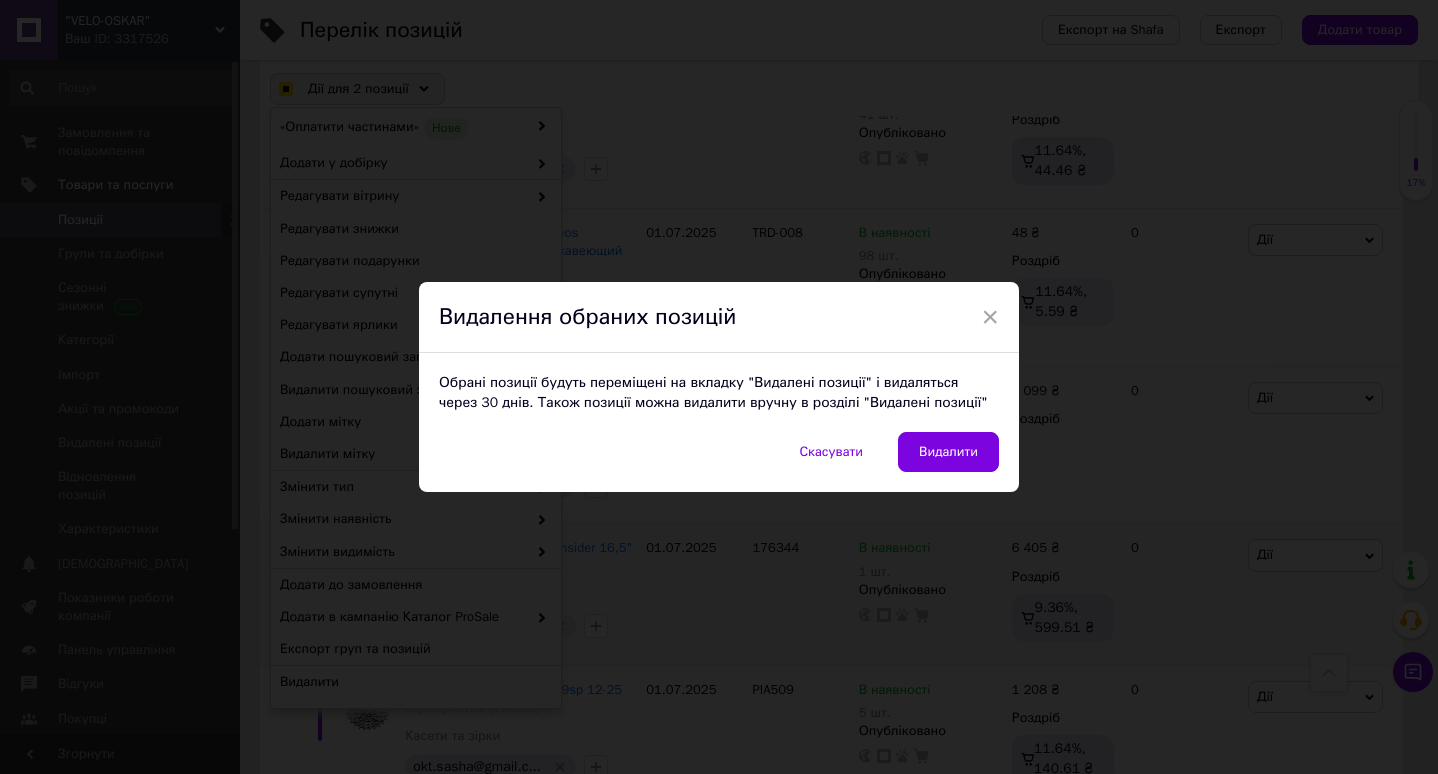 click on "Видалити" at bounding box center [948, 452] 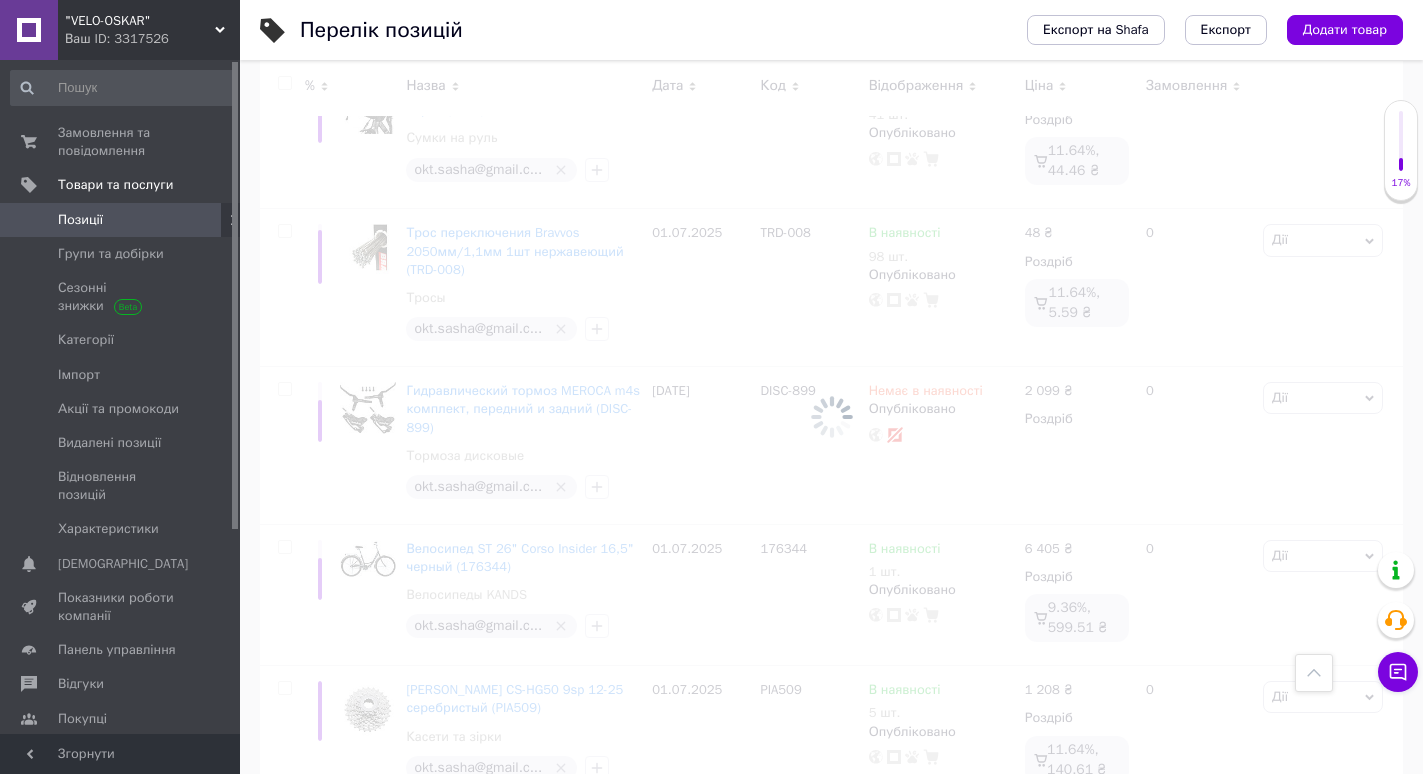 scroll, scrollTop: 4101, scrollLeft: 0, axis: vertical 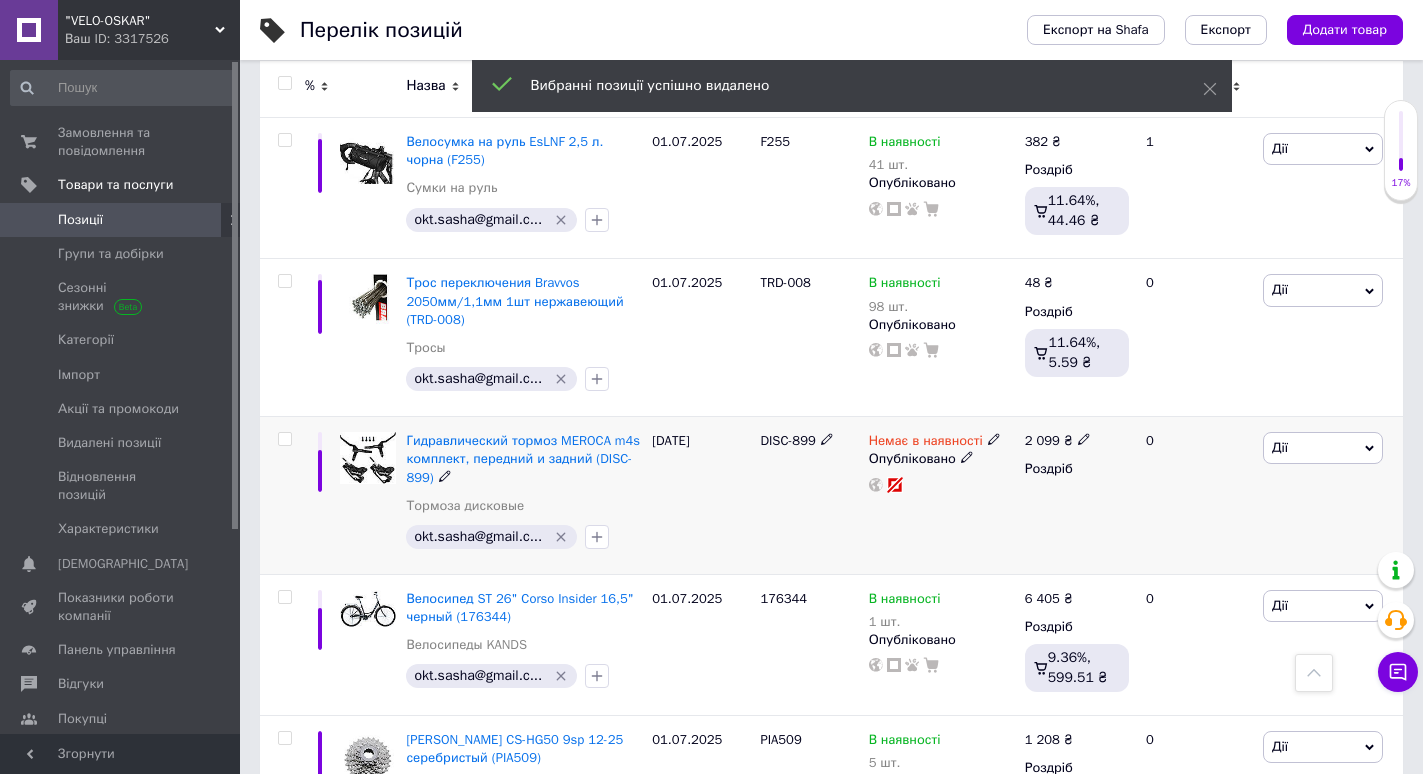 click on "DISC-899" at bounding box center (787, 440) 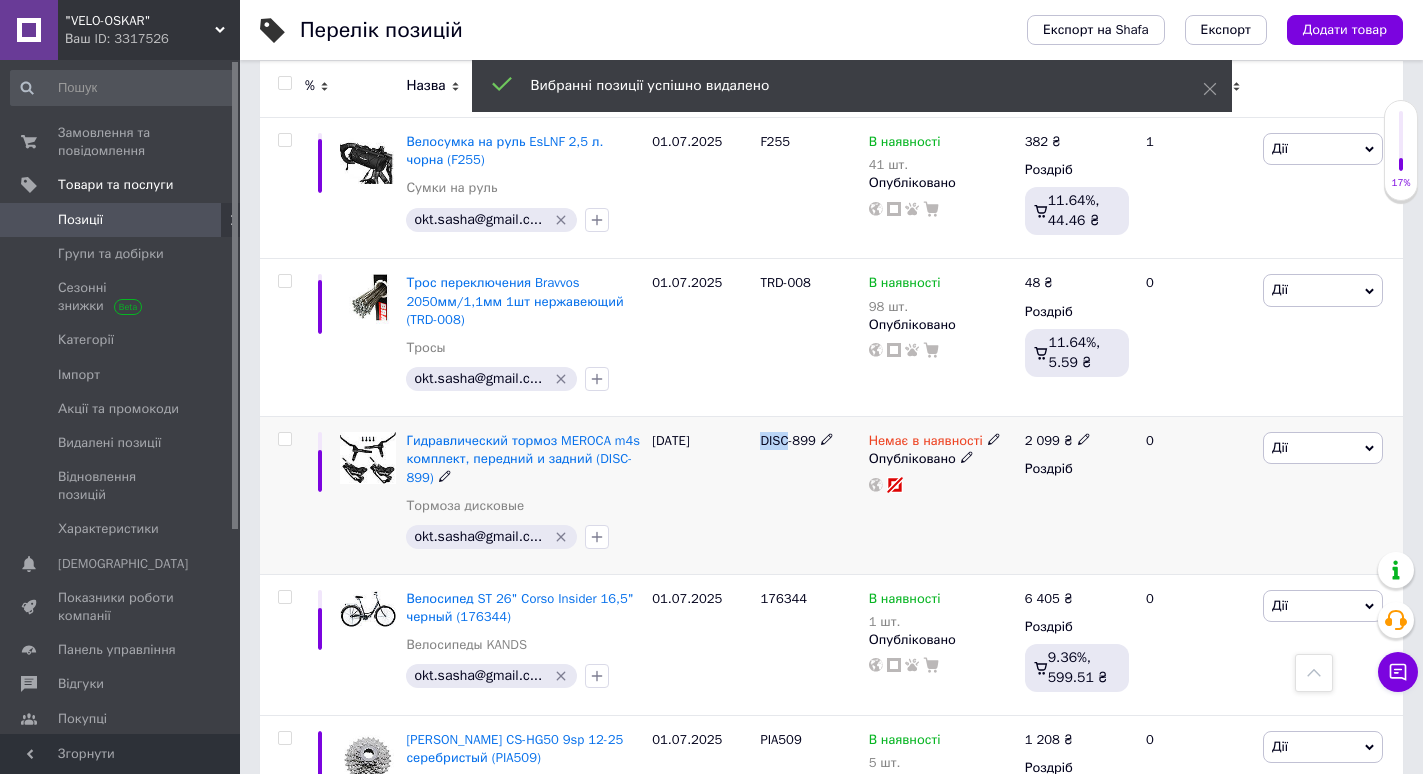 click on "DISC-899" at bounding box center (787, 440) 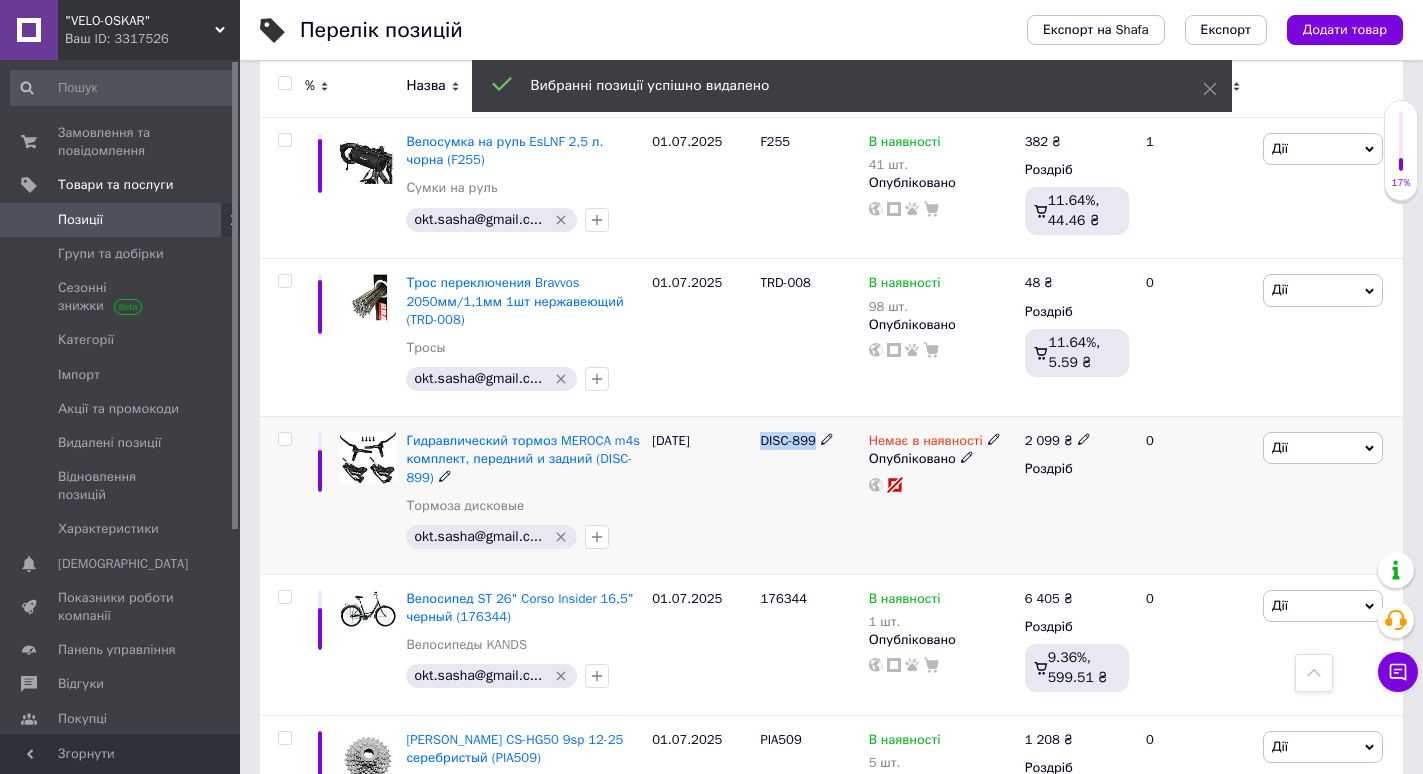 click on "DISC-899" at bounding box center (787, 440) 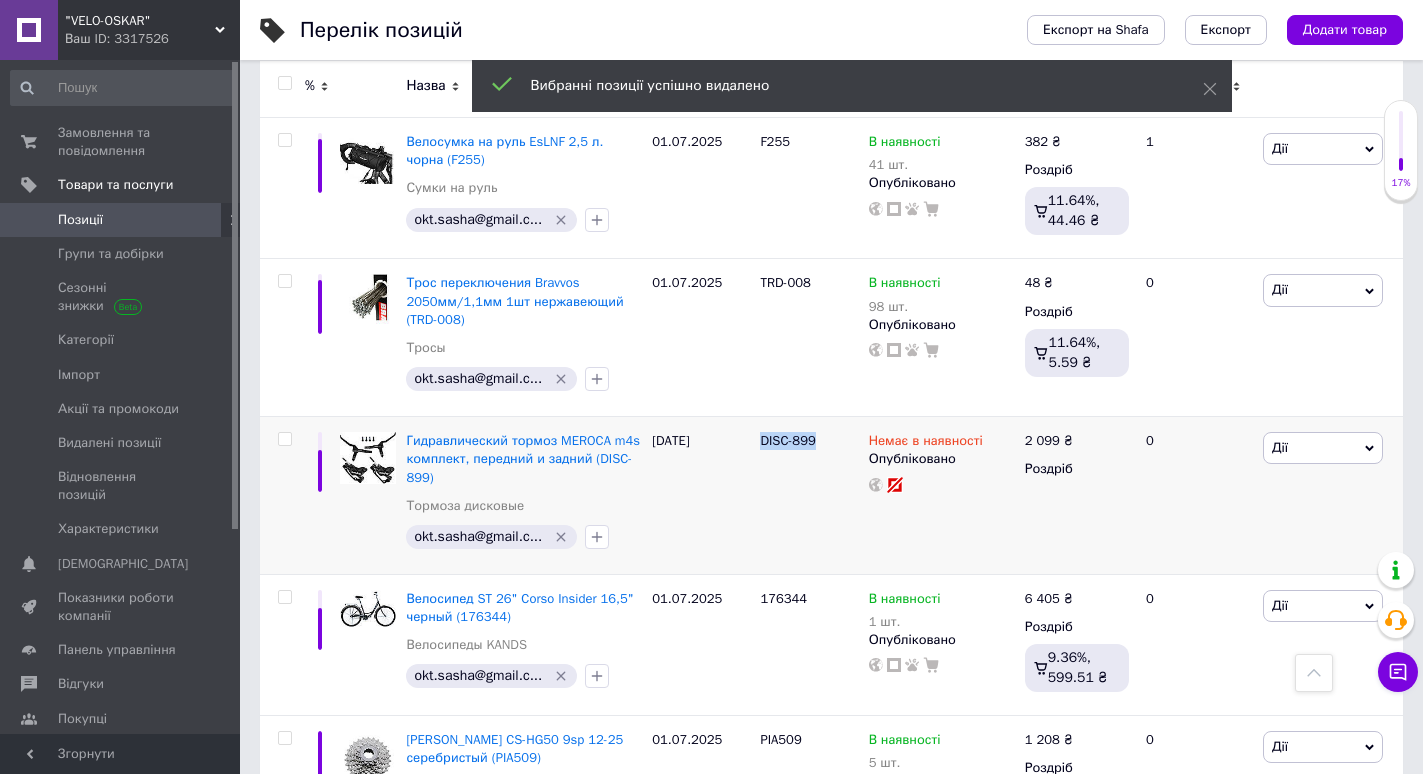 copy on "DISC-899" 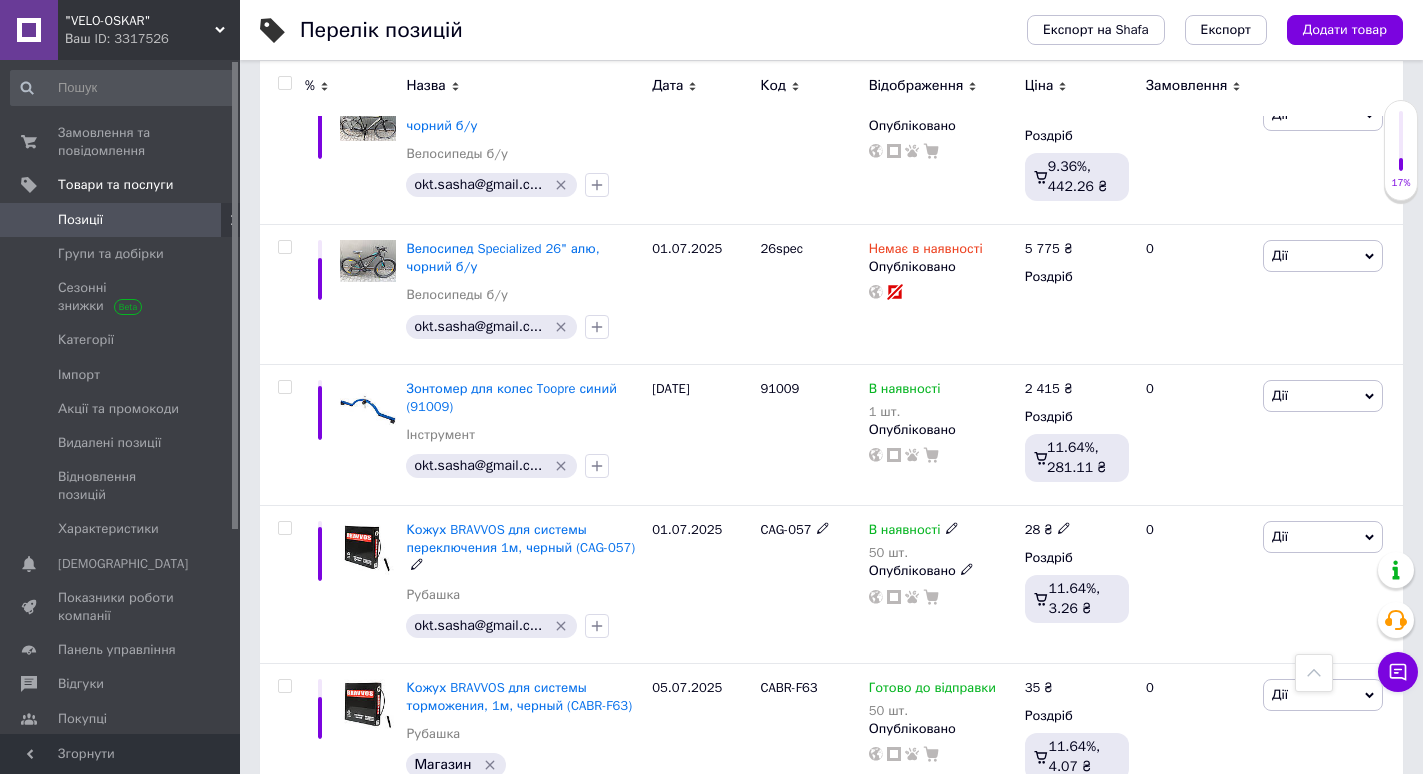 scroll, scrollTop: 3001, scrollLeft: 0, axis: vertical 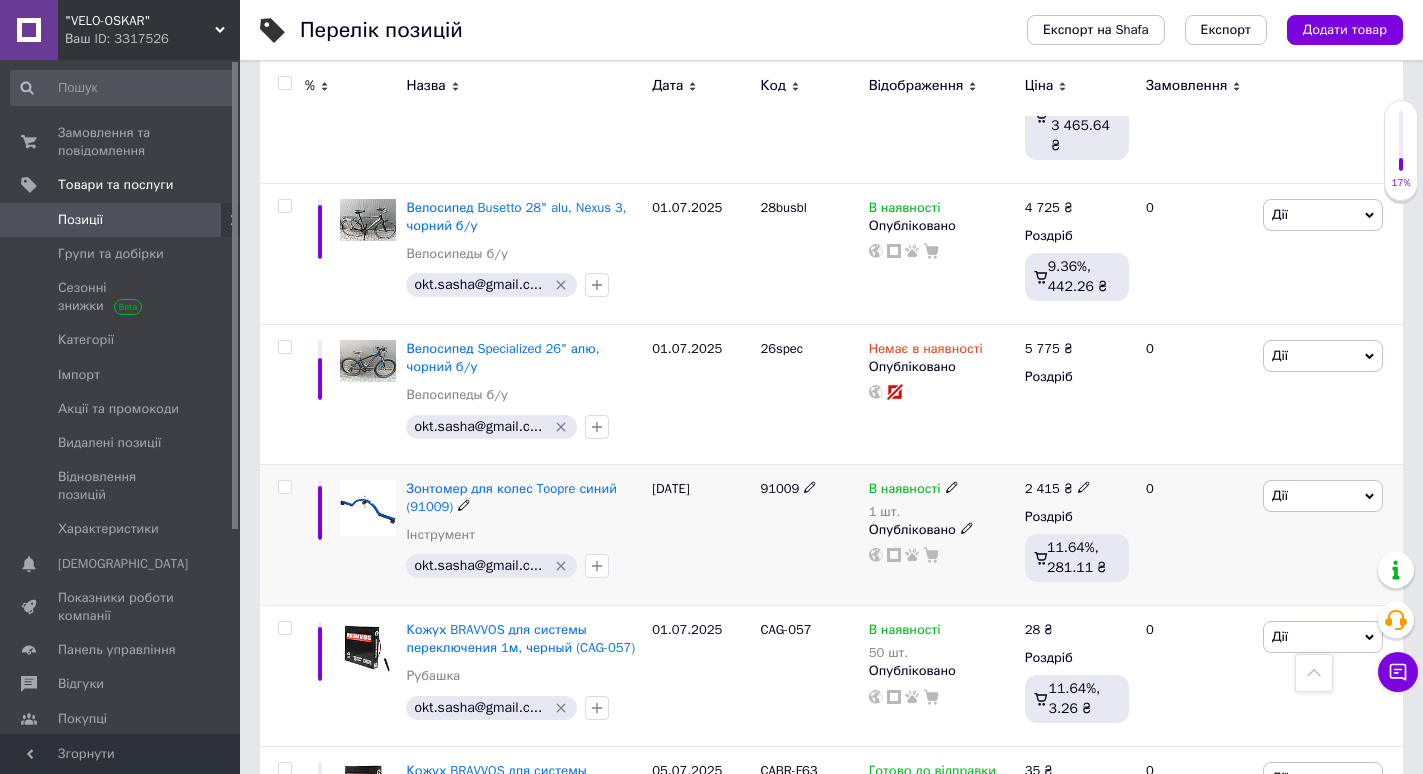 click 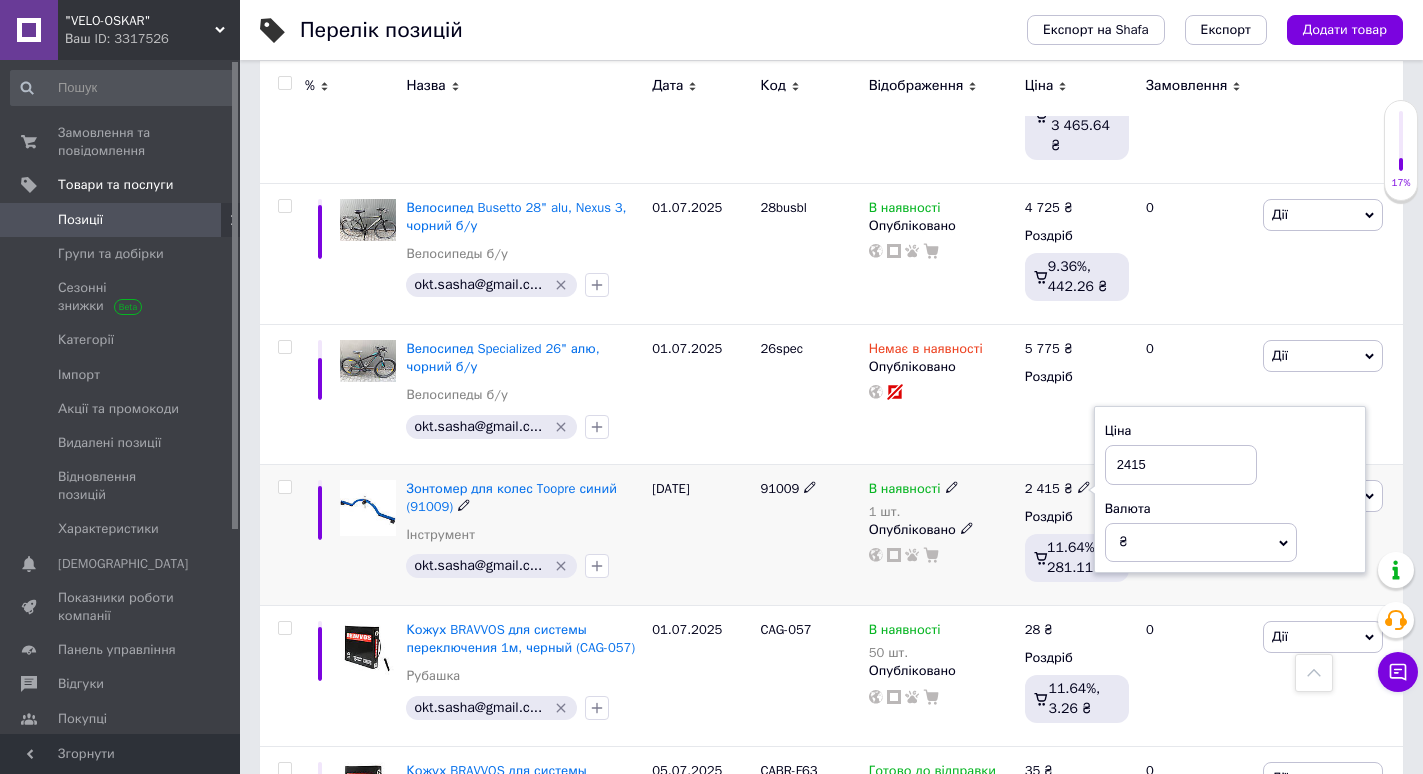 drag, startPoint x: 1122, startPoint y: 326, endPoint x: 1193, endPoint y: 323, distance: 71.063354 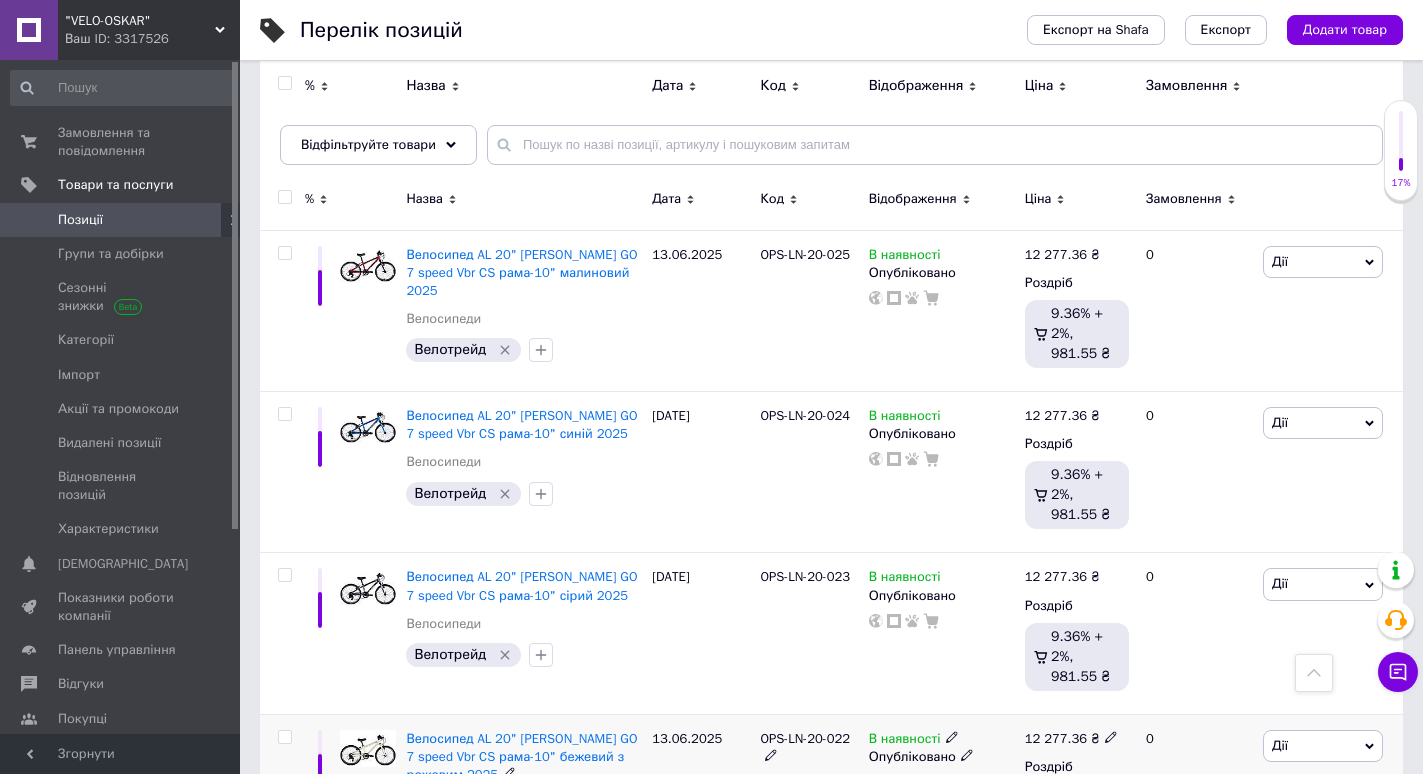 scroll, scrollTop: 0, scrollLeft: 0, axis: both 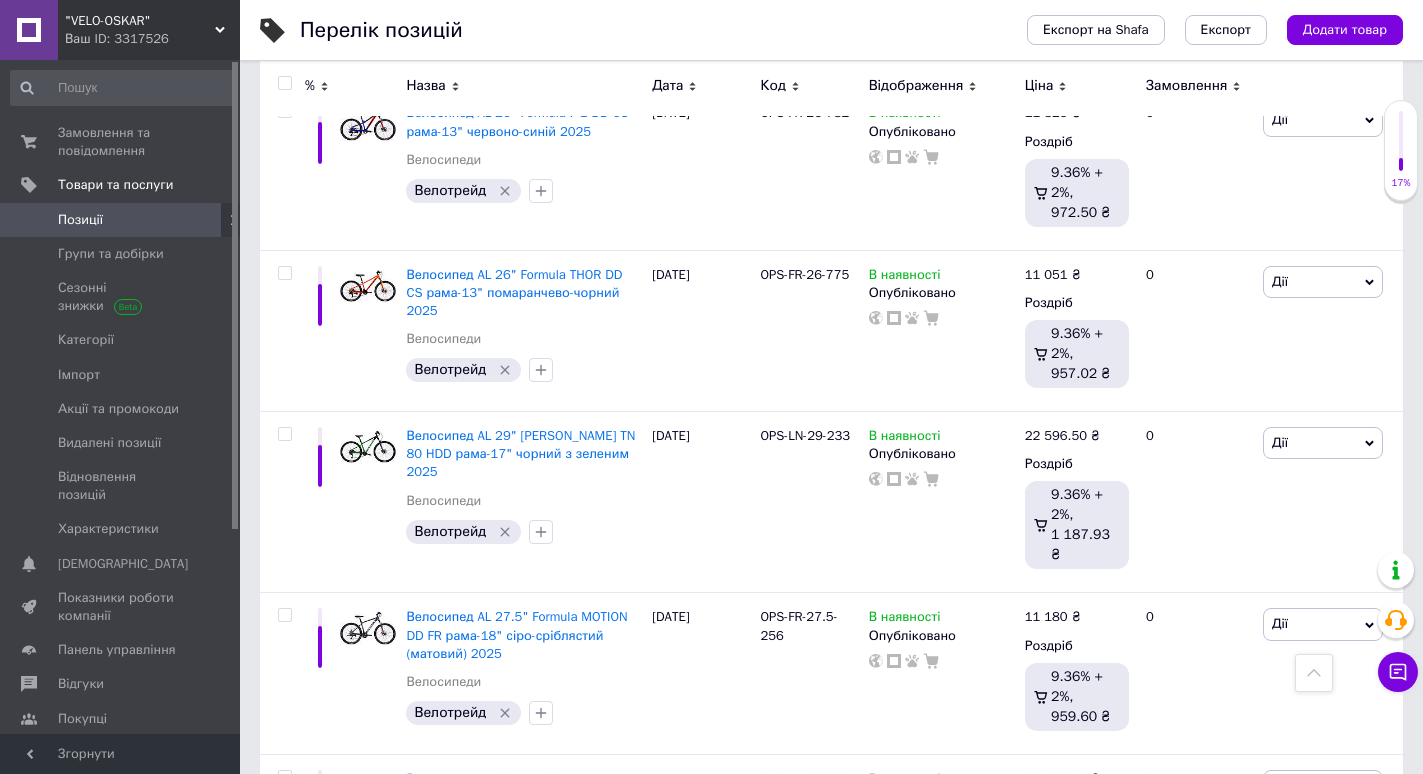 click on "1" at bounding box center [404, 976] 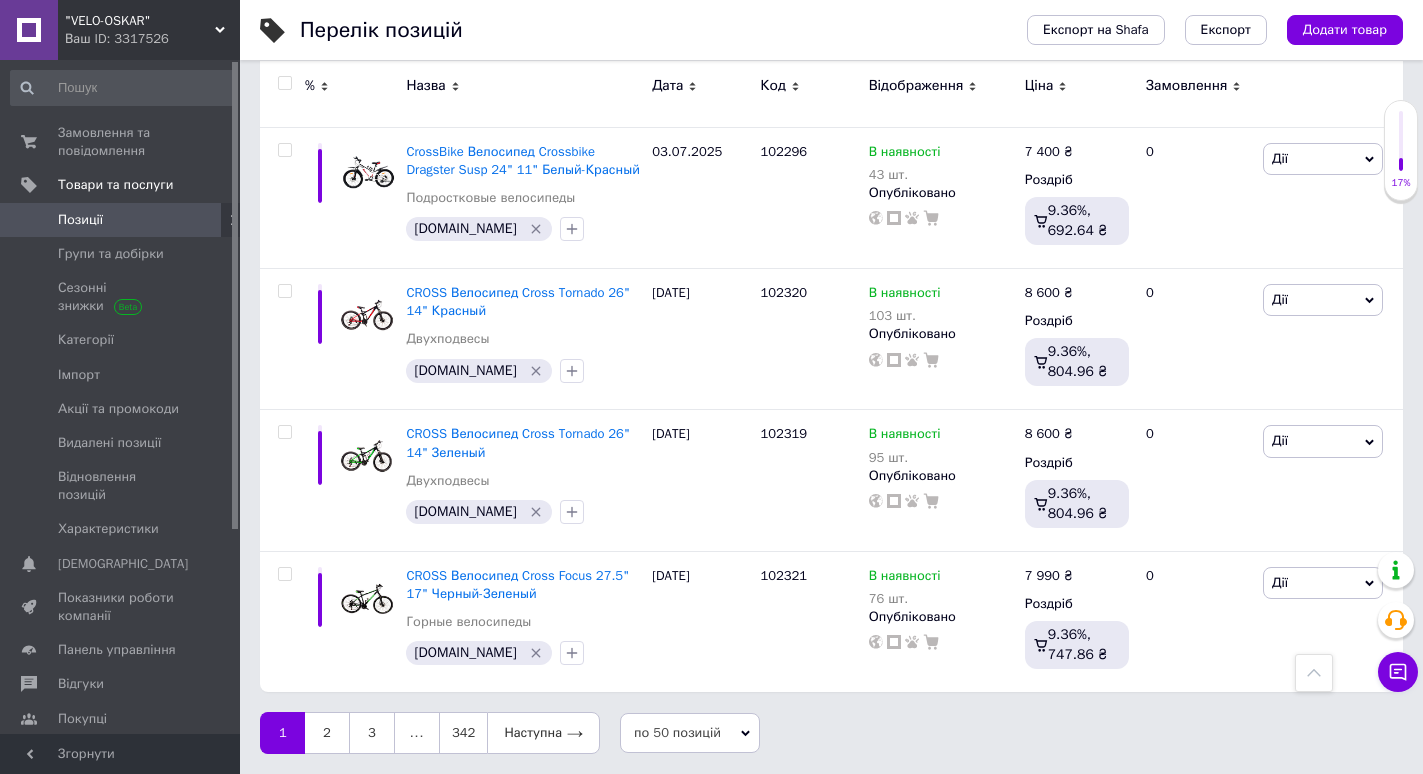scroll, scrollTop: 6946, scrollLeft: 0, axis: vertical 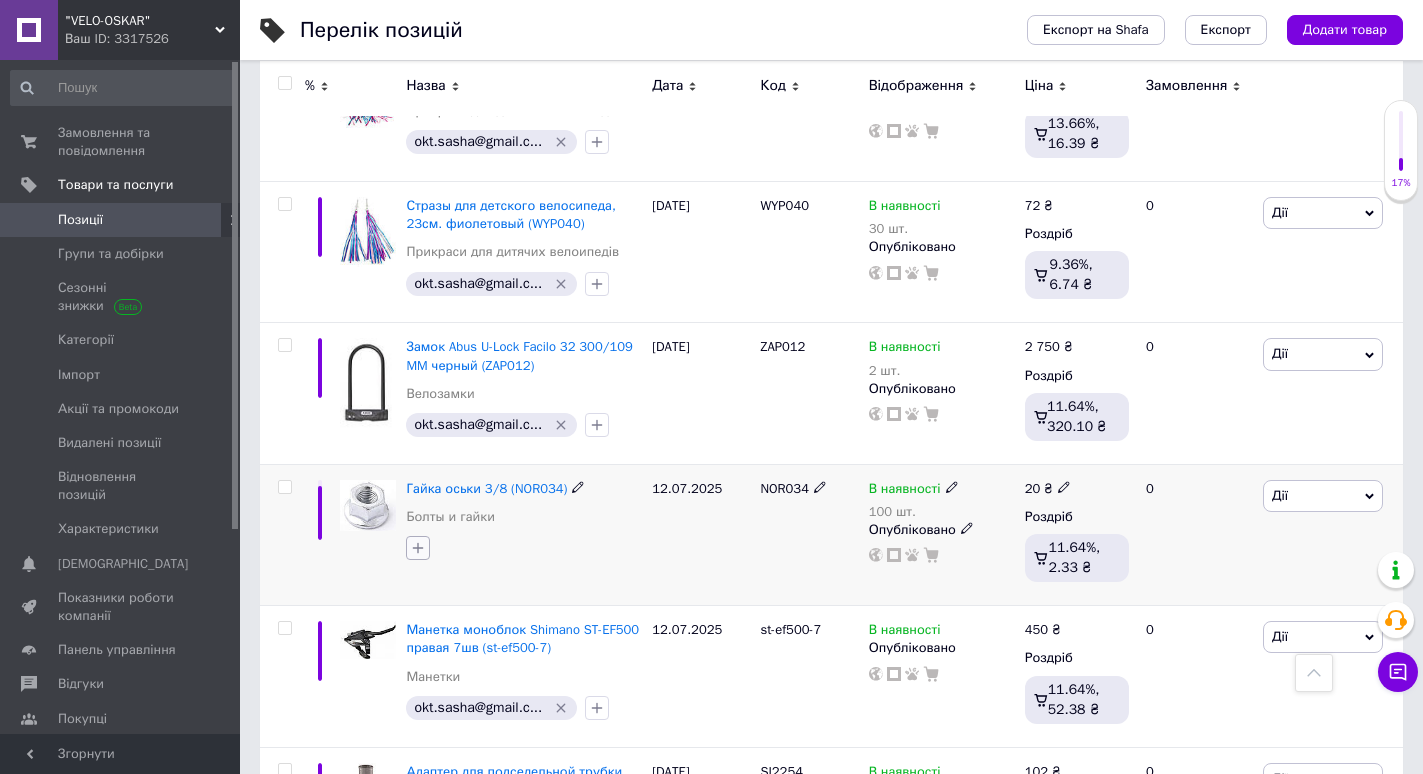 click 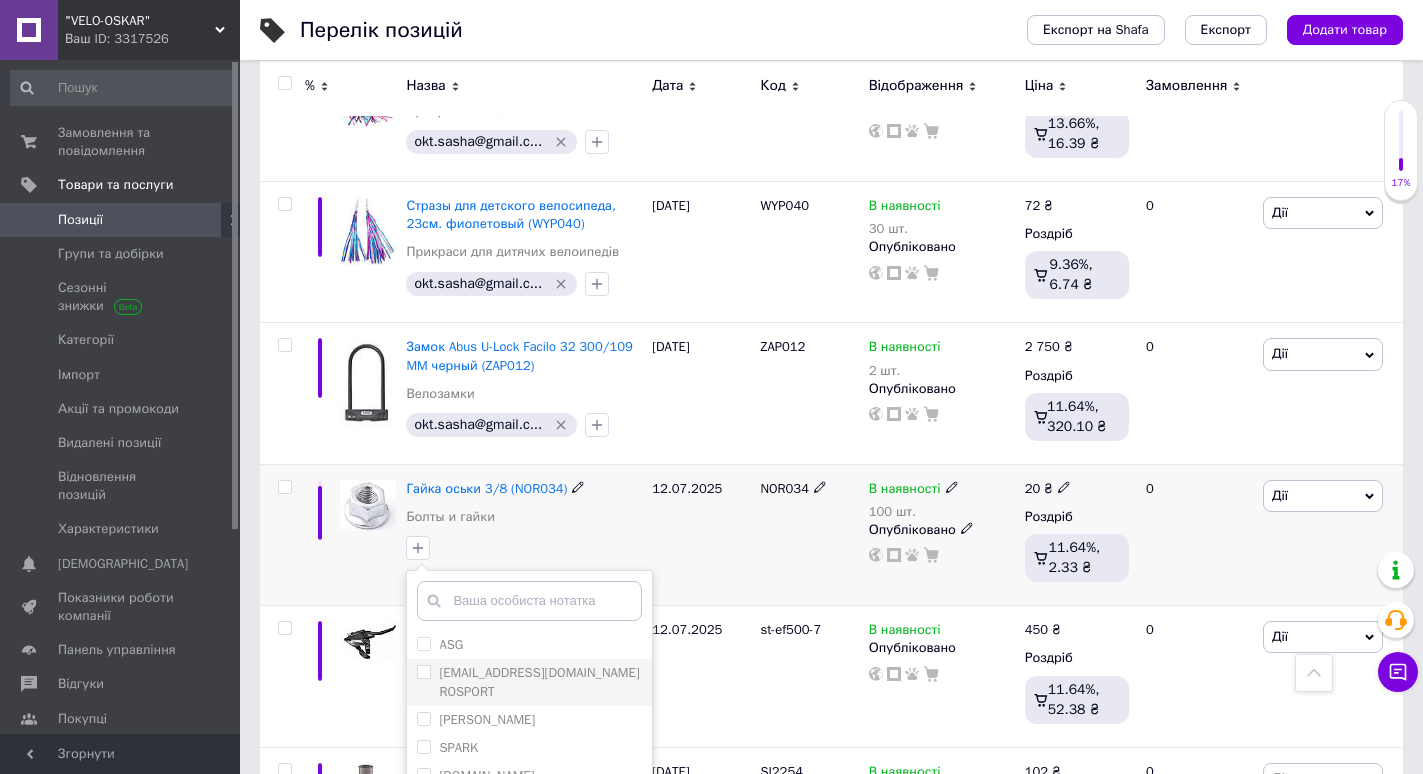 scroll, scrollTop: 2135, scrollLeft: 0, axis: vertical 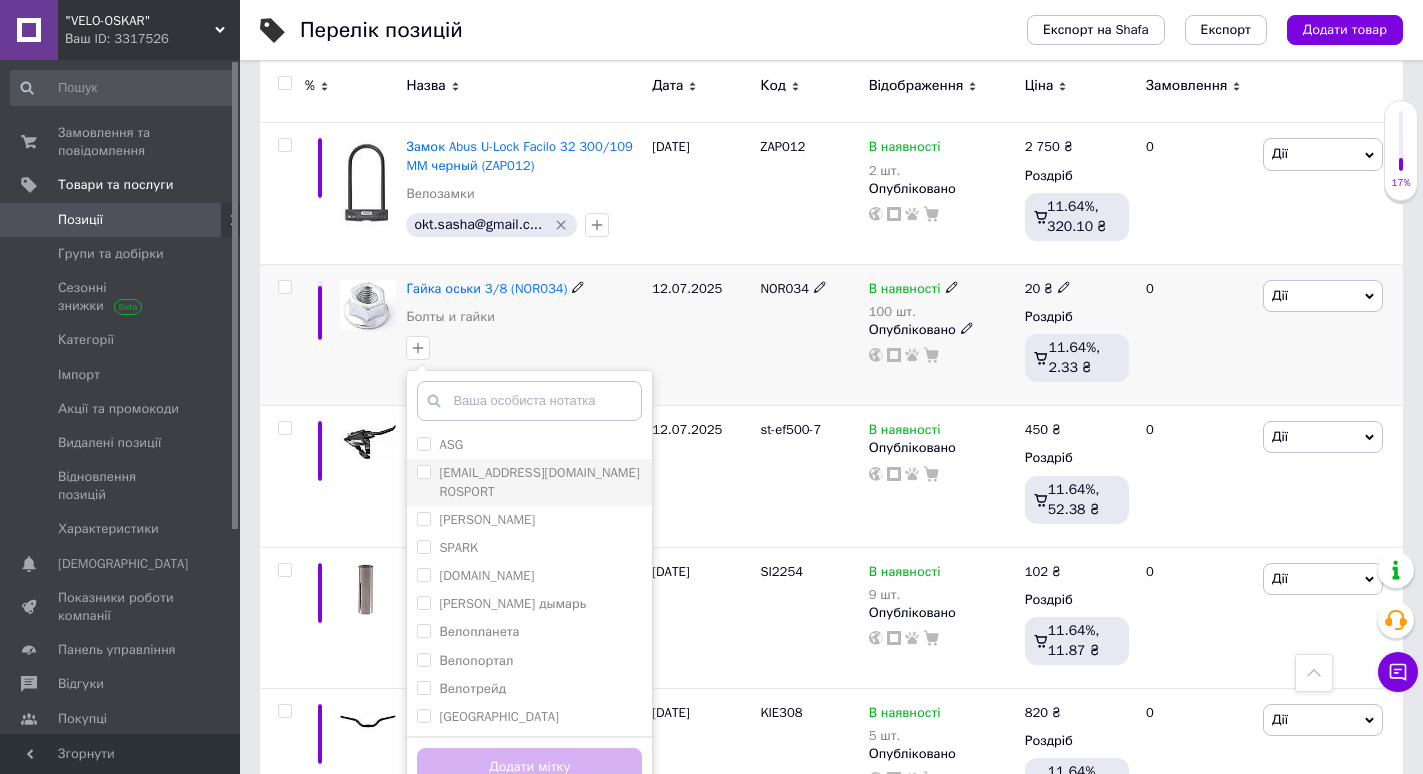 click on "[EMAIL_ADDRESS][DOMAIN_NAME] ROSPORT" at bounding box center (539, 481) 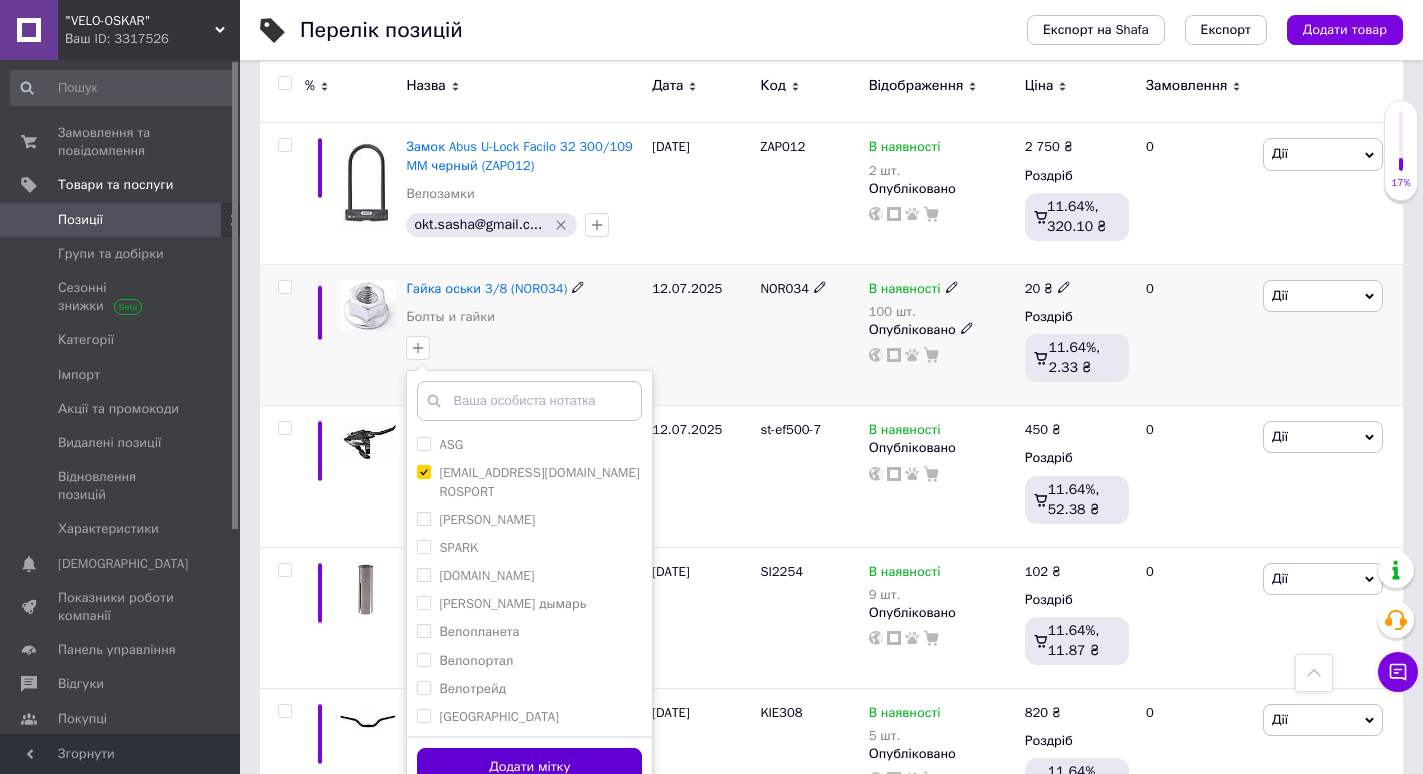 click on "Додати мітку" at bounding box center [529, 767] 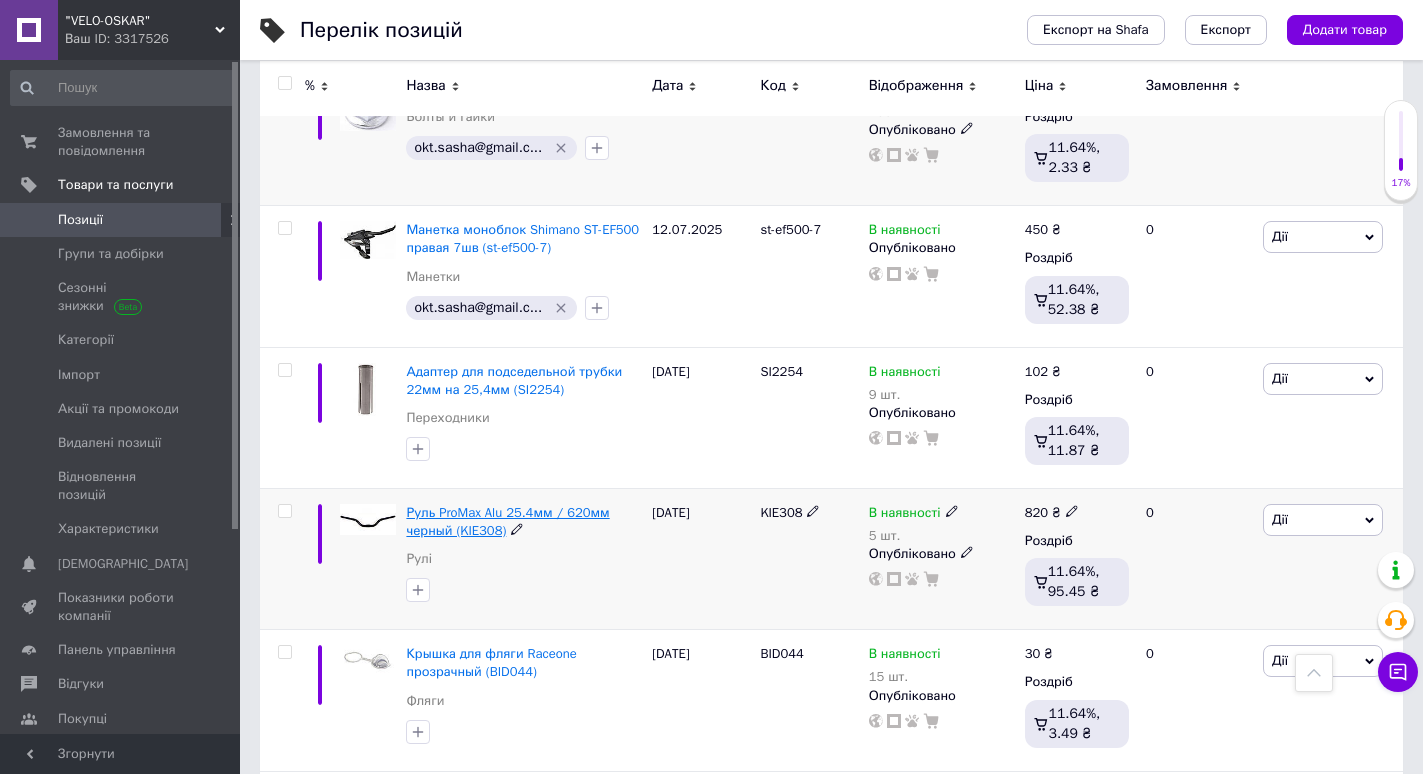scroll, scrollTop: 2235, scrollLeft: 0, axis: vertical 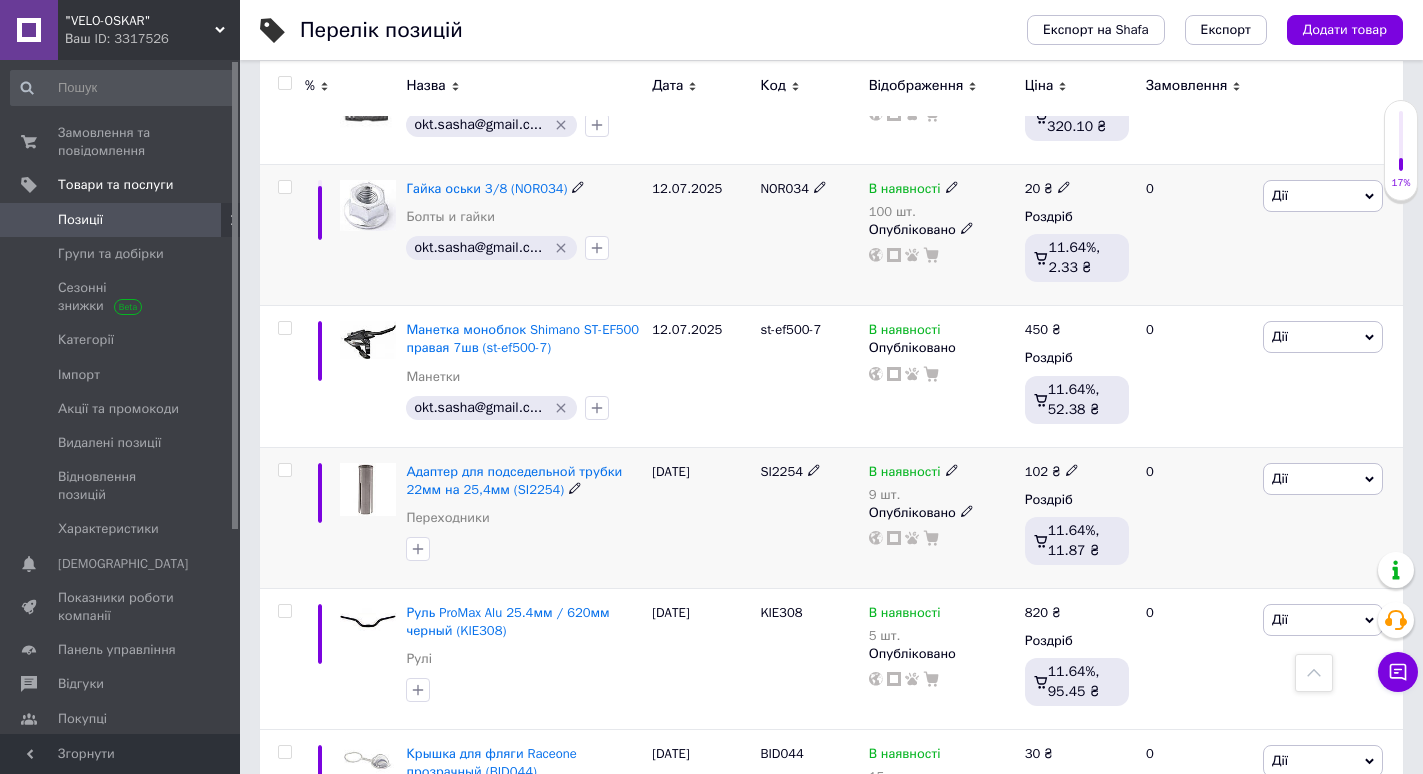 click at bounding box center [284, 470] 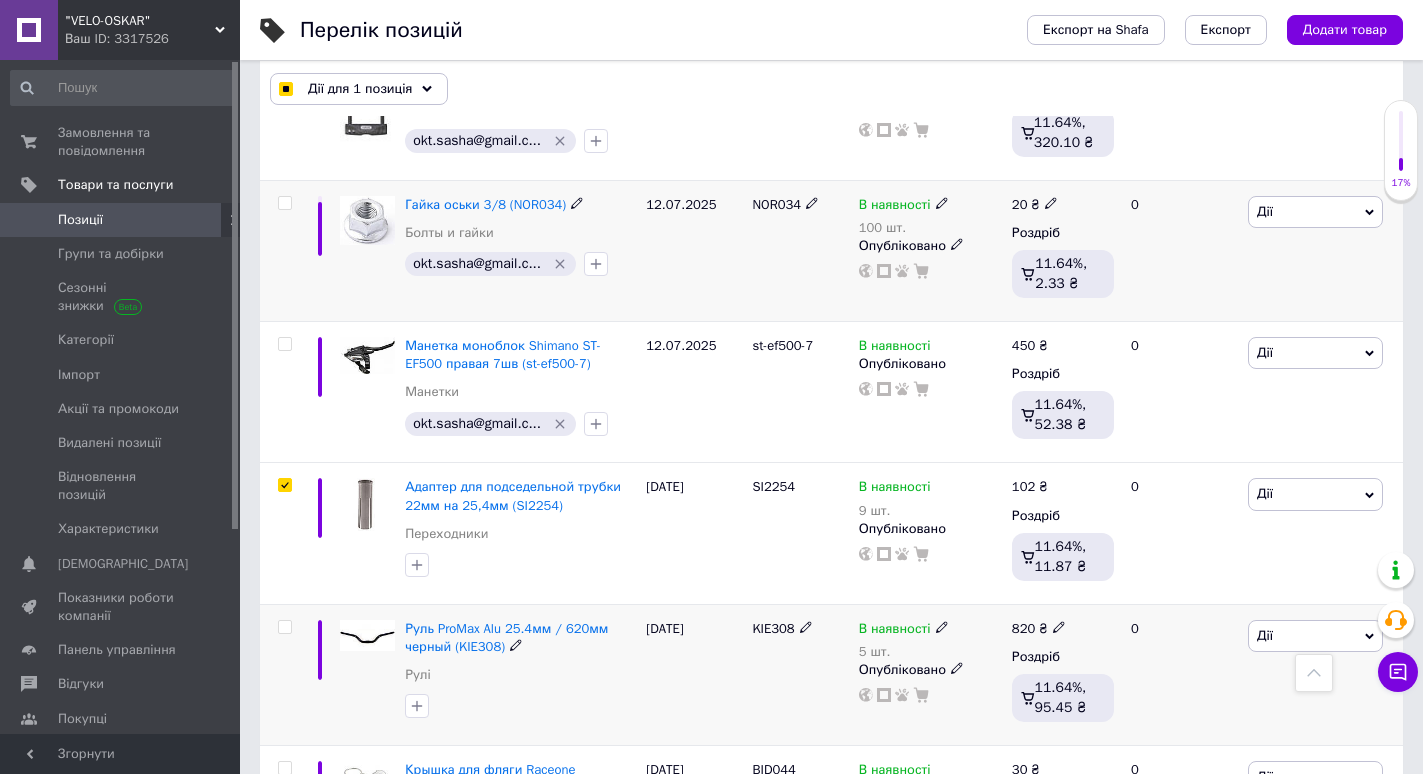 click at bounding box center [284, 627] 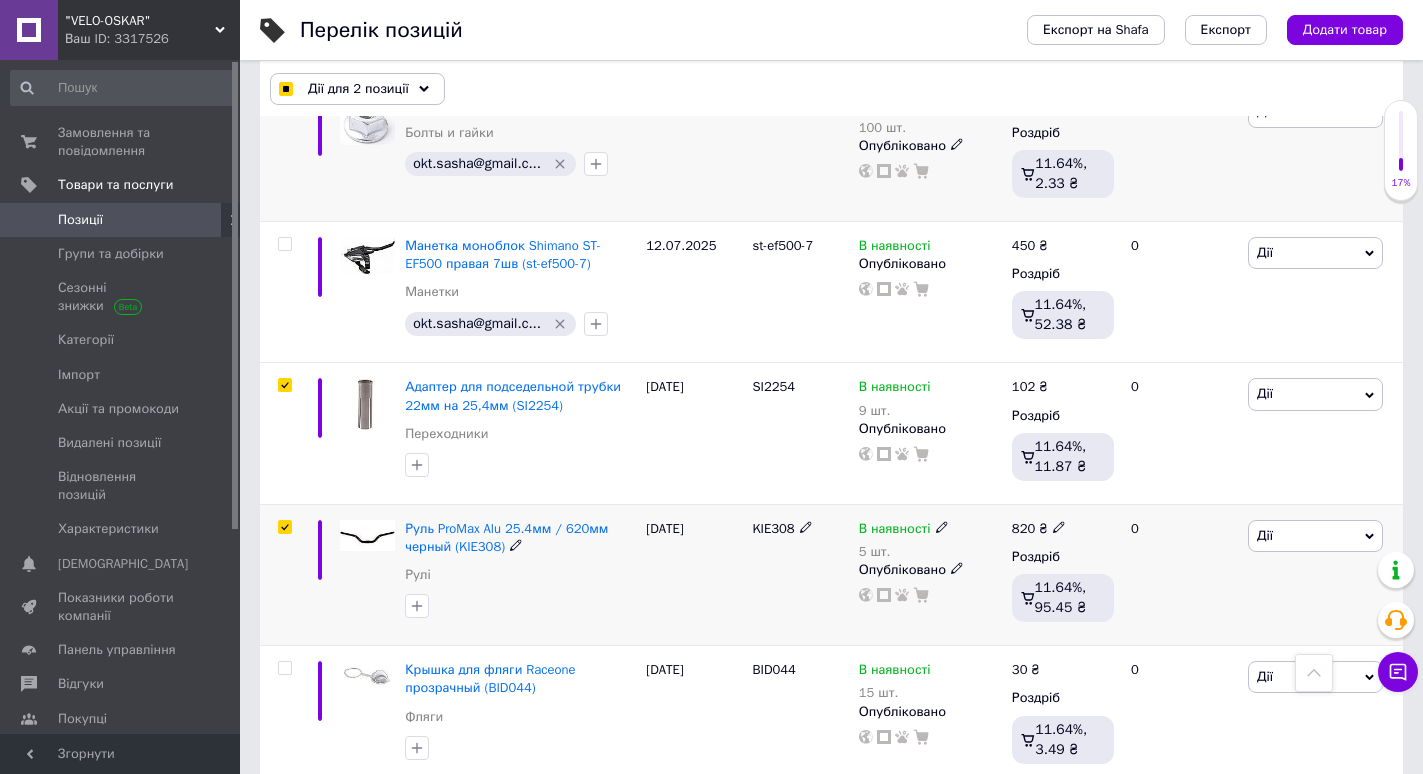 scroll, scrollTop: 2435, scrollLeft: 0, axis: vertical 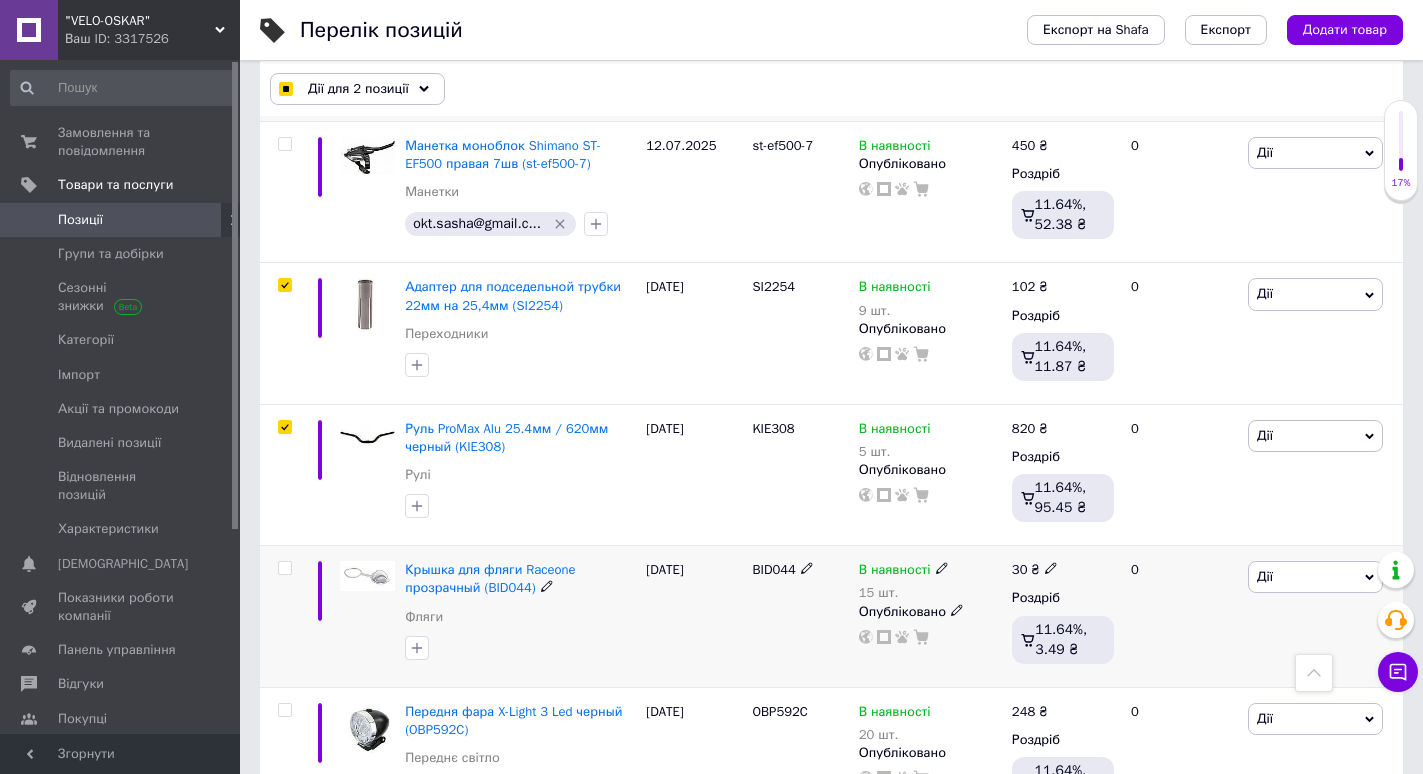 drag, startPoint x: 288, startPoint y: 499, endPoint x: 288, endPoint y: 549, distance: 50 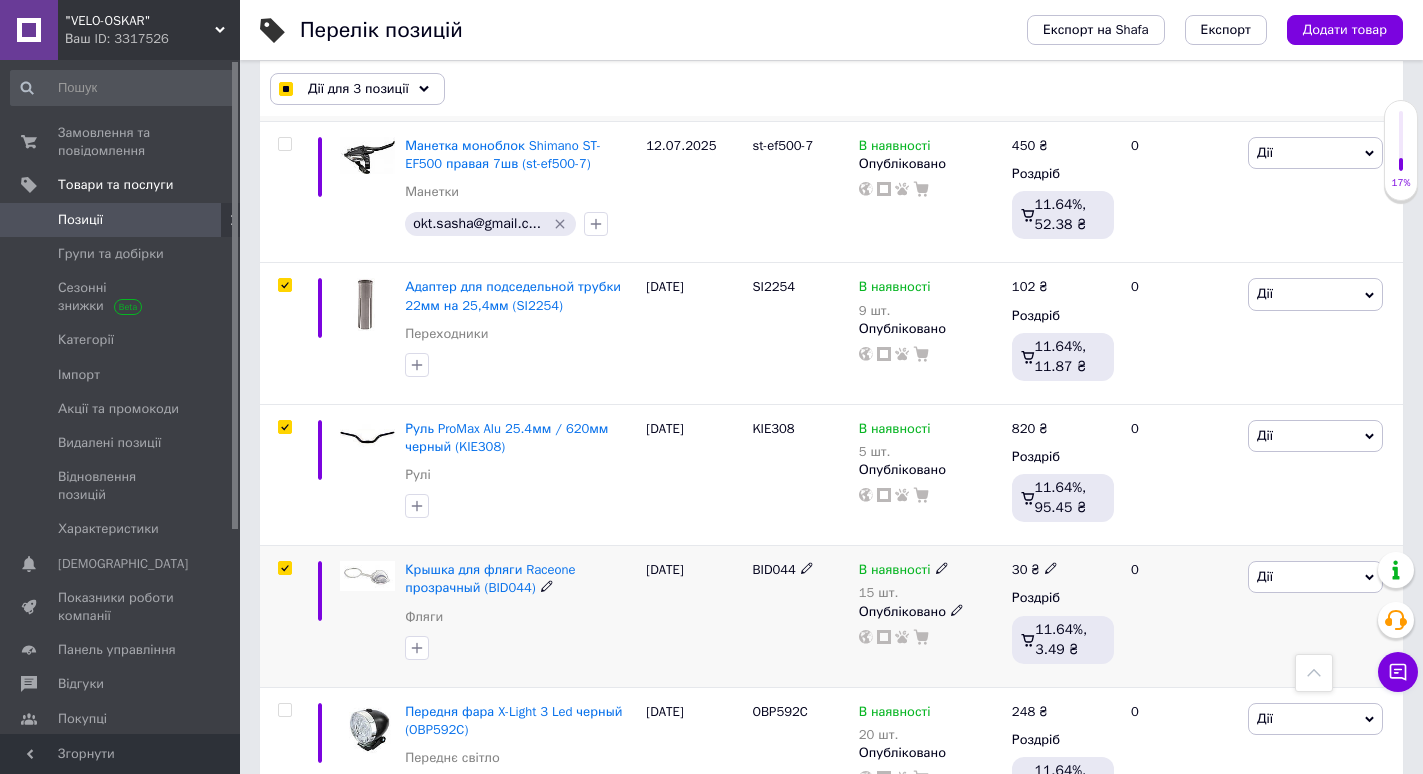 scroll, scrollTop: 2535, scrollLeft: 0, axis: vertical 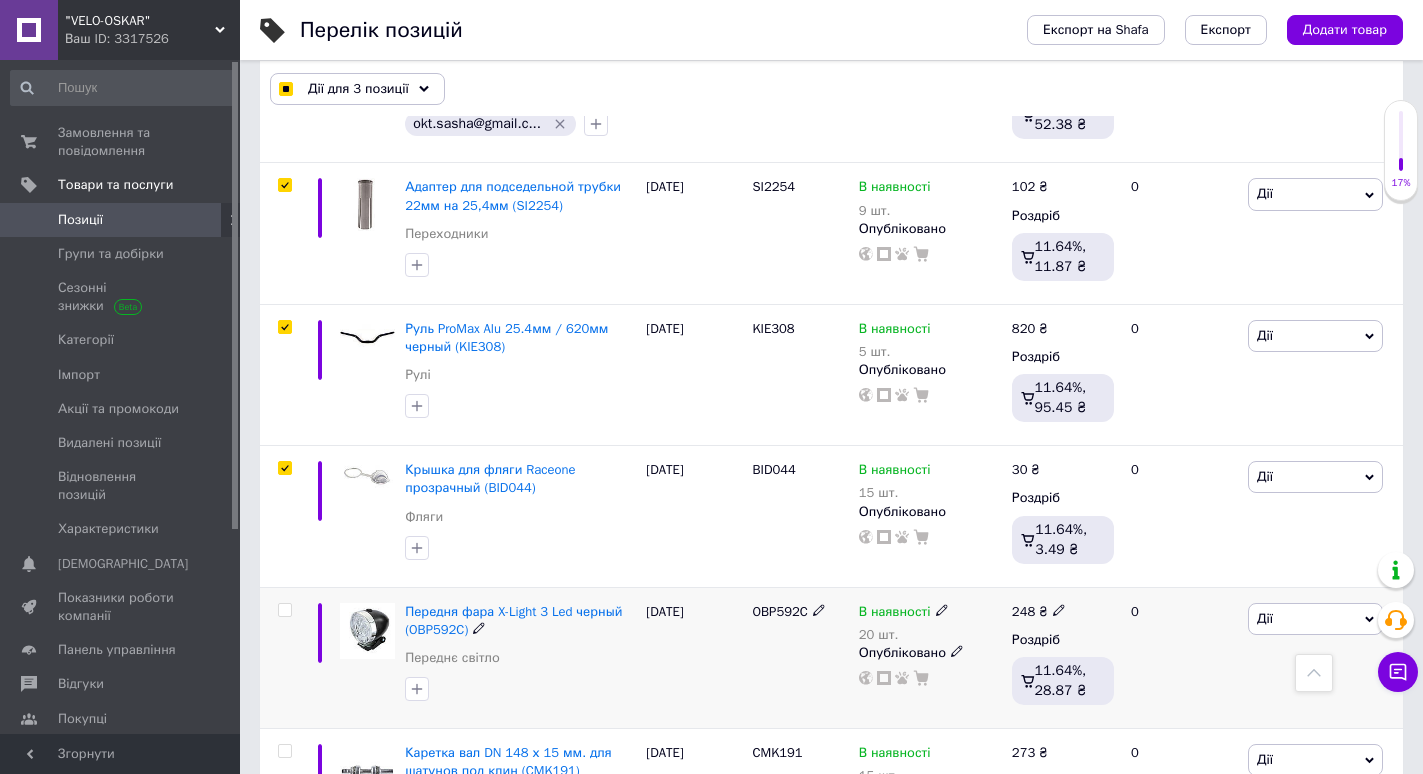 click at bounding box center [284, 610] 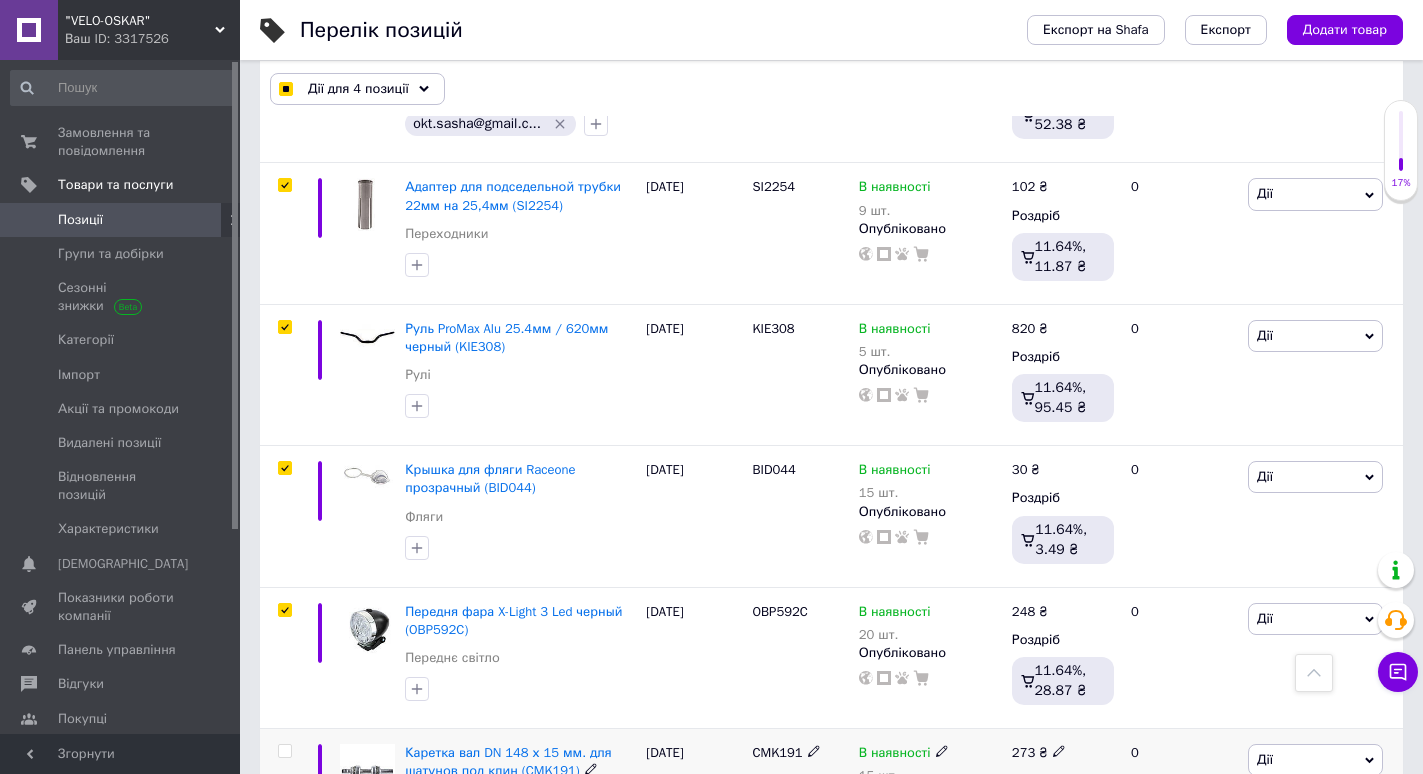 click at bounding box center [284, 751] 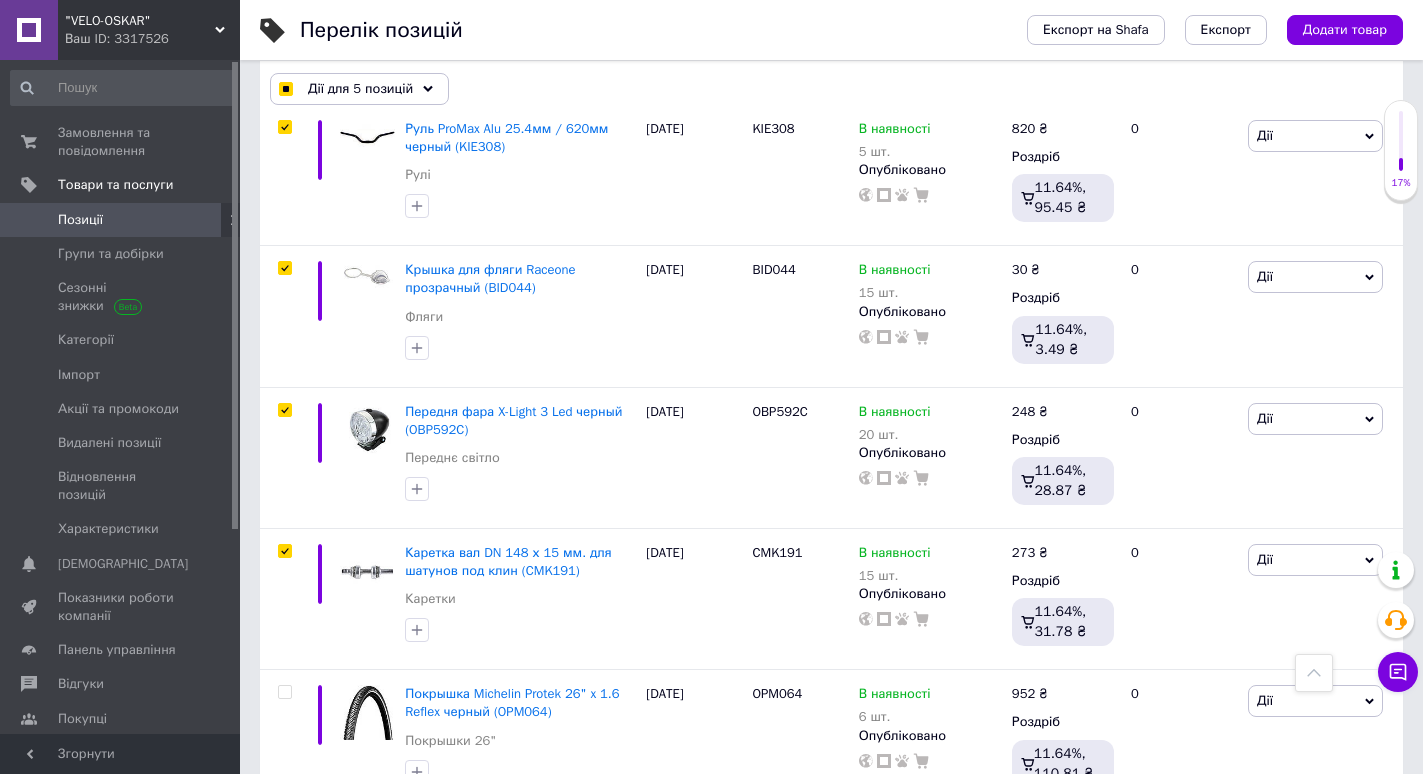 scroll, scrollTop: 2835, scrollLeft: 0, axis: vertical 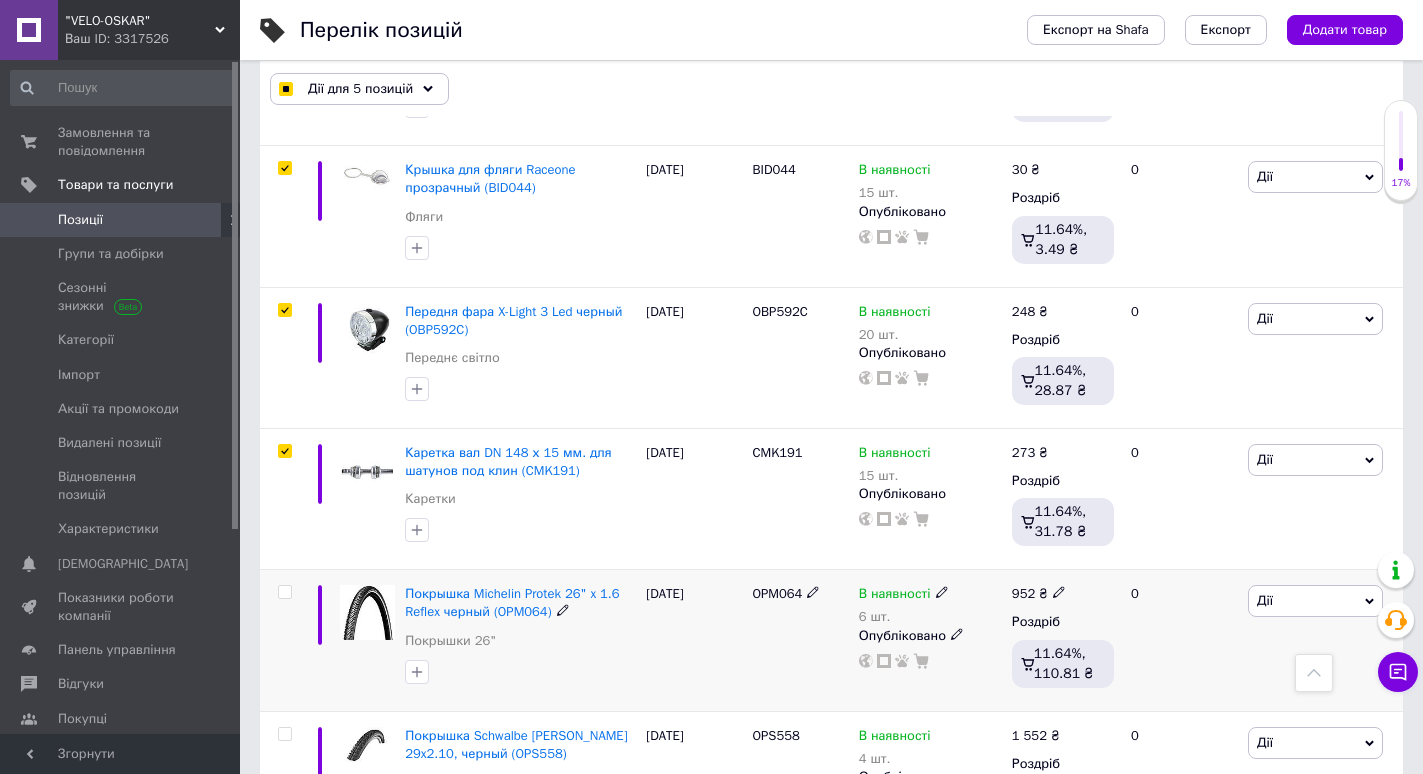 click at bounding box center (285, 592) 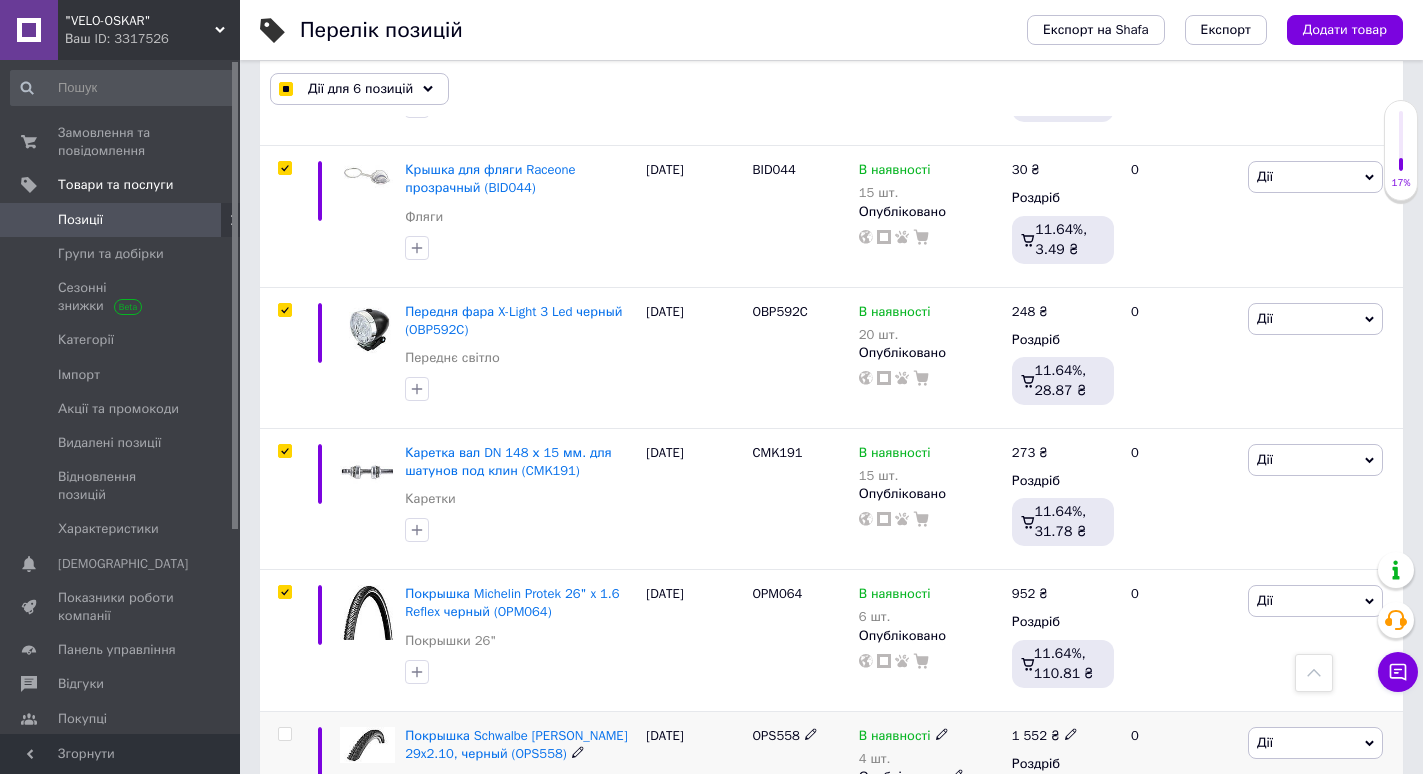 click at bounding box center (284, 734) 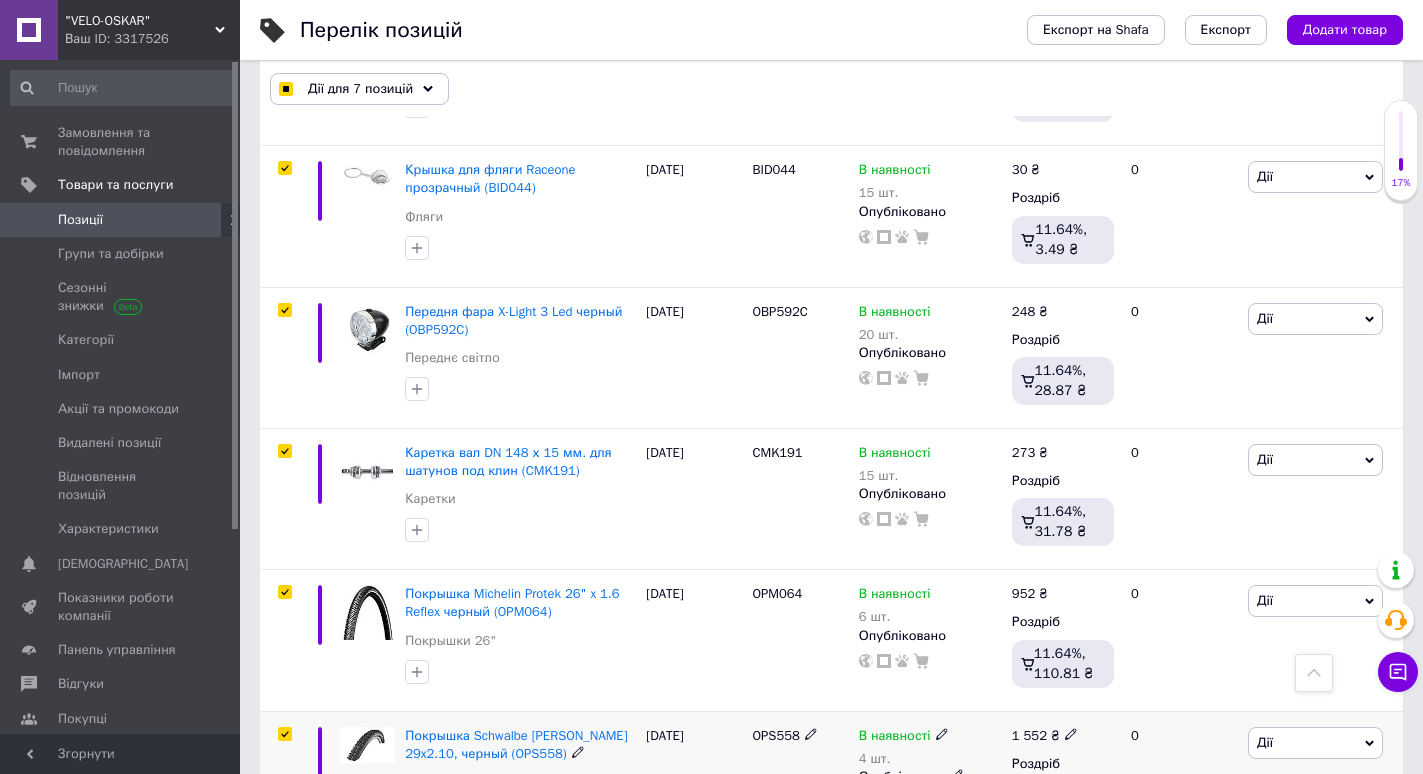 scroll, scrollTop: 3035, scrollLeft: 0, axis: vertical 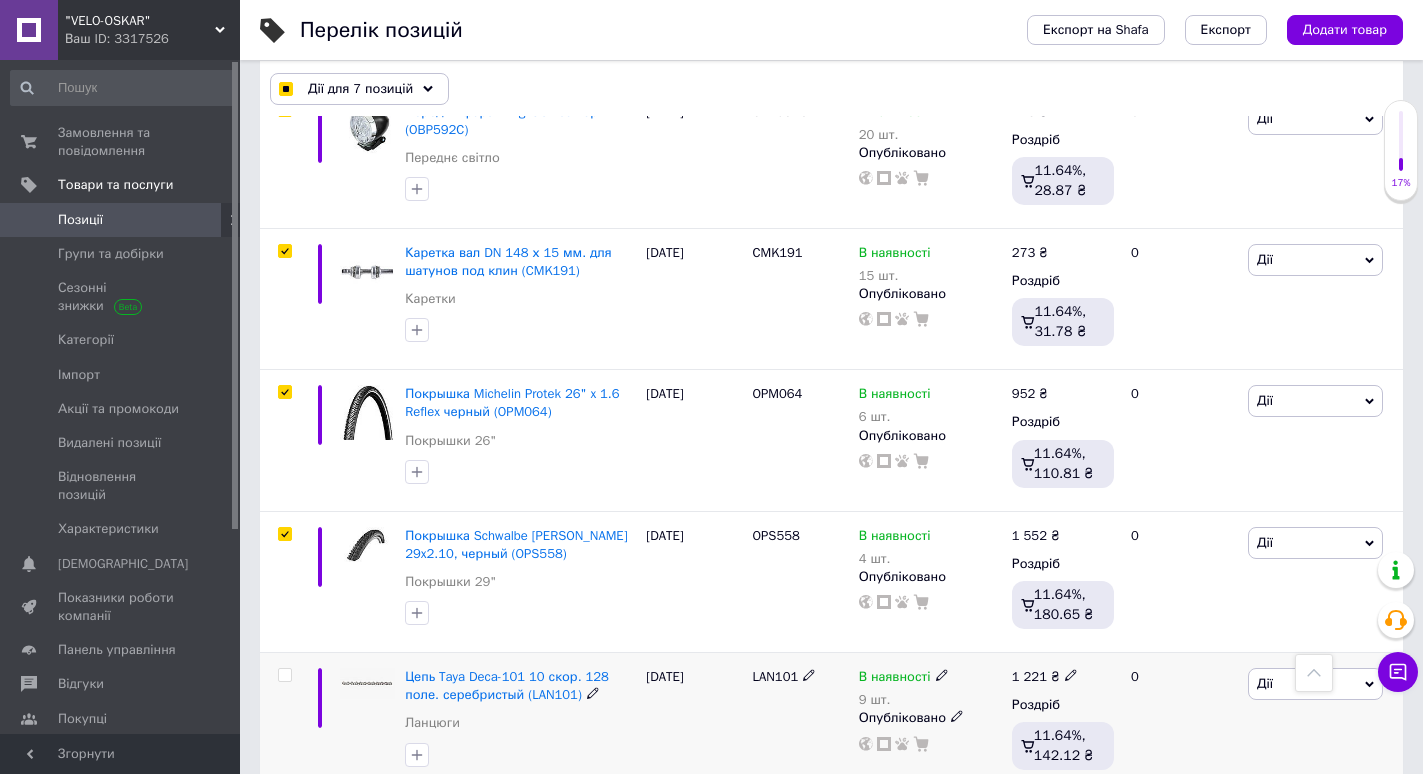 click at bounding box center (284, 675) 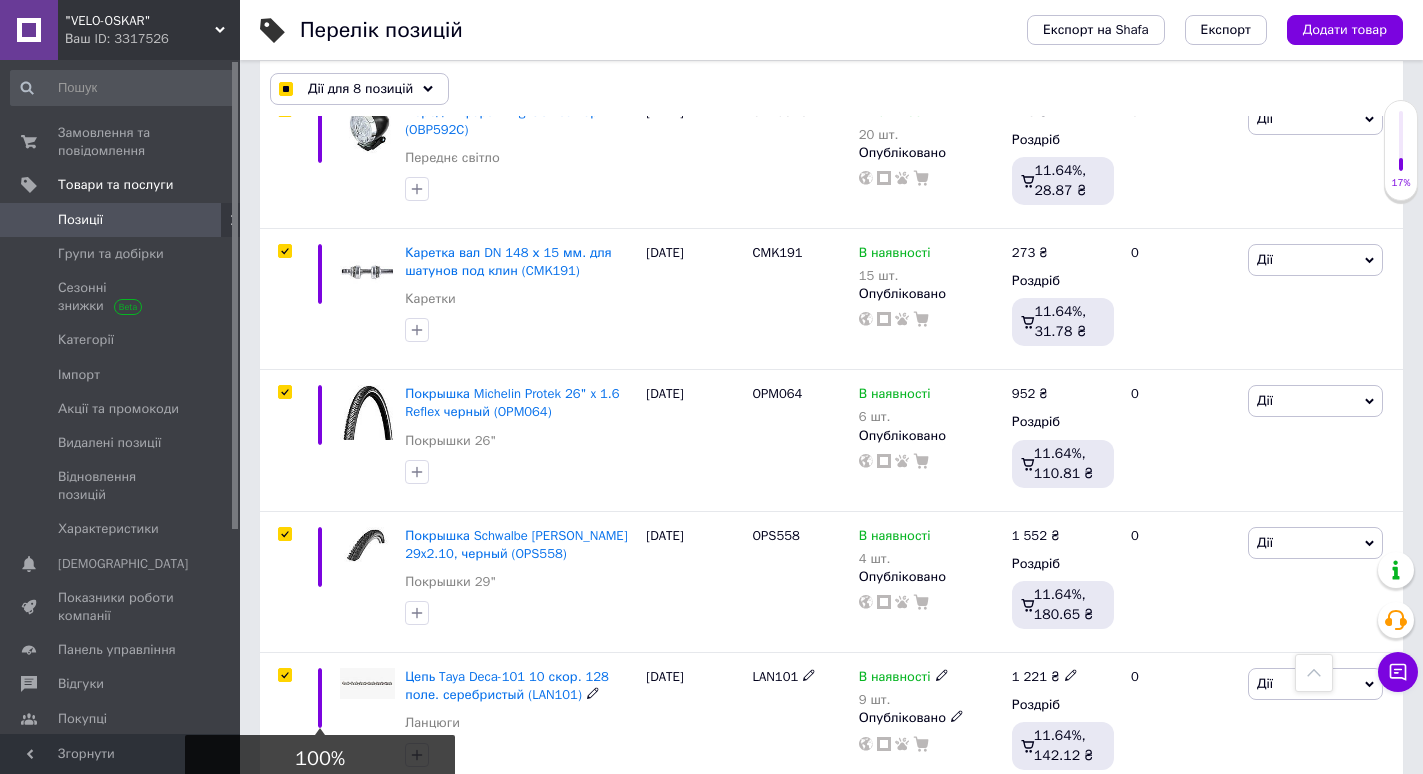 scroll, scrollTop: 3235, scrollLeft: 0, axis: vertical 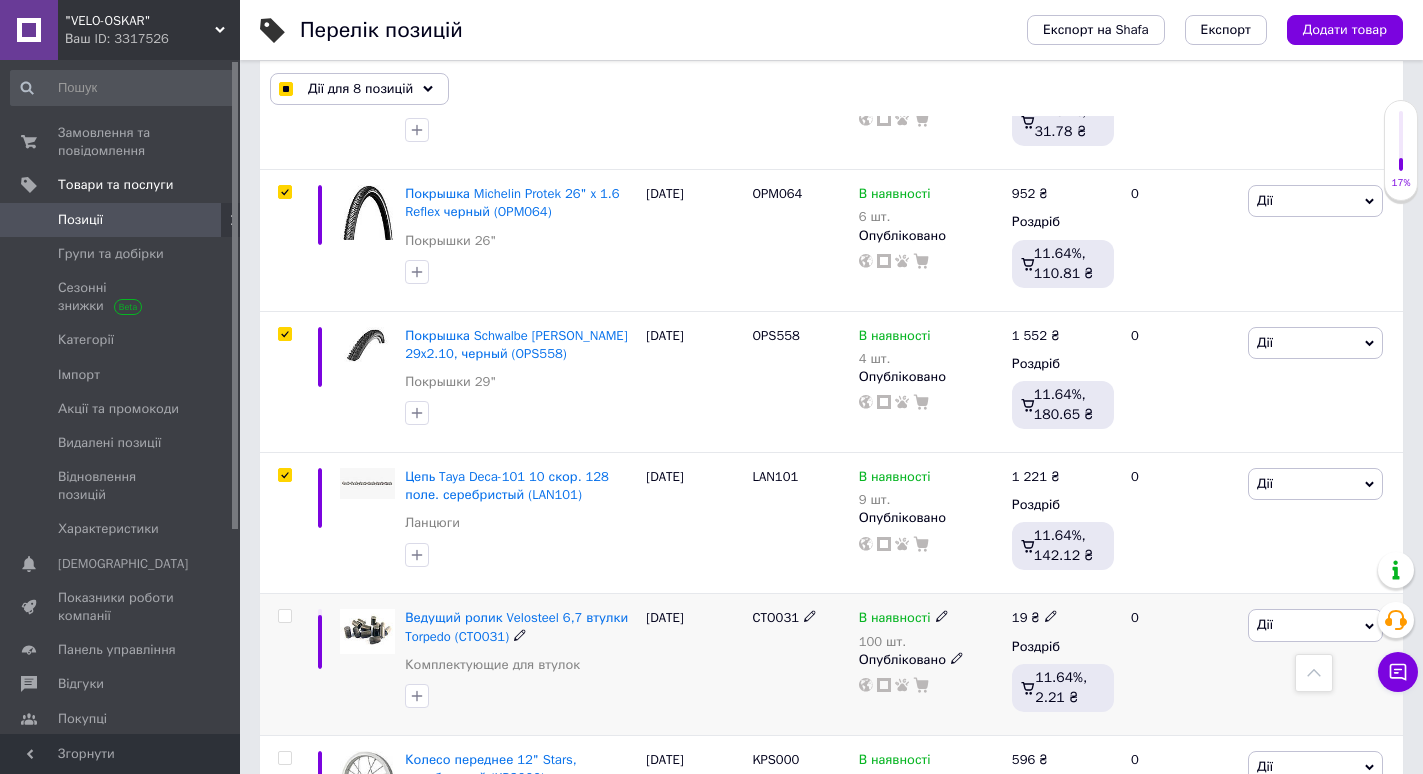 click at bounding box center (284, 616) 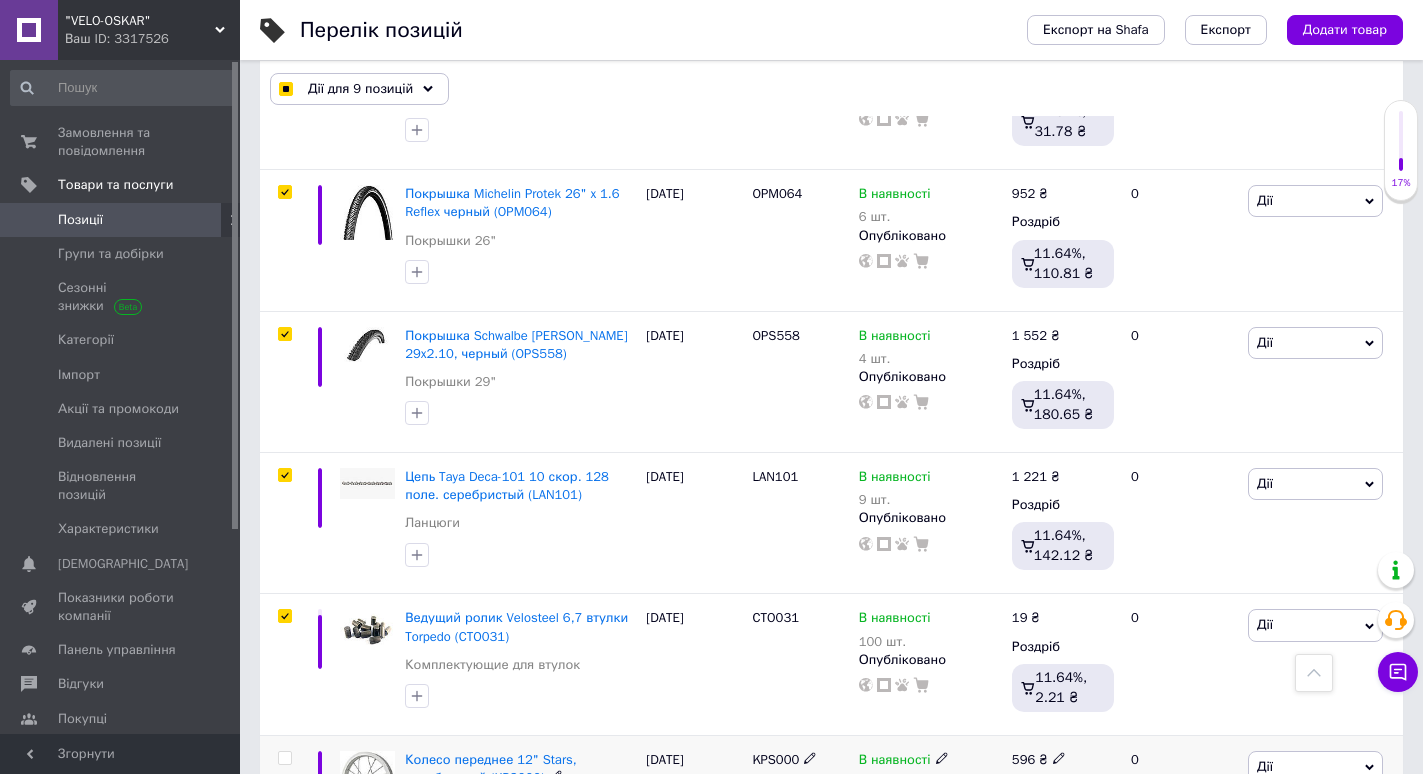 scroll, scrollTop: 3435, scrollLeft: 0, axis: vertical 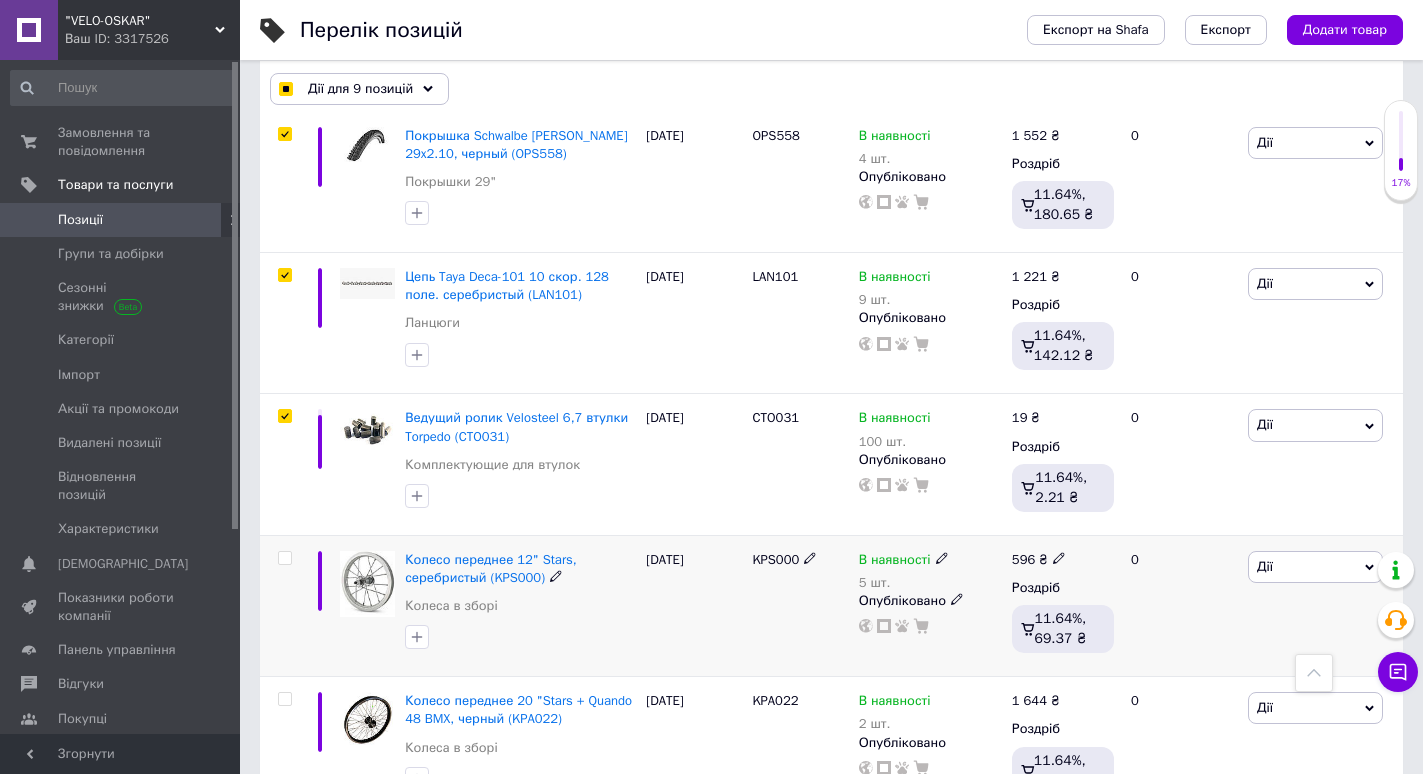 drag, startPoint x: 286, startPoint y: 491, endPoint x: 287, endPoint y: 526, distance: 35.014282 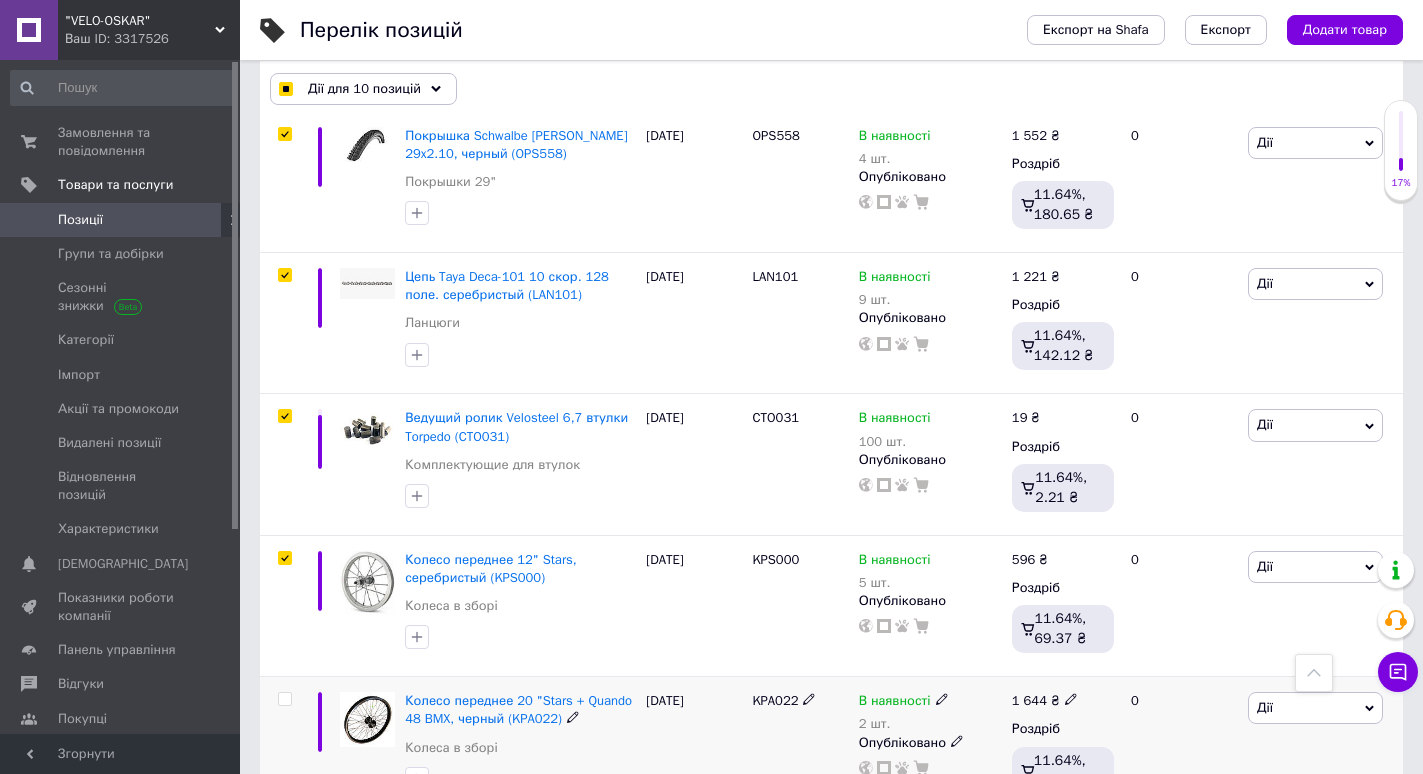 click at bounding box center [284, 699] 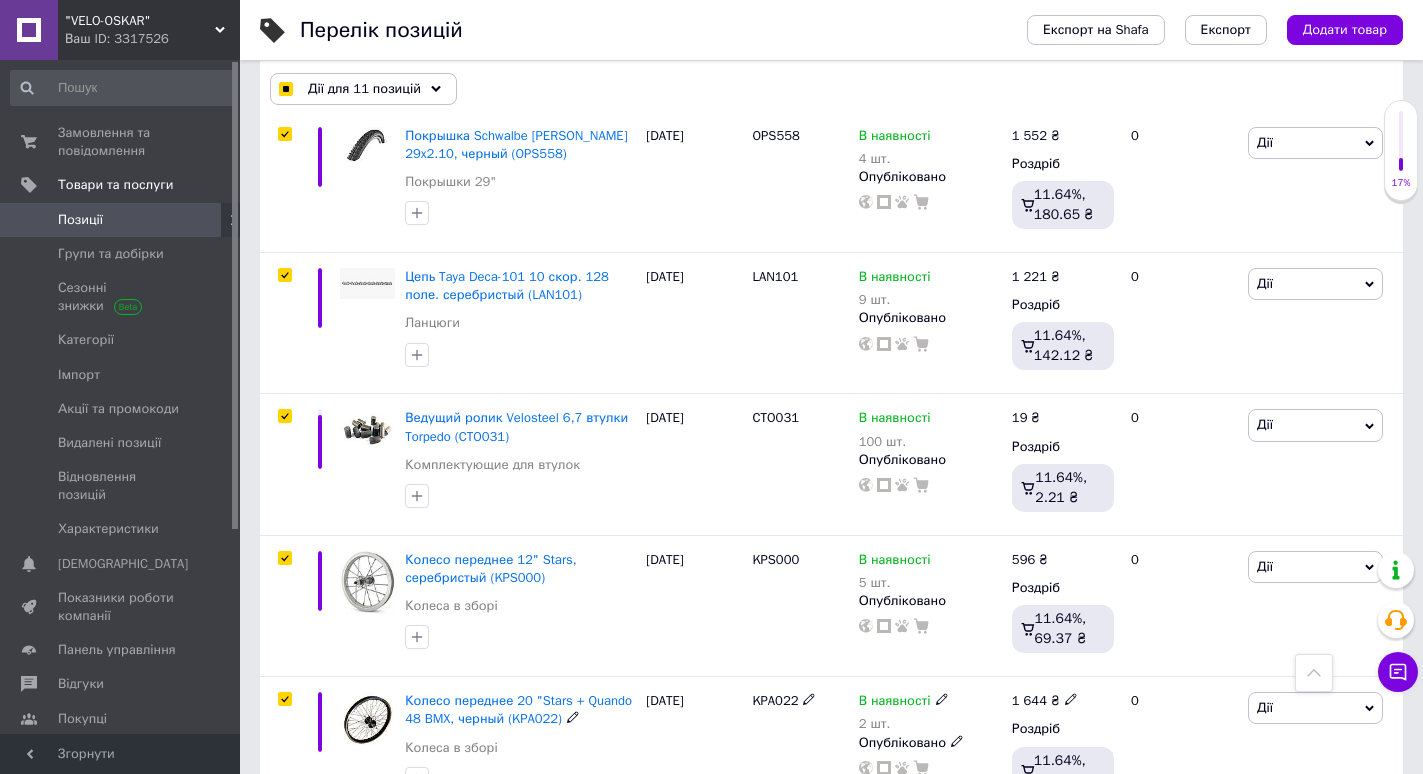 scroll, scrollTop: 3635, scrollLeft: 0, axis: vertical 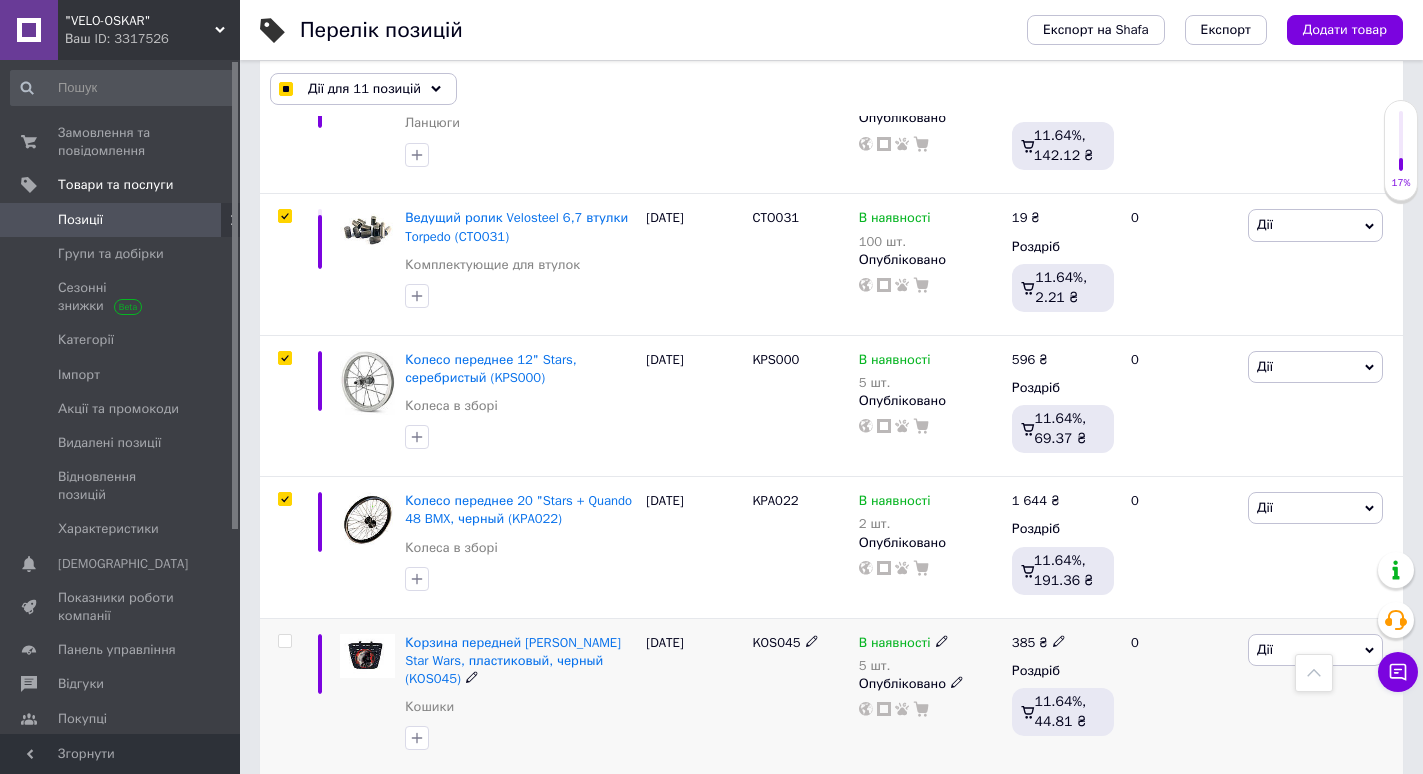 drag, startPoint x: 283, startPoint y: 576, endPoint x: 270, endPoint y: 672, distance: 96.87621 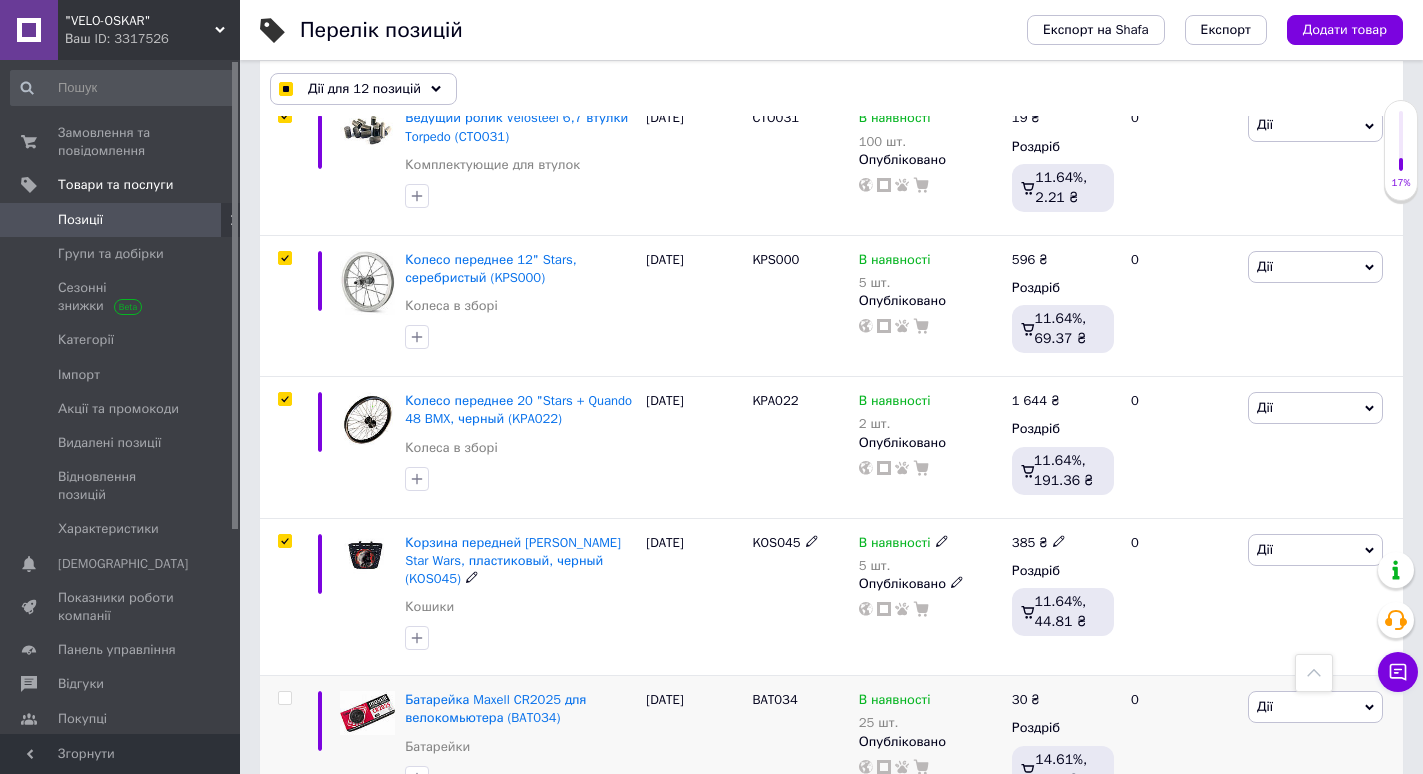 scroll, scrollTop: 3835, scrollLeft: 0, axis: vertical 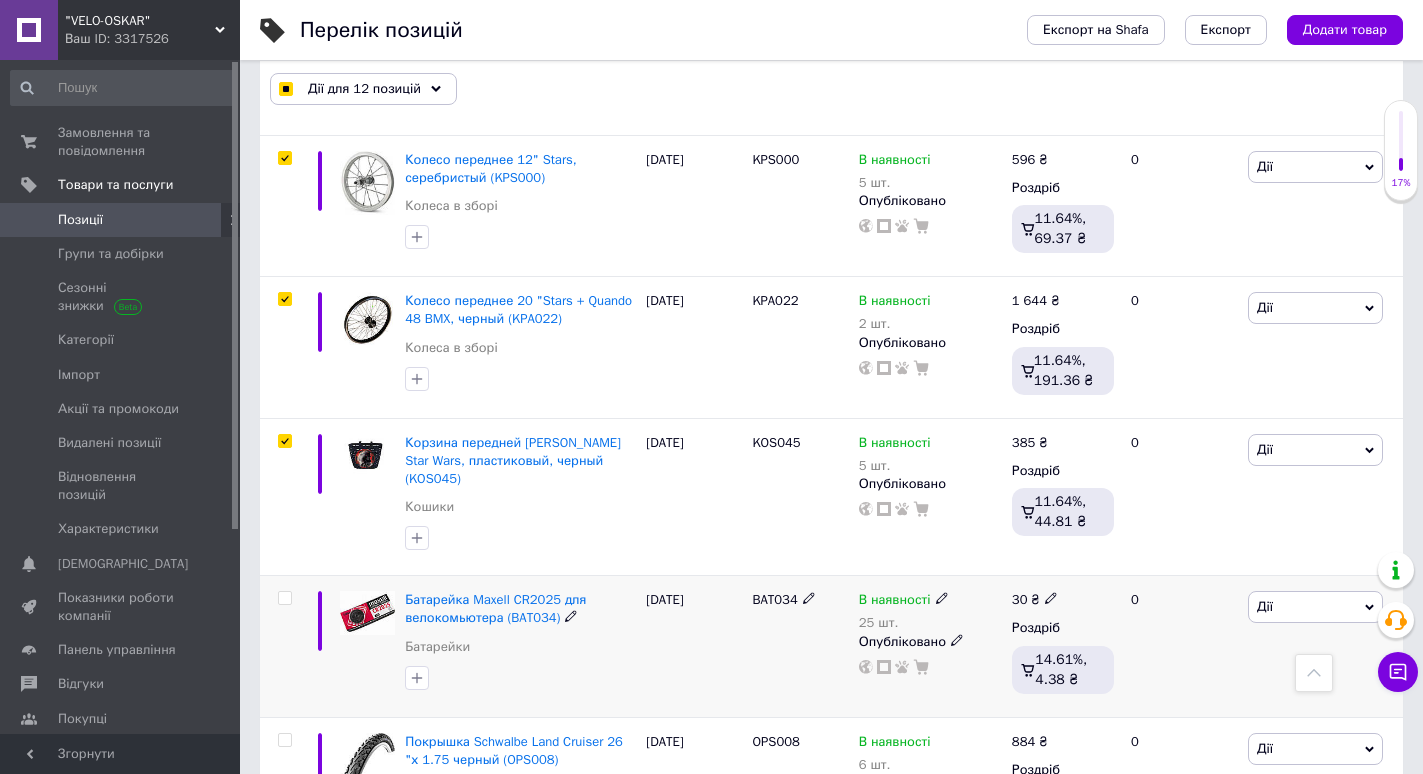 click at bounding box center [285, 598] 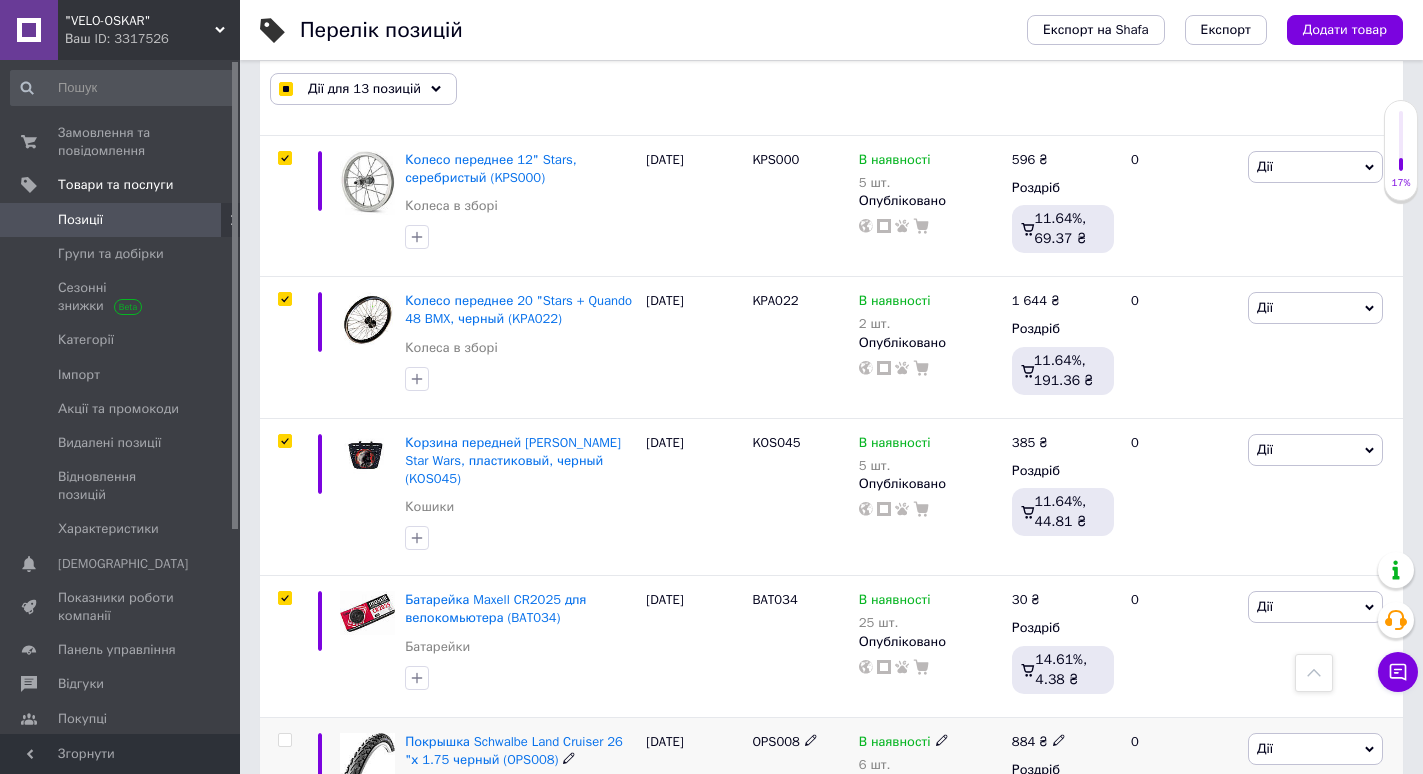 click at bounding box center [284, 740] 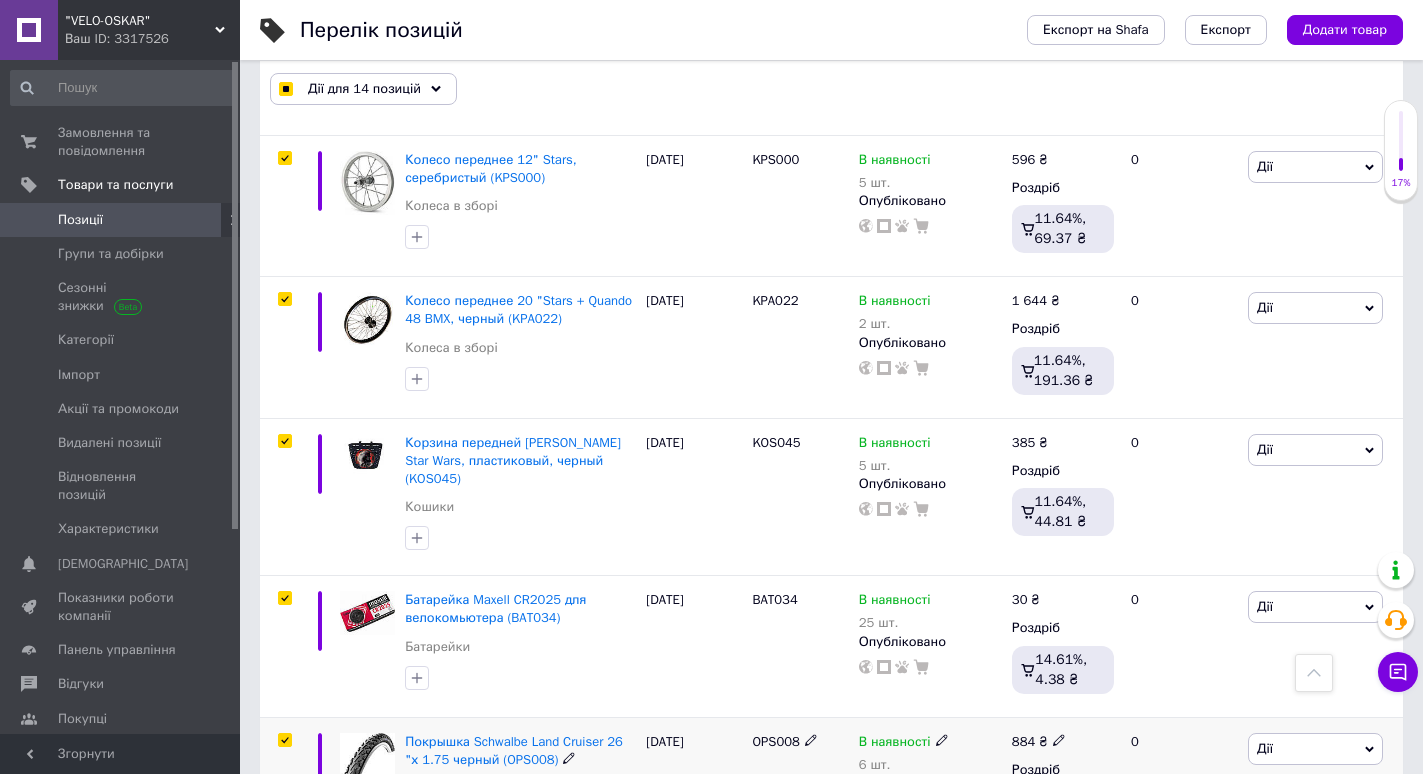 scroll, scrollTop: 4035, scrollLeft: 0, axis: vertical 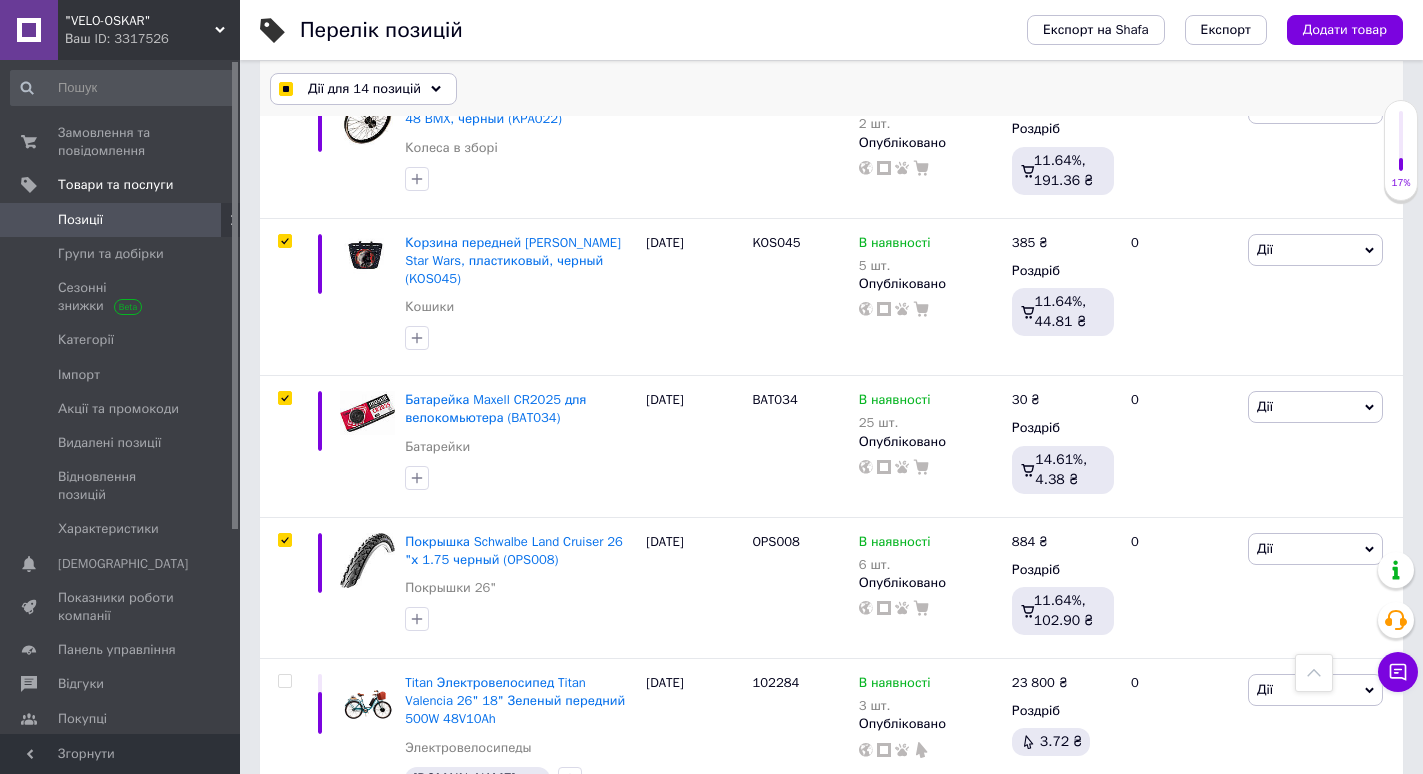 click on "Дії для 14 позицій" at bounding box center [364, 89] 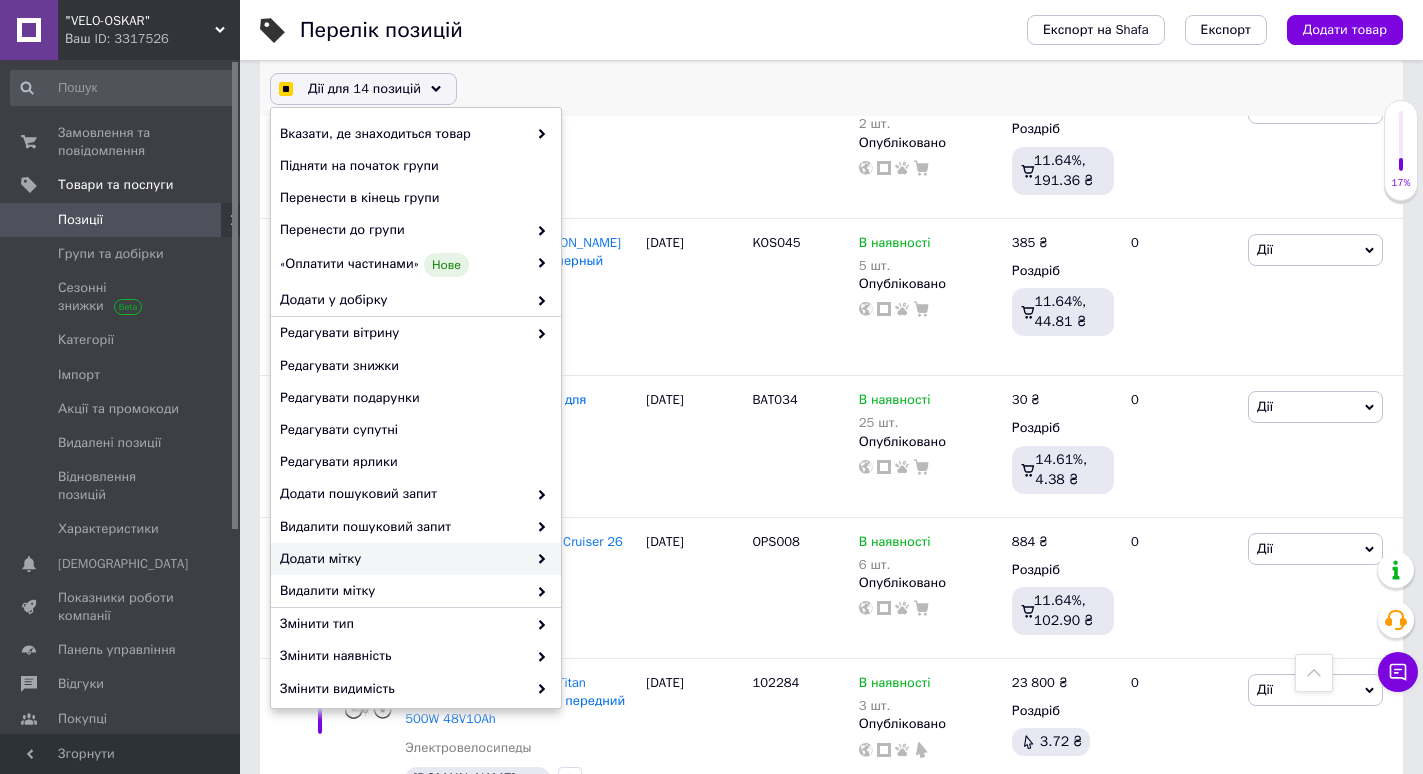 click 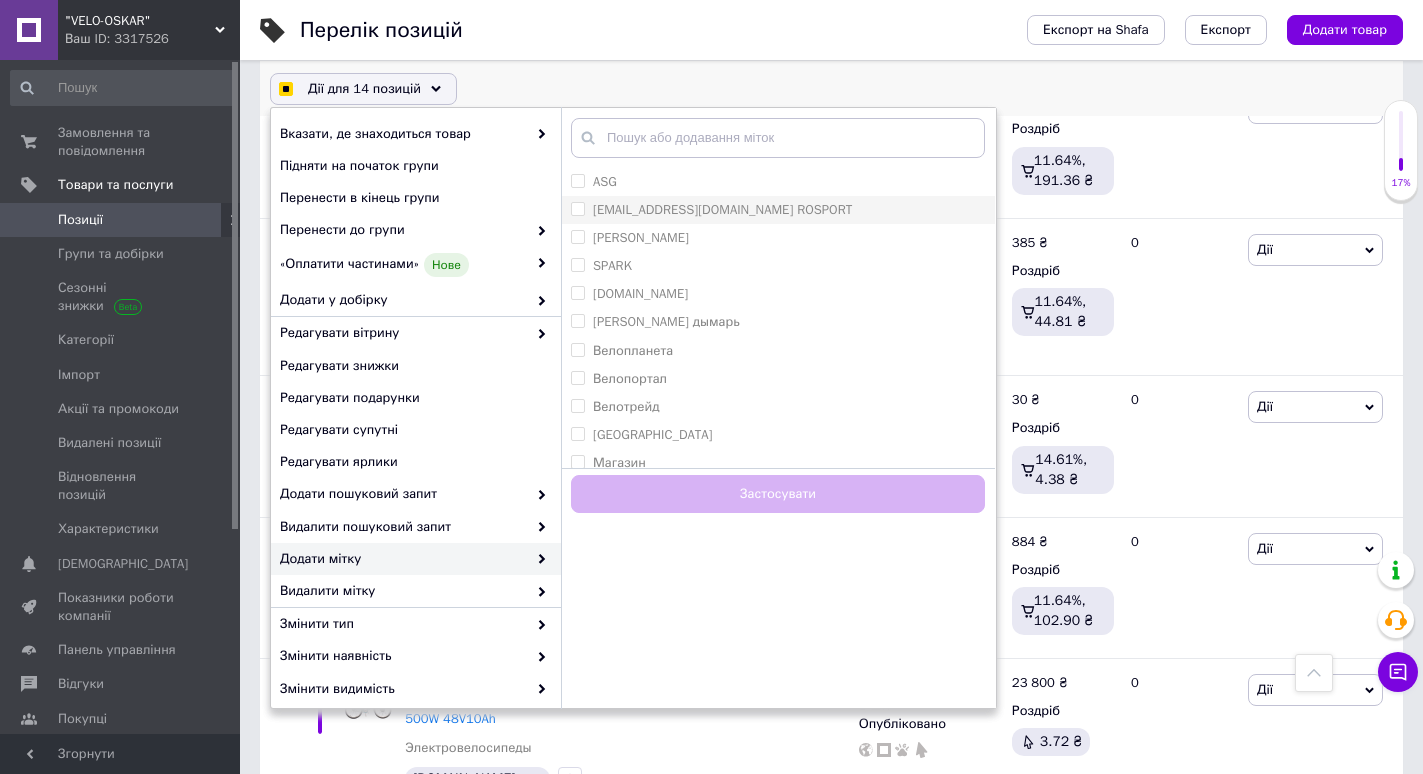 click on "[EMAIL_ADDRESS][DOMAIN_NAME] ROSPORT" at bounding box center [722, 209] 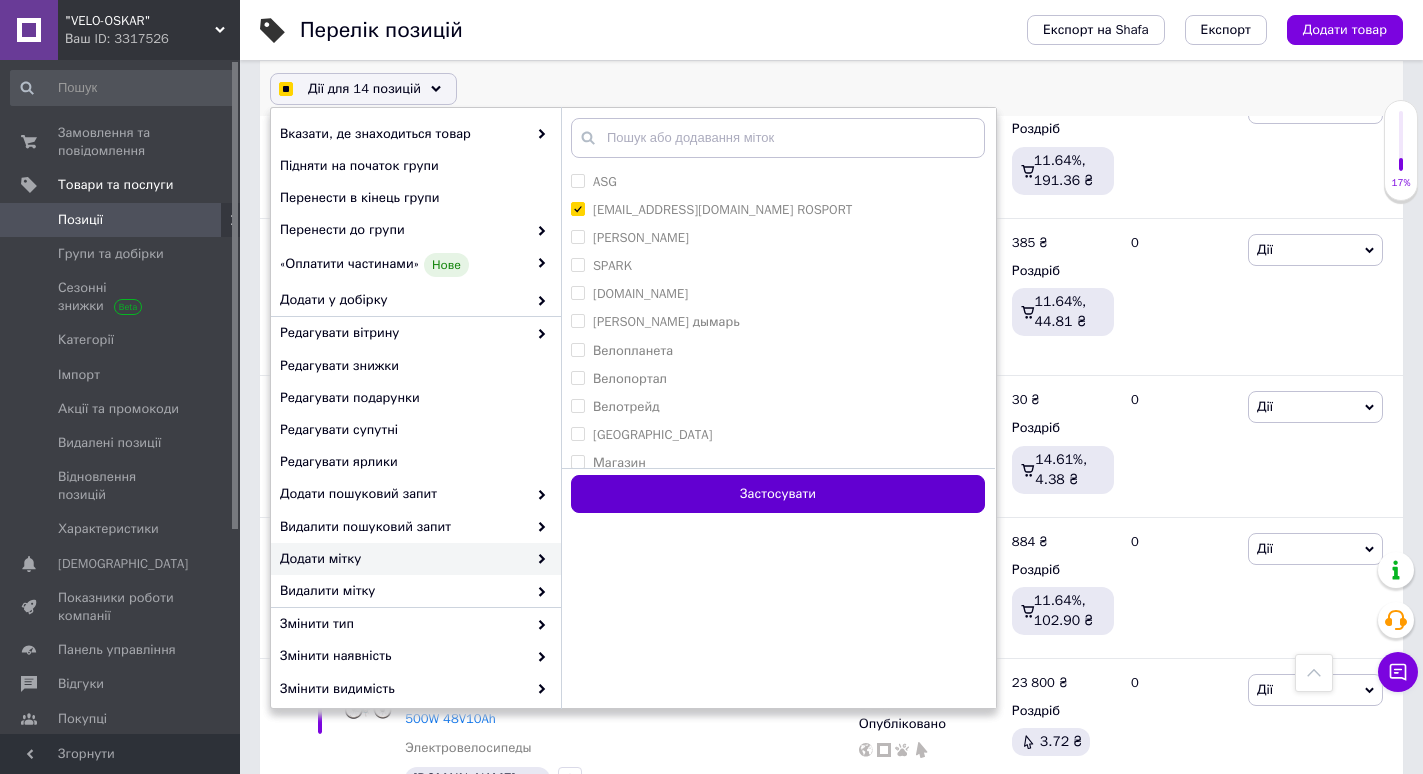click on "Застосувати" at bounding box center [778, 494] 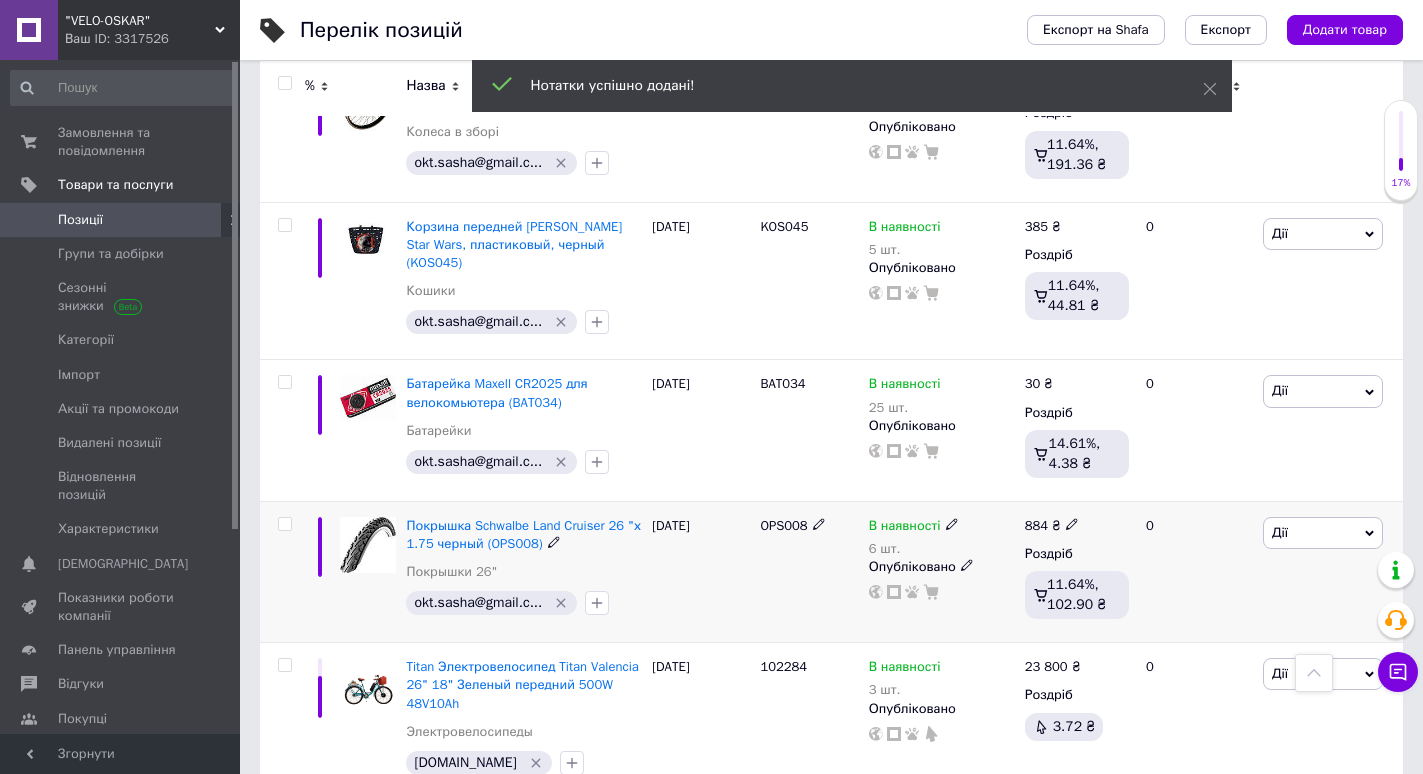 click at bounding box center [284, 524] 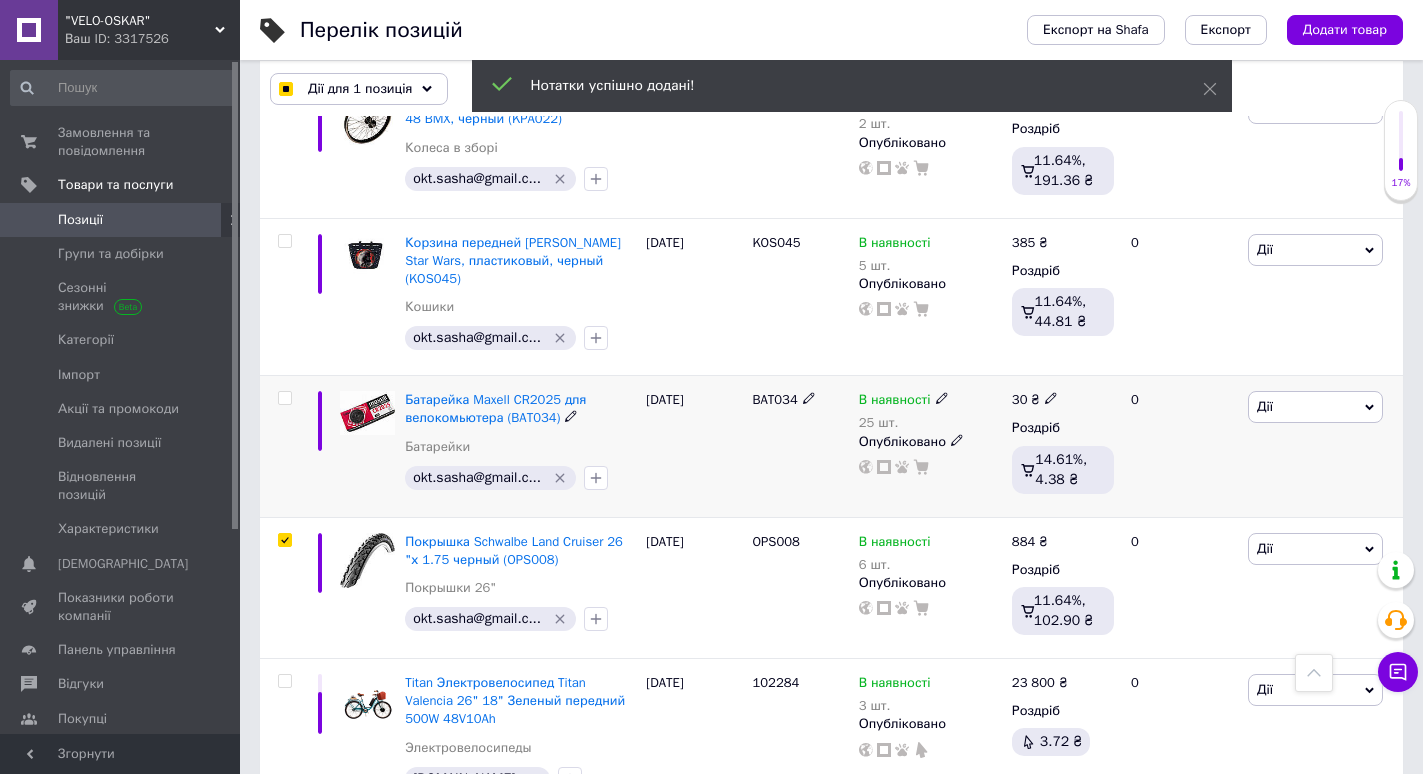 click at bounding box center [284, 398] 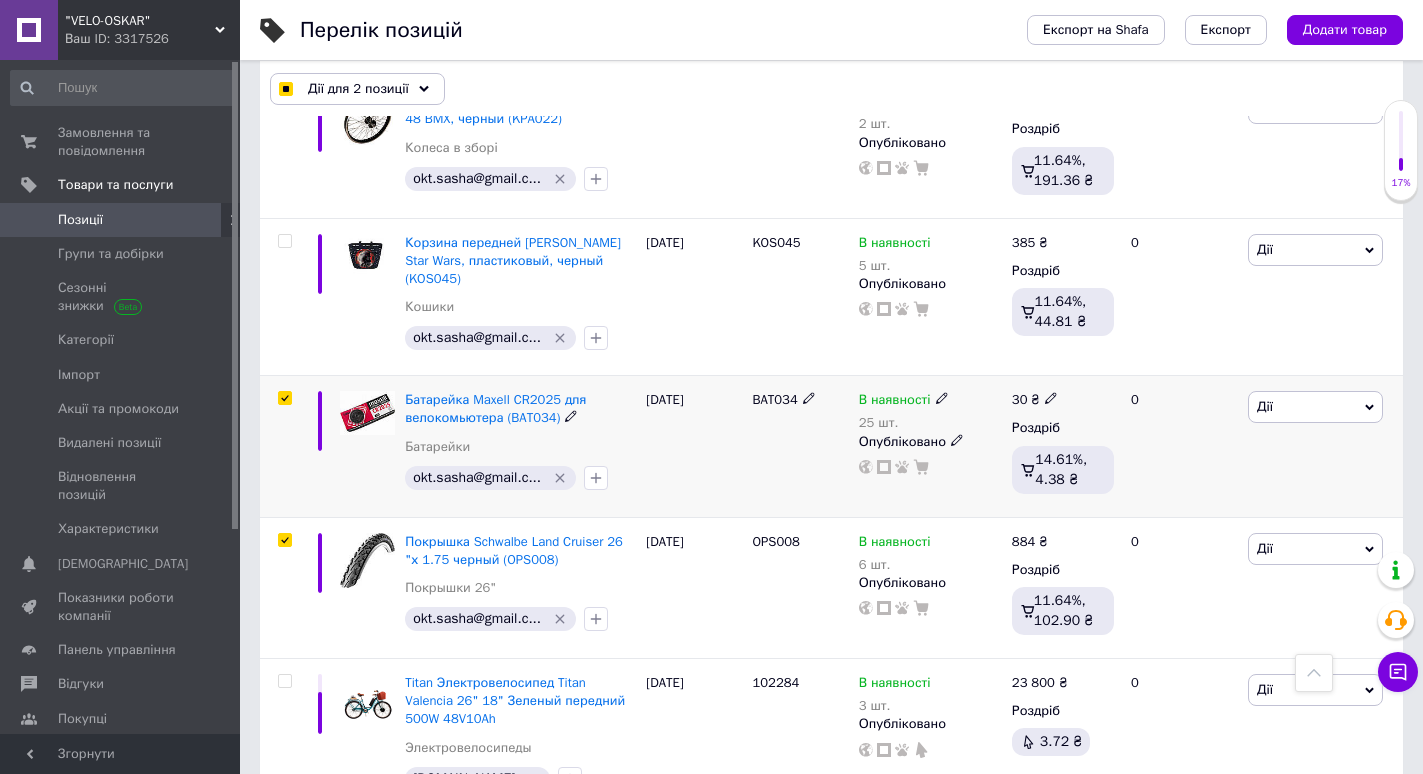 scroll, scrollTop: 3835, scrollLeft: 0, axis: vertical 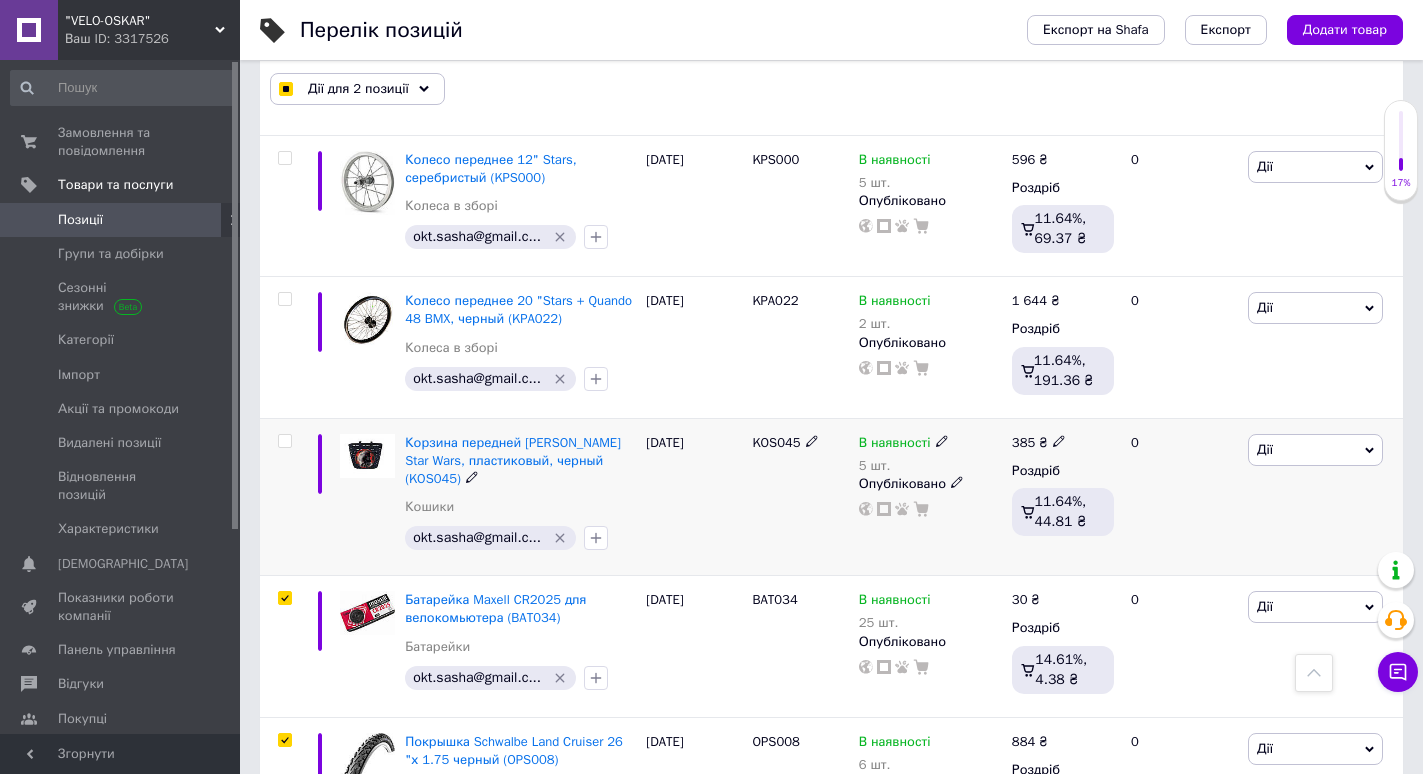 click at bounding box center (284, 441) 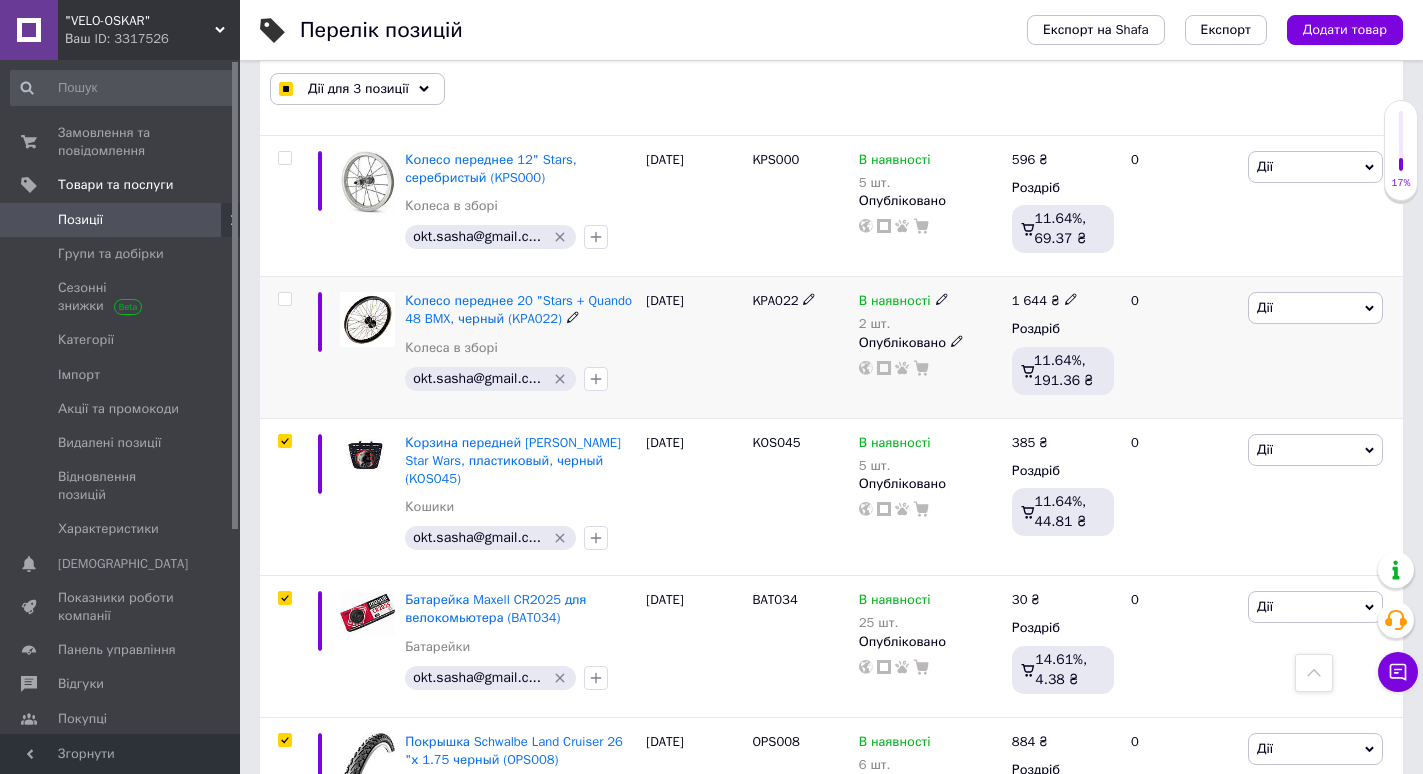 click at bounding box center (284, 299) 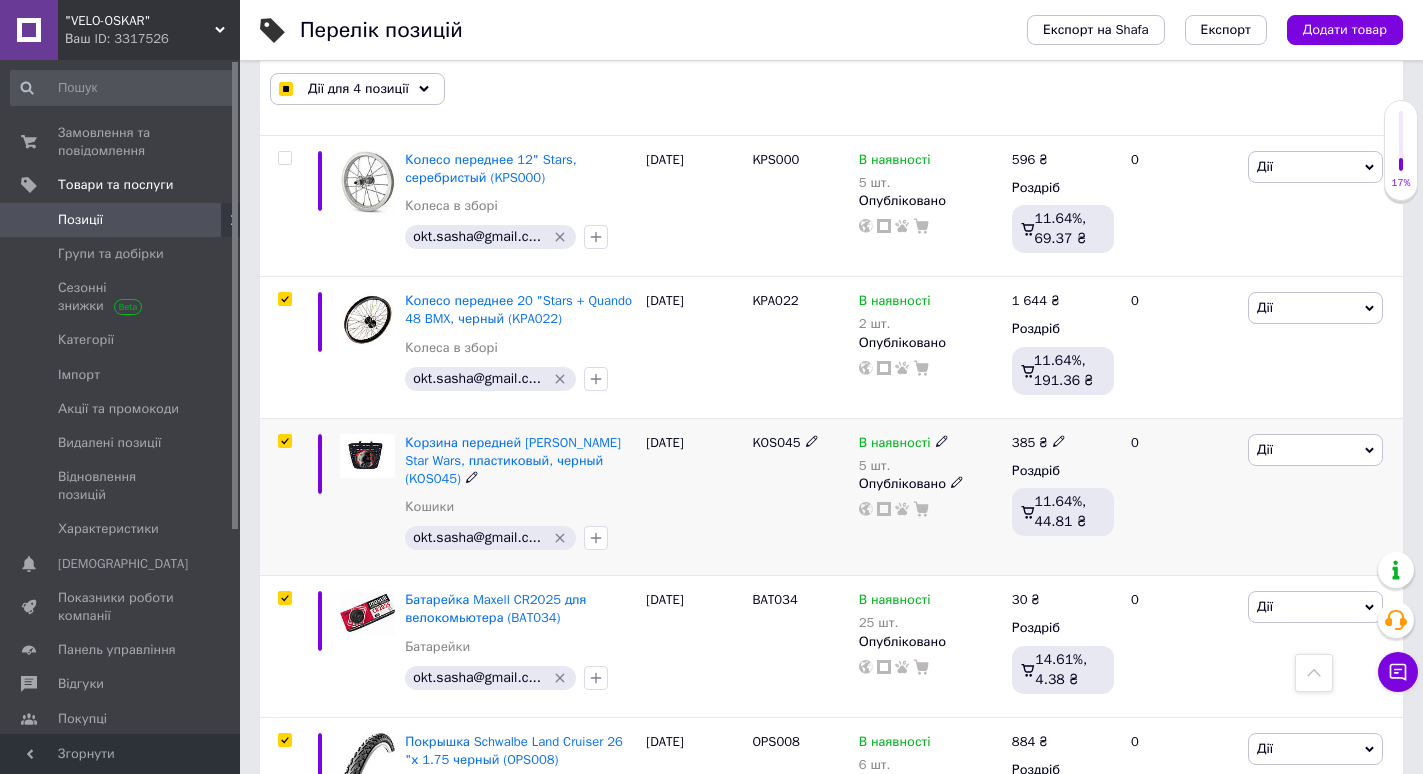 scroll, scrollTop: 3635, scrollLeft: 0, axis: vertical 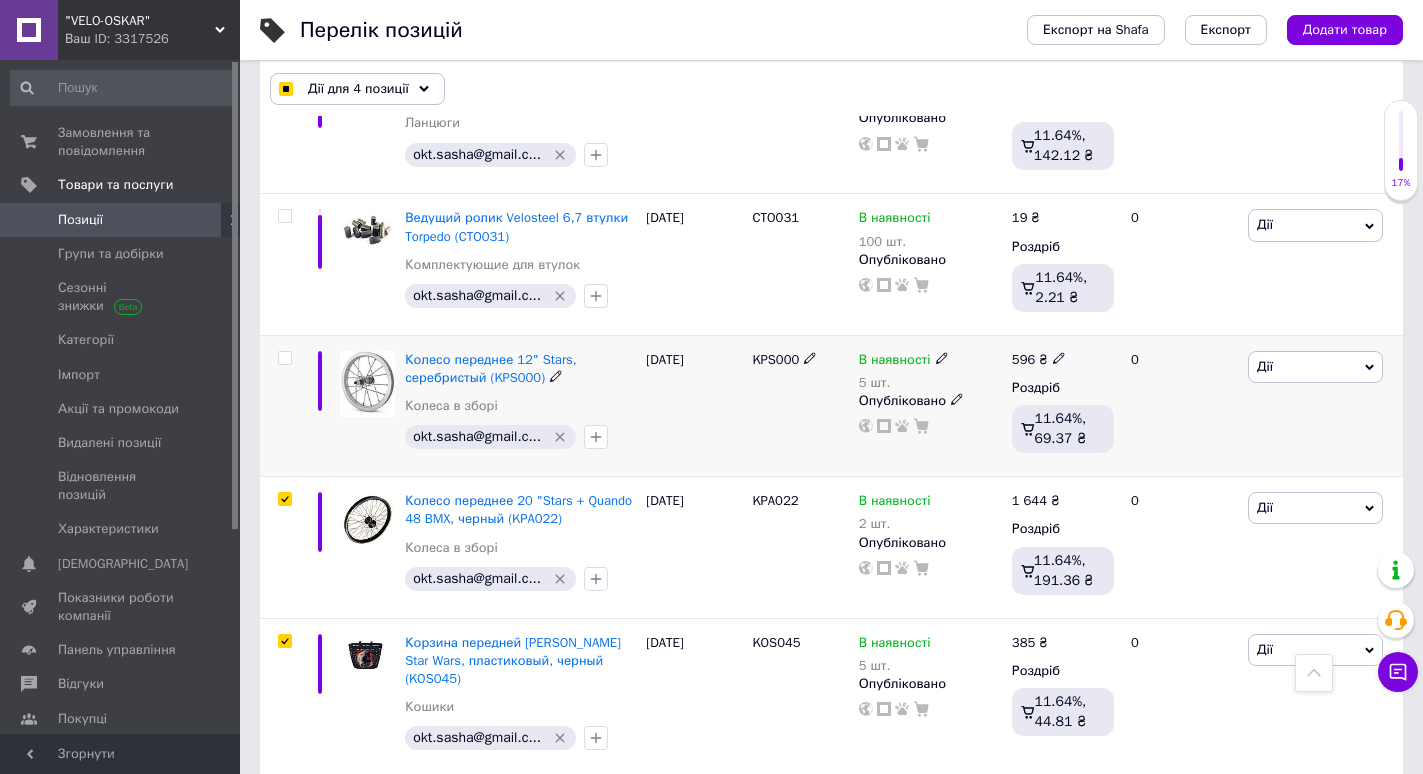 click at bounding box center [284, 358] 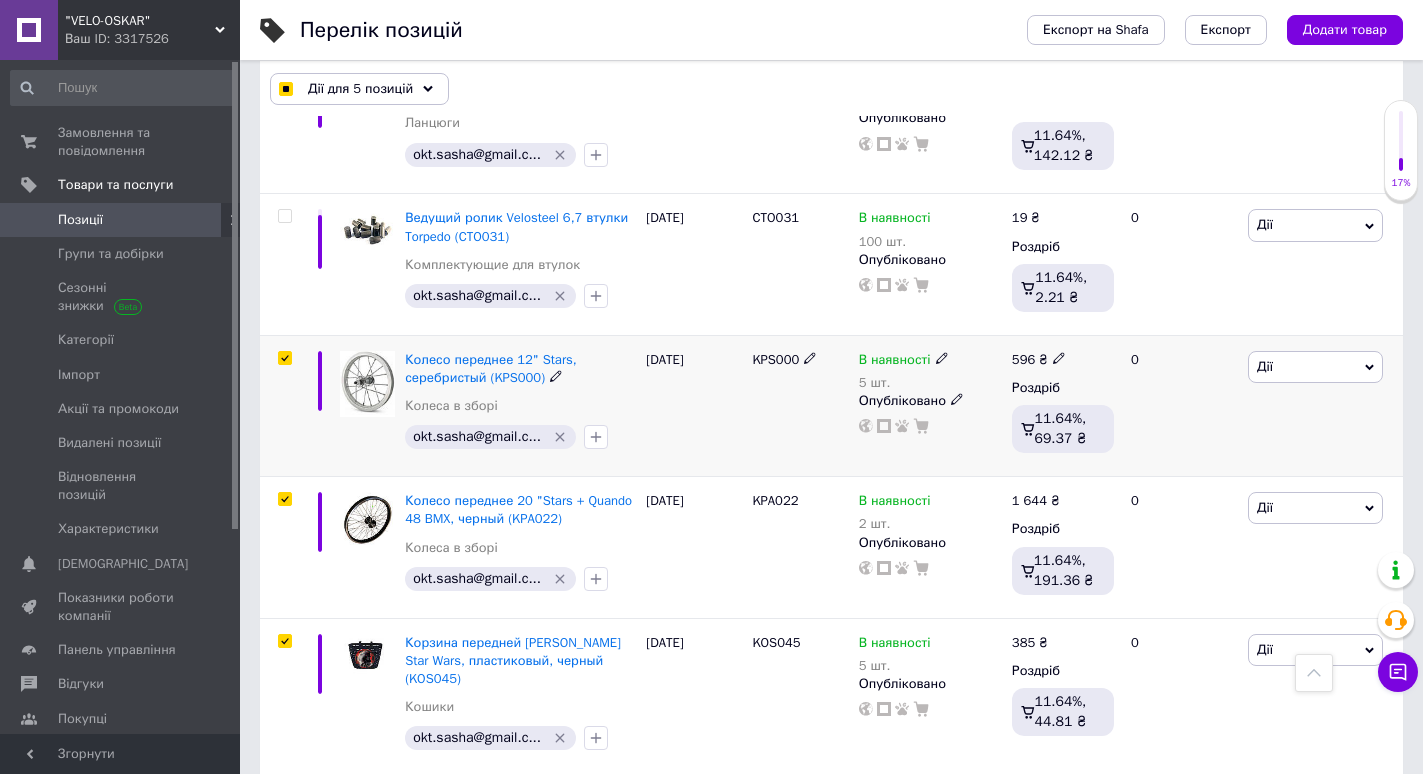 scroll, scrollTop: 3435, scrollLeft: 0, axis: vertical 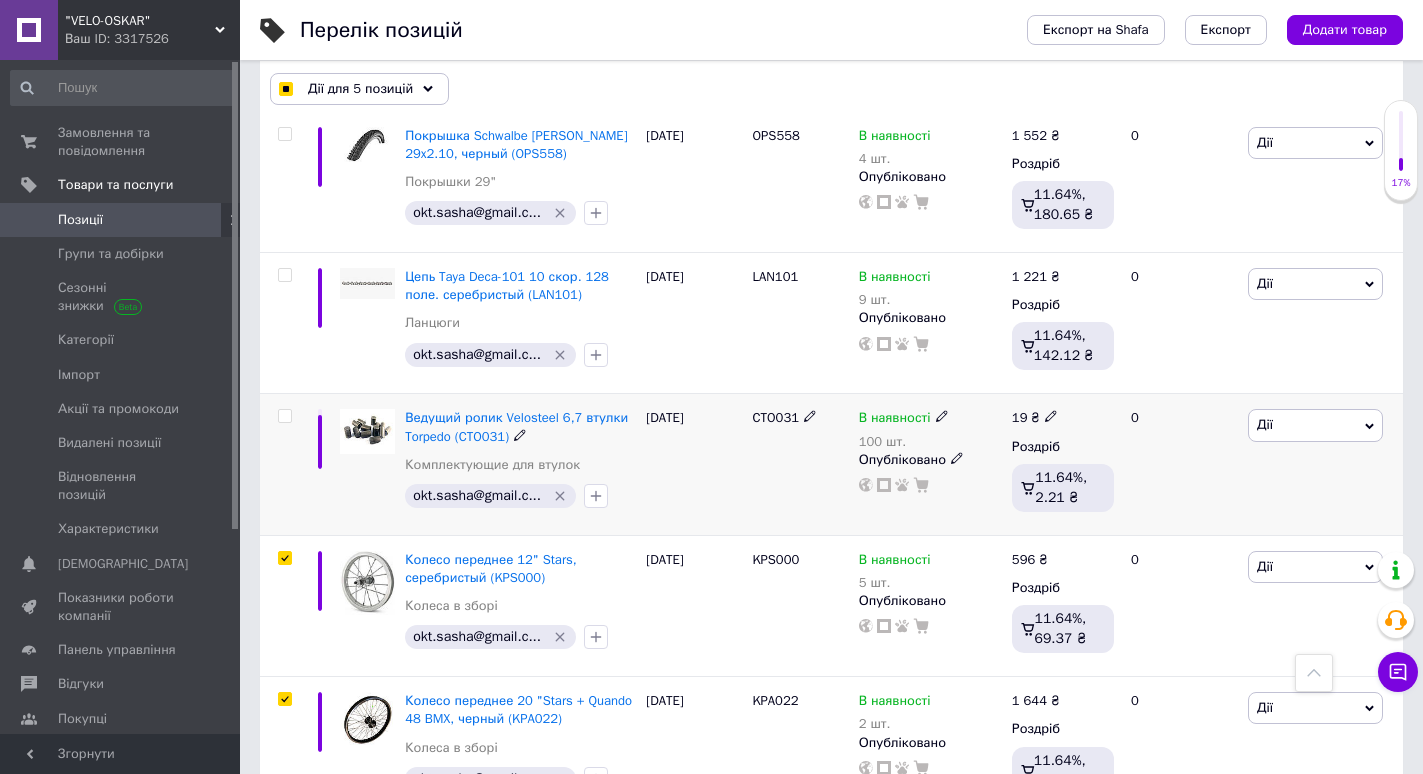 click at bounding box center (284, 416) 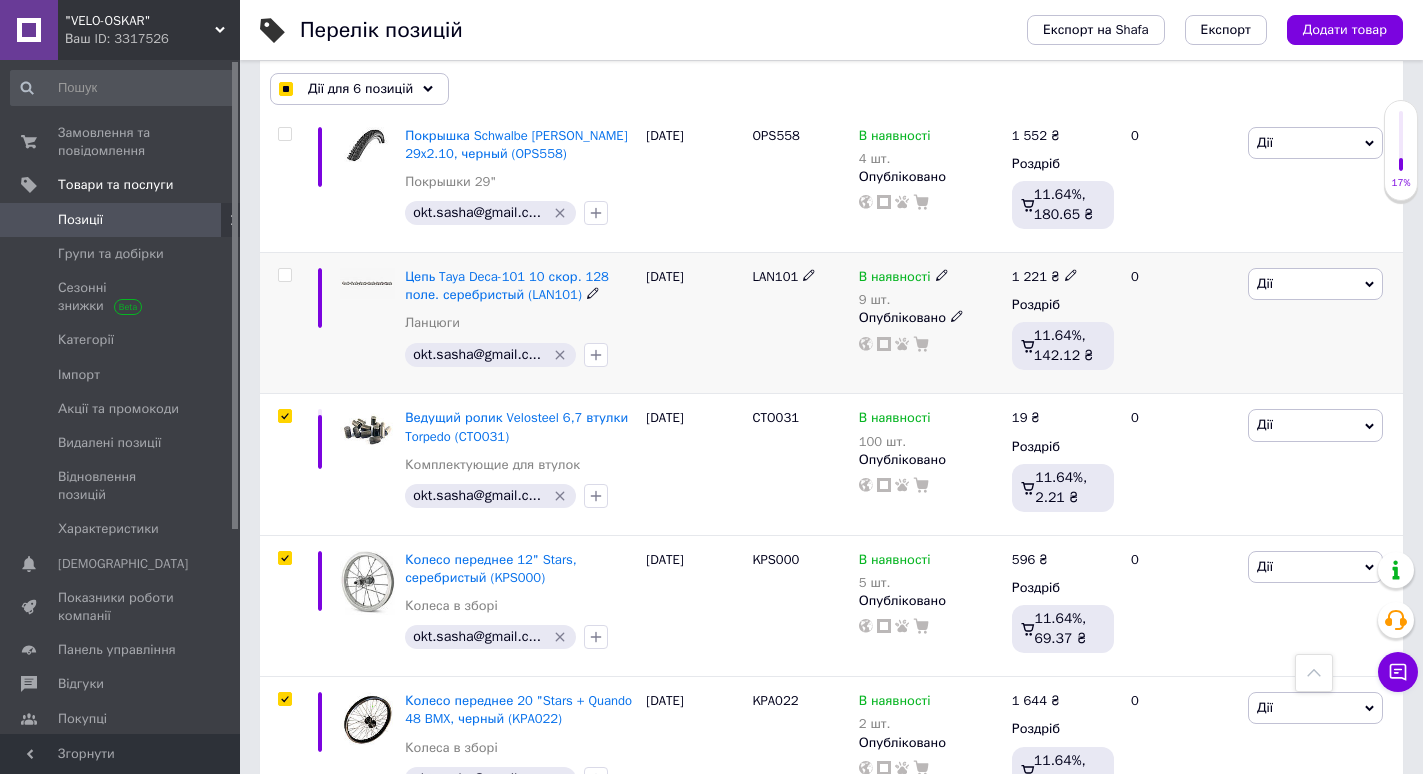 click at bounding box center (284, 275) 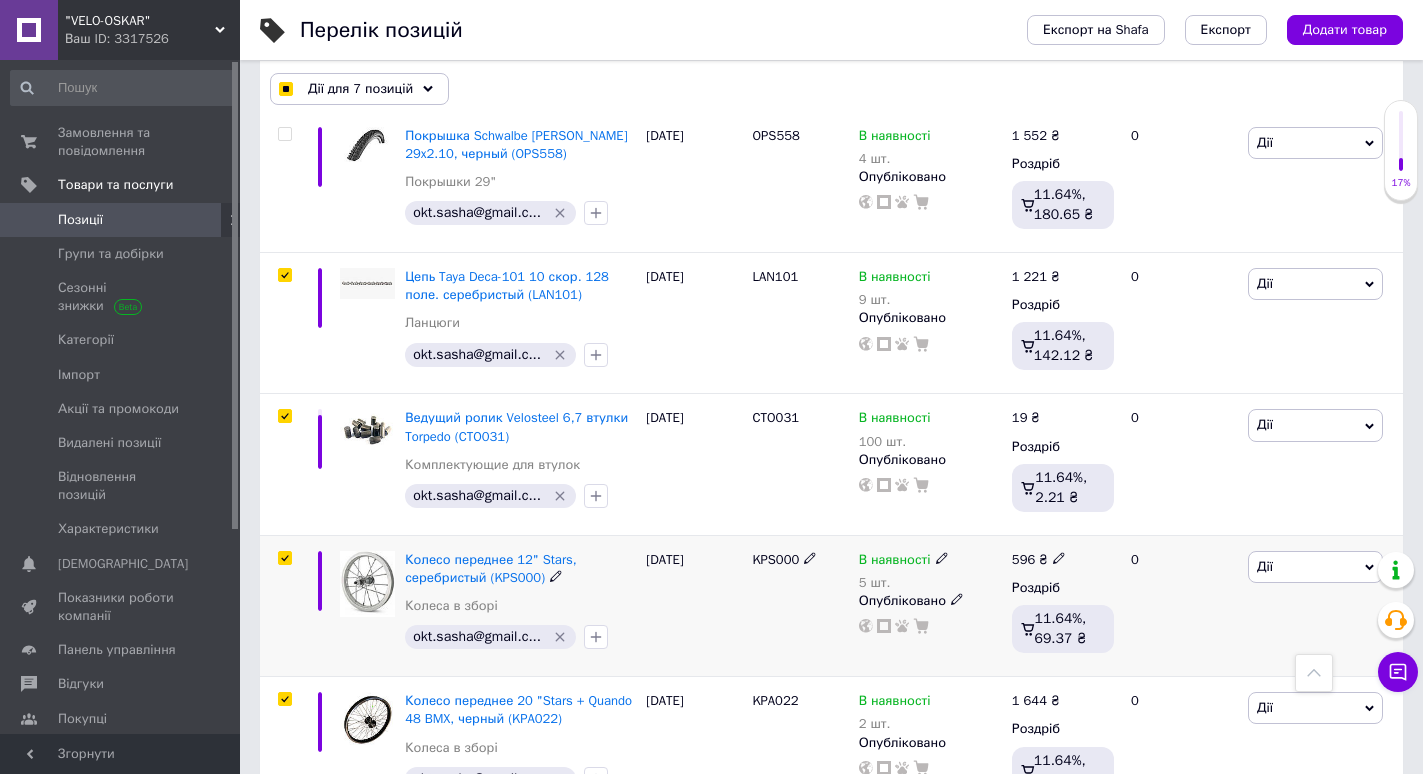 scroll, scrollTop: 3135, scrollLeft: 0, axis: vertical 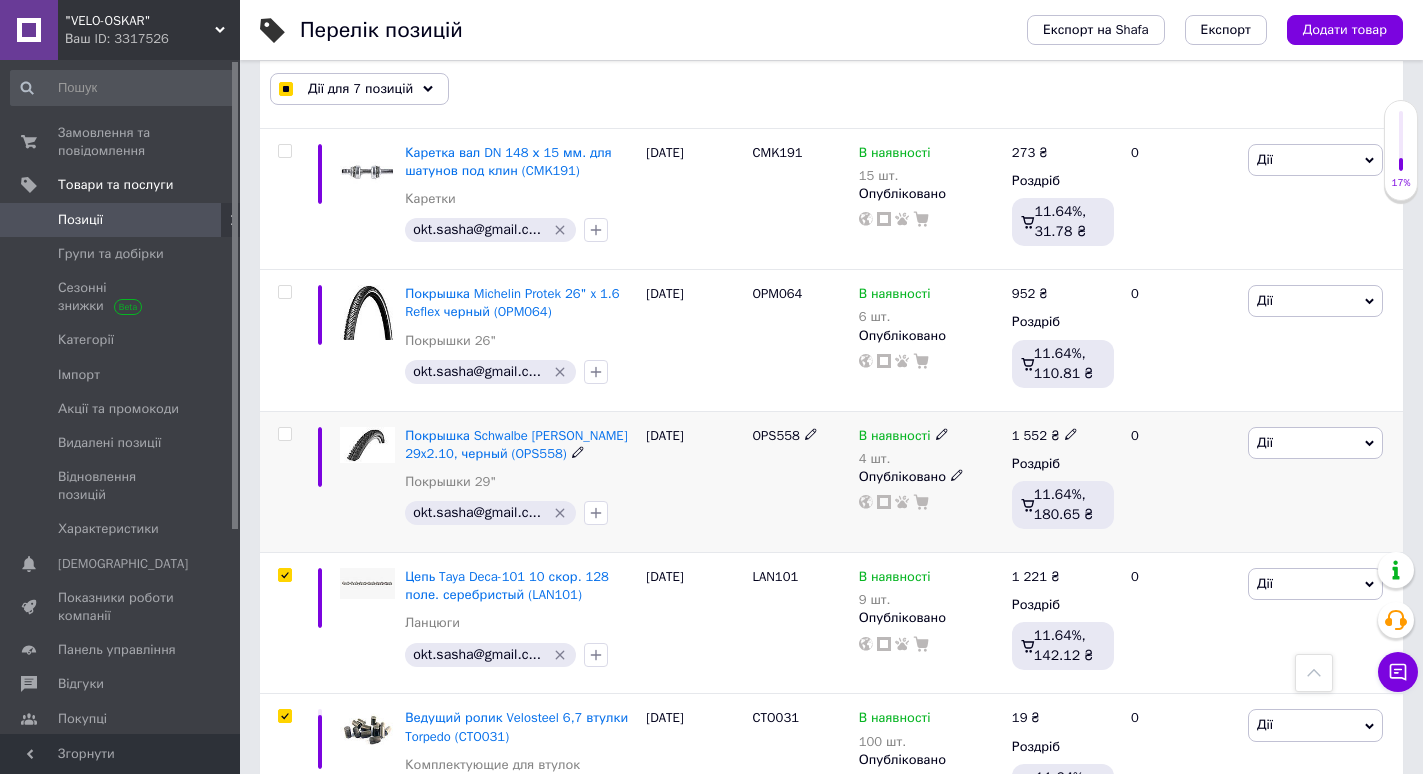 click at bounding box center (284, 434) 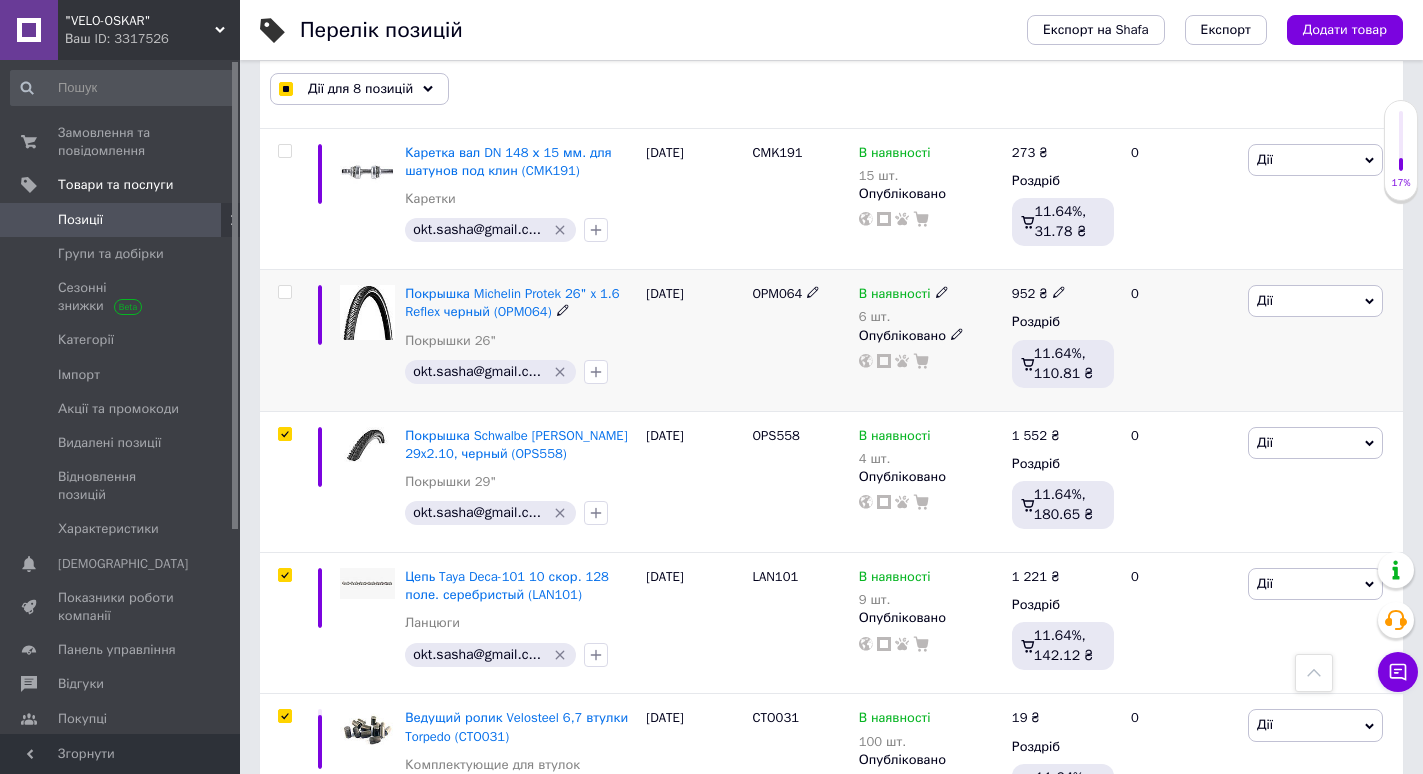 click at bounding box center (284, 292) 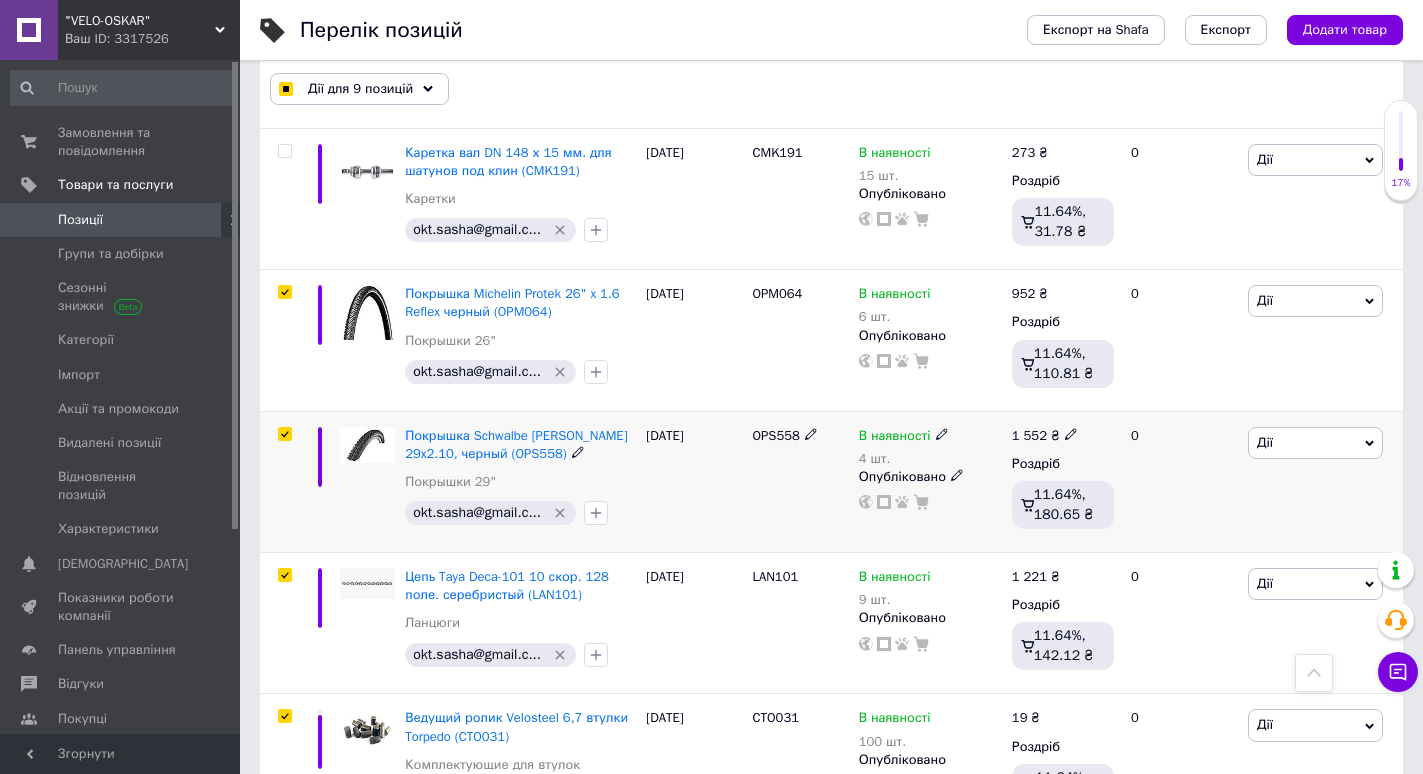 scroll, scrollTop: 2835, scrollLeft: 0, axis: vertical 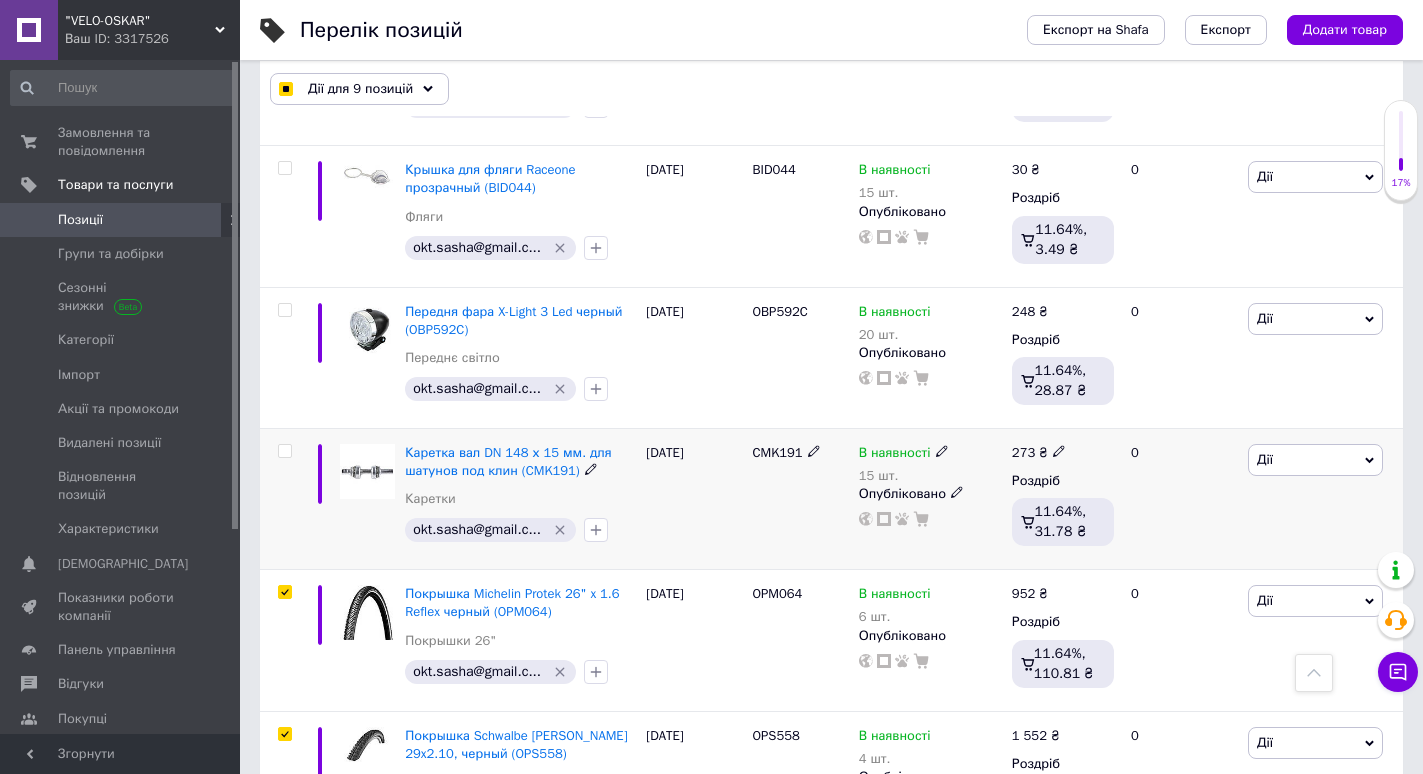 click at bounding box center [284, 451] 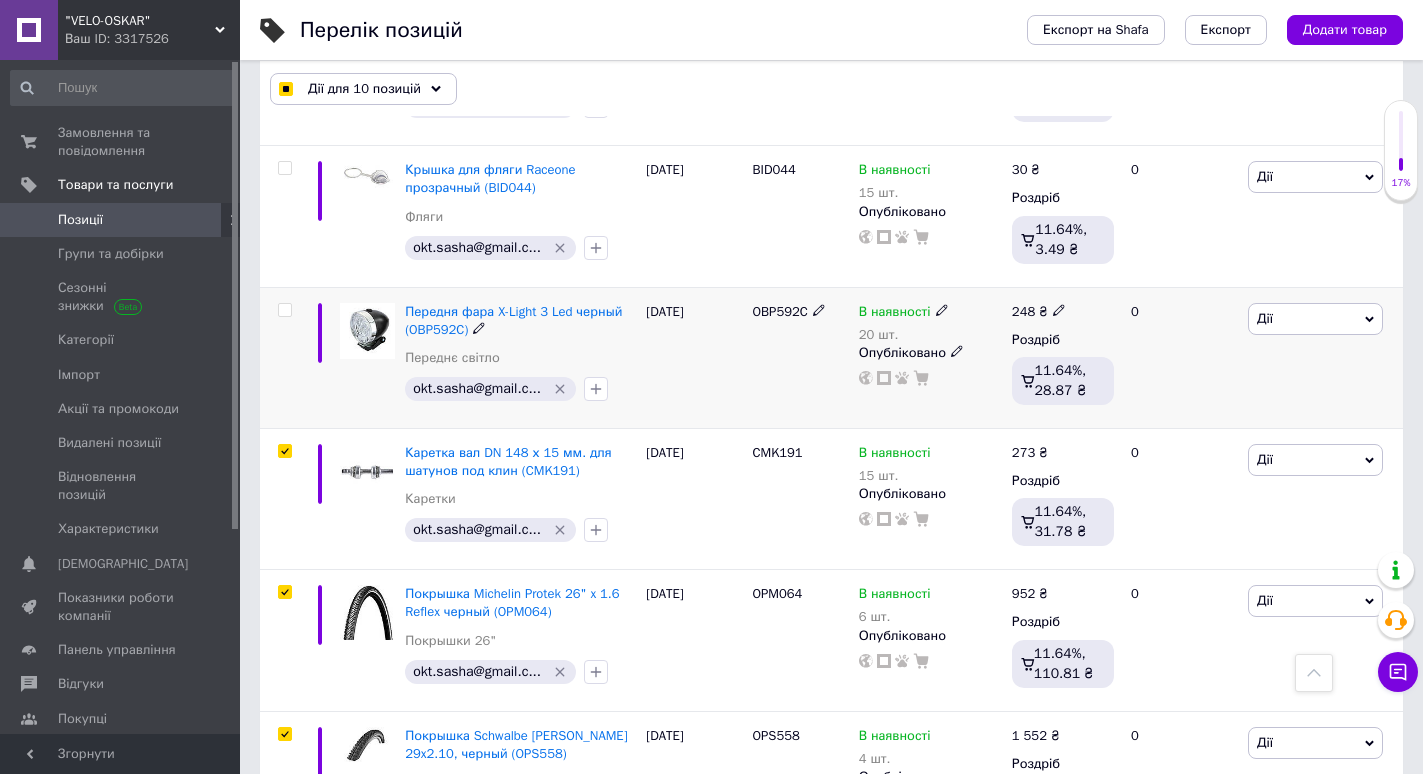 click at bounding box center (284, 310) 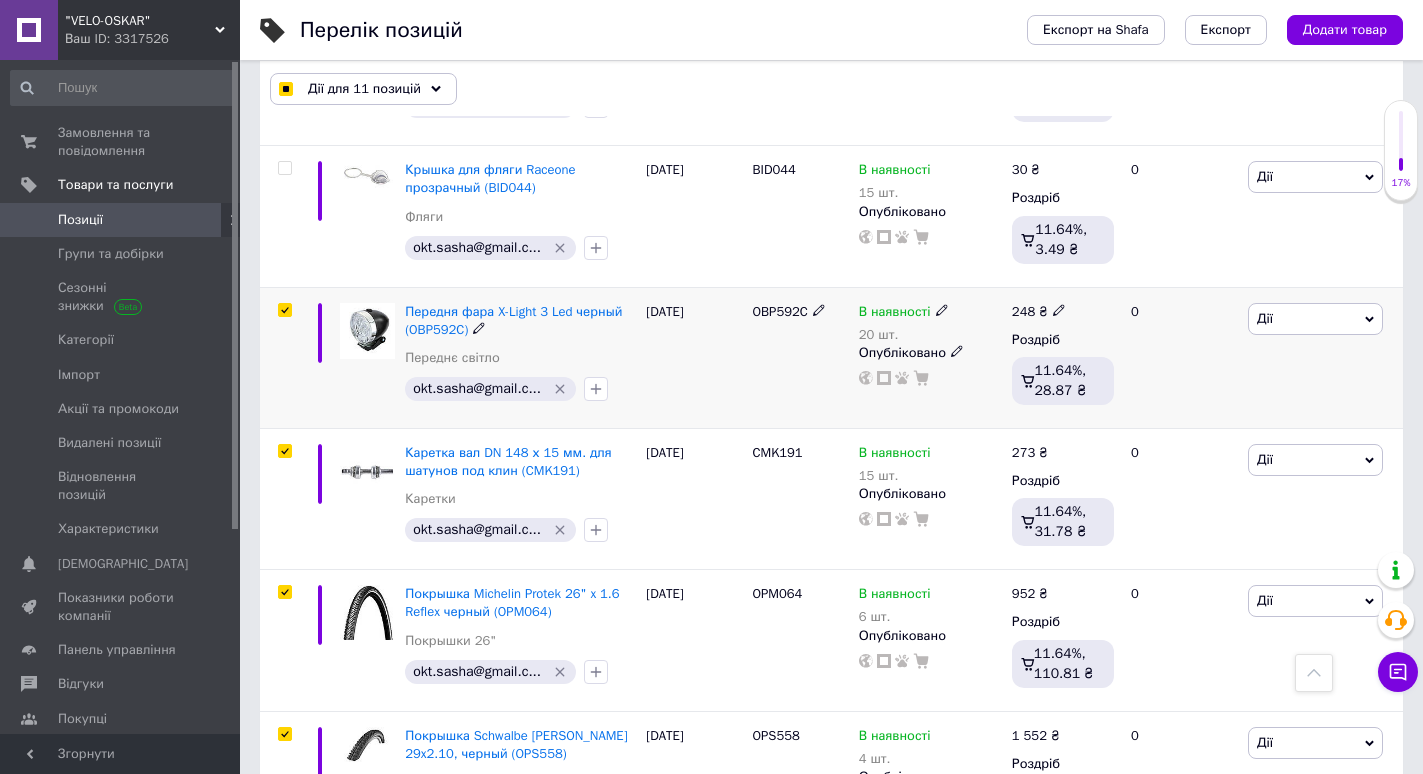 scroll, scrollTop: 2635, scrollLeft: 0, axis: vertical 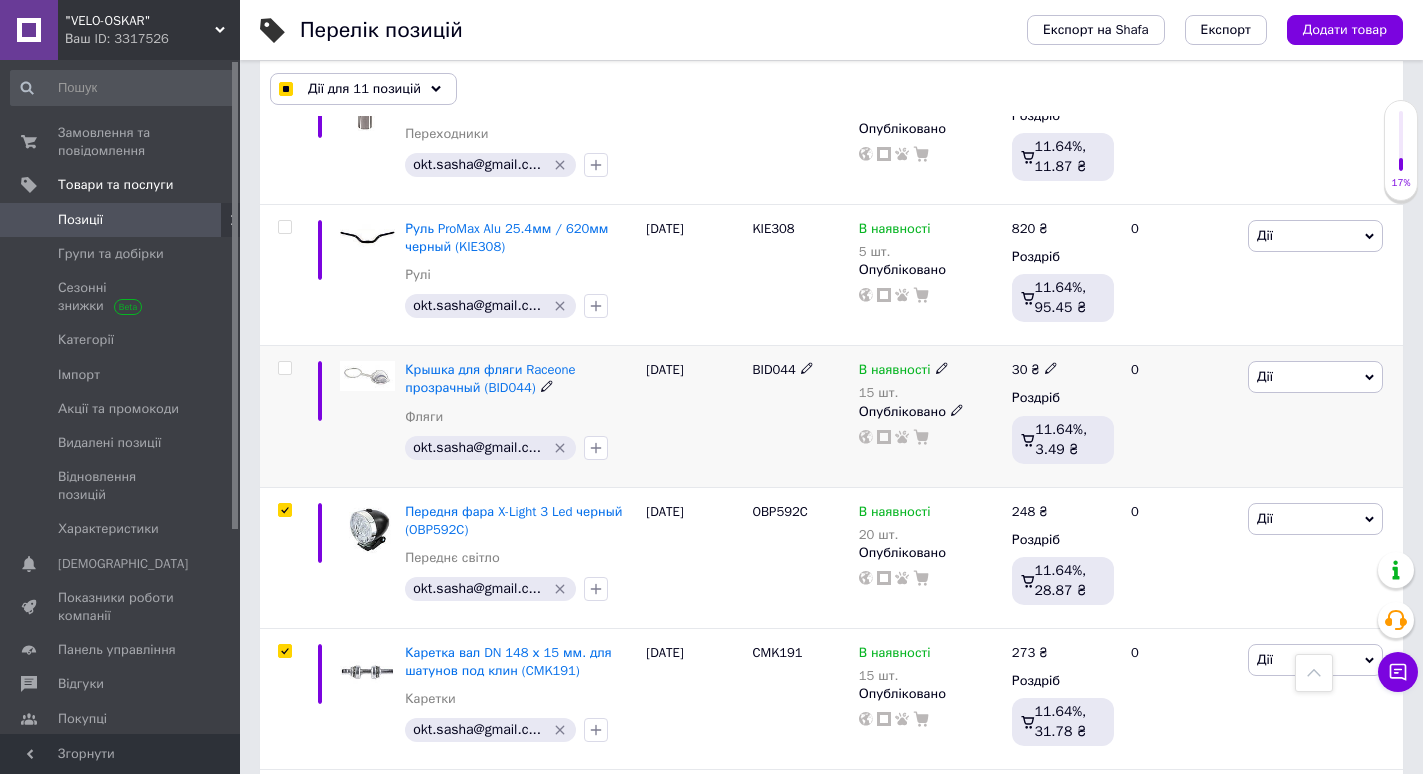 click at bounding box center [284, 368] 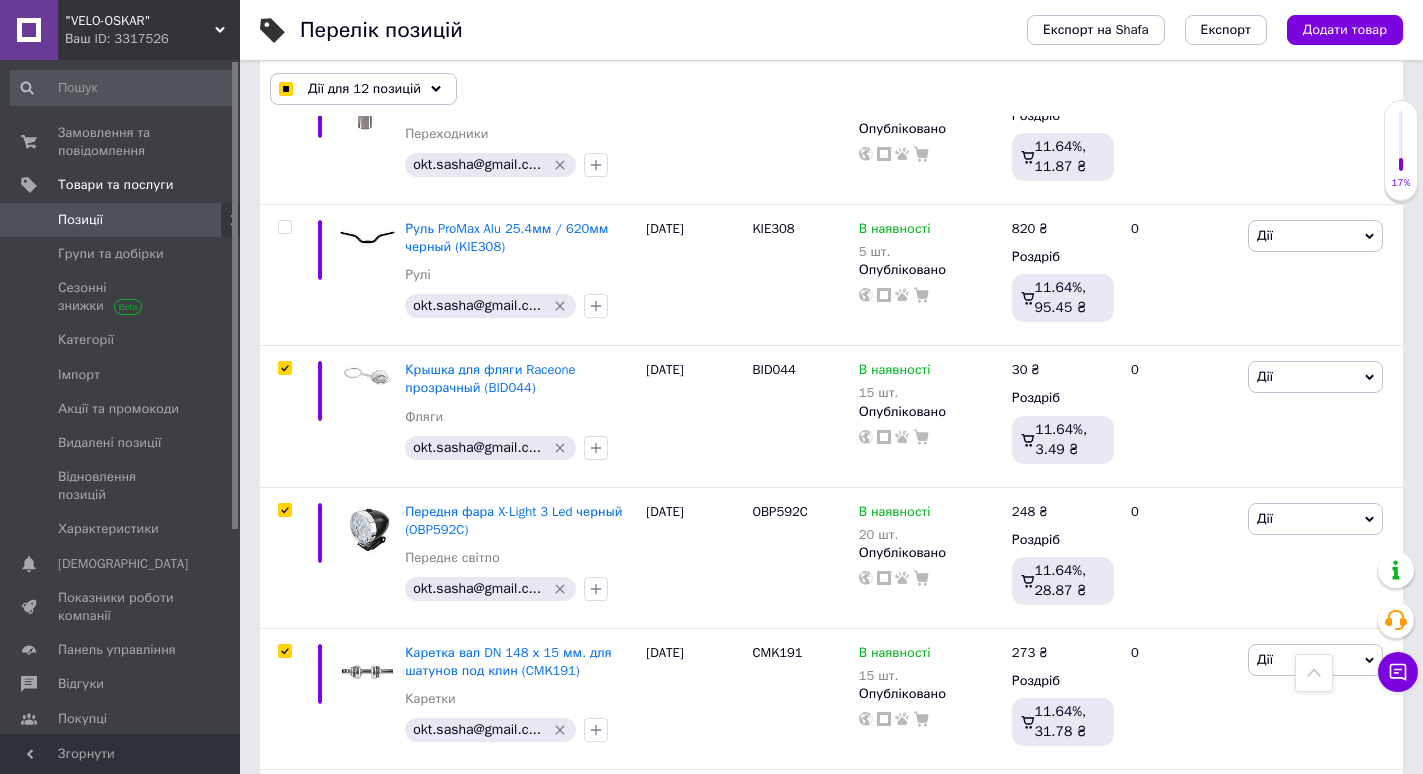 scroll, scrollTop: 2335, scrollLeft: 0, axis: vertical 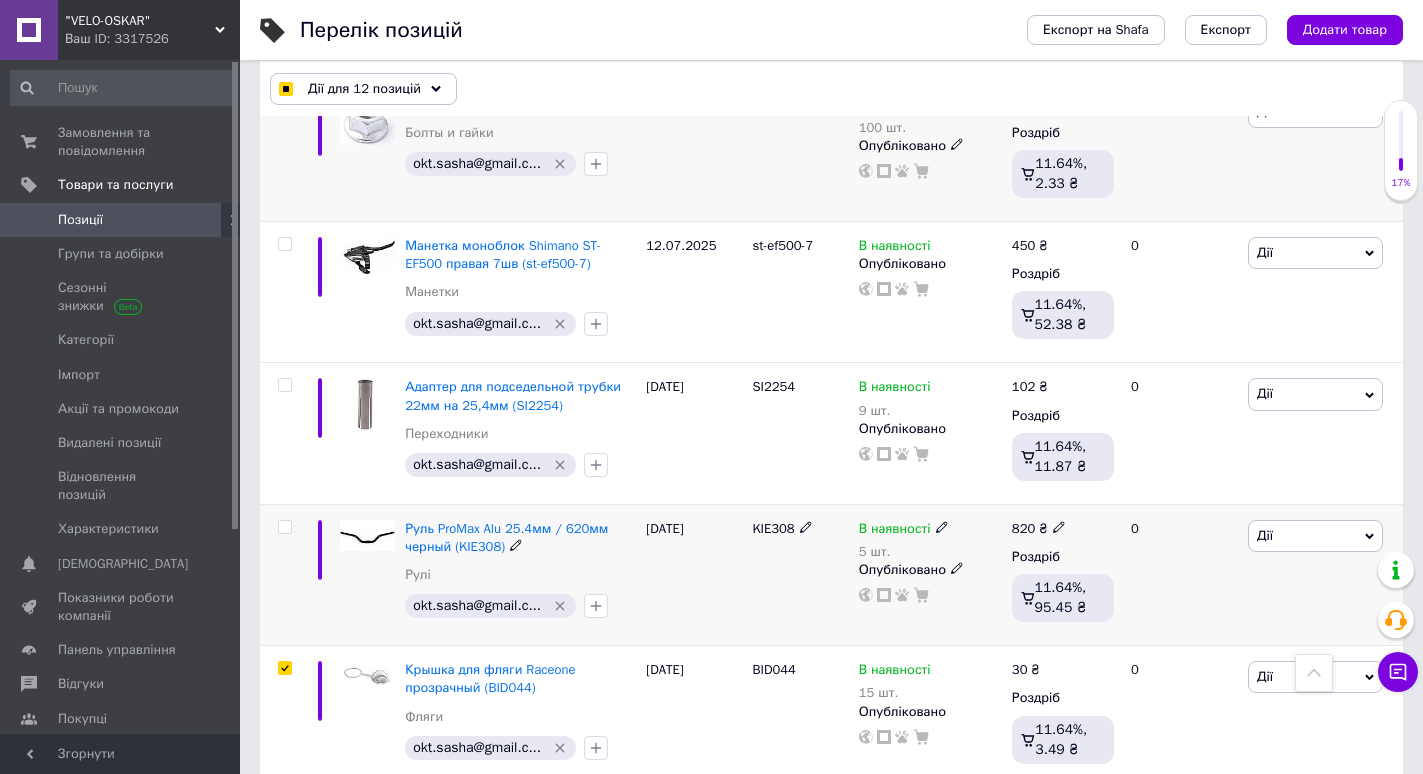 click at bounding box center (284, 527) 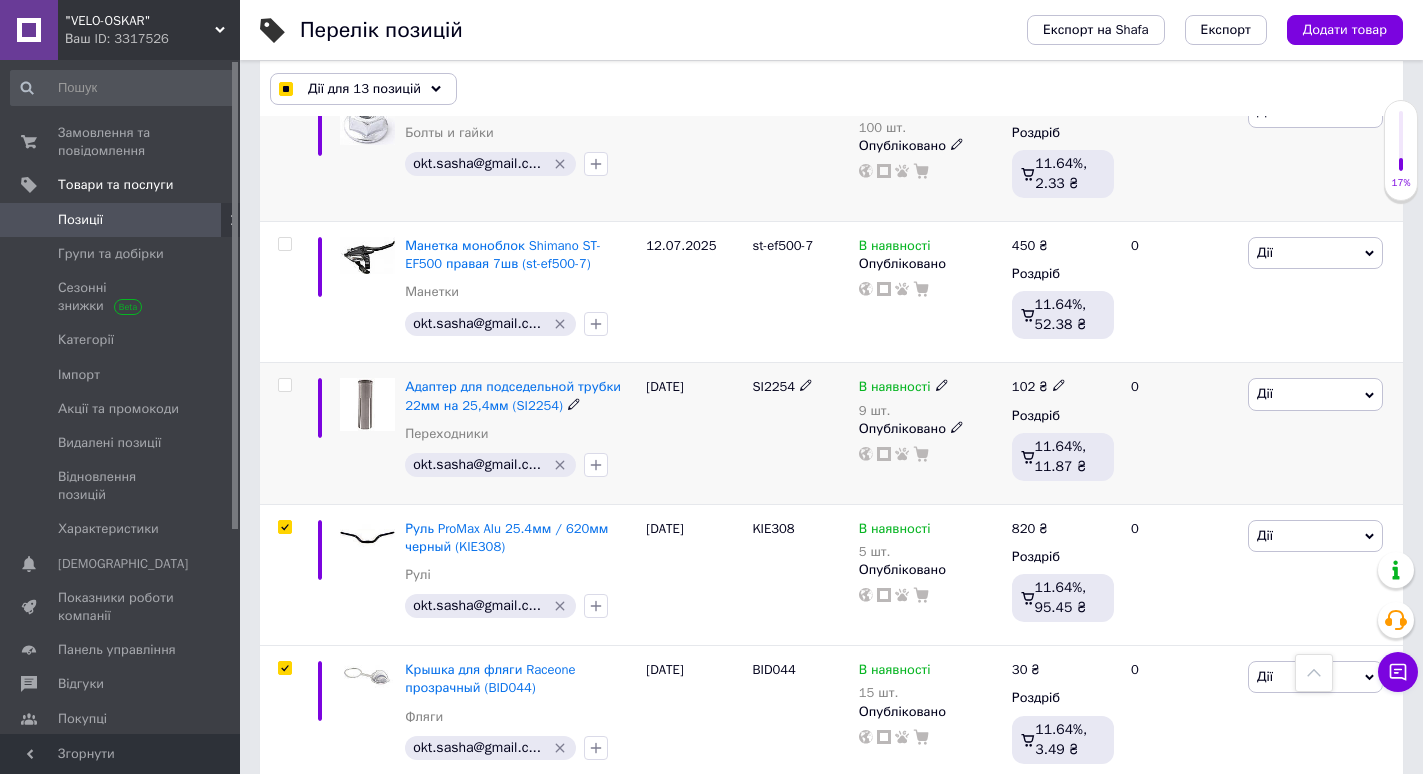 click at bounding box center [284, 385] 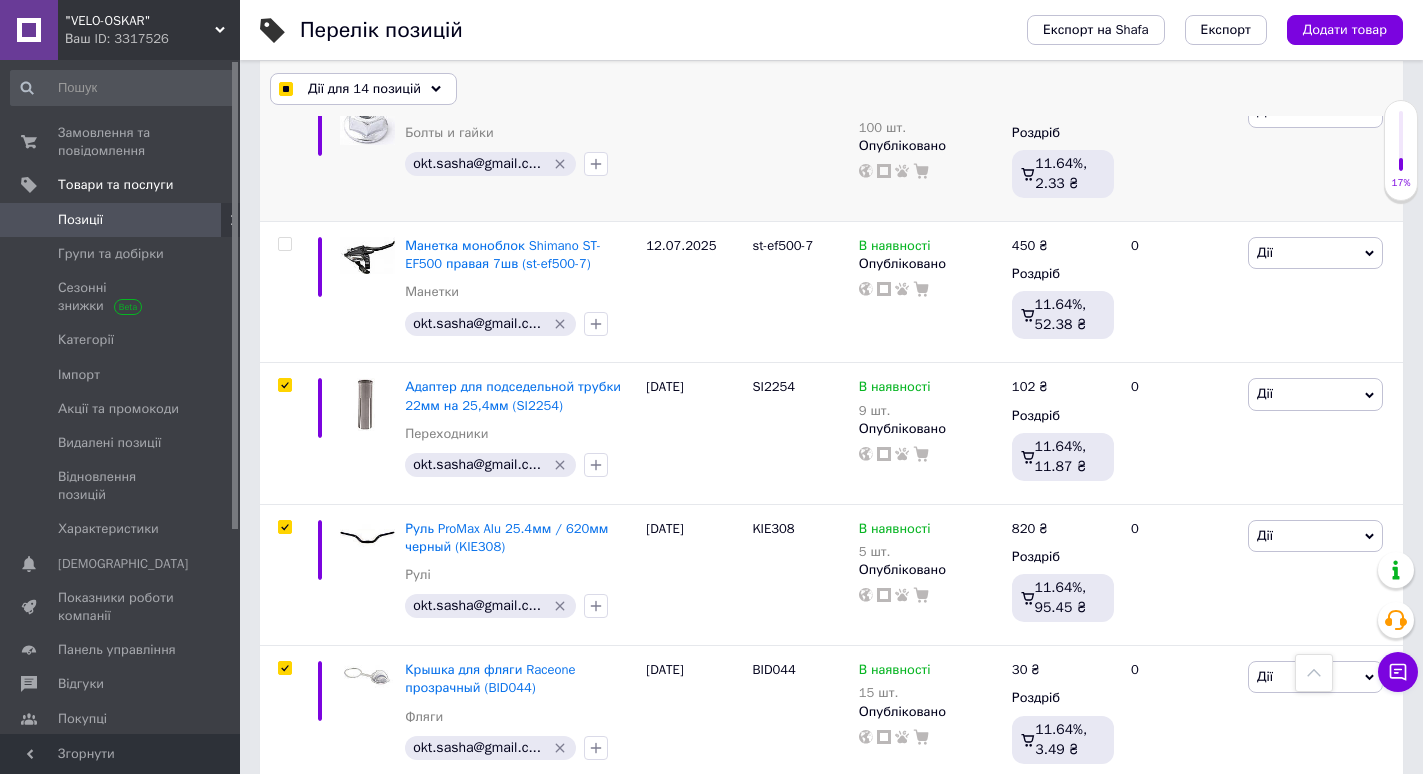 click on "Дії для 14 позицій" at bounding box center (364, 89) 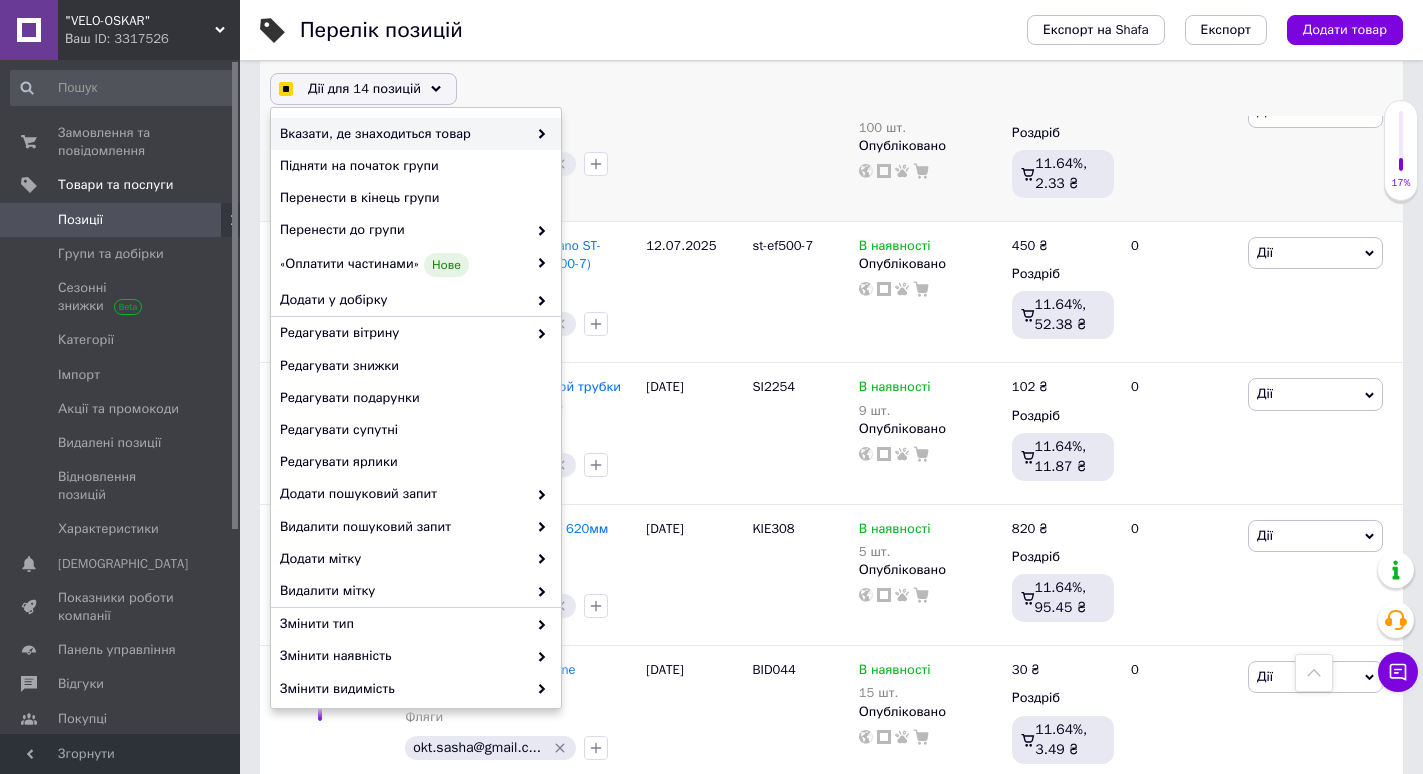 click on "Вказати, де знаходиться товар" at bounding box center [403, 134] 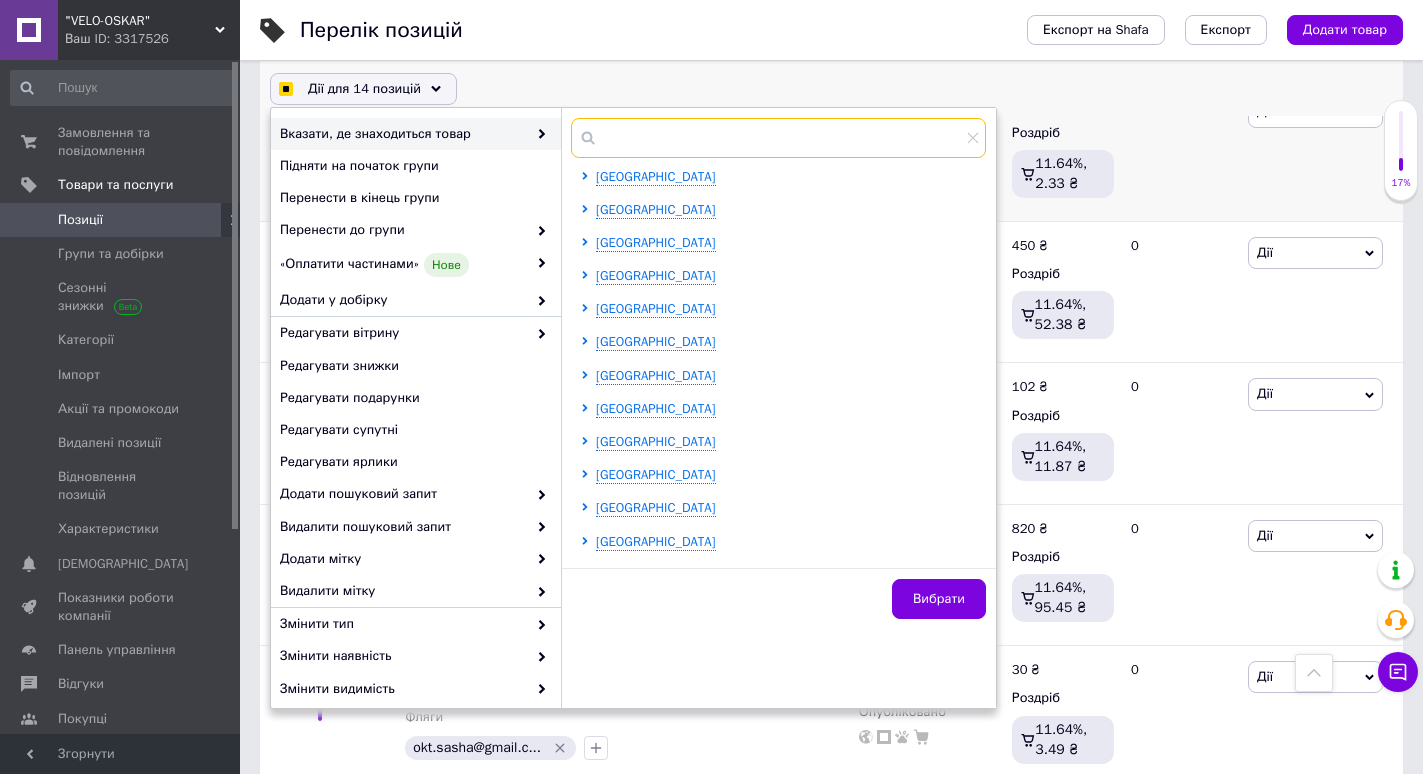 click at bounding box center (778, 138) 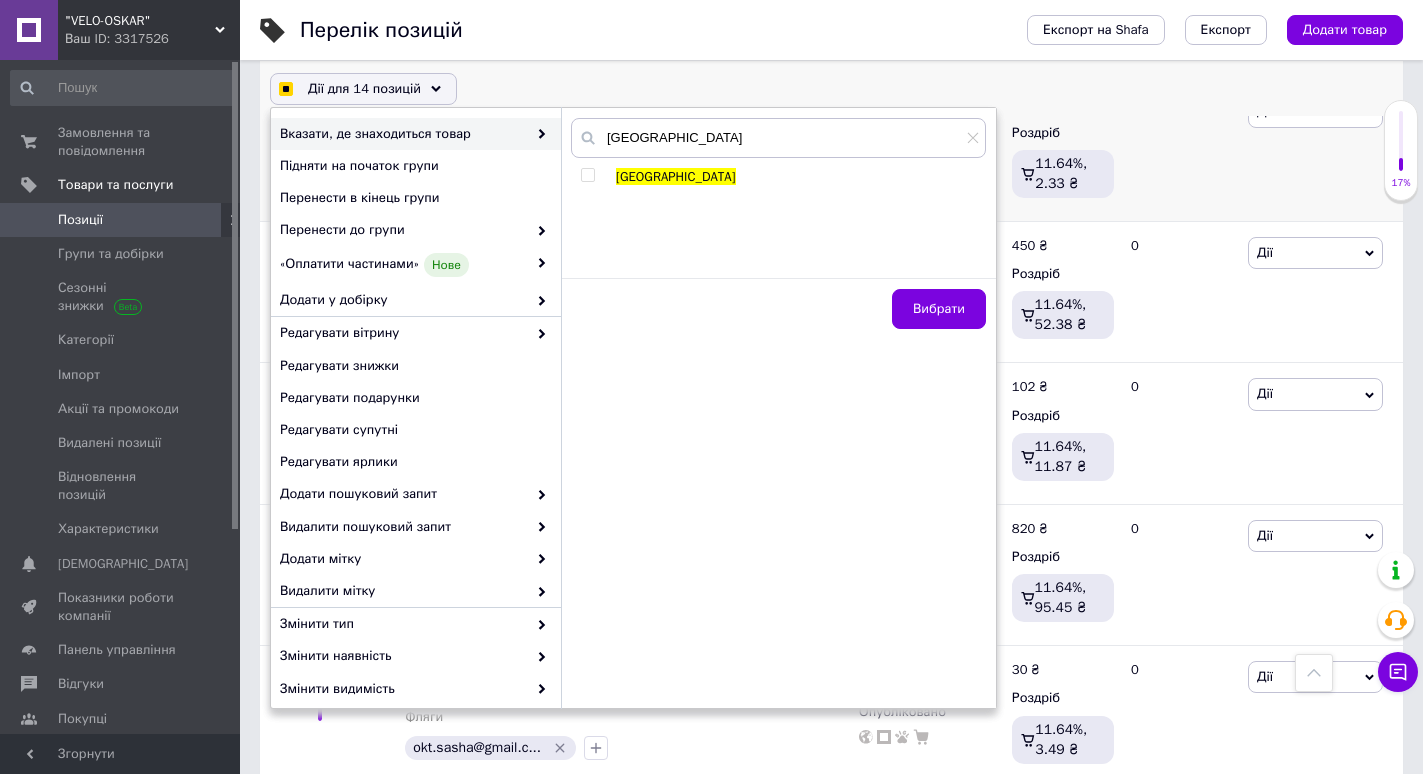 drag, startPoint x: 588, startPoint y: 174, endPoint x: 637, endPoint y: 159, distance: 51.24451 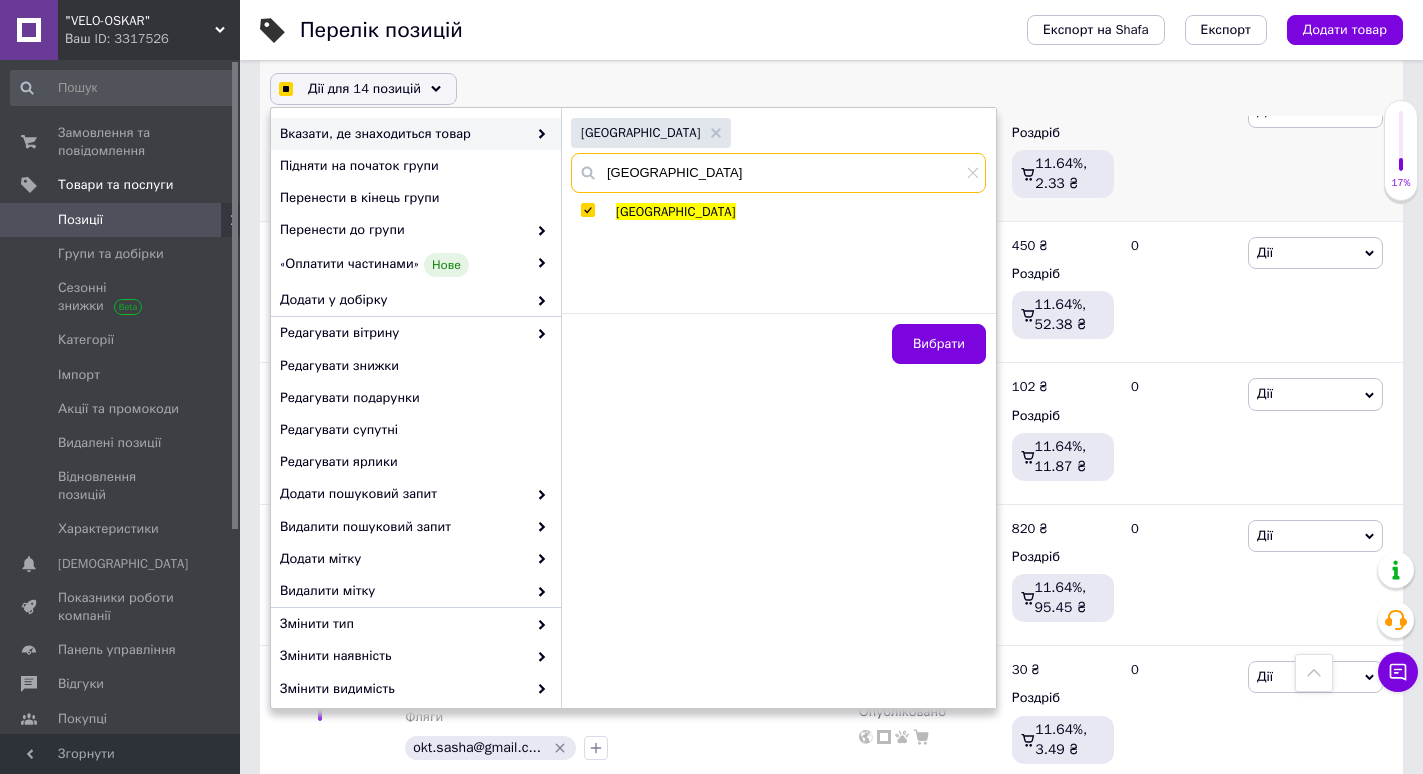 drag, startPoint x: 651, startPoint y: 176, endPoint x: 599, endPoint y: 183, distance: 52.46904 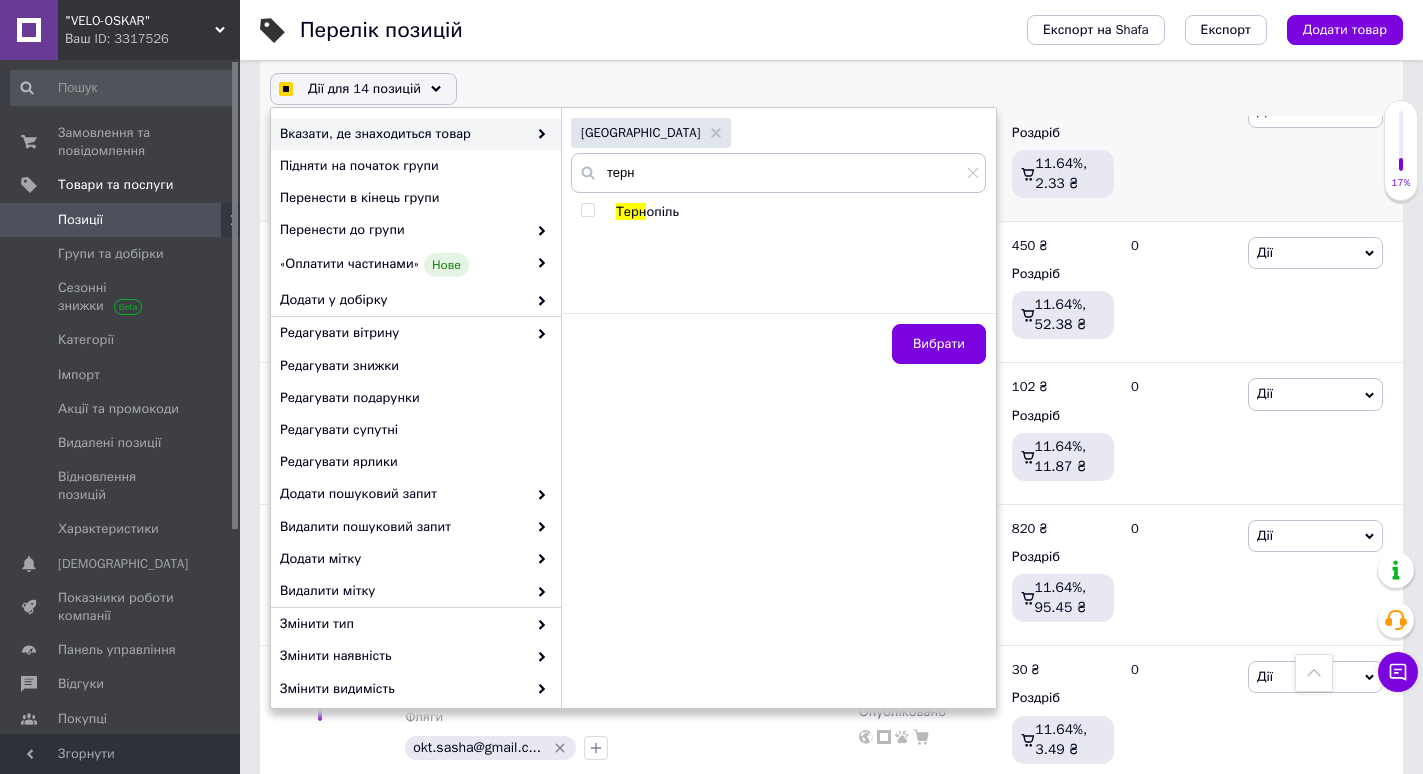 click at bounding box center [587, 210] 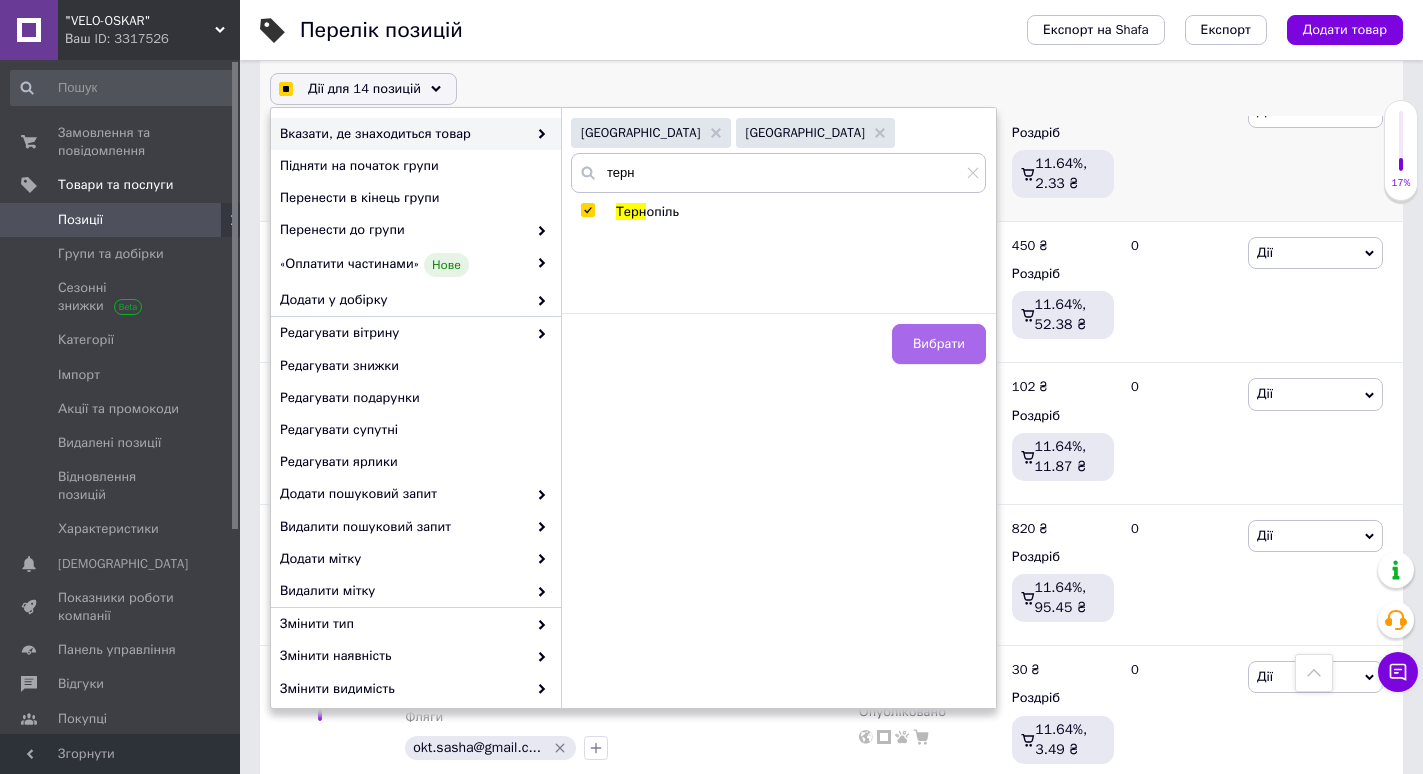 click on "Вибрати" at bounding box center [939, 344] 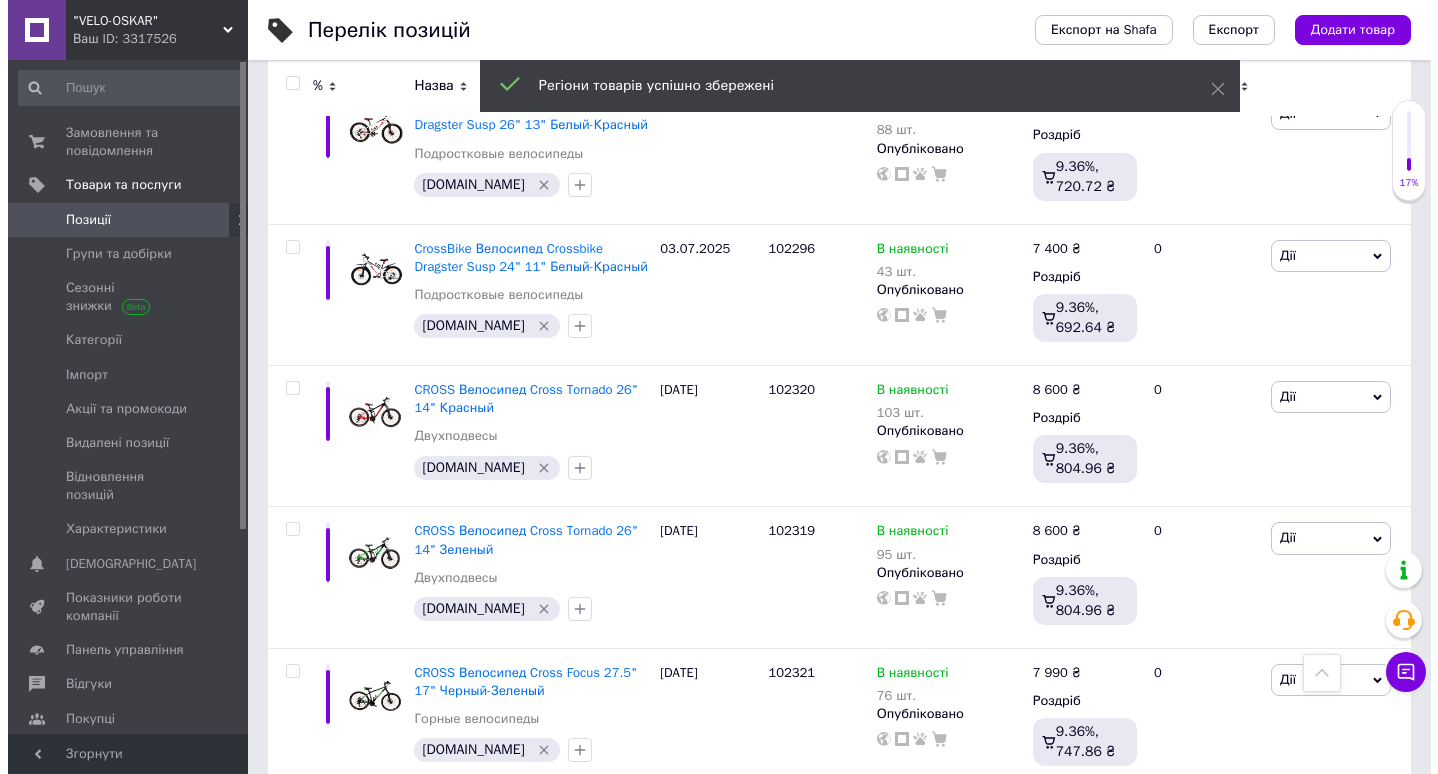 scroll, scrollTop: 0, scrollLeft: 0, axis: both 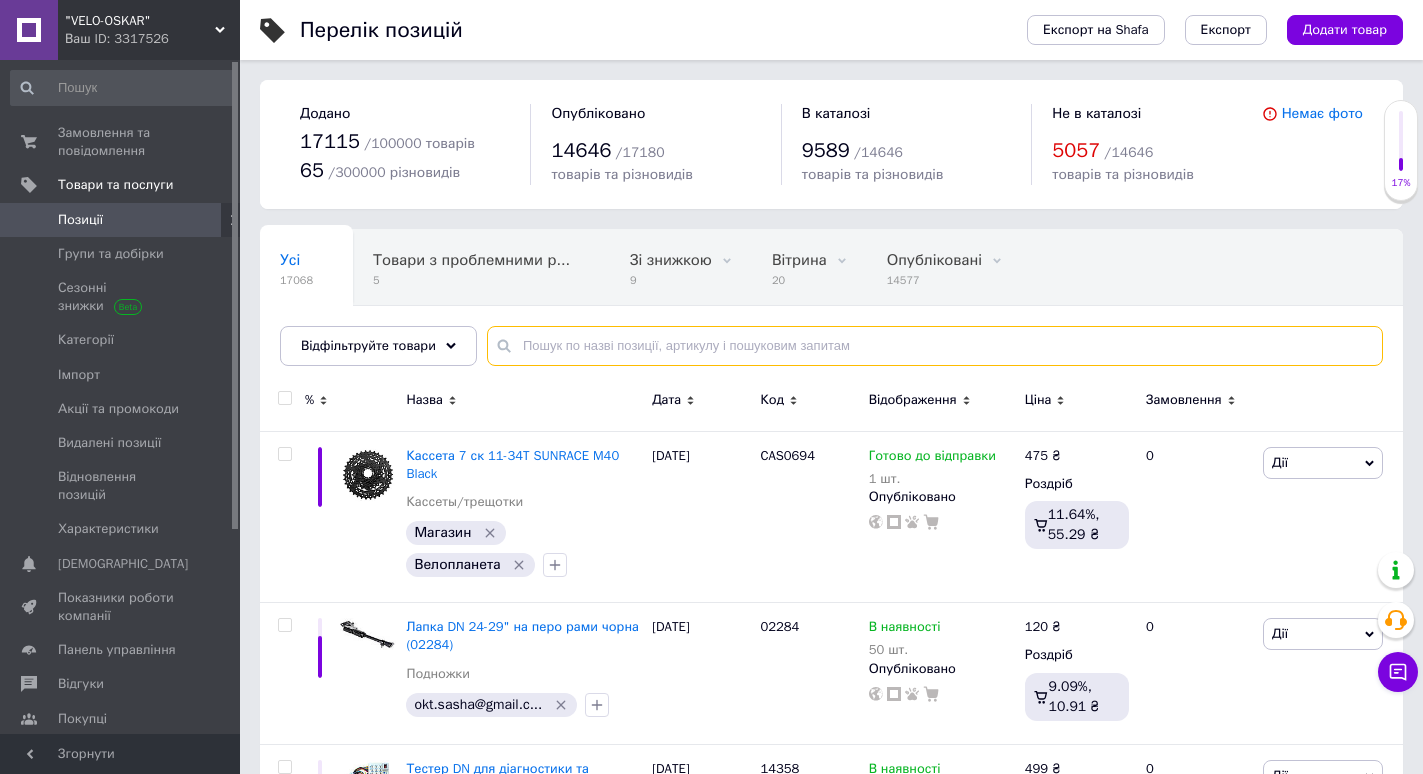 click at bounding box center (935, 346) 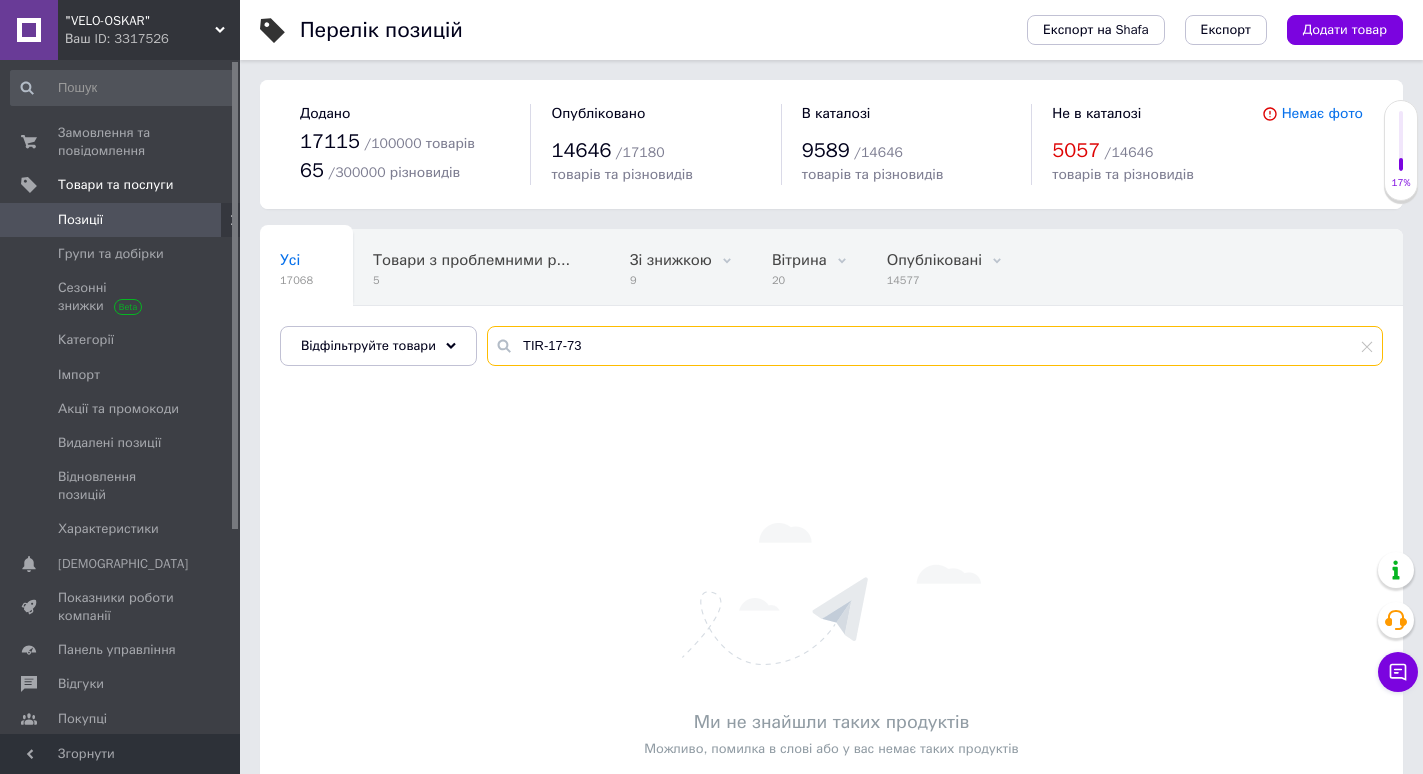 click on "TIR-17-73" at bounding box center (935, 346) 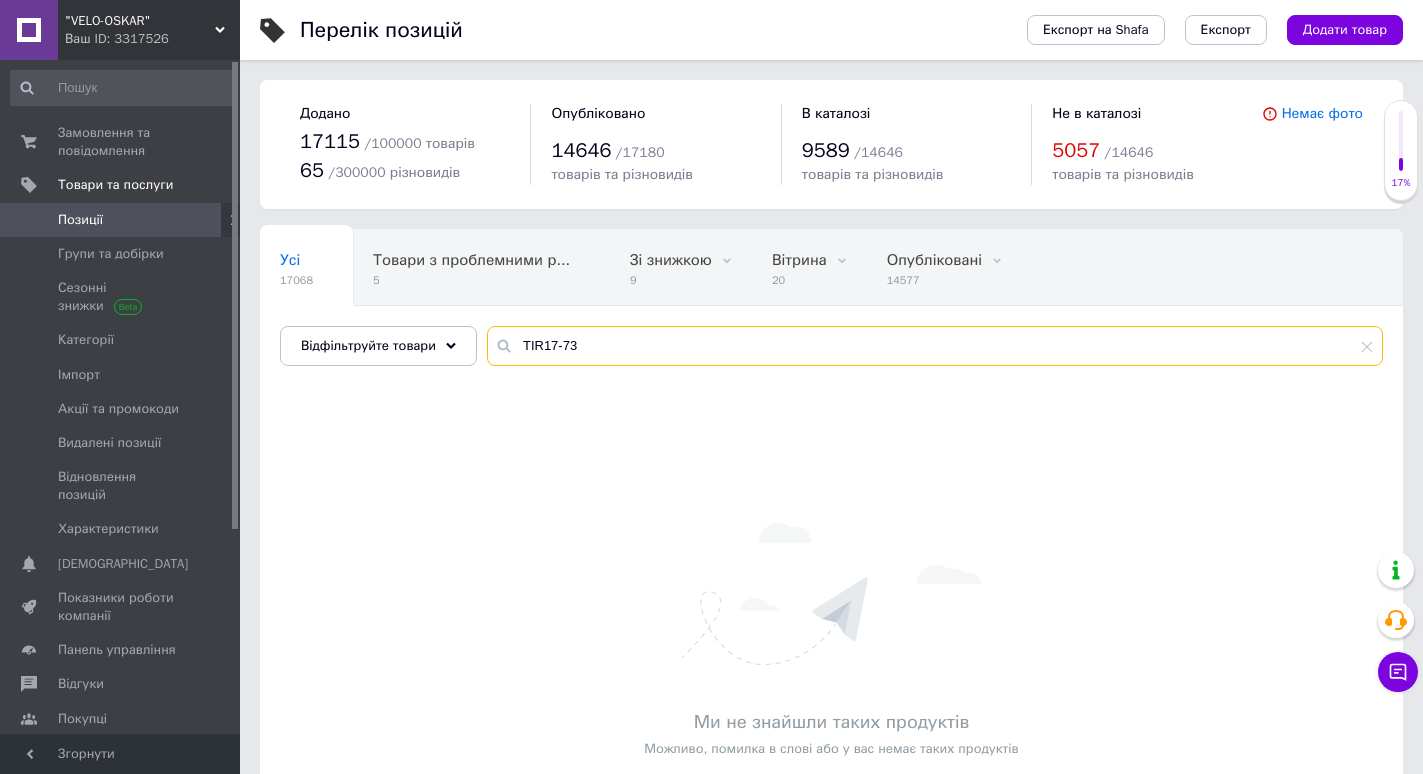 click on "TIR17-73" at bounding box center [935, 346] 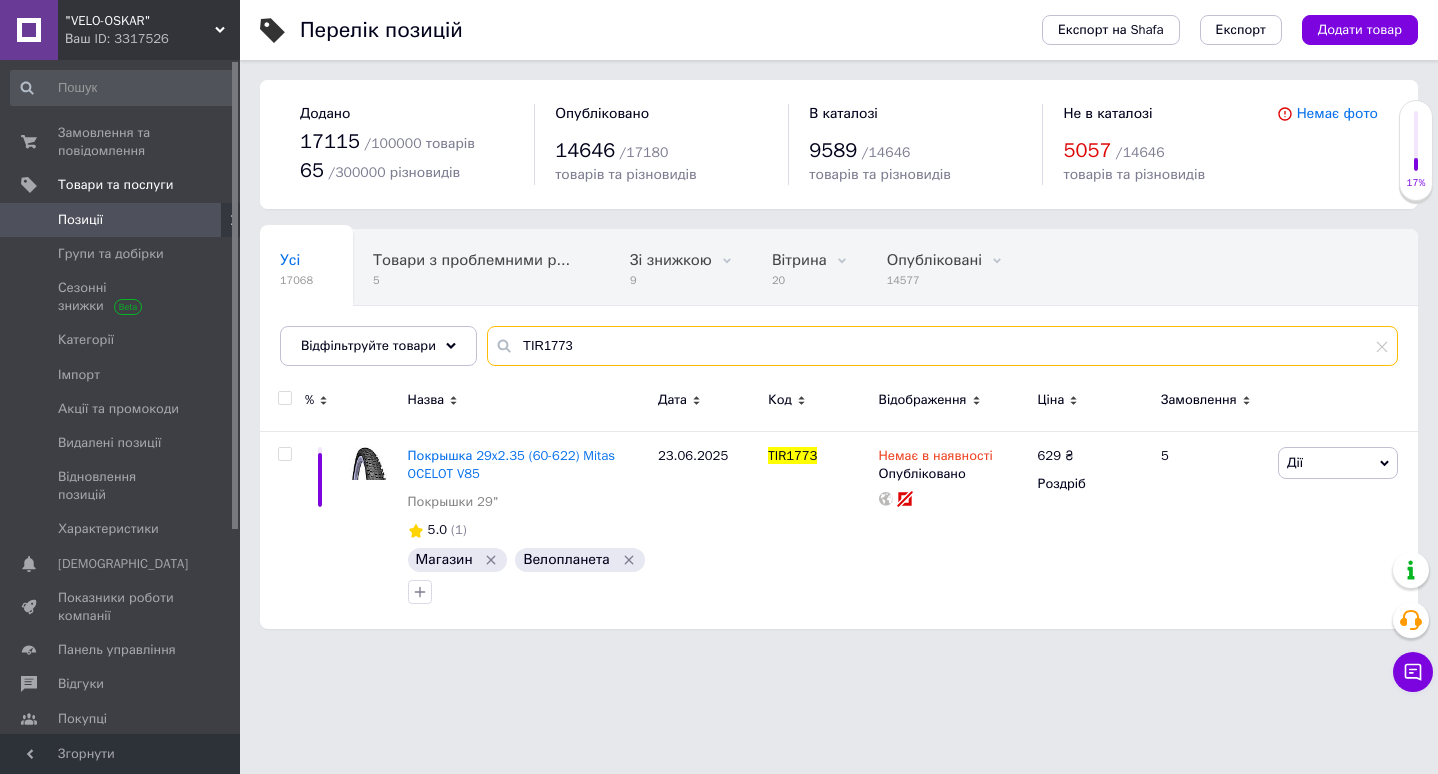click on "TIR1773" at bounding box center (942, 346) 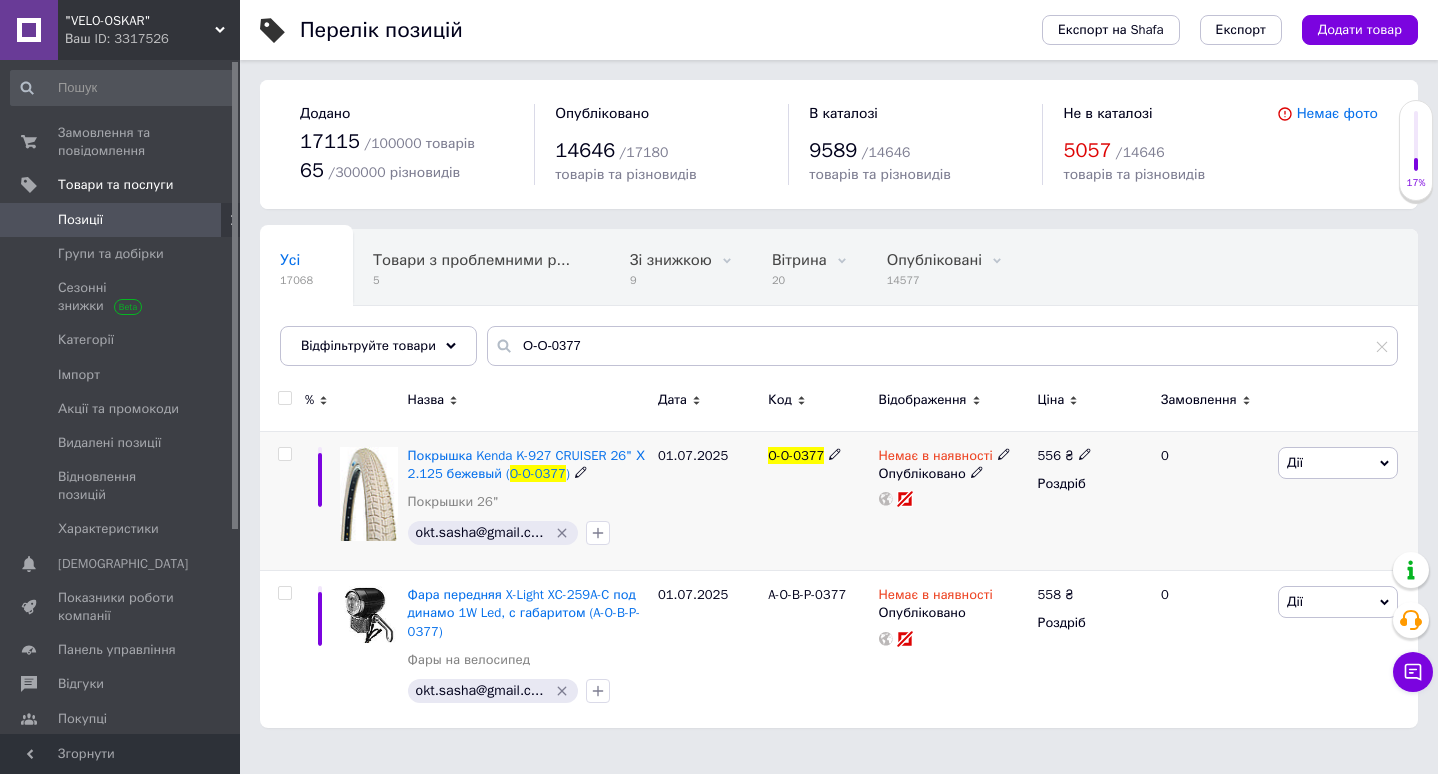 click 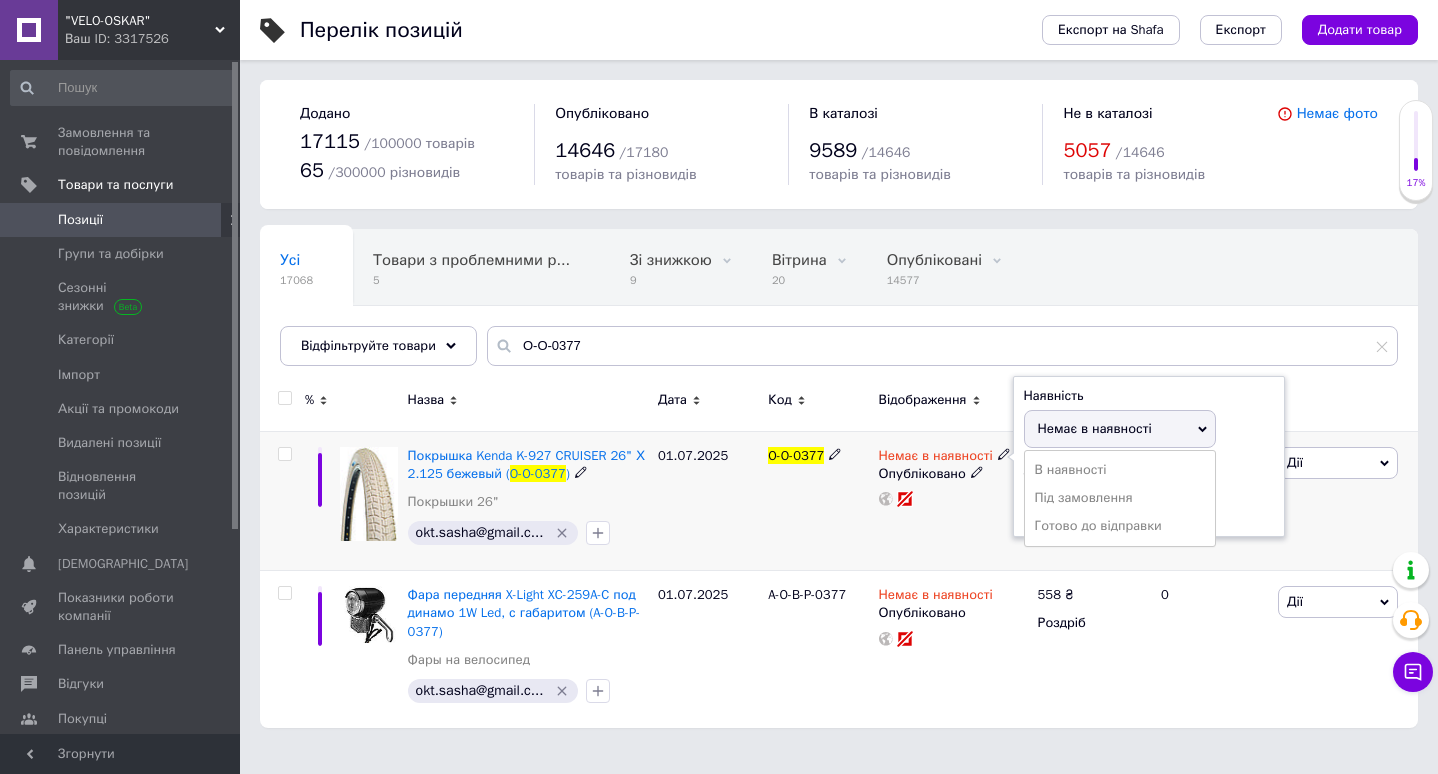 drag, startPoint x: 1044, startPoint y: 463, endPoint x: 1025, endPoint y: 486, distance: 29.832869 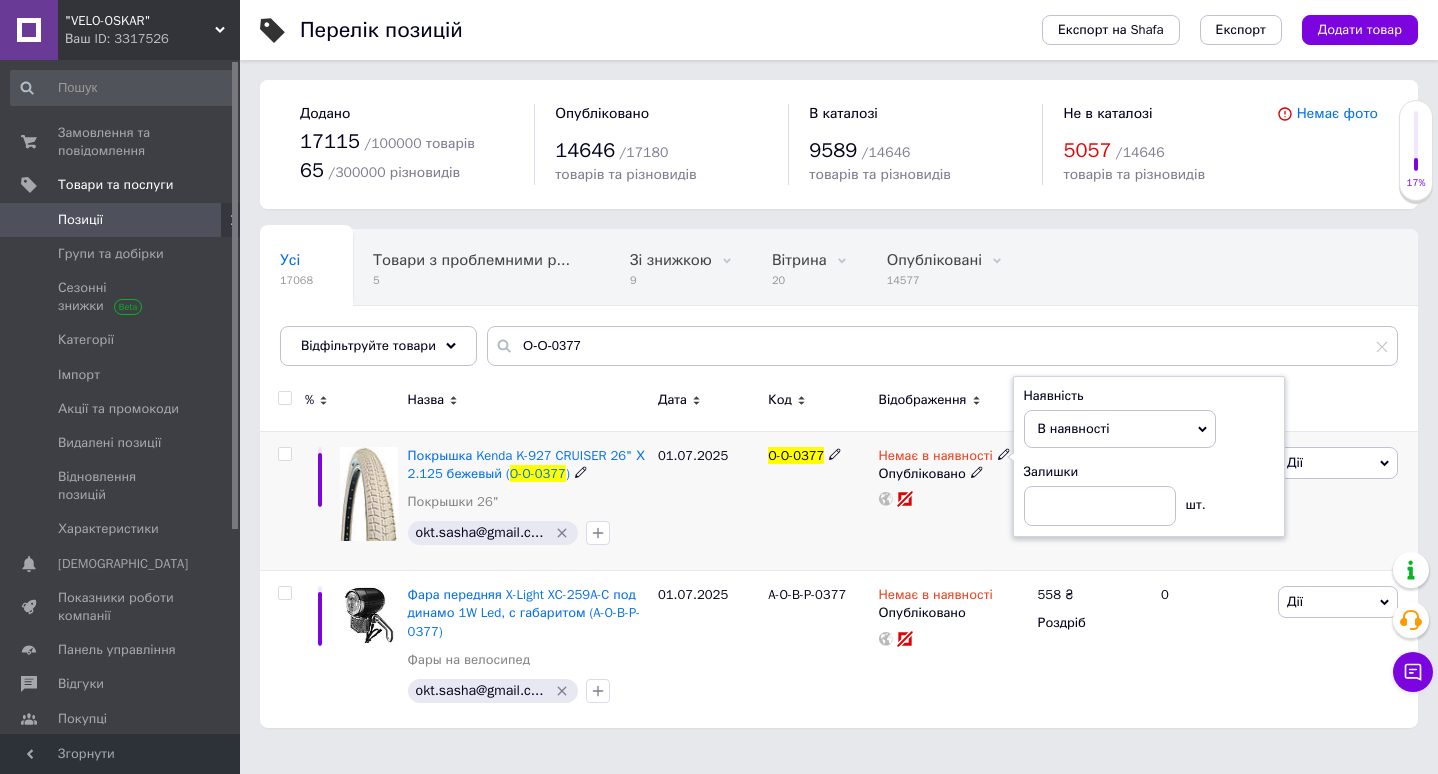 click on "Немає в наявності Наявність В наявності Немає в наявності Під замовлення Готово до відправки Залишки шт. Опубліковано" at bounding box center [953, 501] 